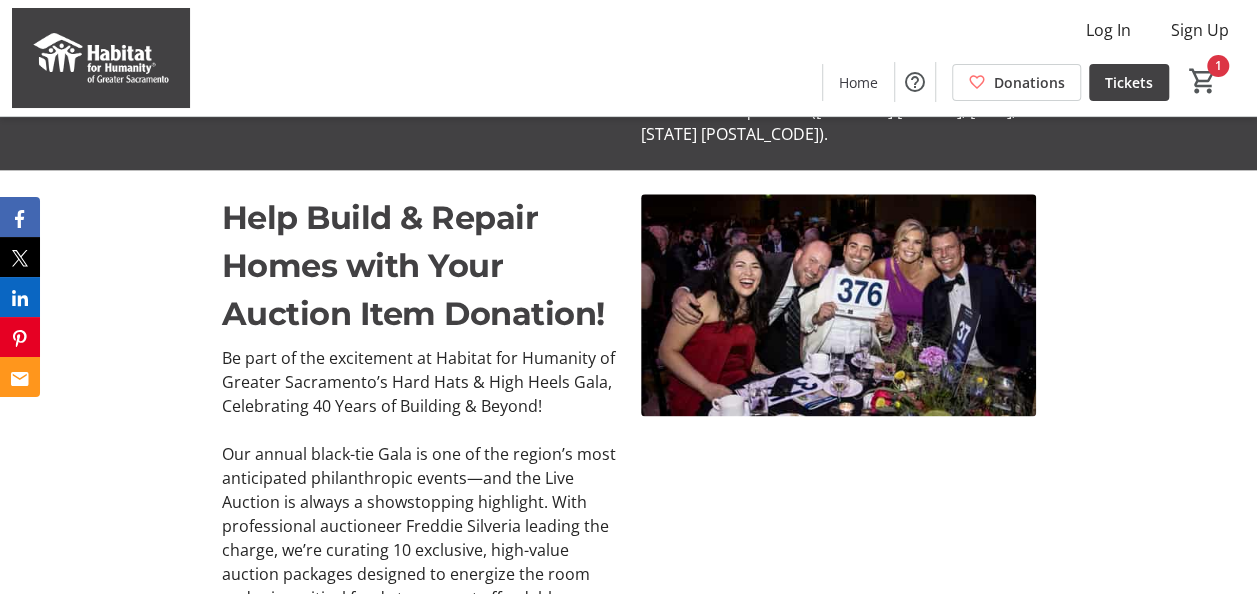 scroll, scrollTop: 1200, scrollLeft: 0, axis: vertical 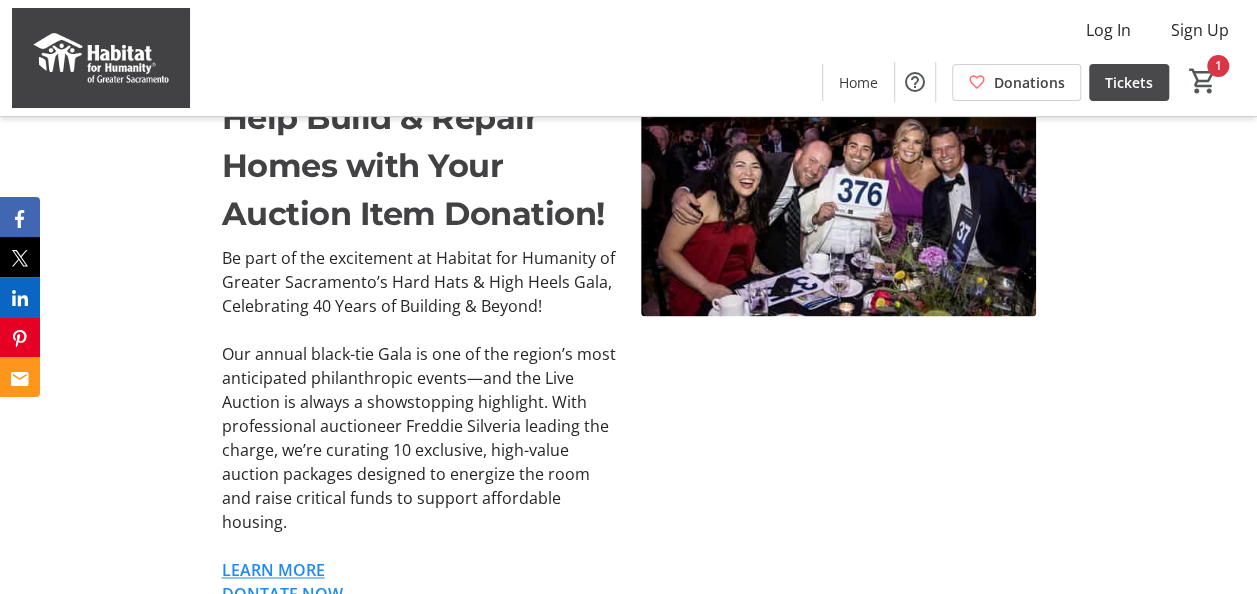 click on "Tickets" 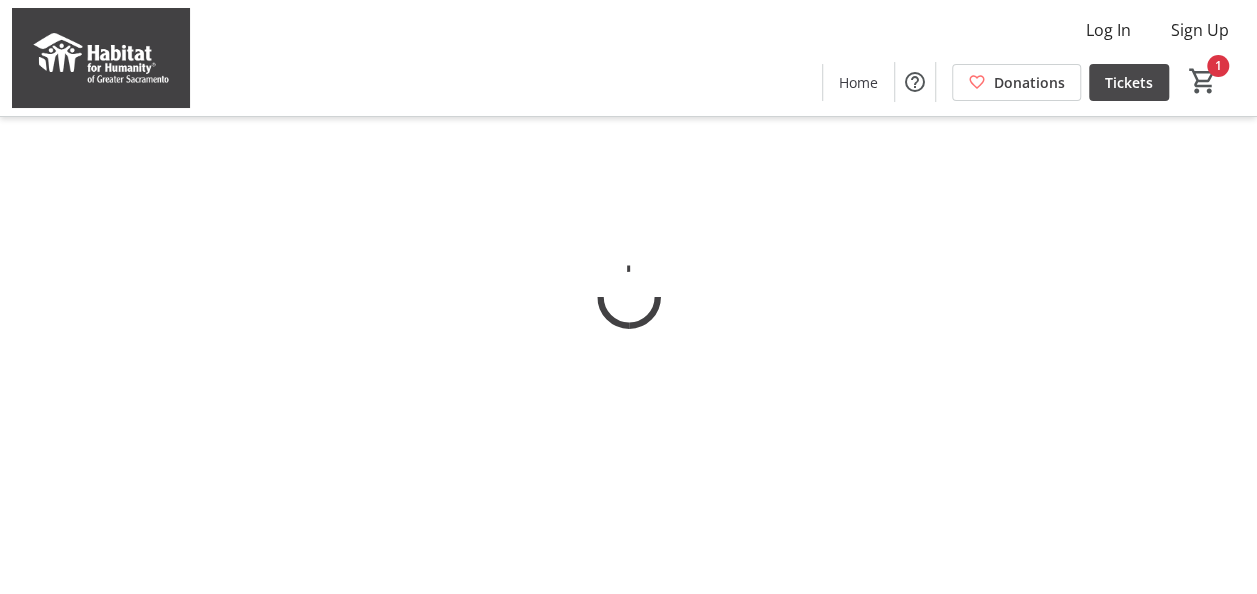 scroll, scrollTop: 0, scrollLeft: 0, axis: both 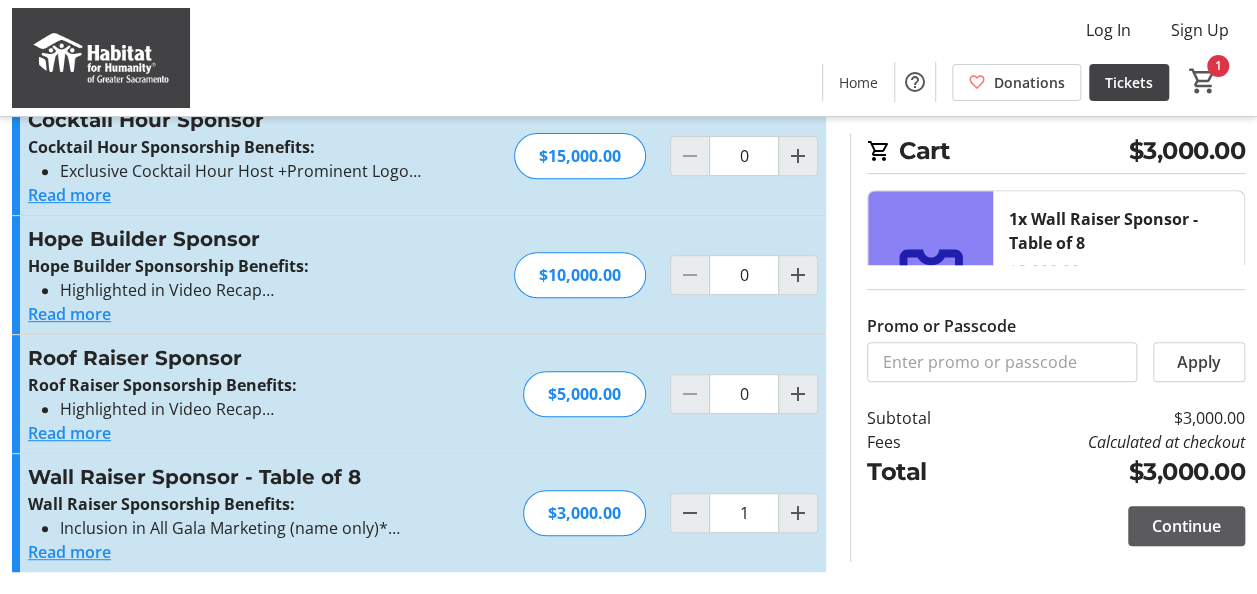 click on "Continue" 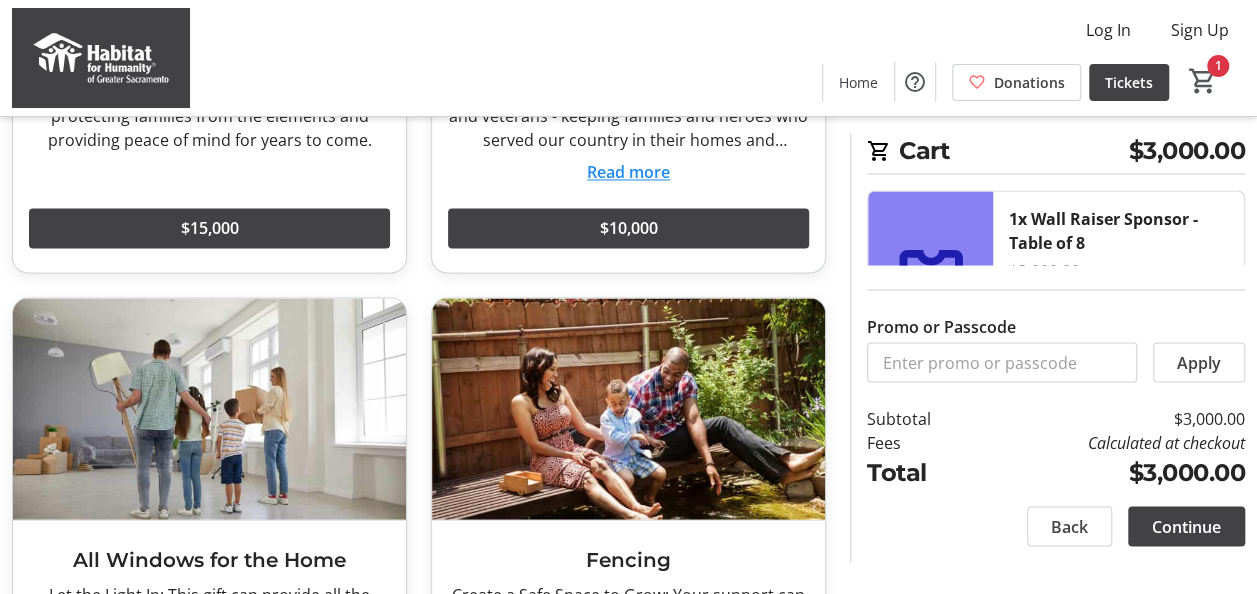 scroll, scrollTop: 1900, scrollLeft: 0, axis: vertical 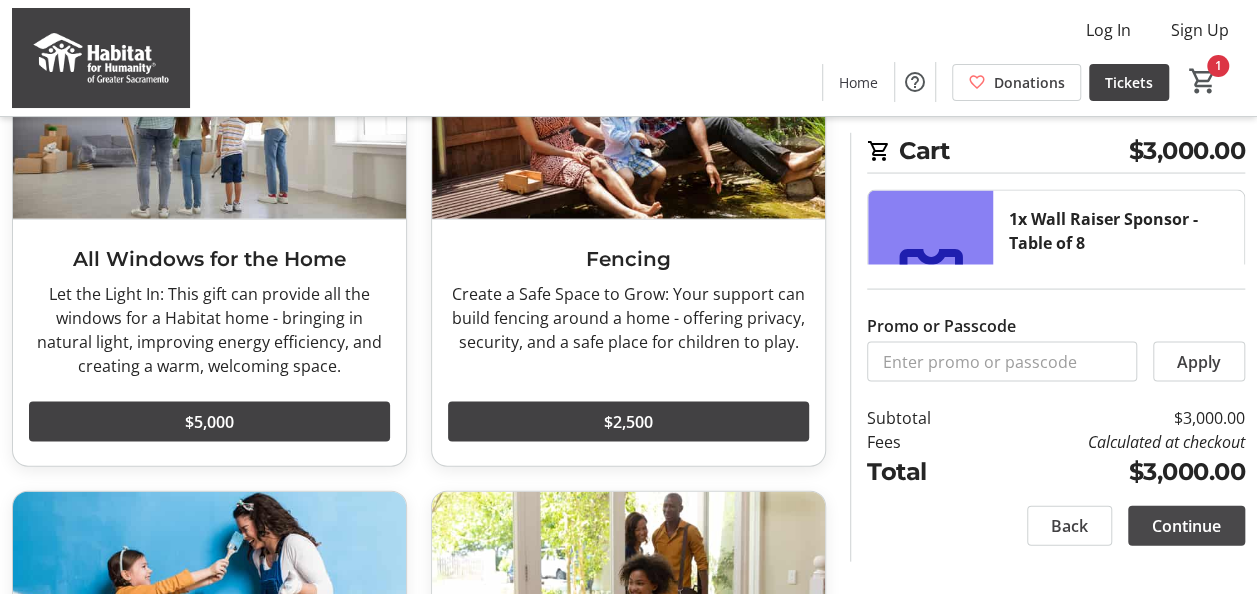 click on "Continue" 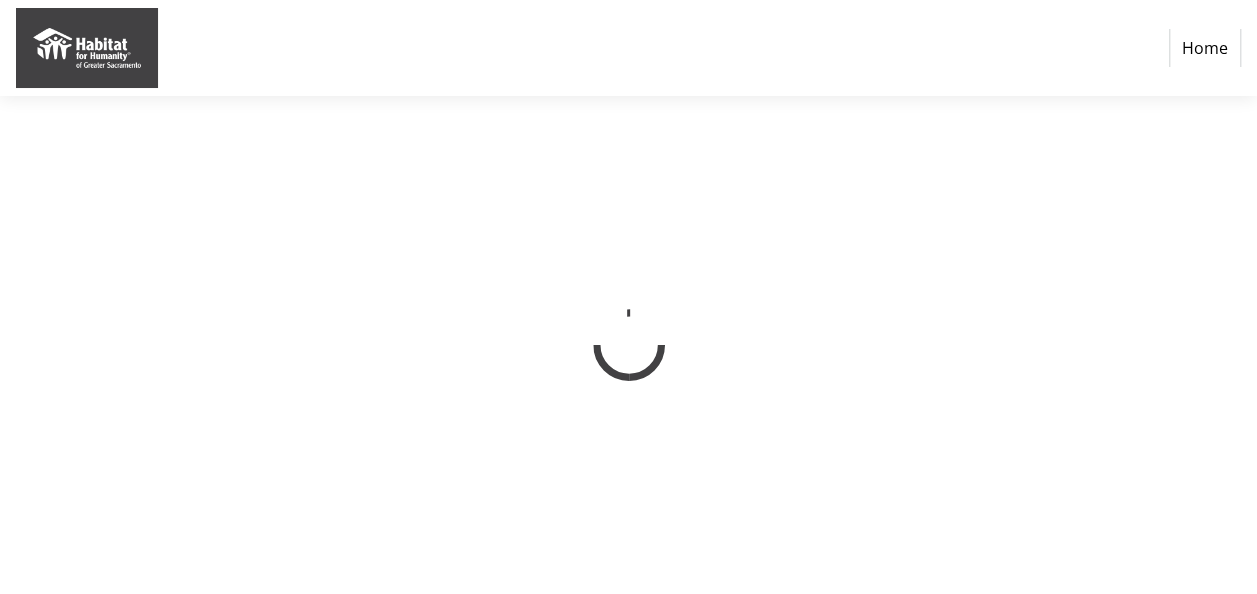 scroll, scrollTop: 0, scrollLeft: 0, axis: both 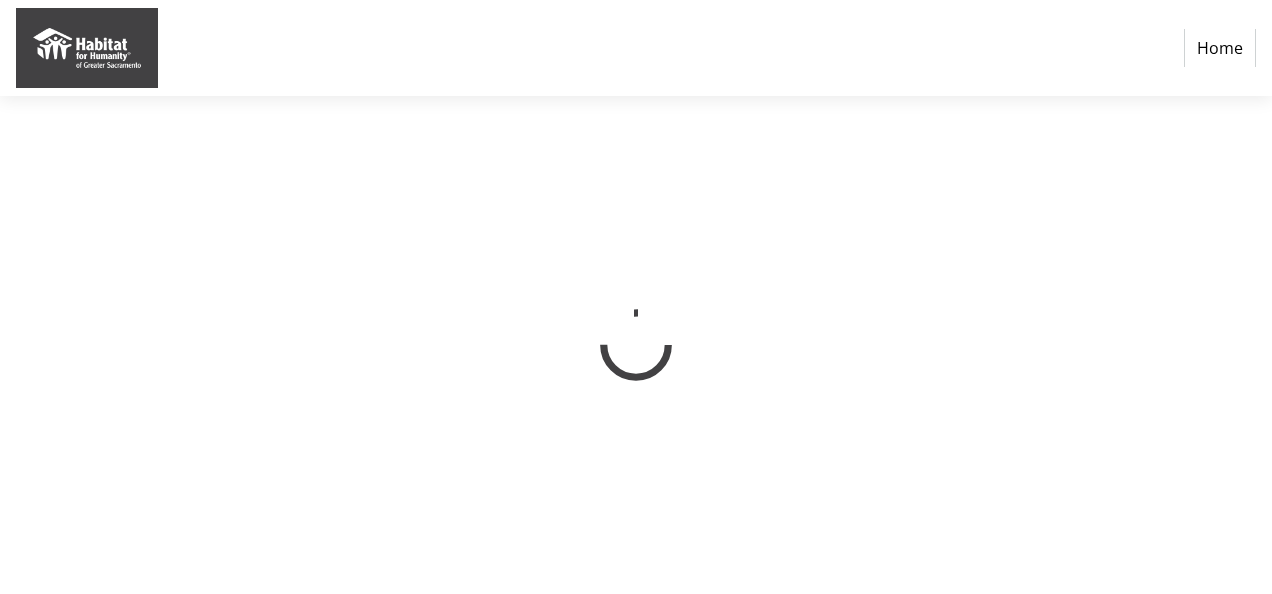 select on "US" 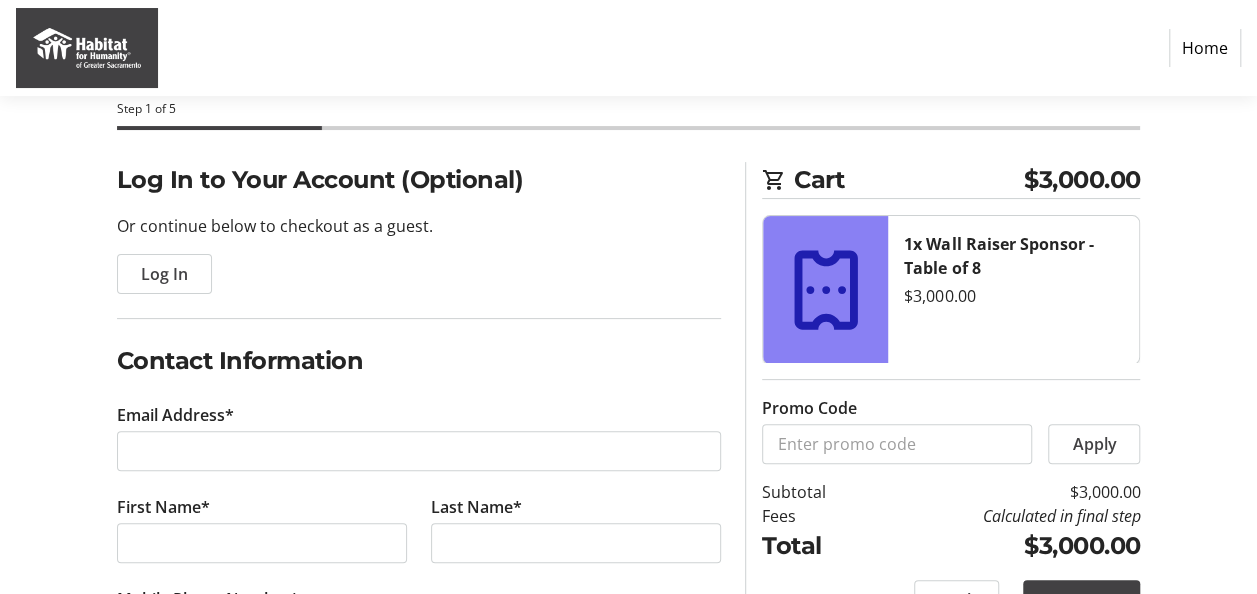 scroll, scrollTop: 200, scrollLeft: 0, axis: vertical 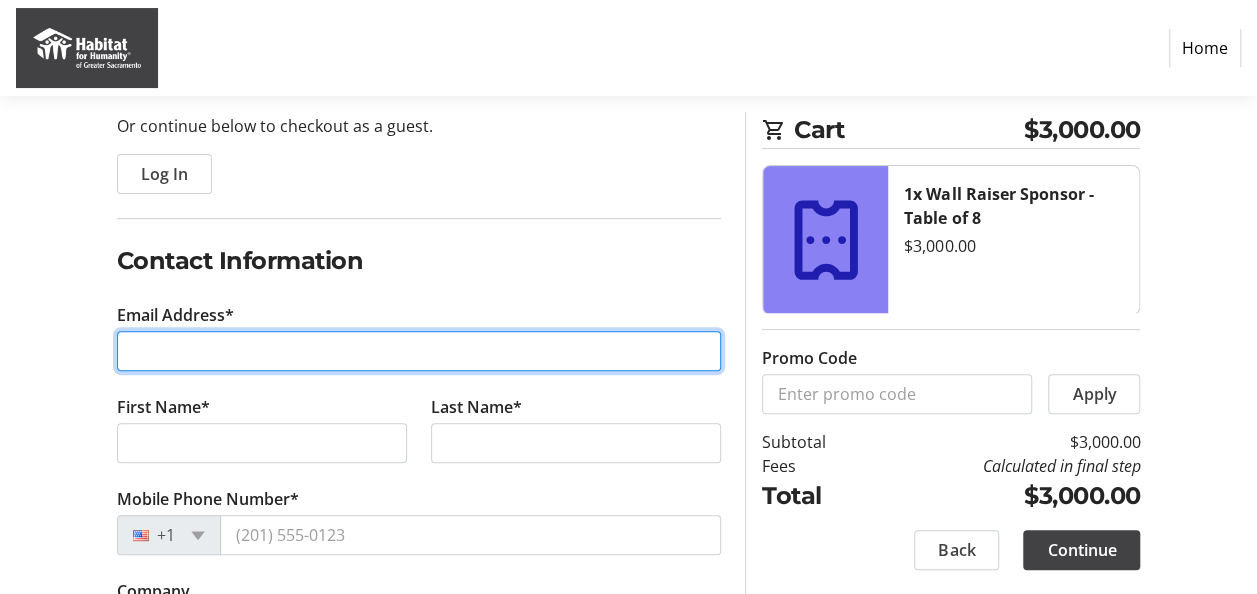 click on "Email Address*" at bounding box center [419, 351] 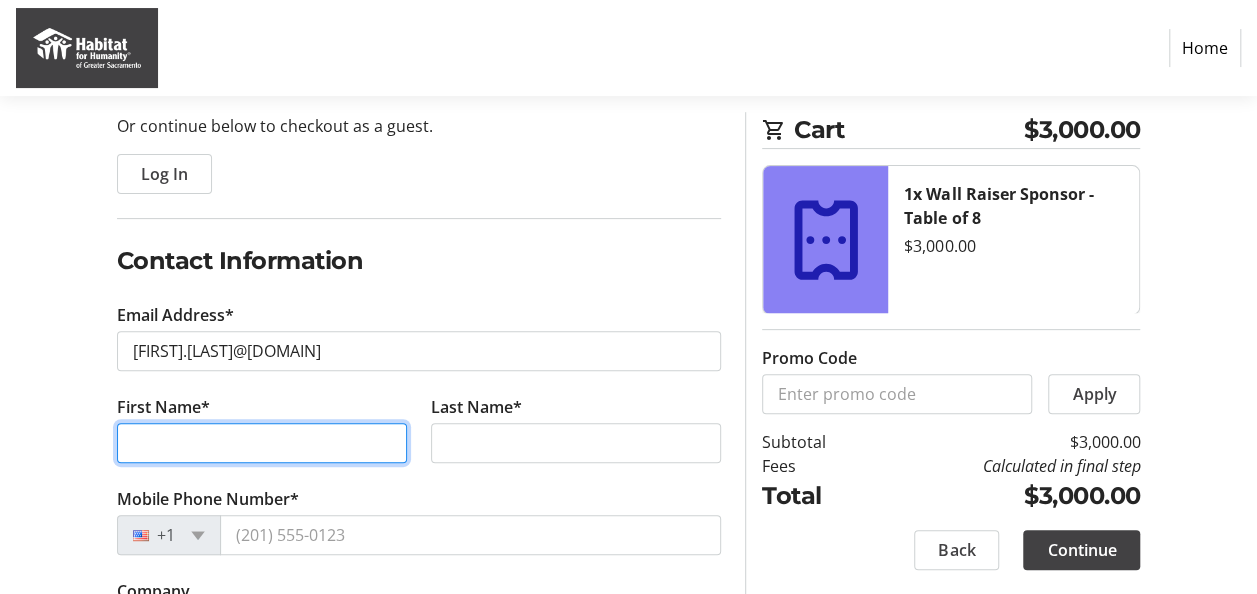 type on "Ali" 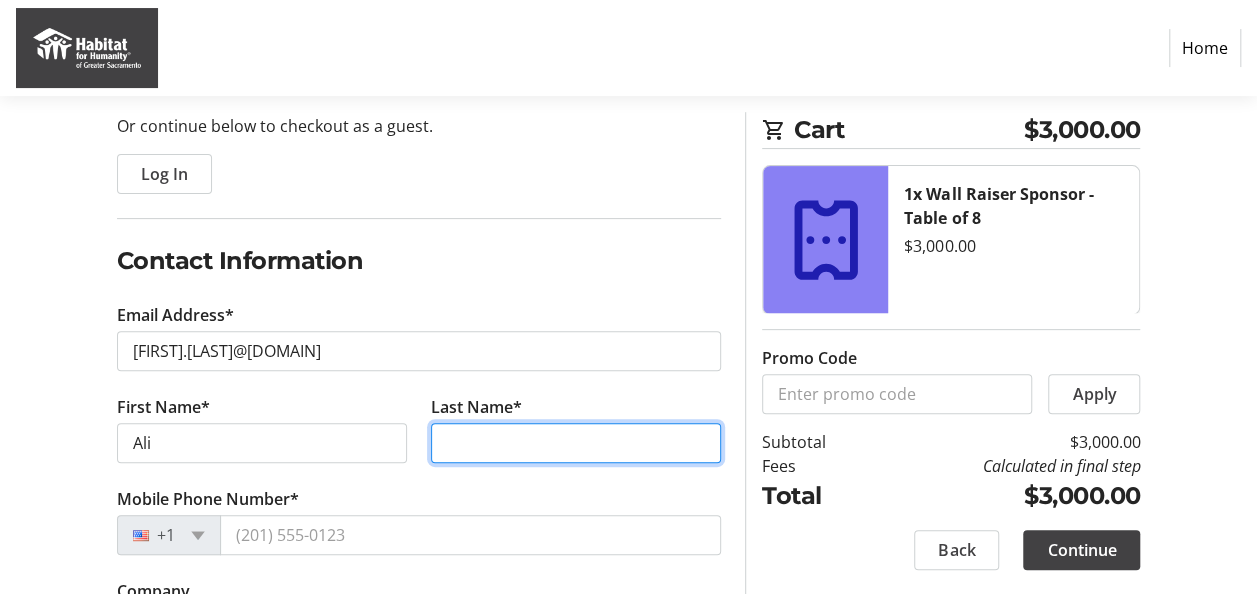 type on "[LAST]" 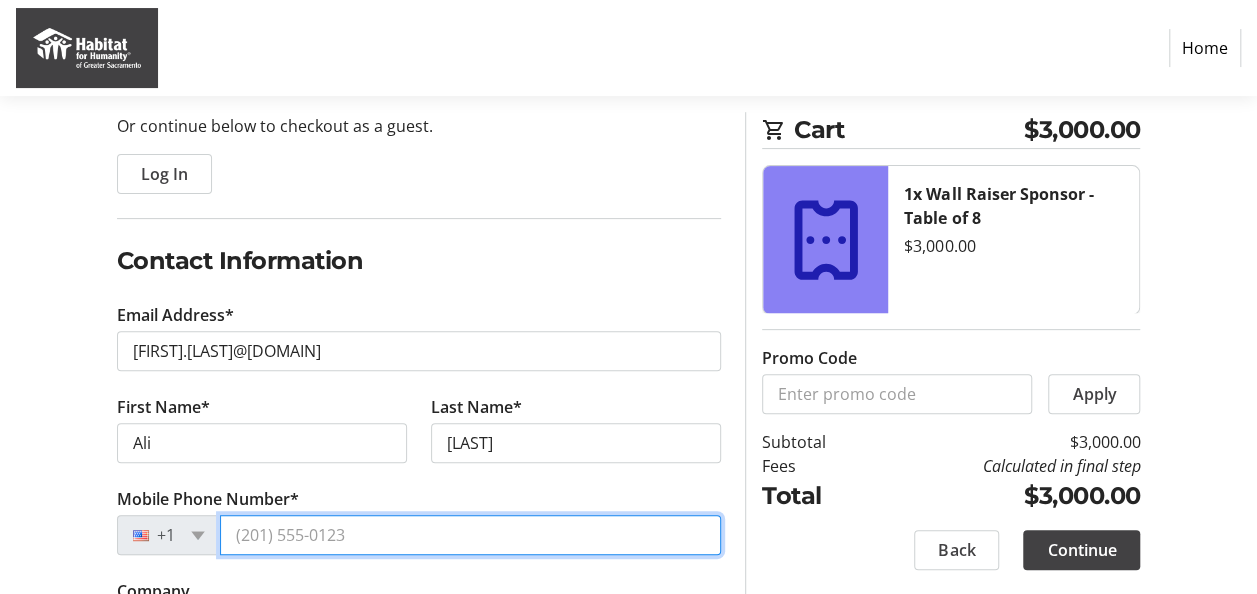 type on "[PHONE]" 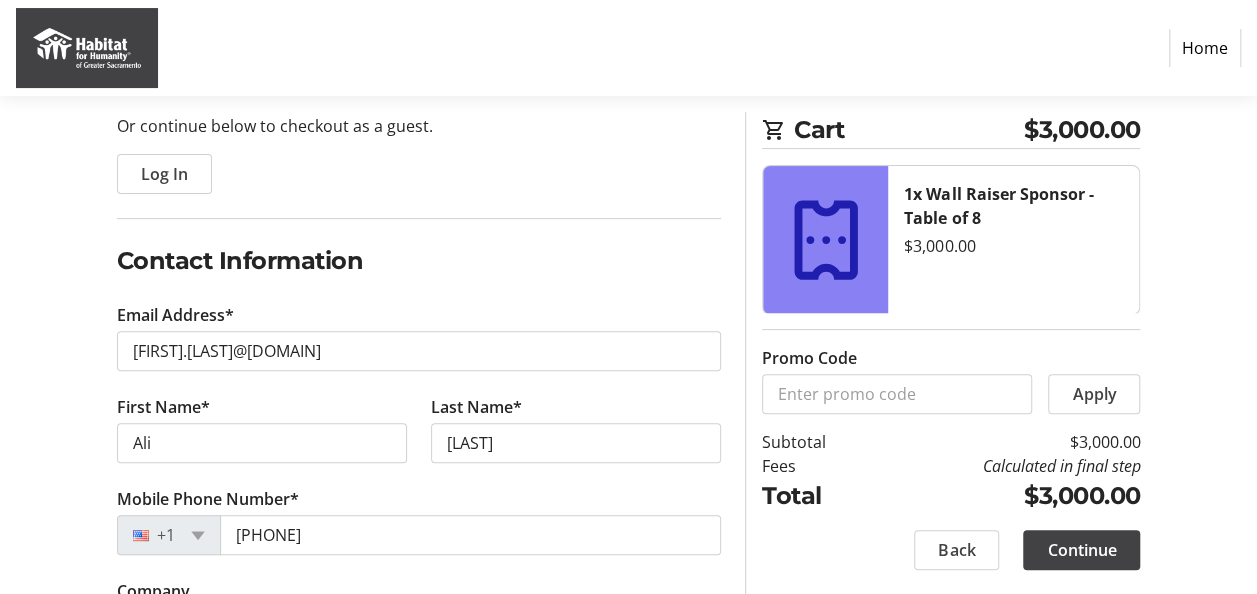 type on "[COMPANY] [OF] [CITY]" 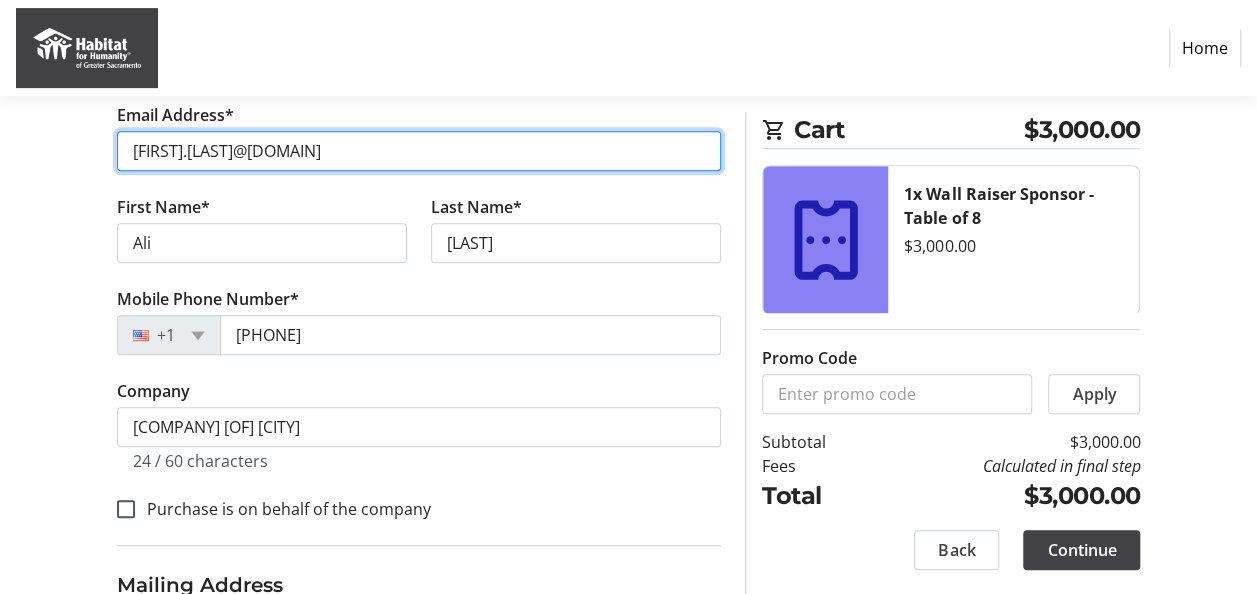 scroll, scrollTop: 500, scrollLeft: 0, axis: vertical 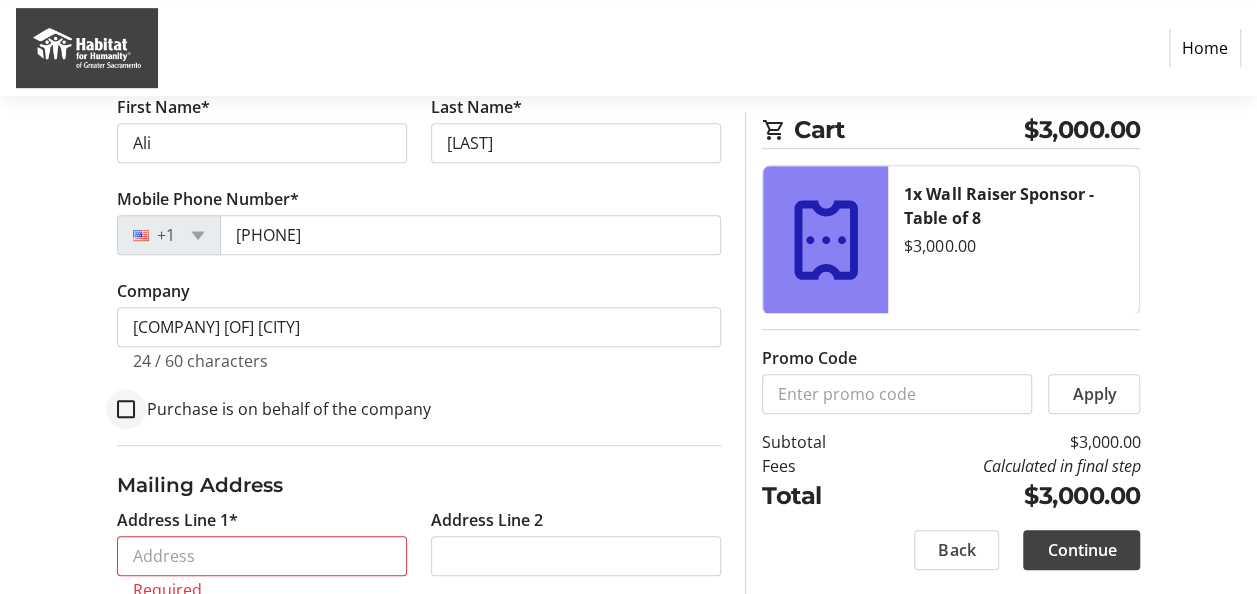 click at bounding box center (126, 409) 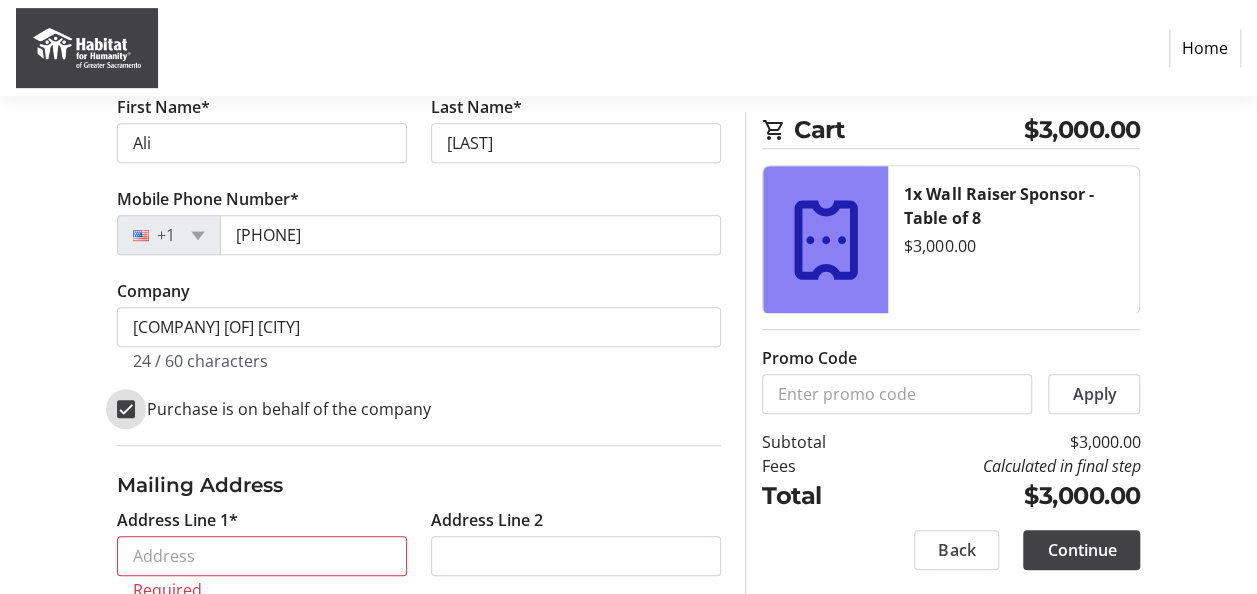 checkbox on "true" 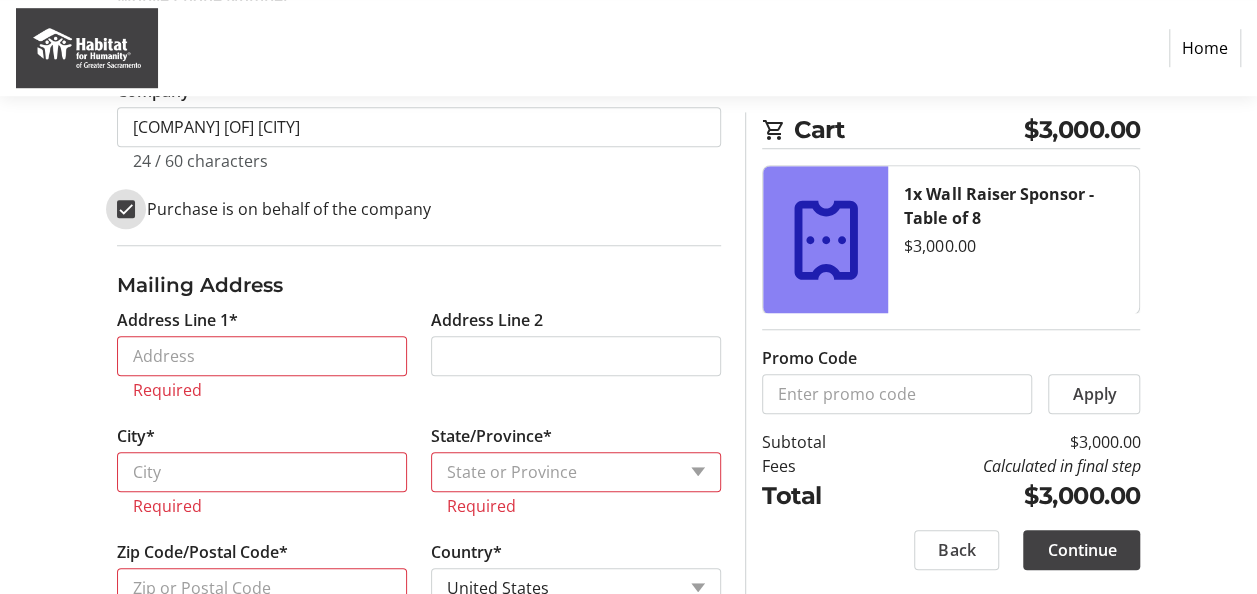 scroll, scrollTop: 780, scrollLeft: 0, axis: vertical 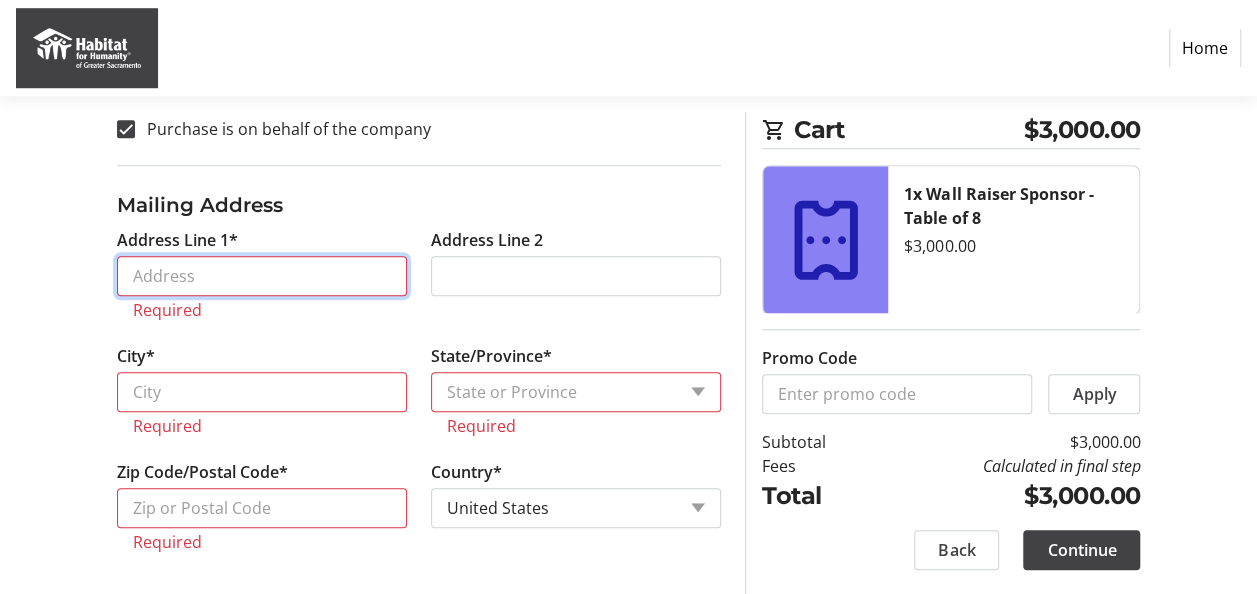 click on "Address Line 1*" at bounding box center [262, 276] 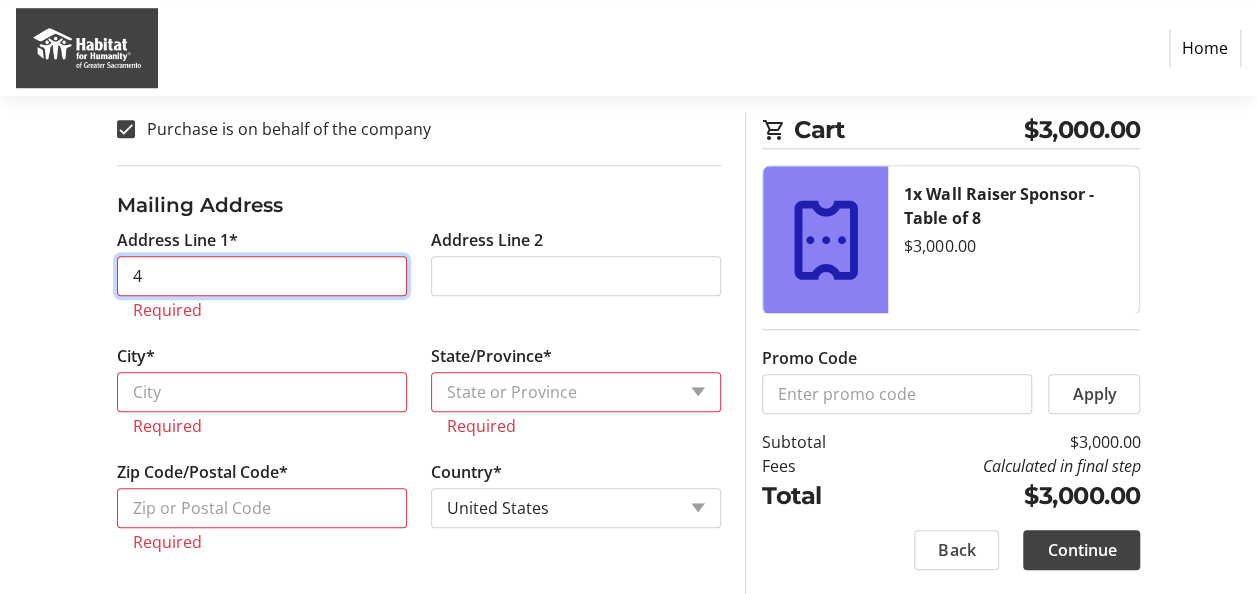 scroll, scrollTop: 756, scrollLeft: 0, axis: vertical 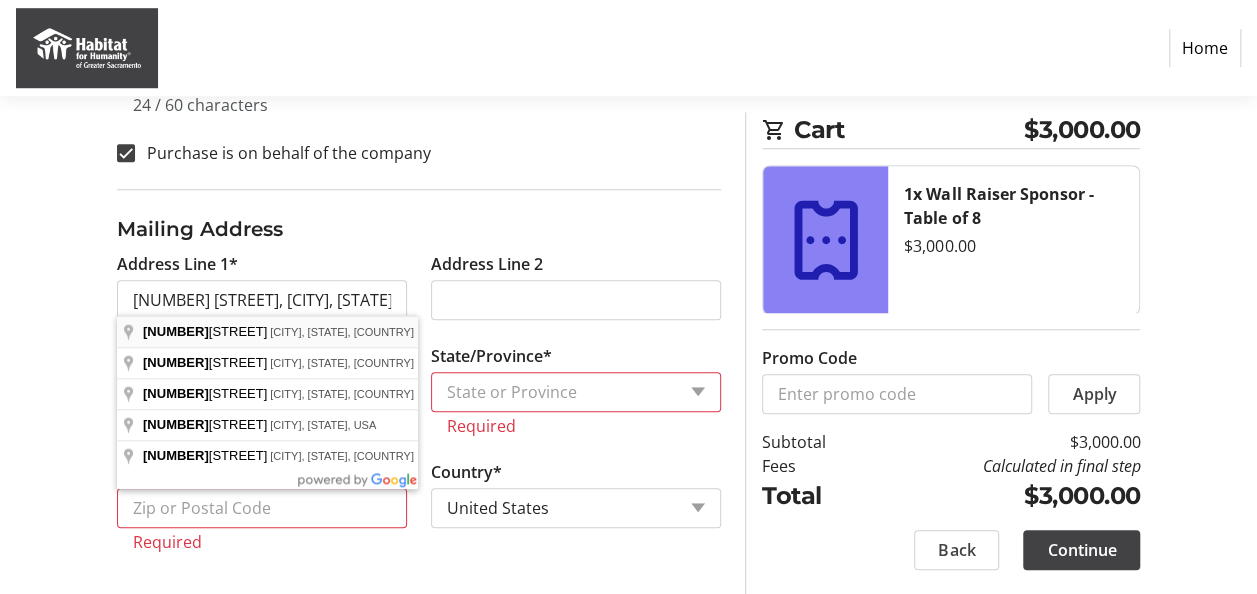 type on "[NUMBER] [STREET]" 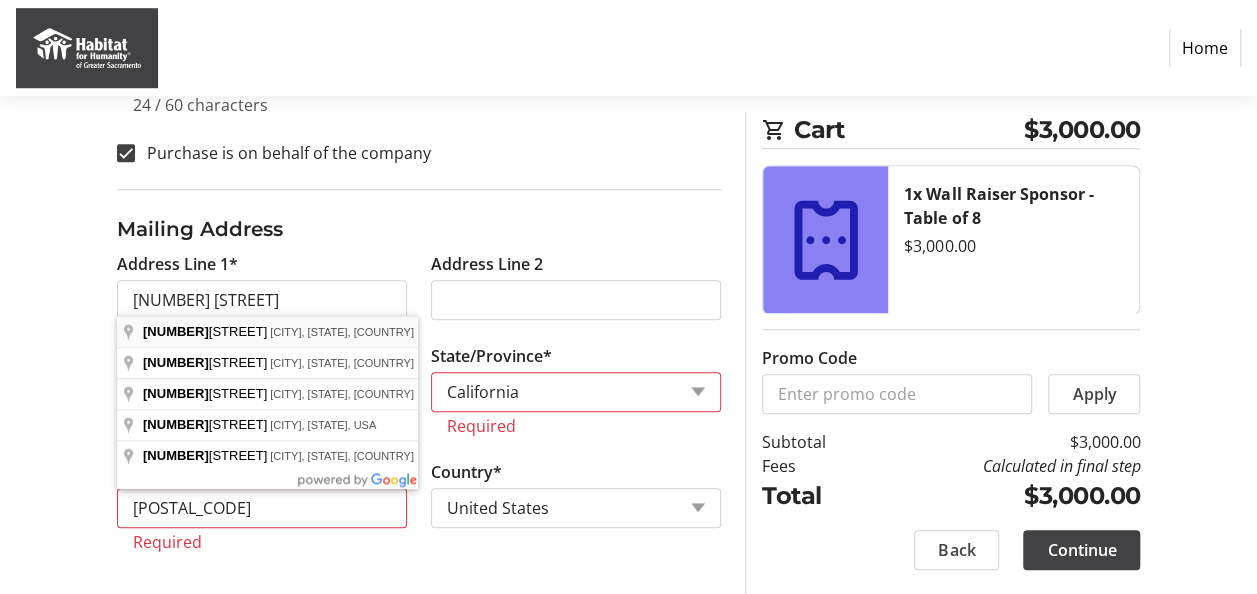 scroll, scrollTop: 708, scrollLeft: 0, axis: vertical 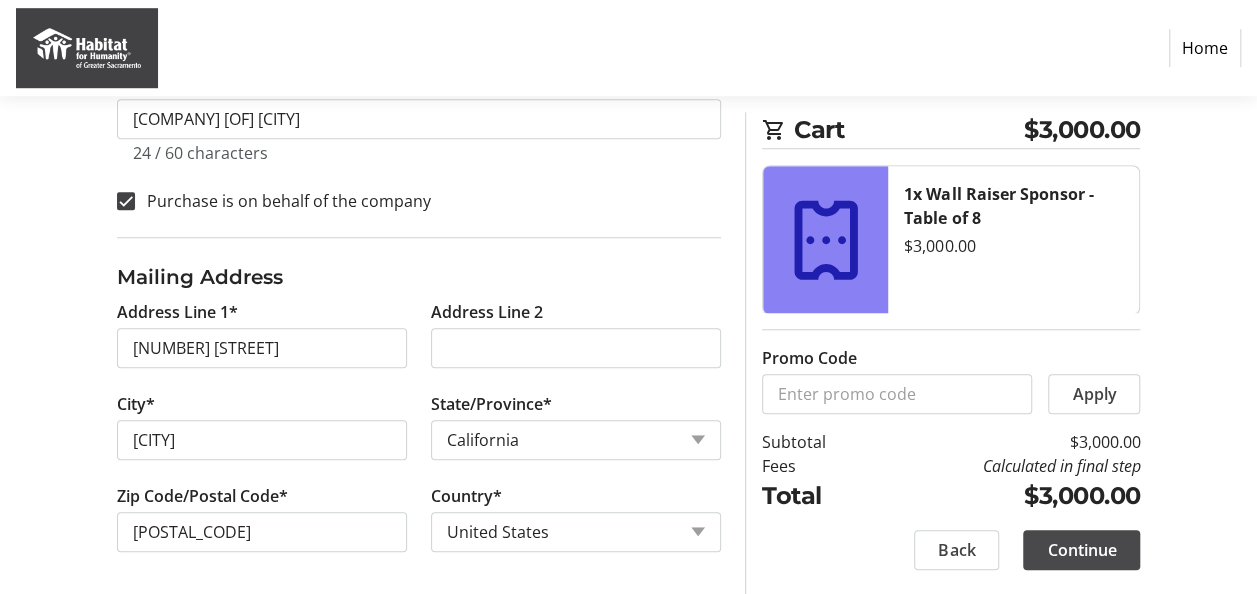 click on "Continue" 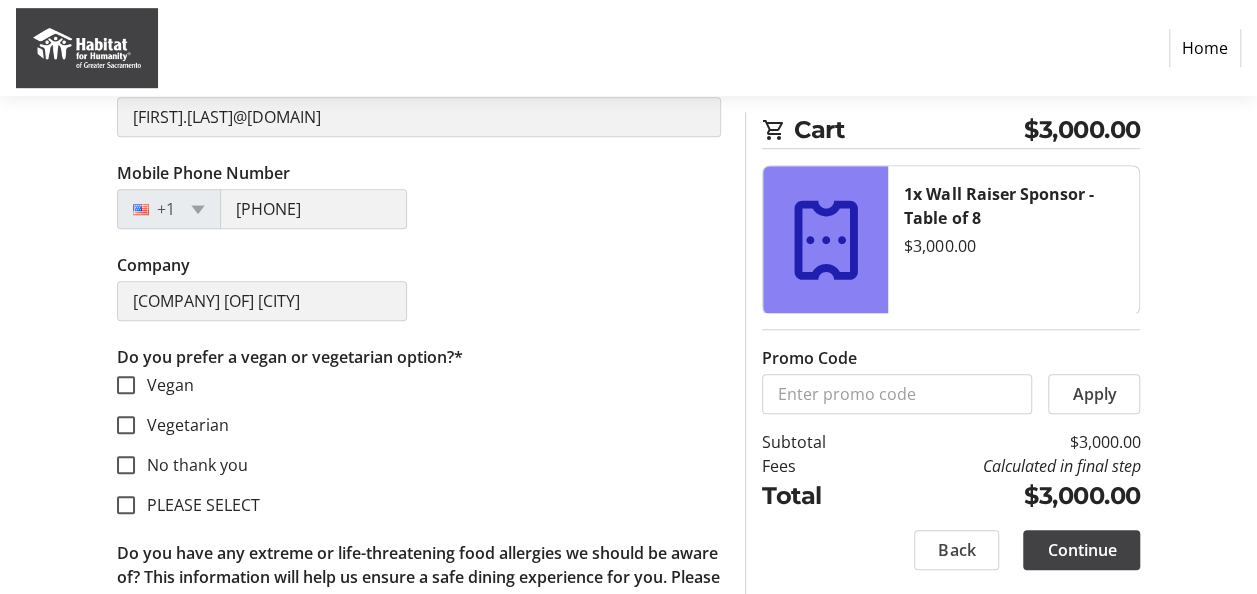 scroll, scrollTop: 700, scrollLeft: 0, axis: vertical 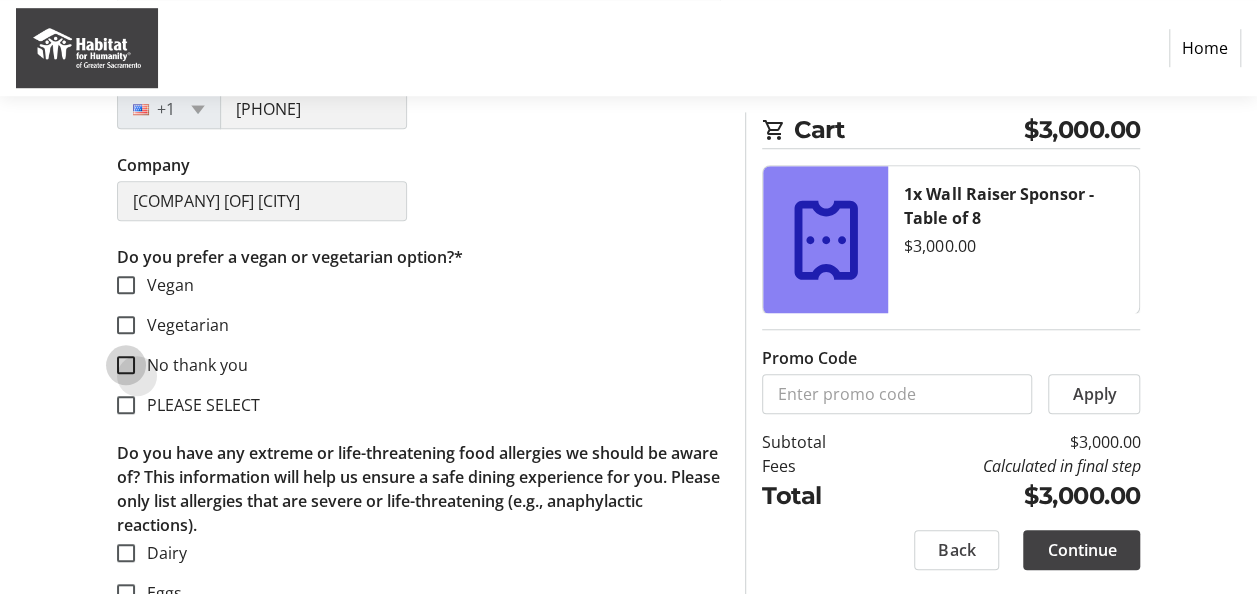 click on "No thank you" at bounding box center (126, 365) 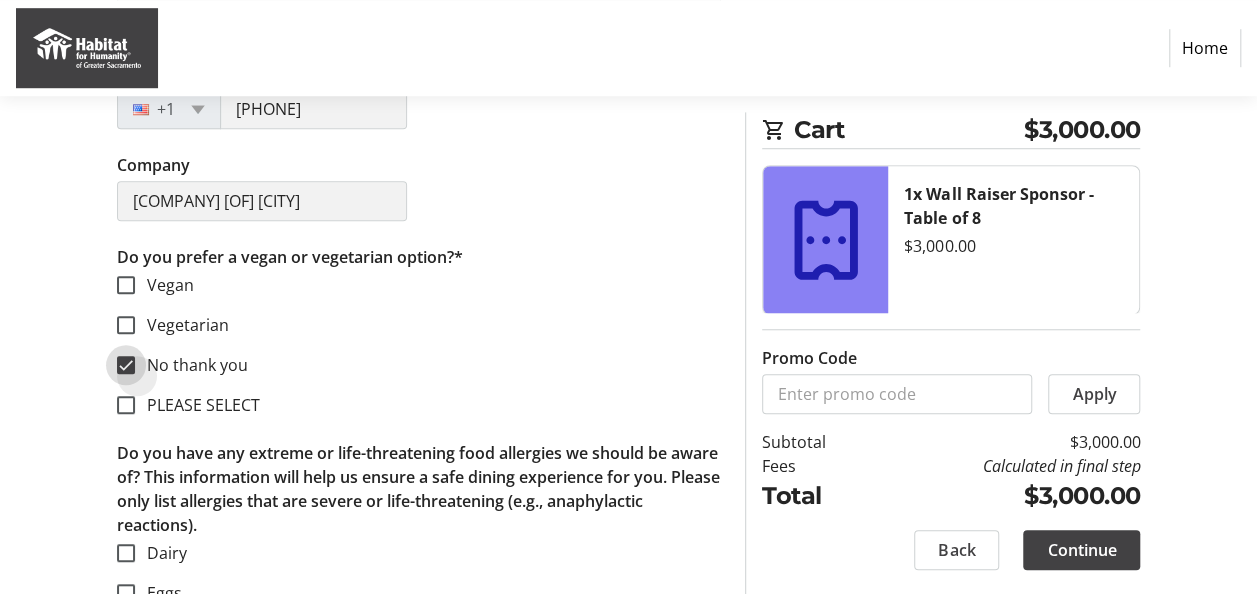 checkbox on "true" 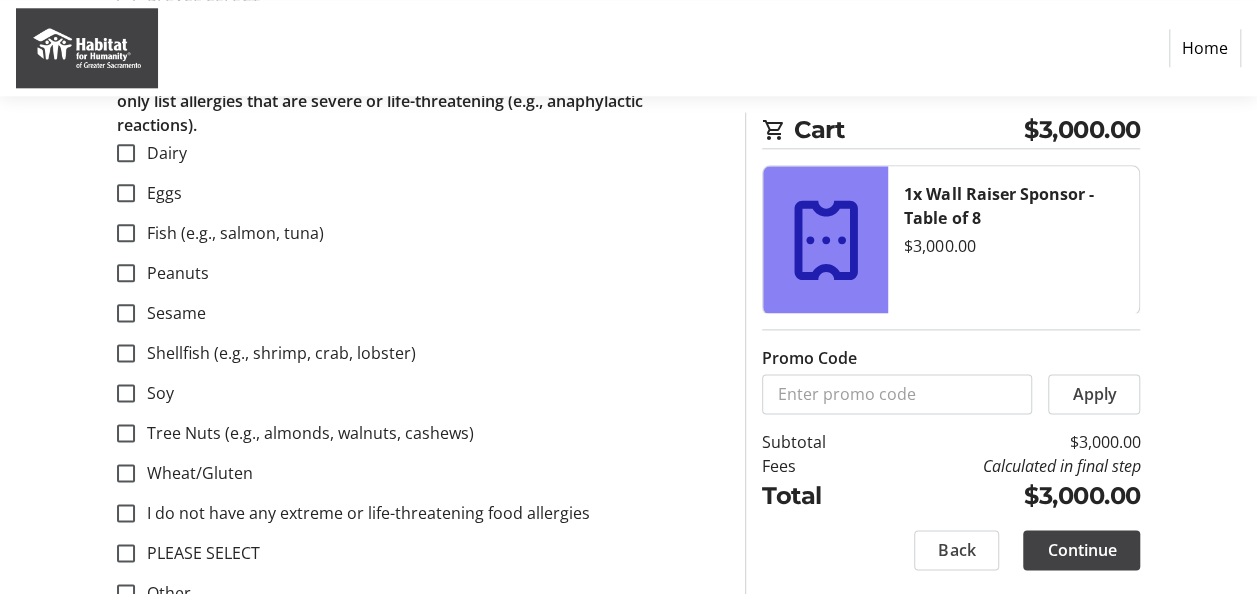 scroll, scrollTop: 1400, scrollLeft: 0, axis: vertical 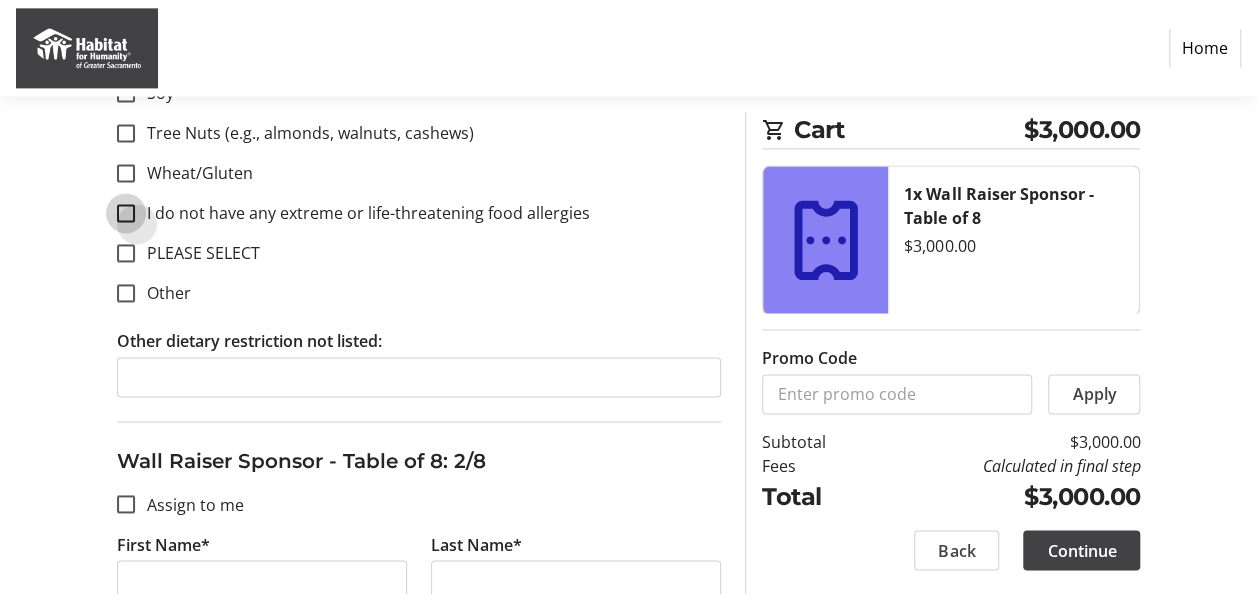 click on "I do not have any extreme or life-threatening food allergies" at bounding box center [126, 213] 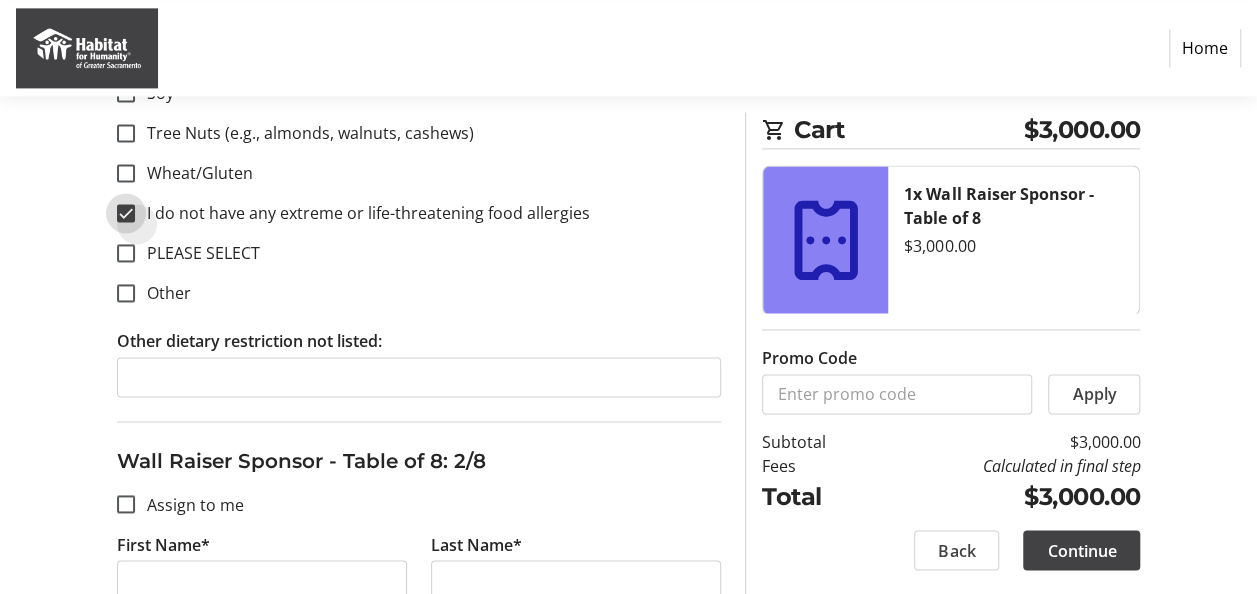 checkbox on "true" 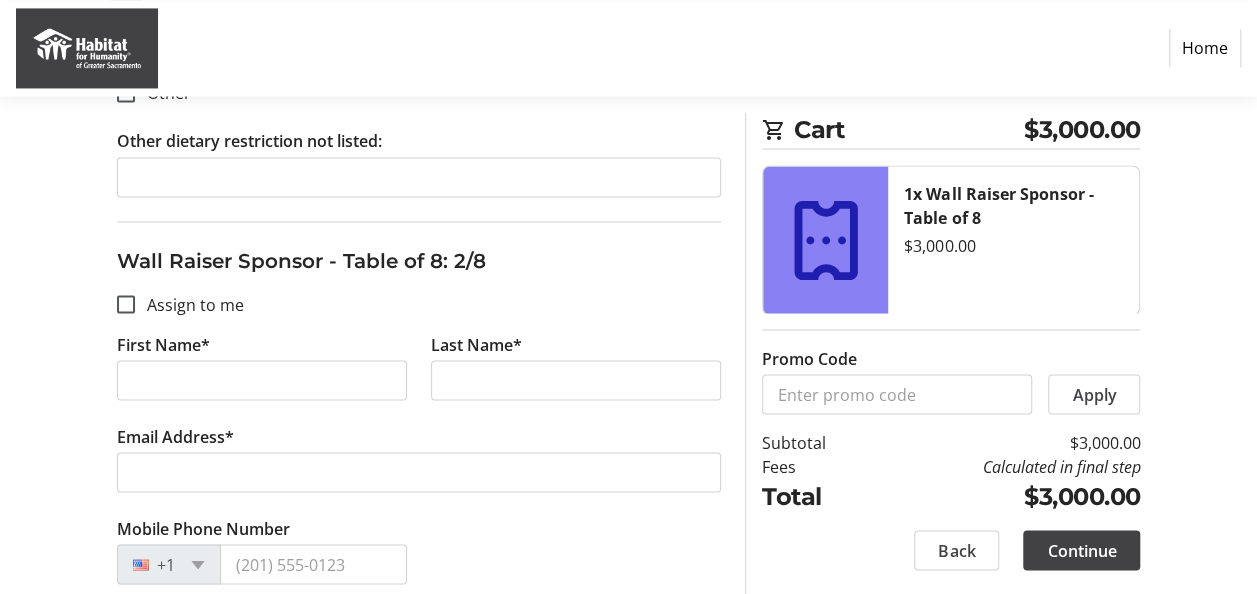 scroll, scrollTop: 1700, scrollLeft: 0, axis: vertical 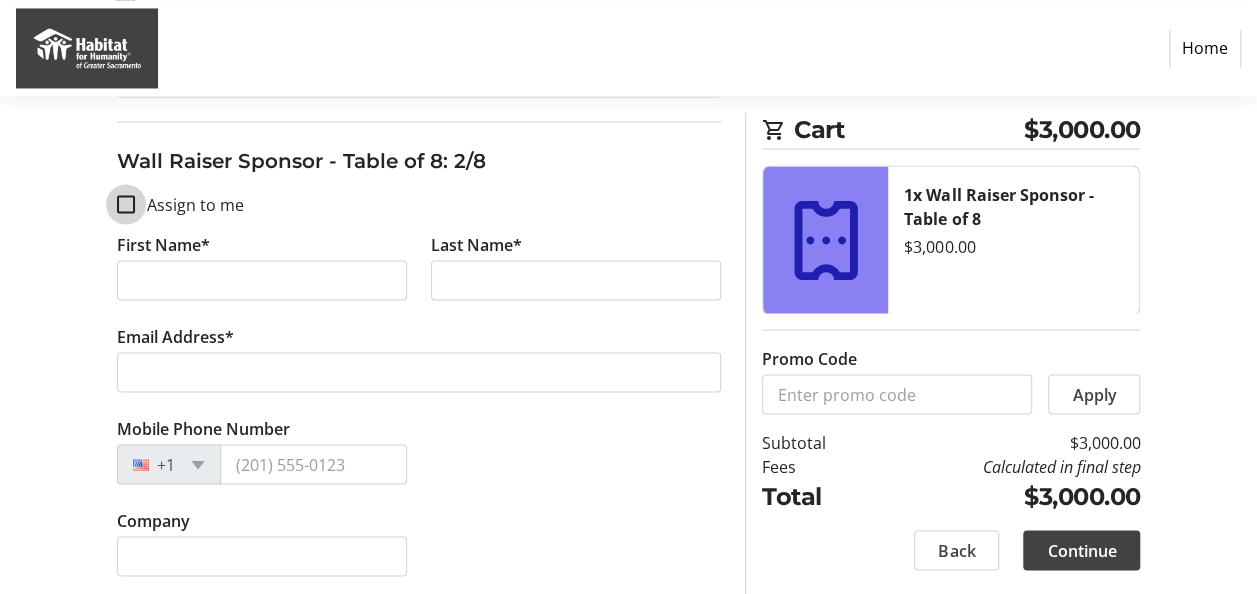 click on "Assign to me" at bounding box center (126, 204) 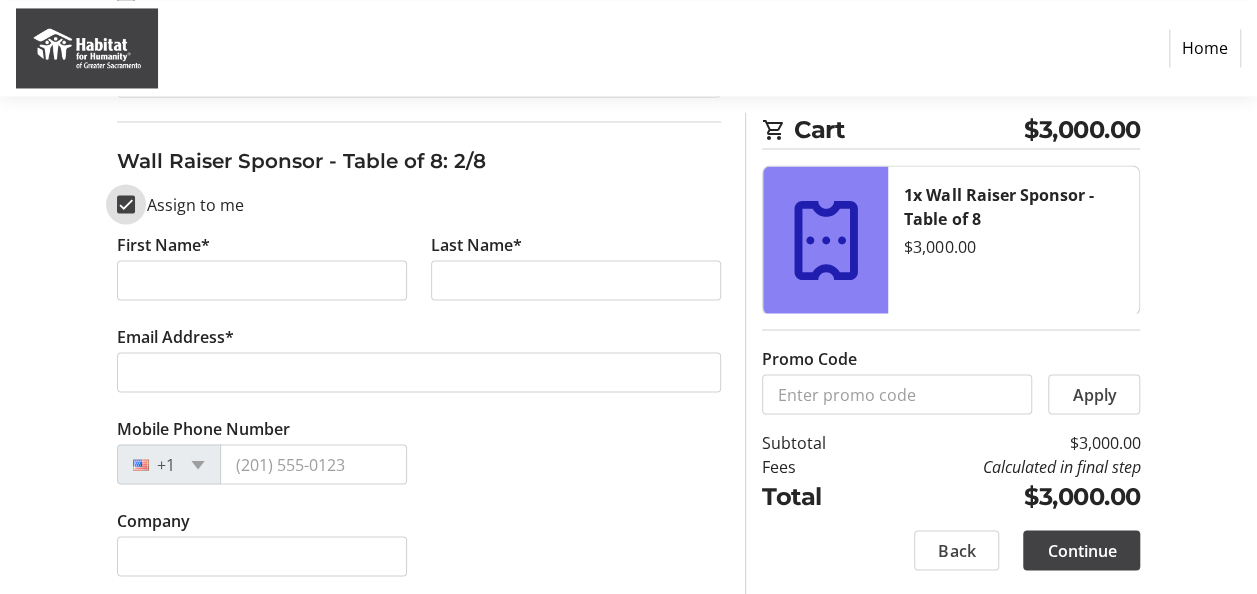 checkbox on "true" 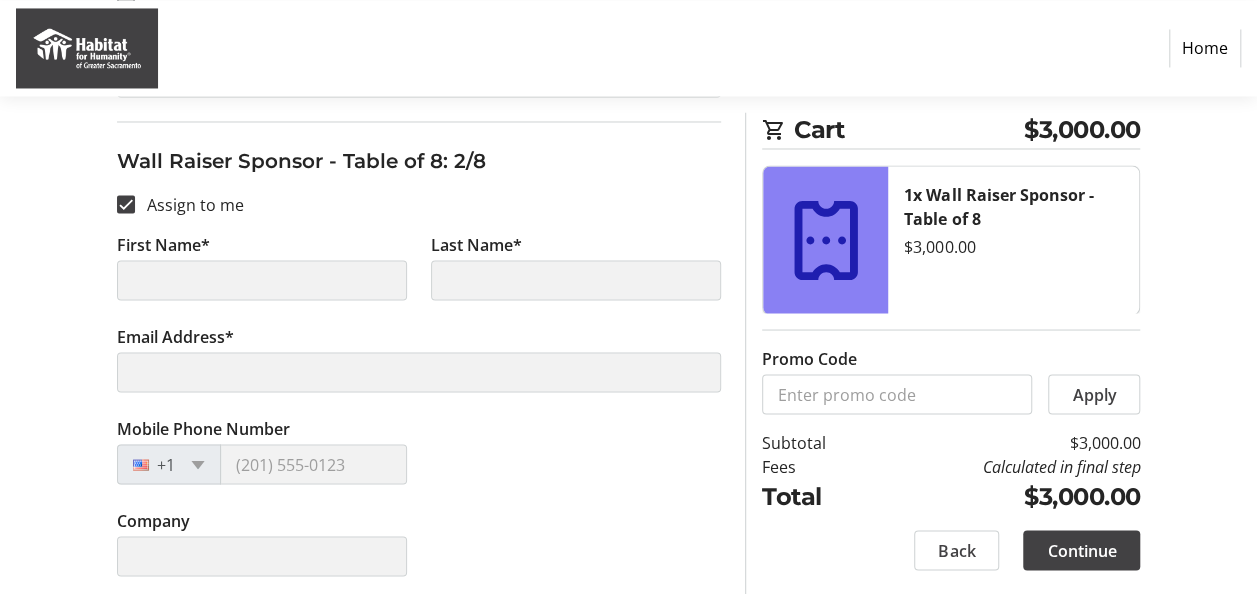 type on "Ali" 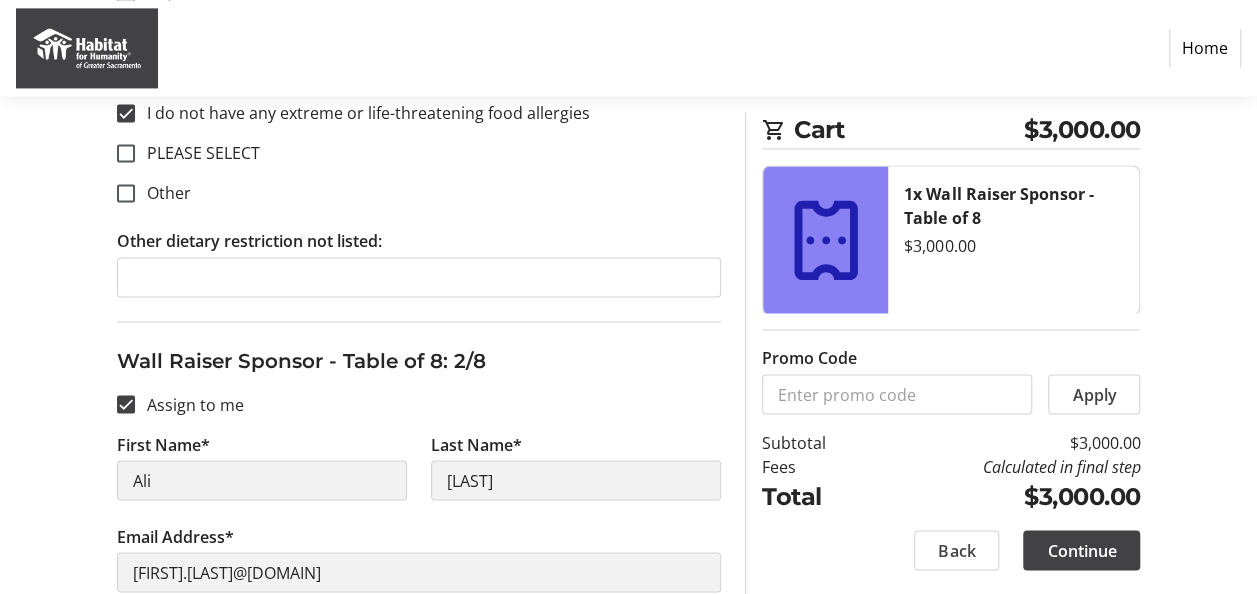 scroll, scrollTop: 1600, scrollLeft: 0, axis: vertical 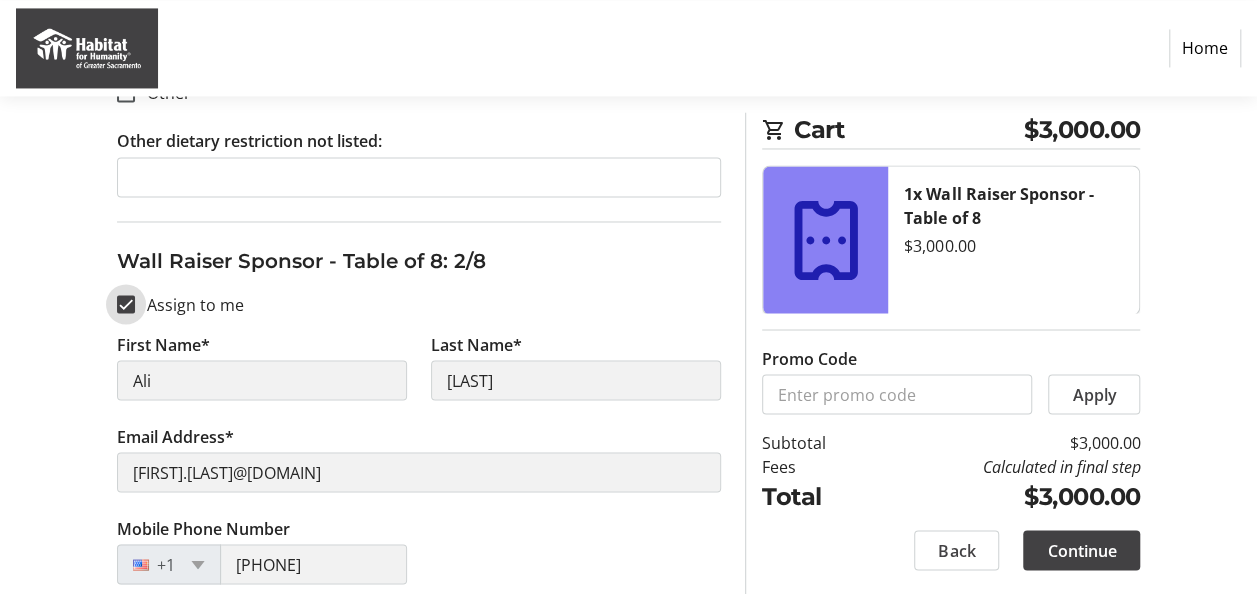 click on "Assign to me" at bounding box center [126, 304] 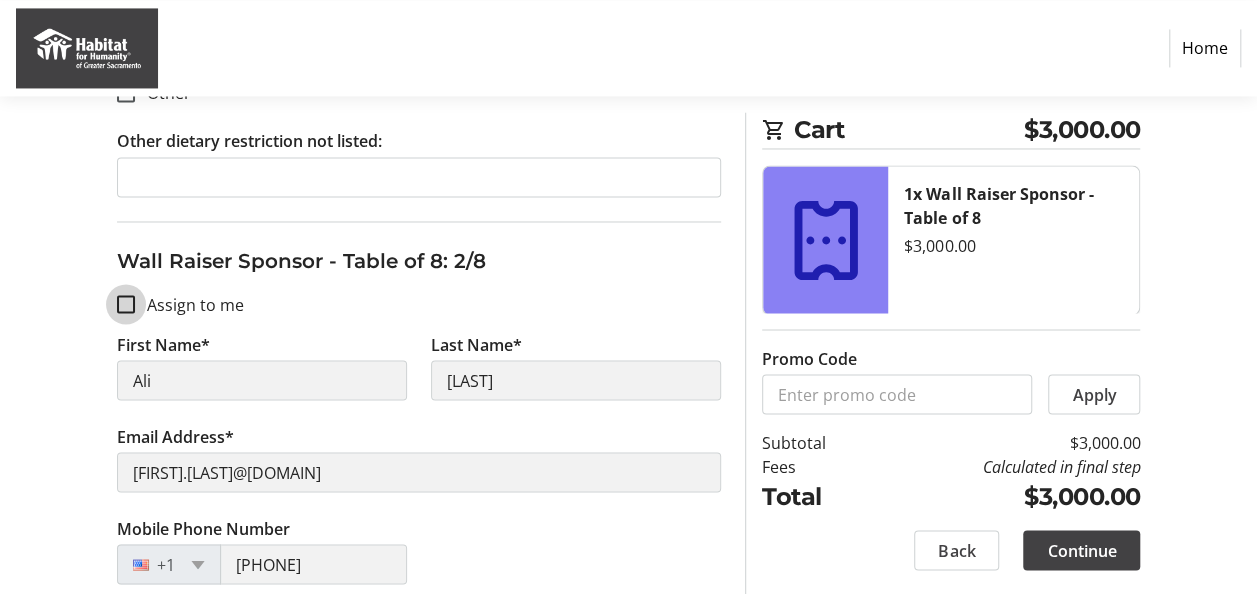 checkbox on "false" 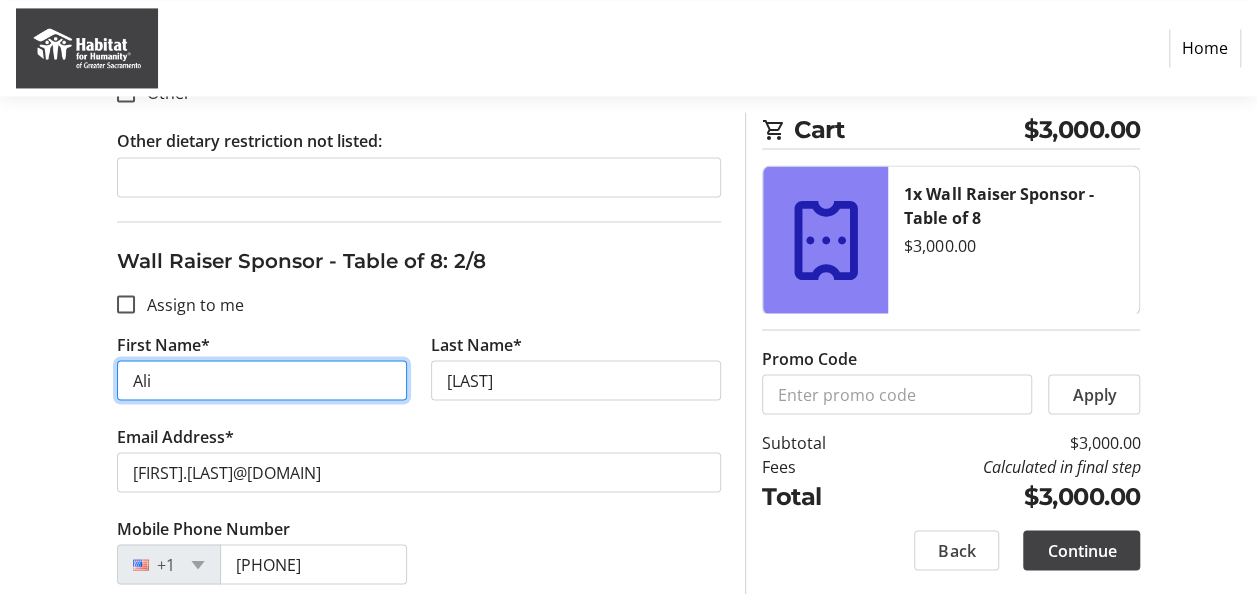 drag, startPoint x: 310, startPoint y: 371, endPoint x: 85, endPoint y: 360, distance: 225.26872 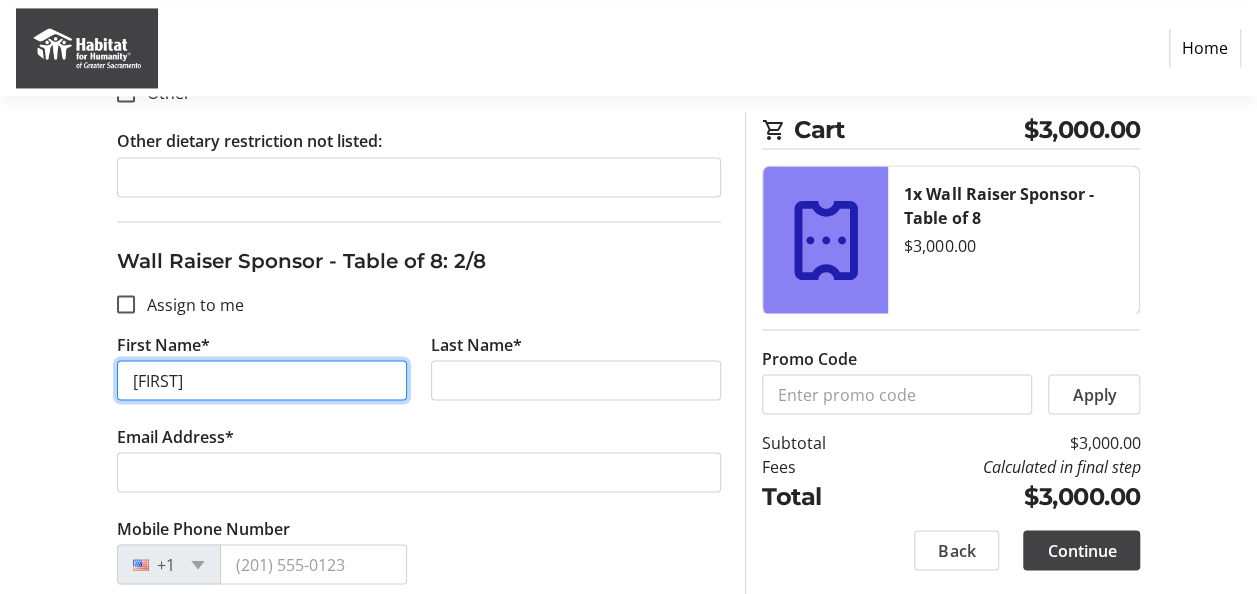 type on "[FIRST]" 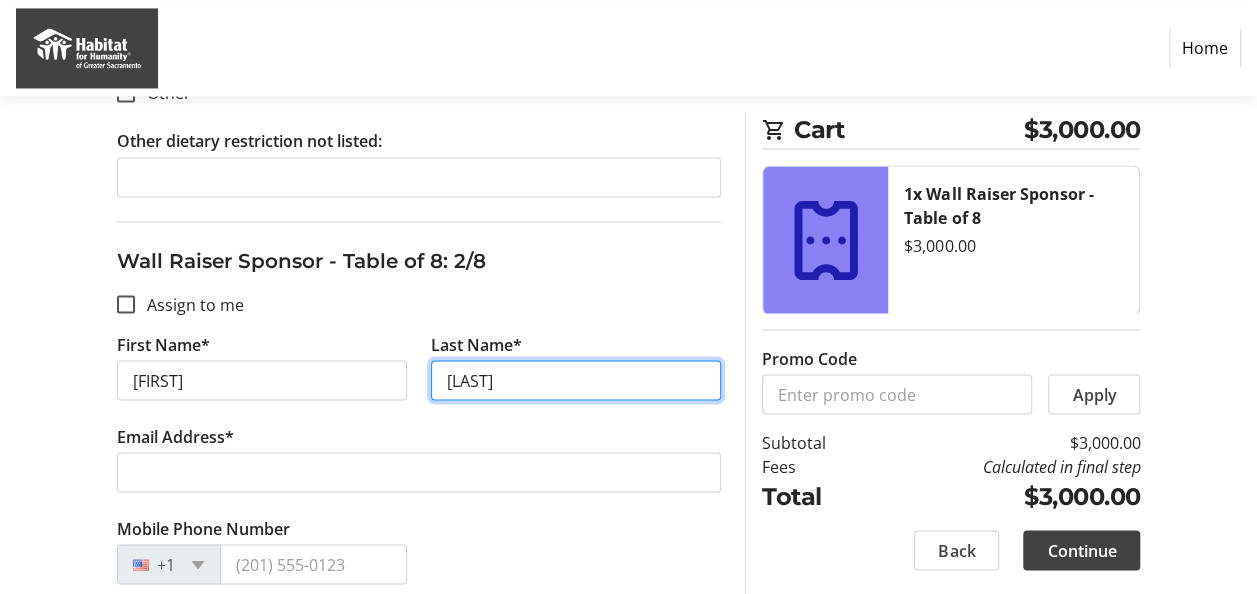 scroll, scrollTop: 1700, scrollLeft: 0, axis: vertical 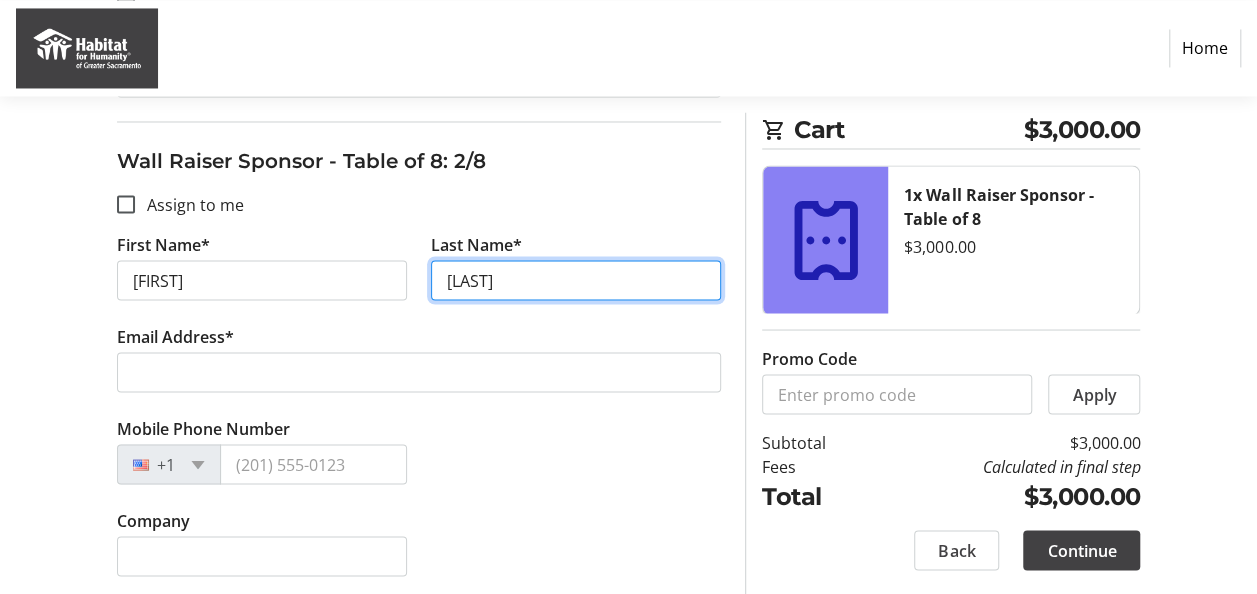 type on "[LAST]" 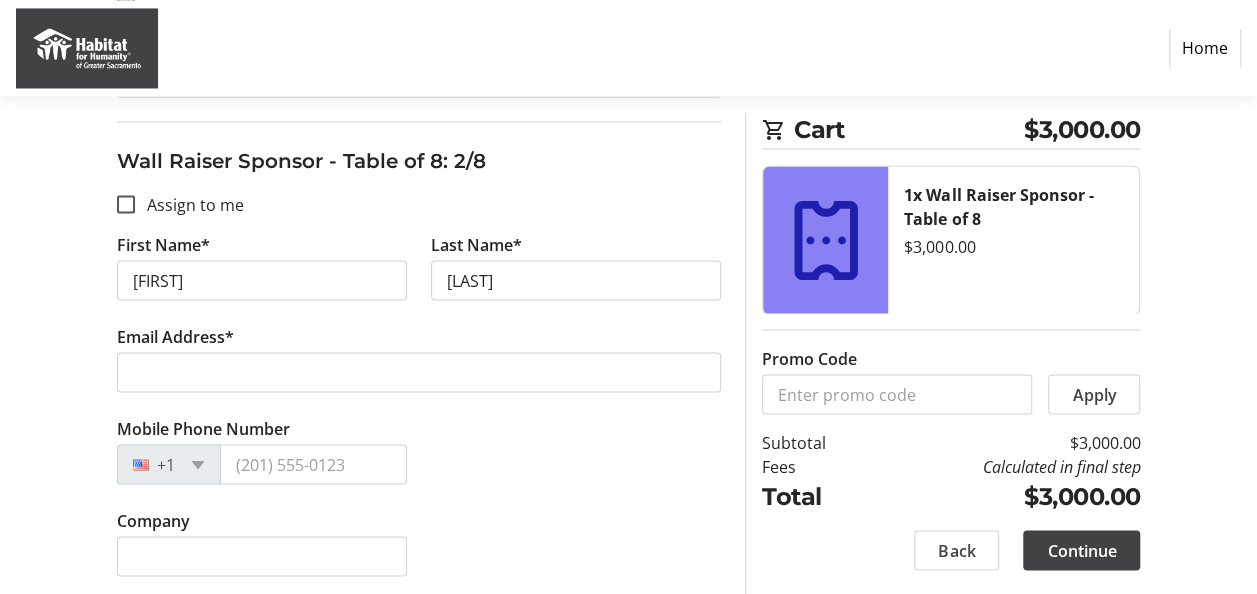 click on "Email Address*" 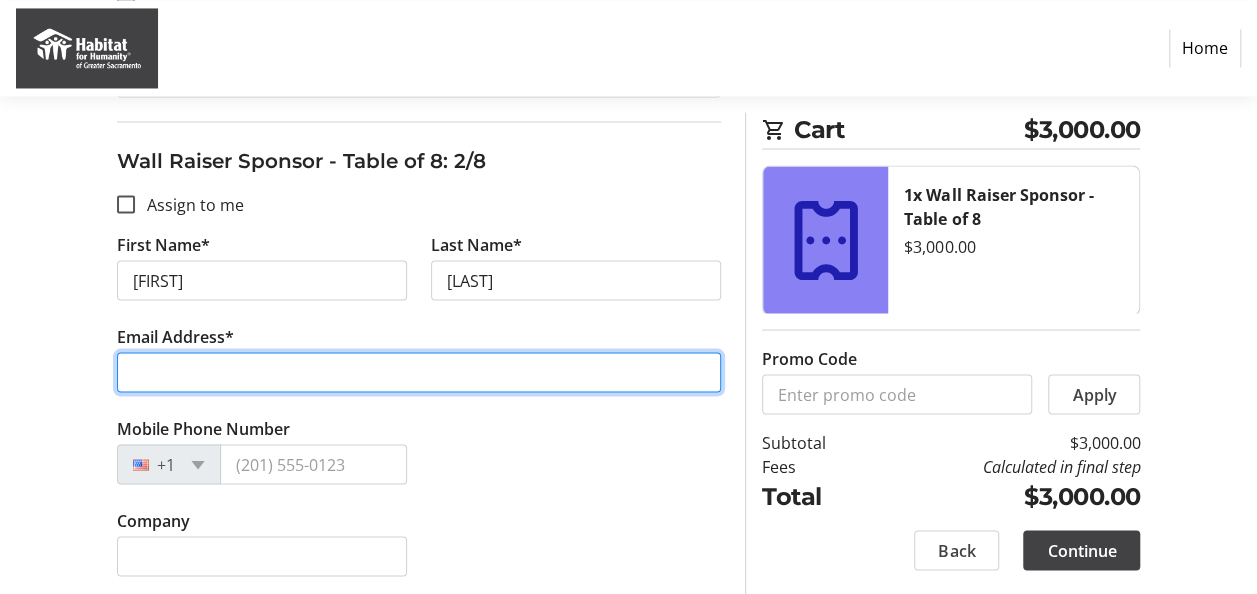 click on "Email Address*" at bounding box center (419, 372) 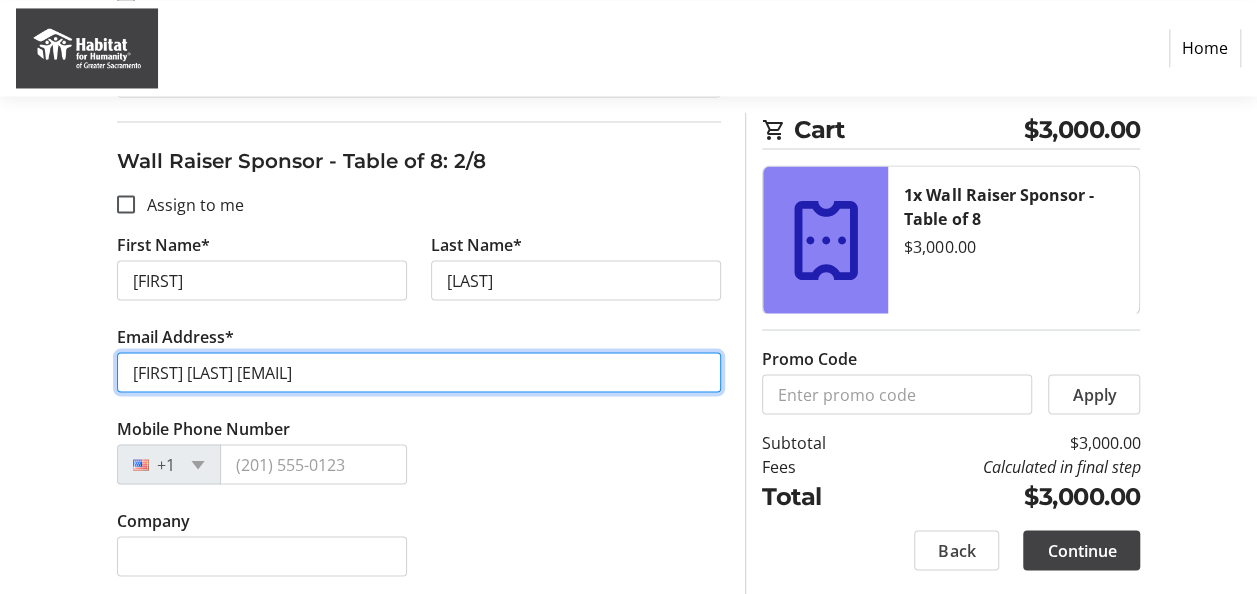 scroll, scrollTop: 1900, scrollLeft: 0, axis: vertical 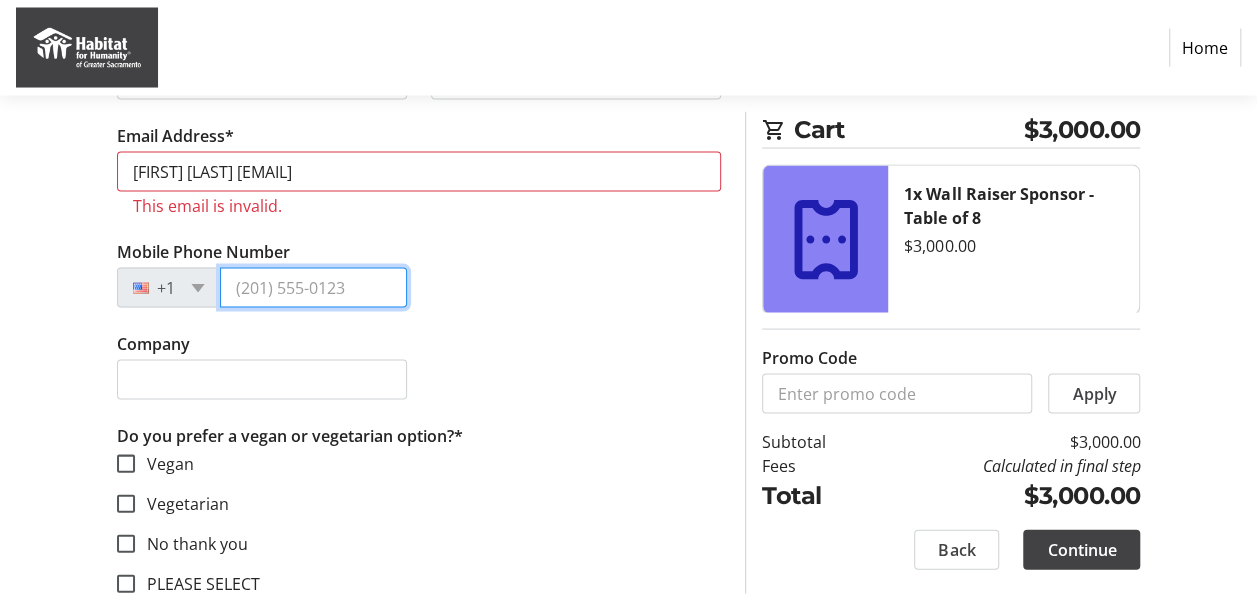 click on "Mobile Phone Number +1" 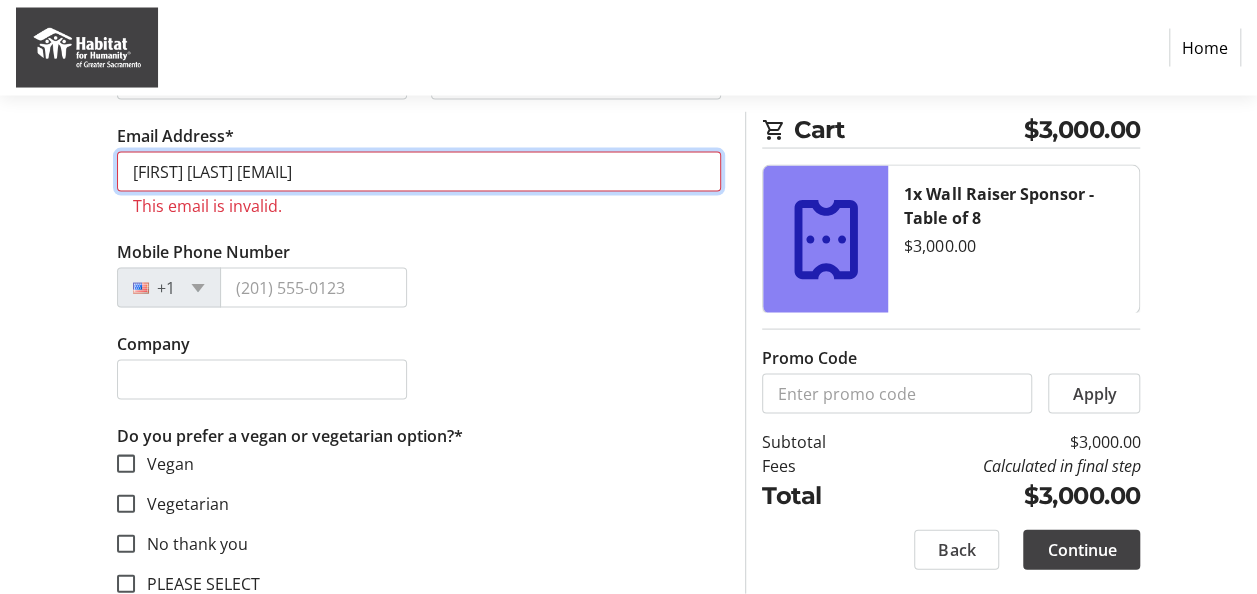 click on "[FIRST] [LAST] [EMAIL]" at bounding box center (419, 172) 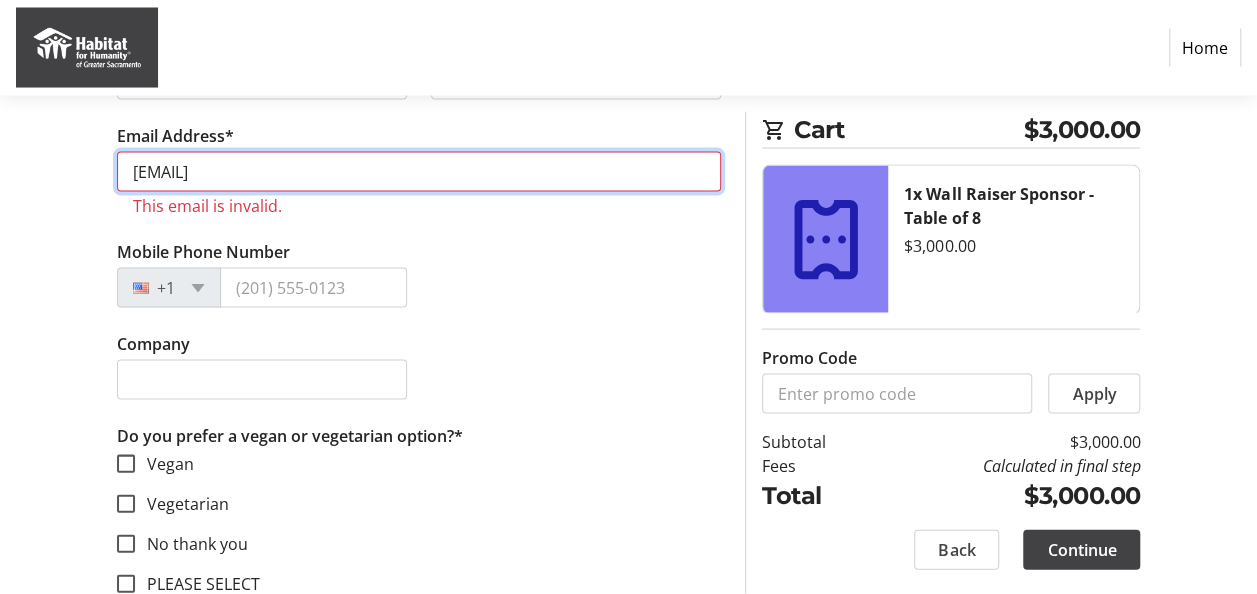 click on "[EMAIL]" at bounding box center (419, 172) 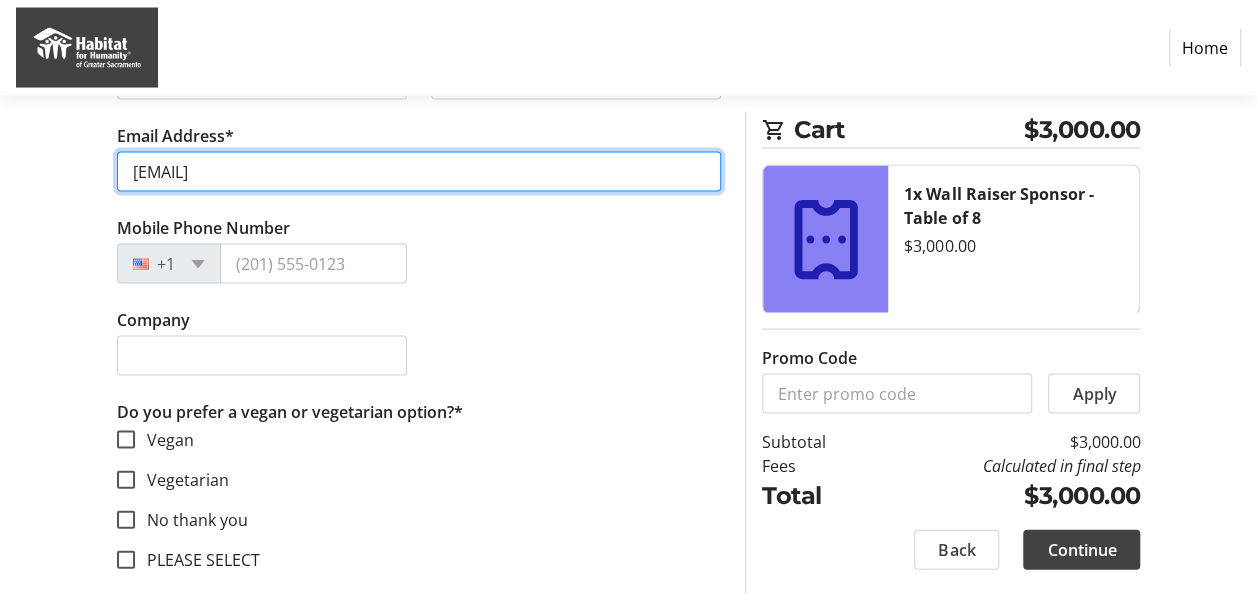 type on "[EMAIL]" 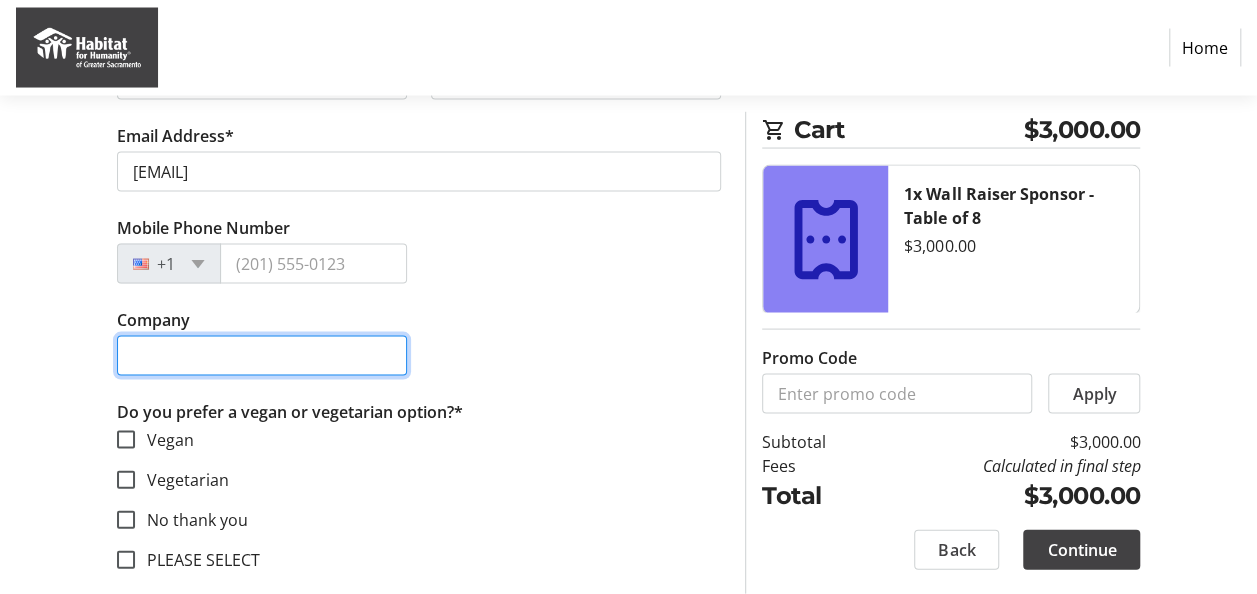 click on "Company" at bounding box center (262, 356) 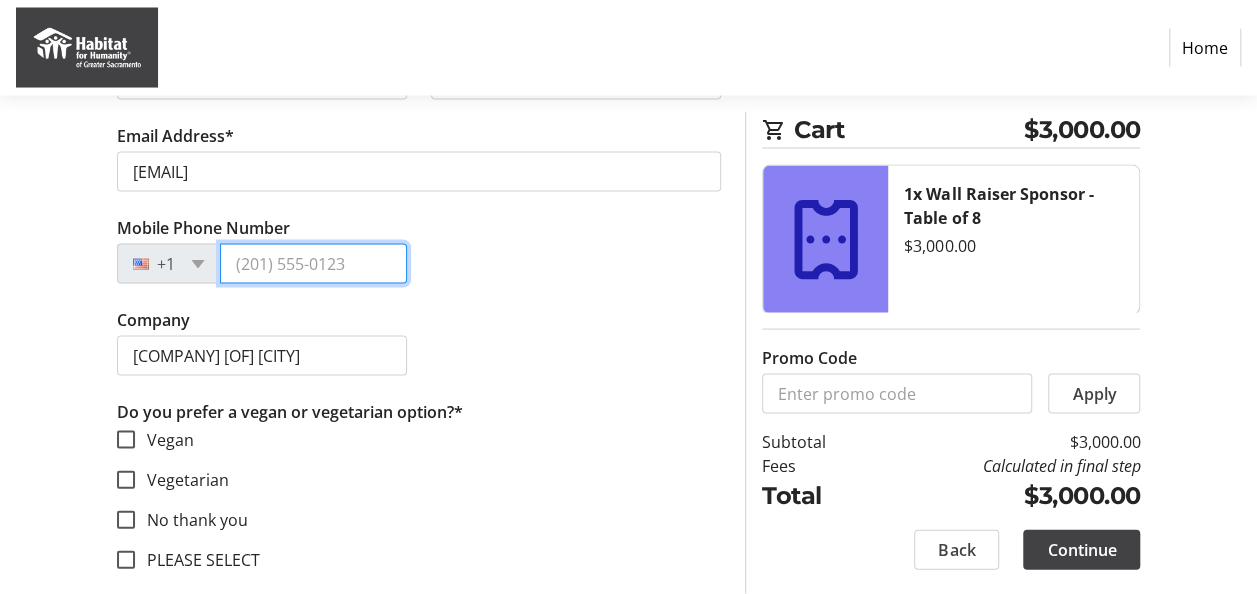 type on "[PHONE]" 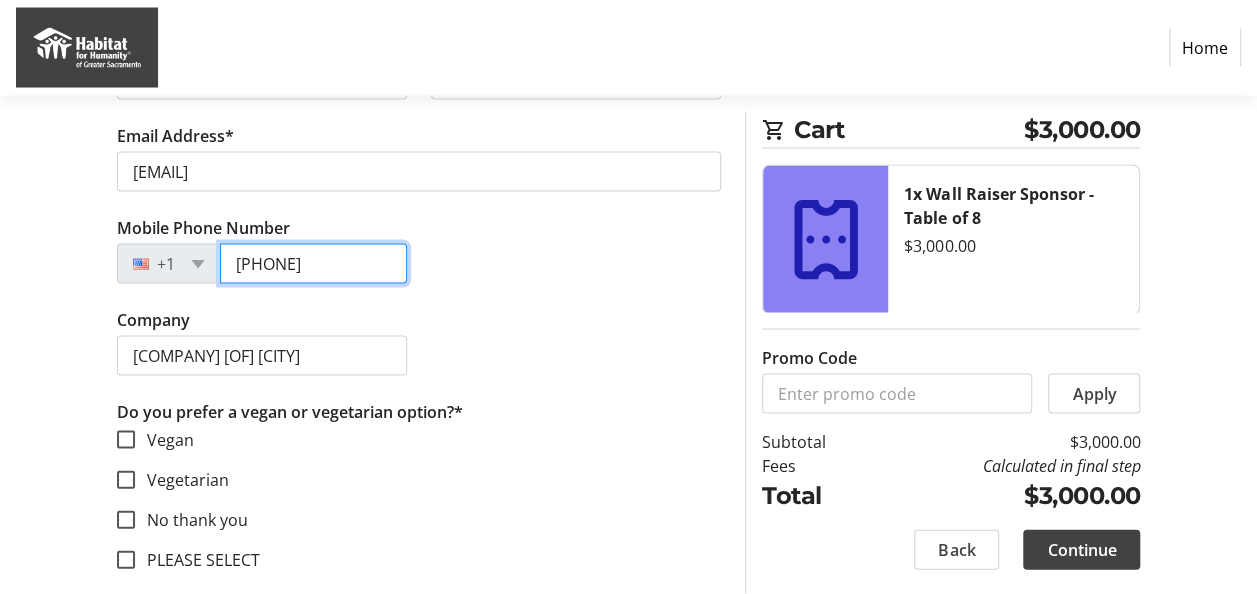 click on "[PHONE]" at bounding box center (313, 264) 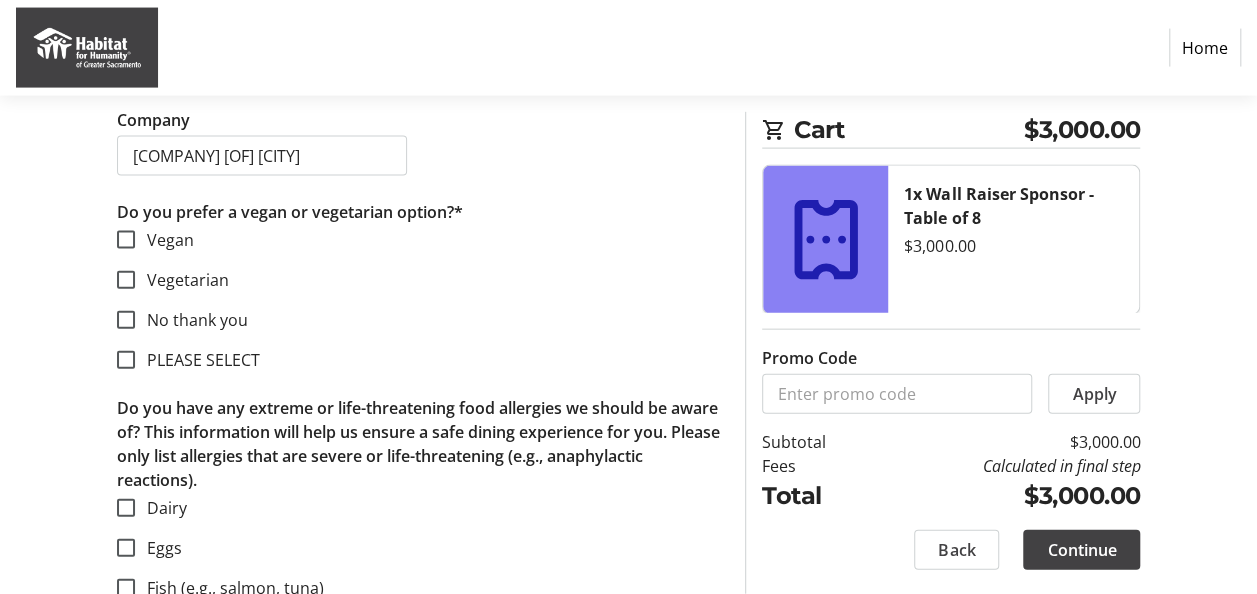 scroll, scrollTop: 2200, scrollLeft: 0, axis: vertical 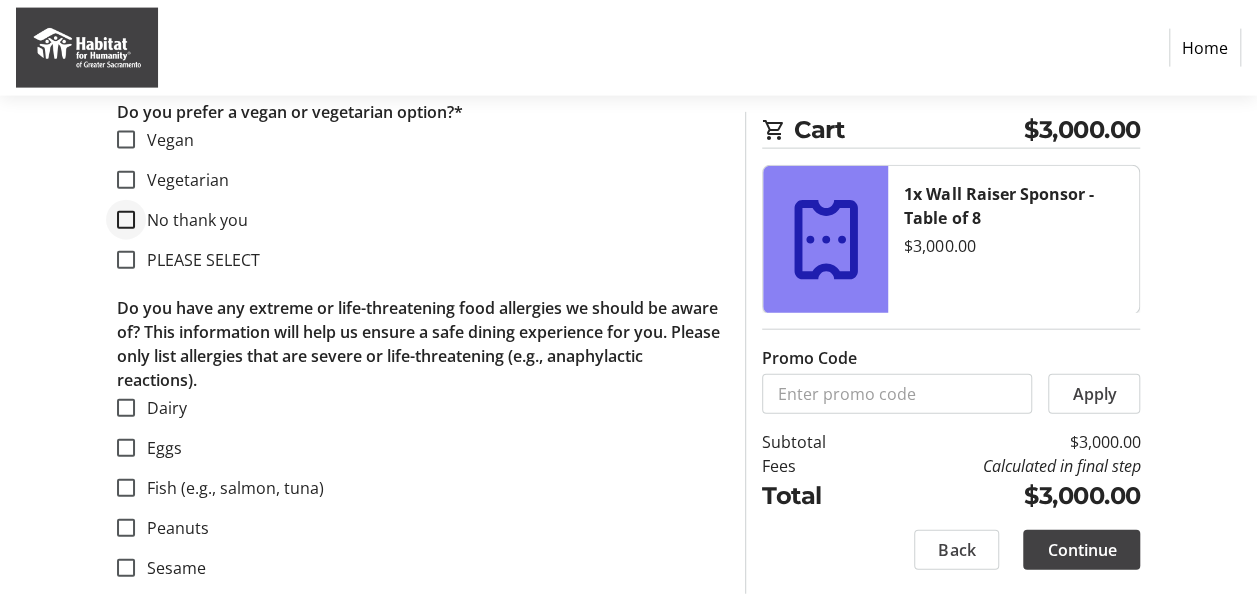 type on "[PHONE]" 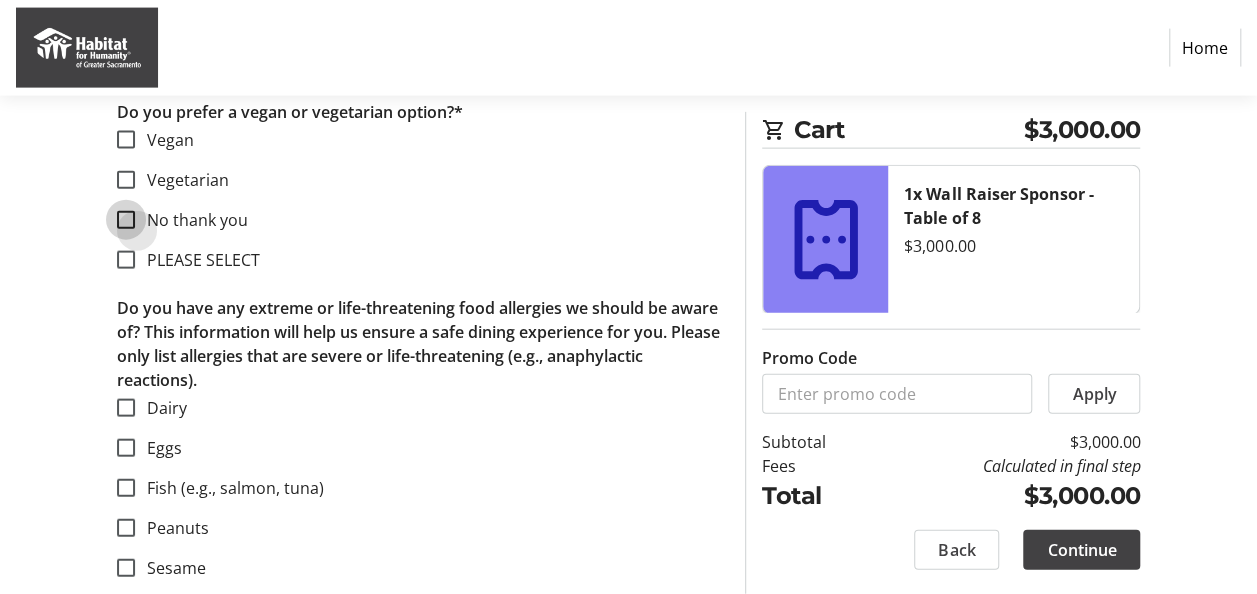 click on "No thank you" at bounding box center [126, 220] 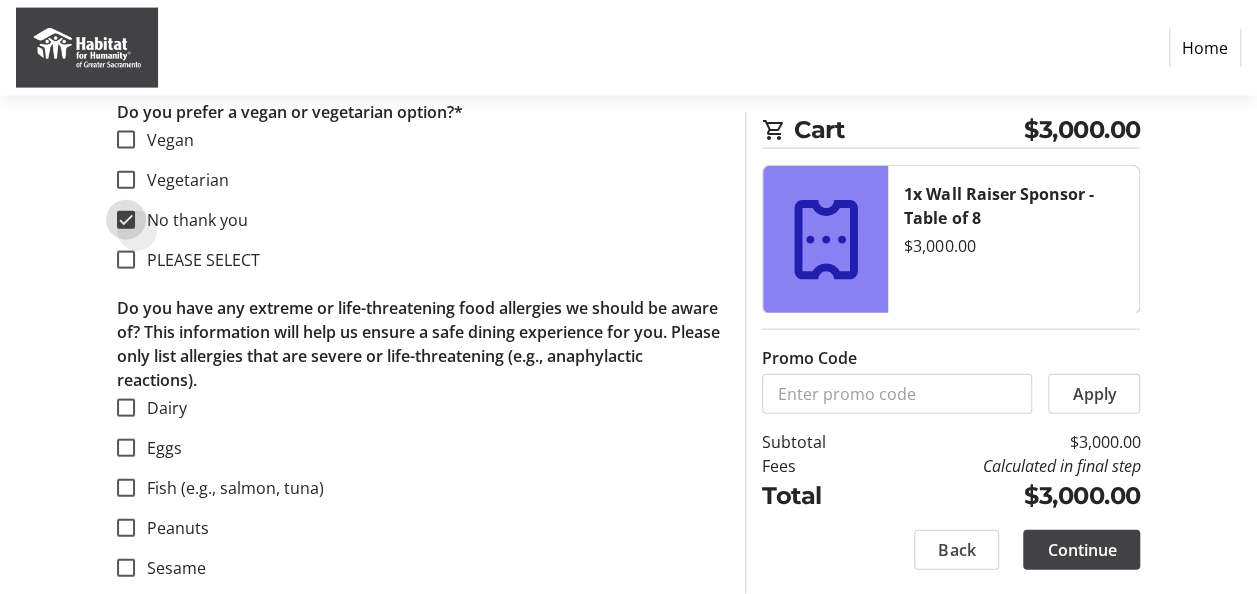 checkbox on "true" 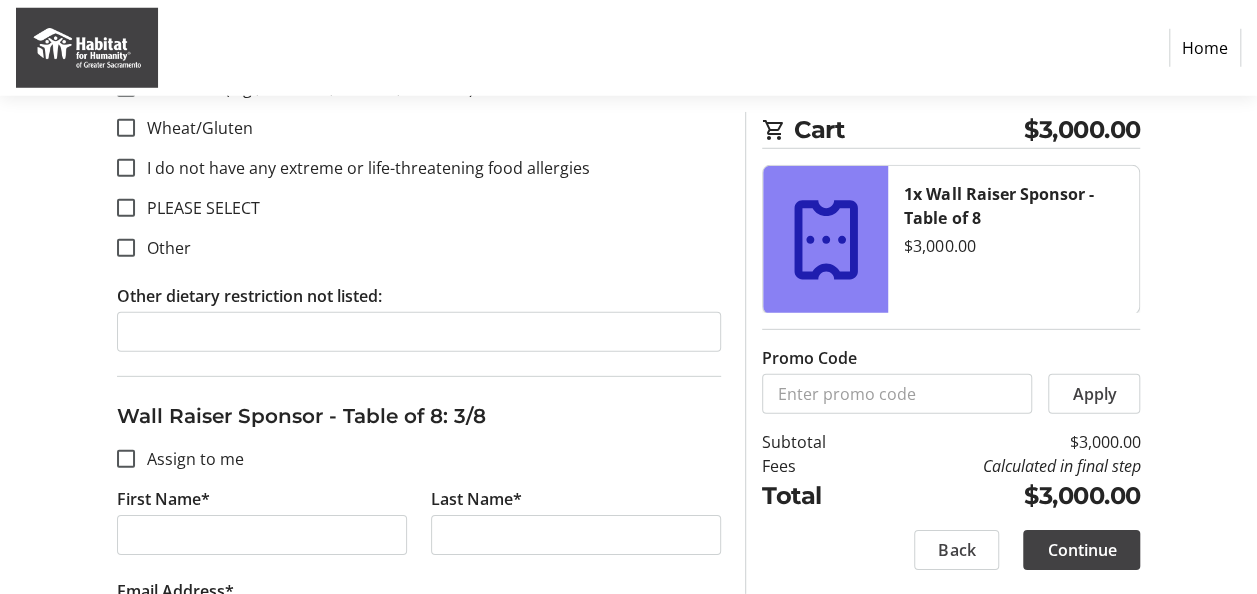scroll, scrollTop: 2700, scrollLeft: 0, axis: vertical 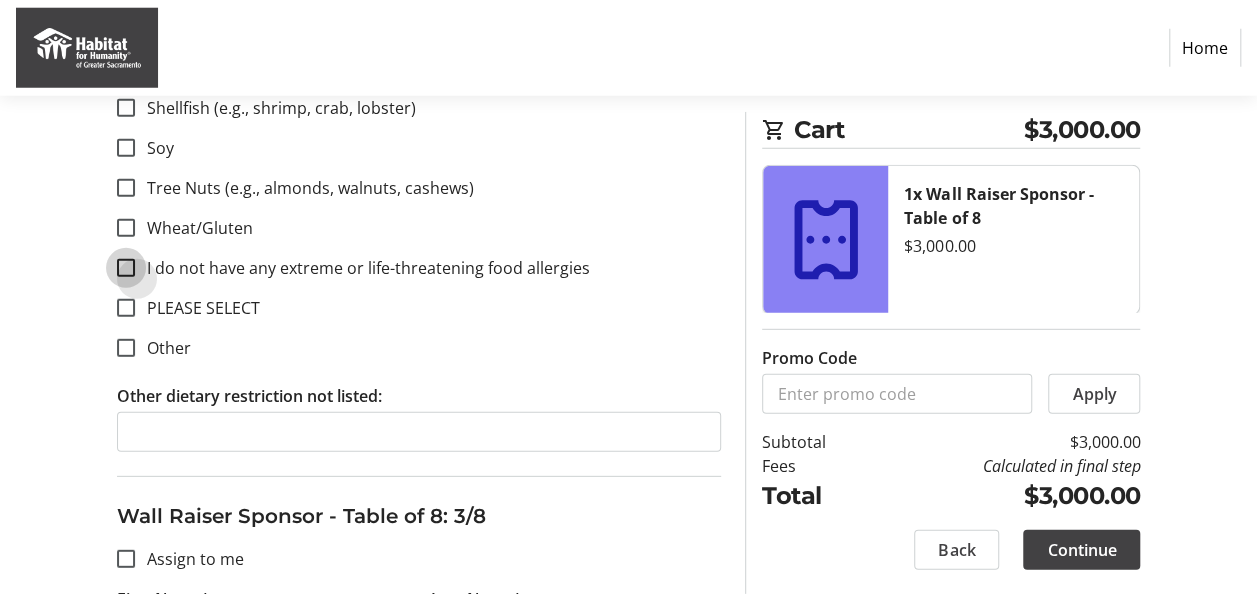 click on "I do not have any extreme or life-threatening food allergies" at bounding box center [126, 268] 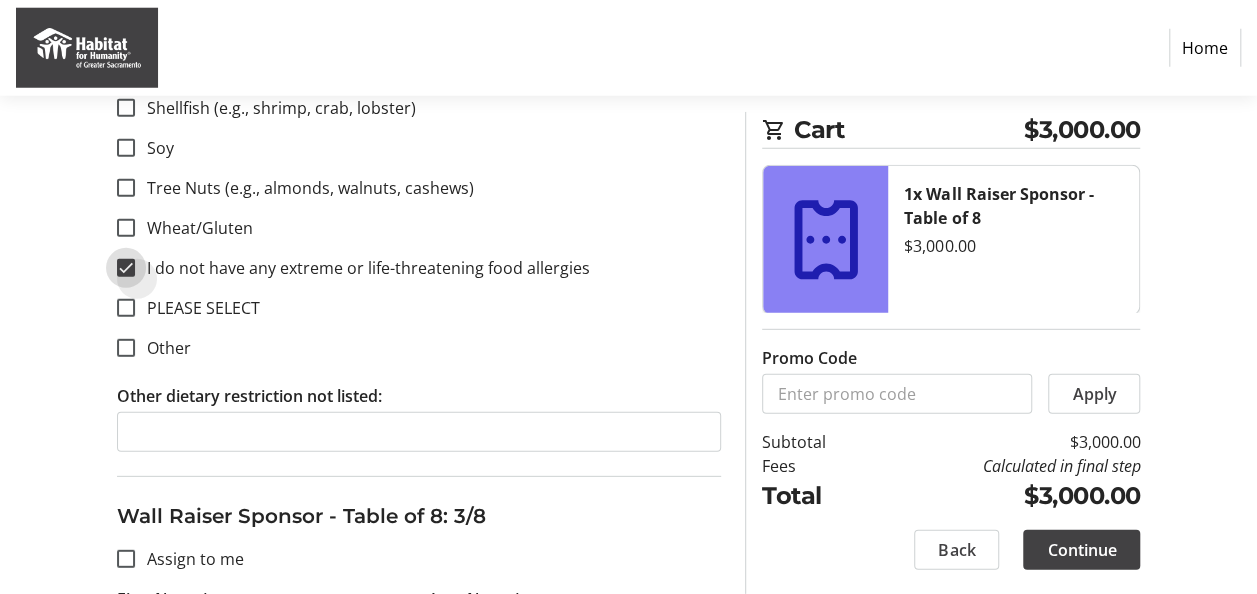 checkbox on "true" 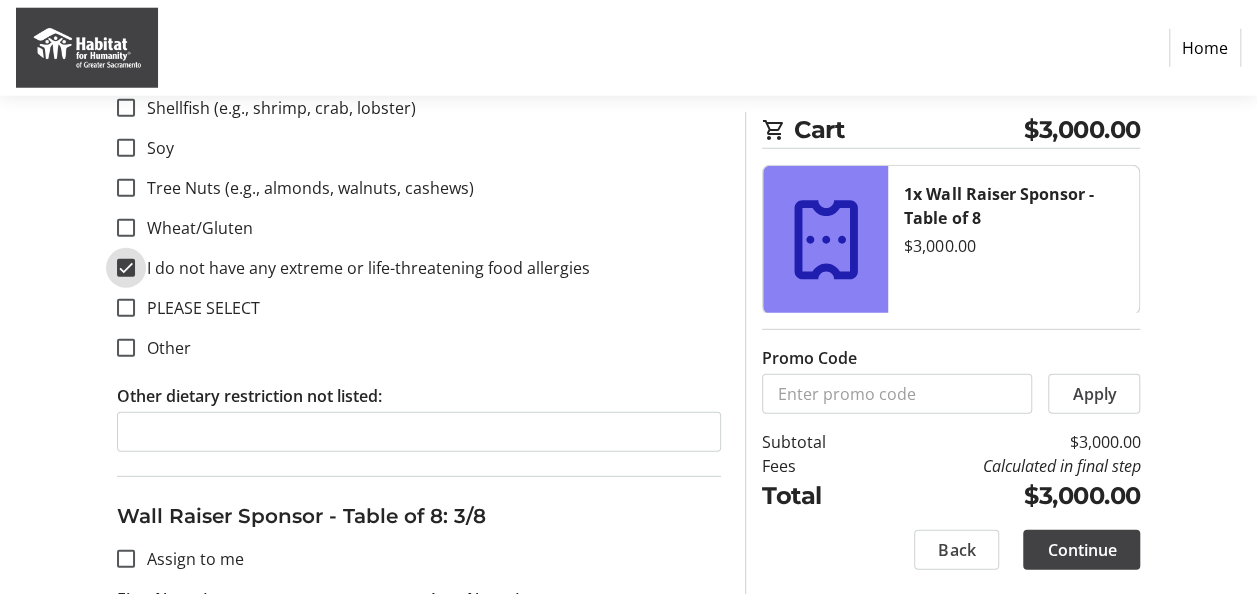 scroll, scrollTop: 3000, scrollLeft: 0, axis: vertical 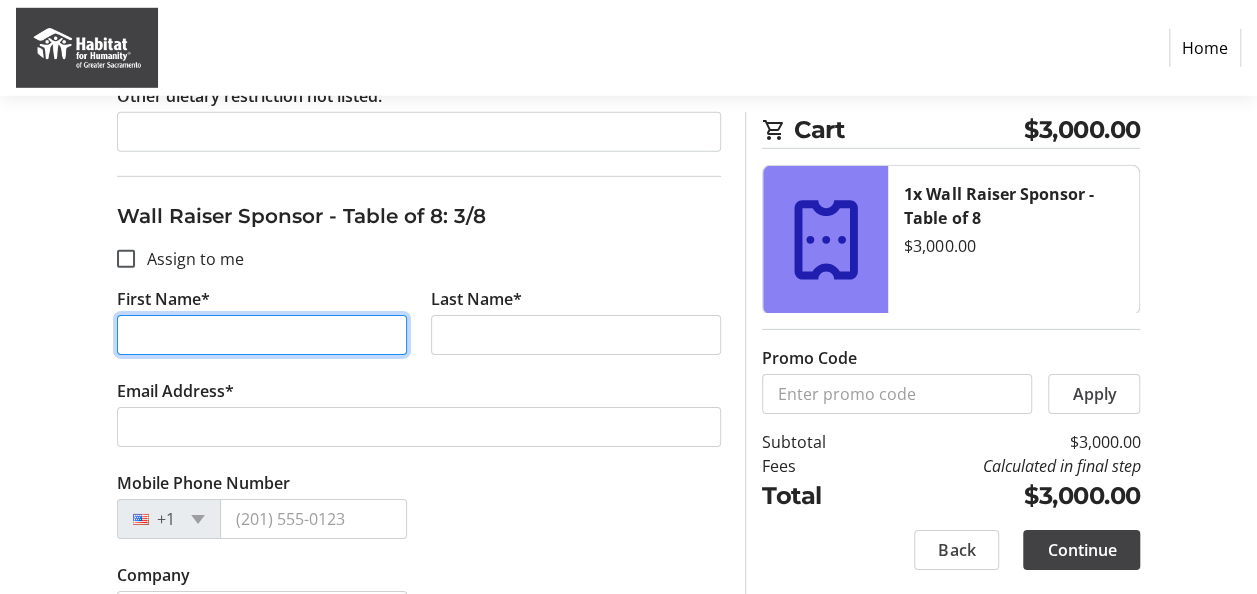 click on "First Name*" at bounding box center (262, 335) 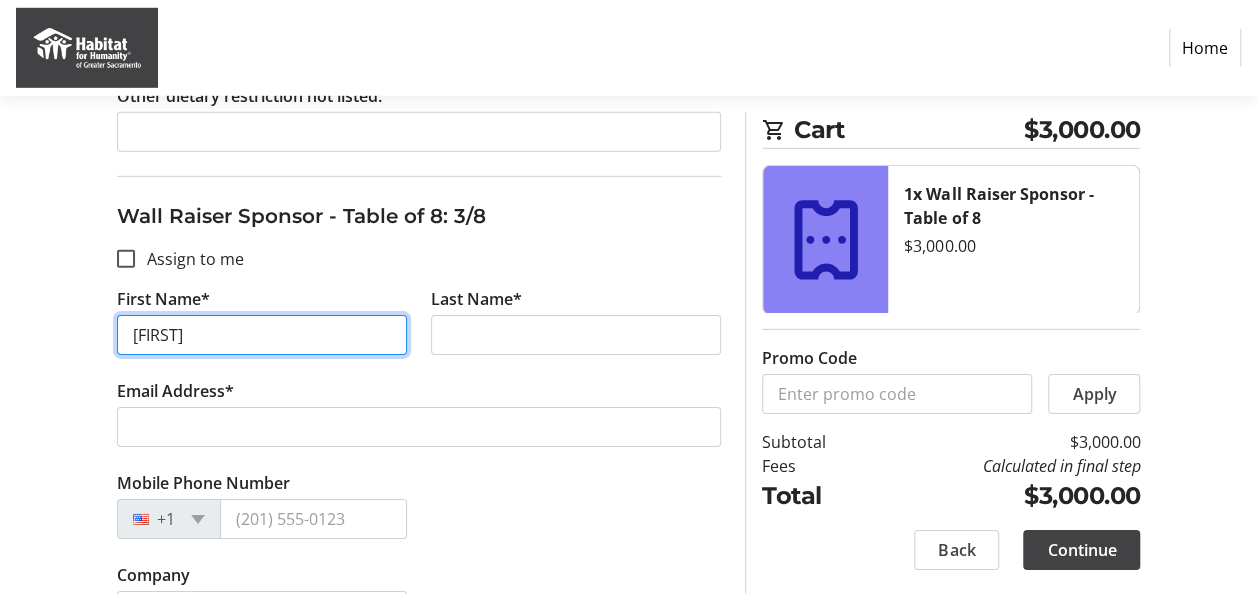 type on "[FIRST]" 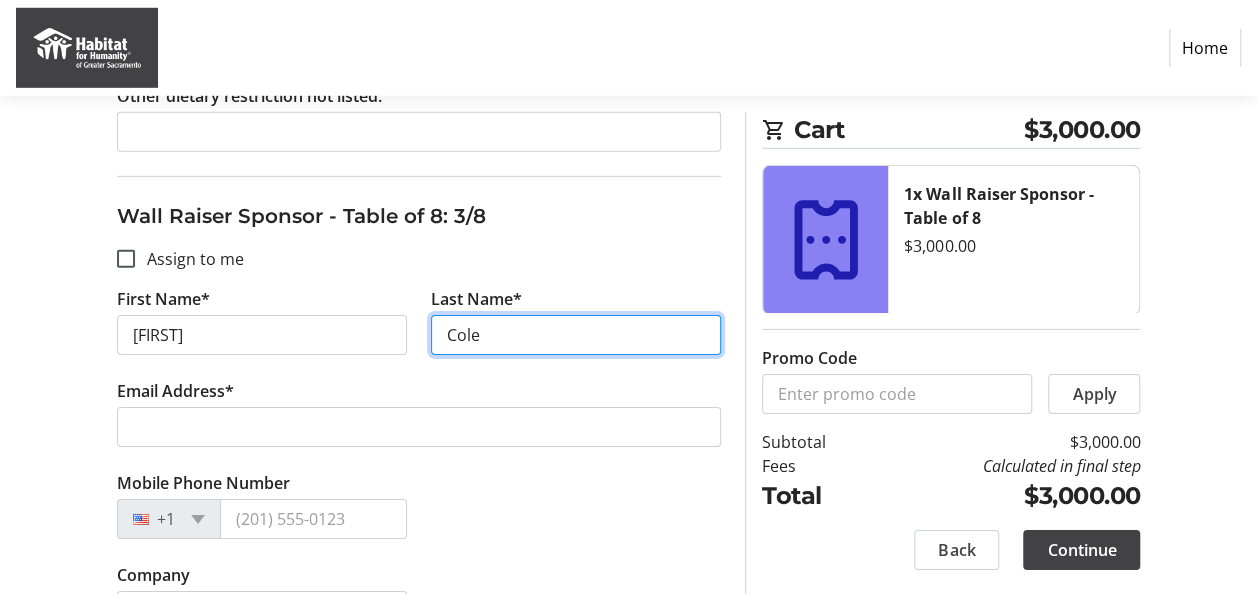 type on "Cole" 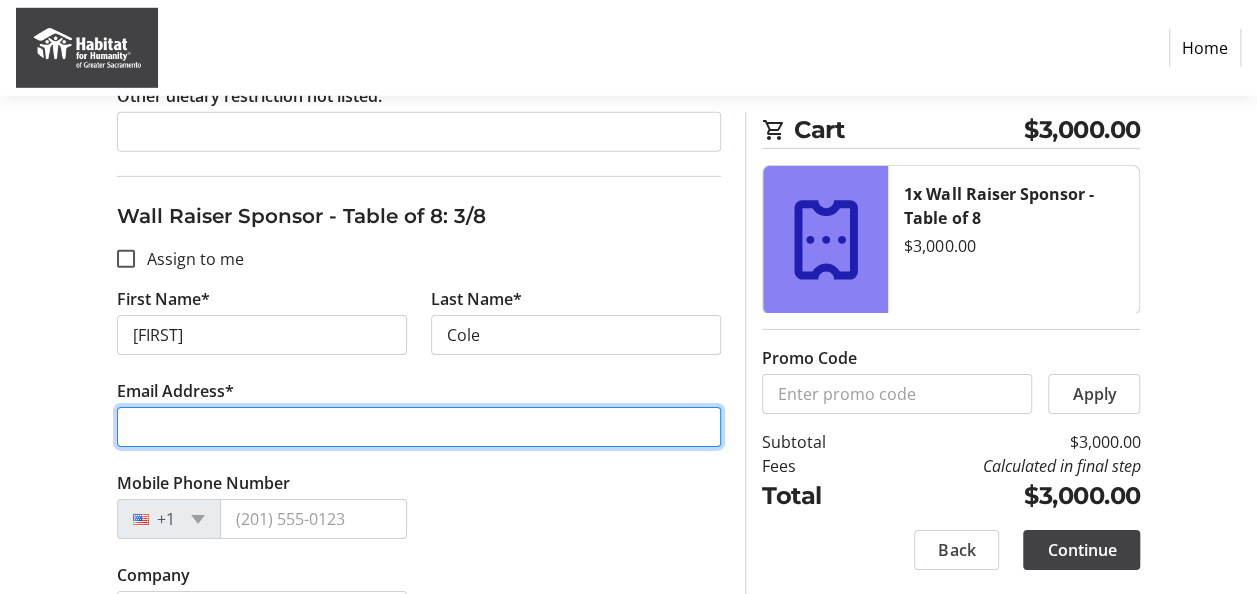 click on "Email Address*" at bounding box center [419, 427] 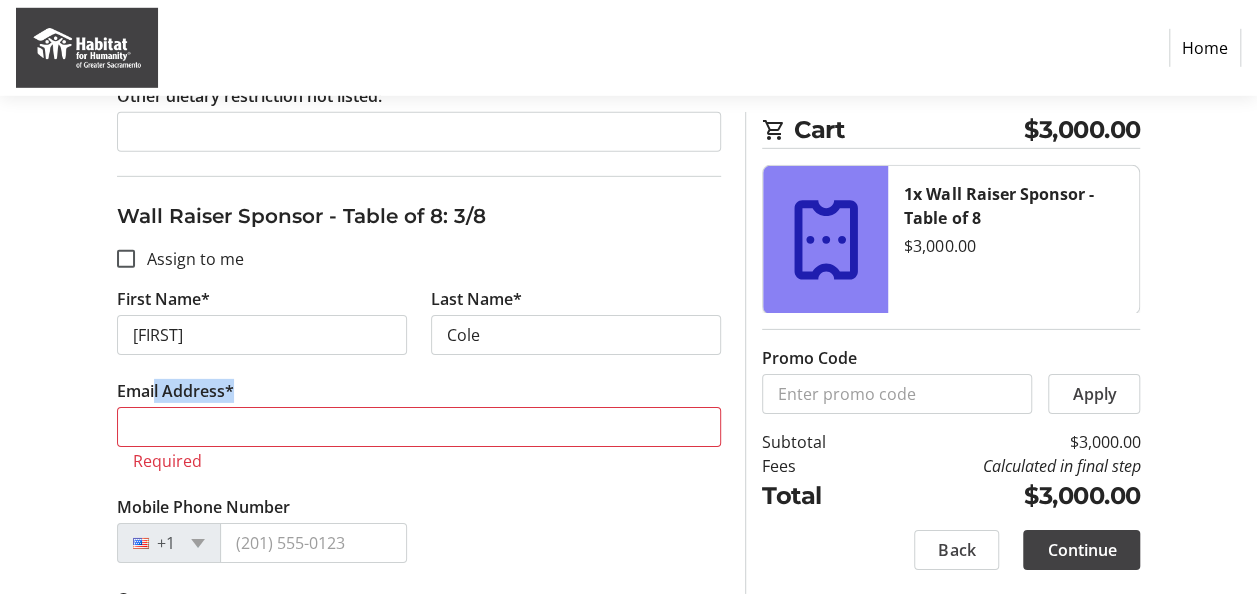 click on "Email Address*  Required" 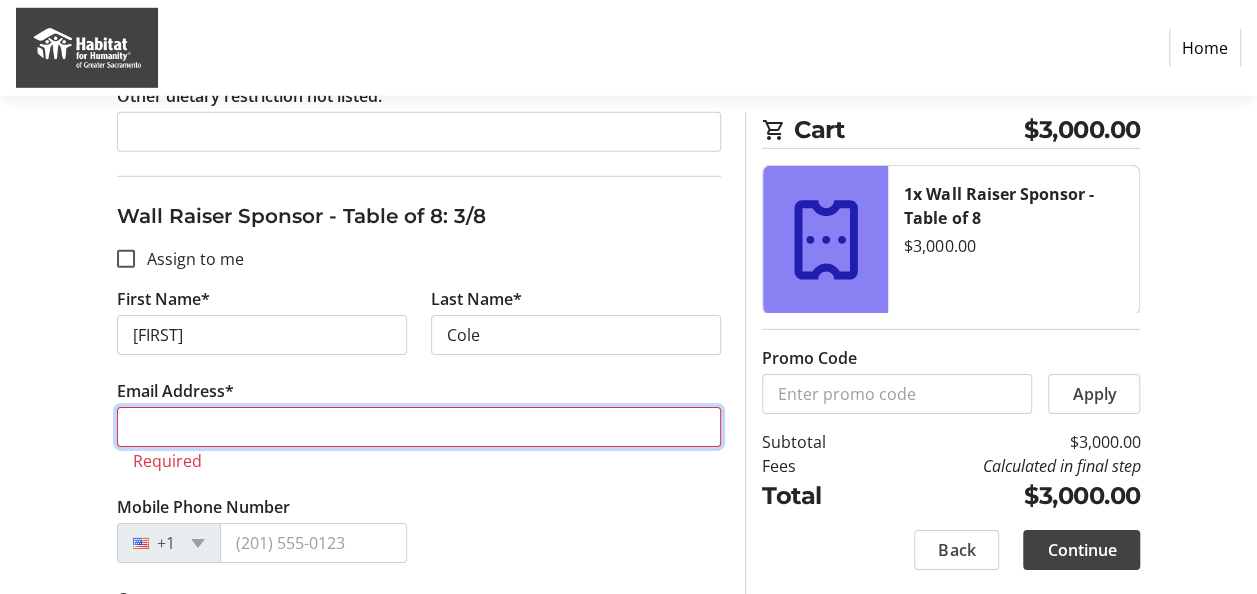 drag, startPoint x: 154, startPoint y: 396, endPoint x: 137, endPoint y: 421, distance: 30.232433 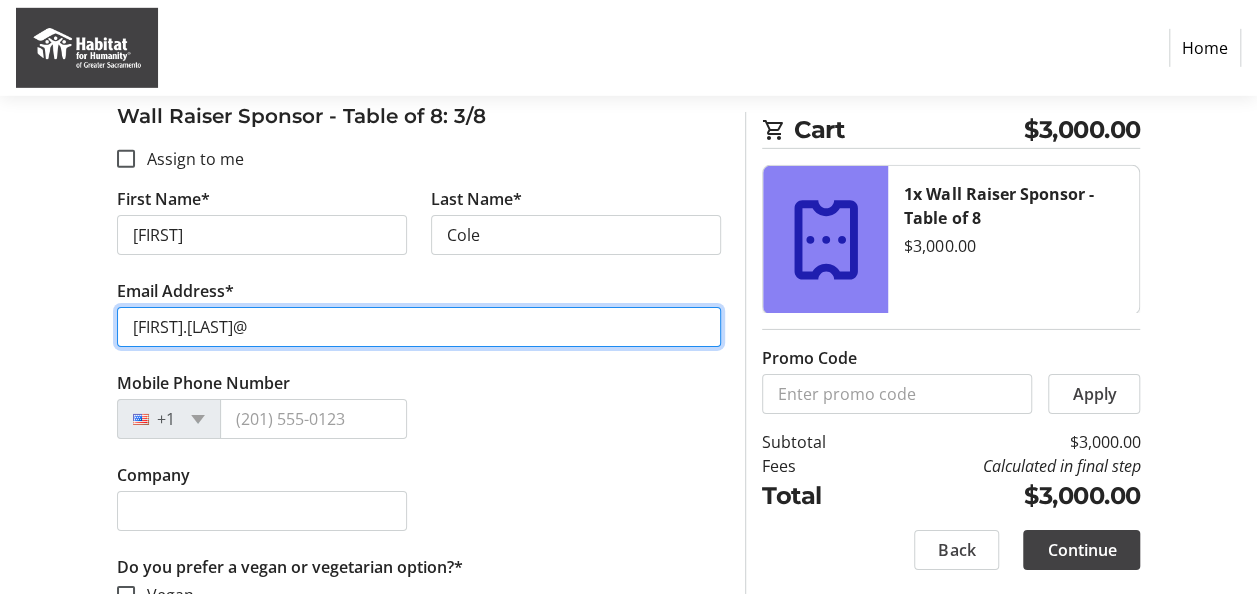 scroll, scrollTop: 3200, scrollLeft: 0, axis: vertical 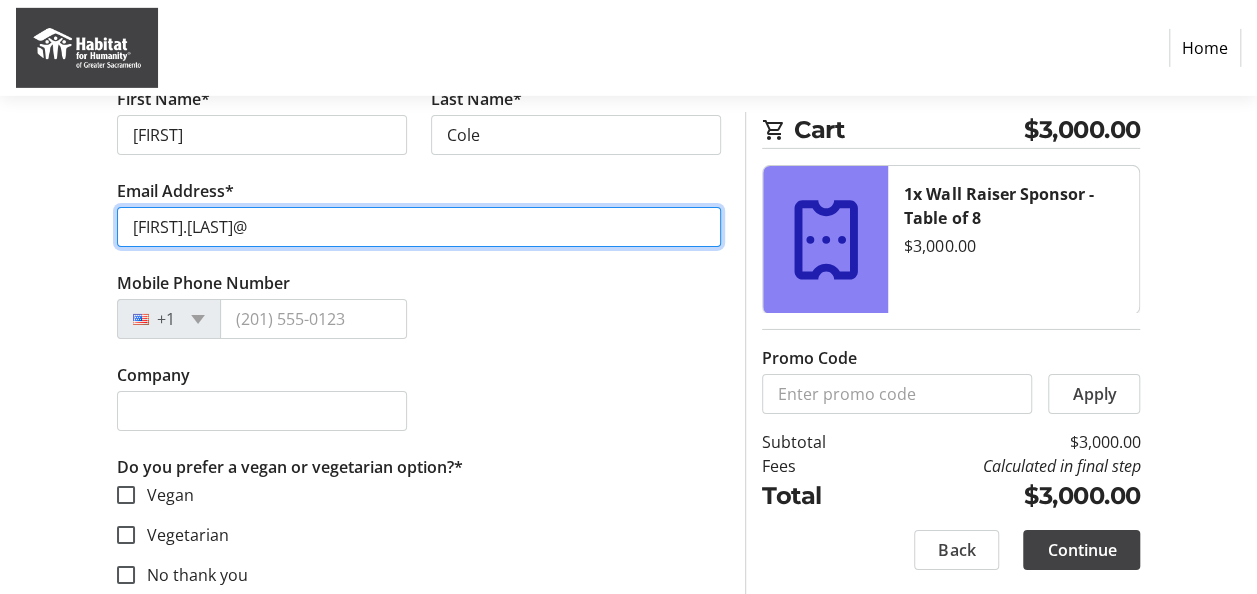 type on "[FIRST].[LAST]@" 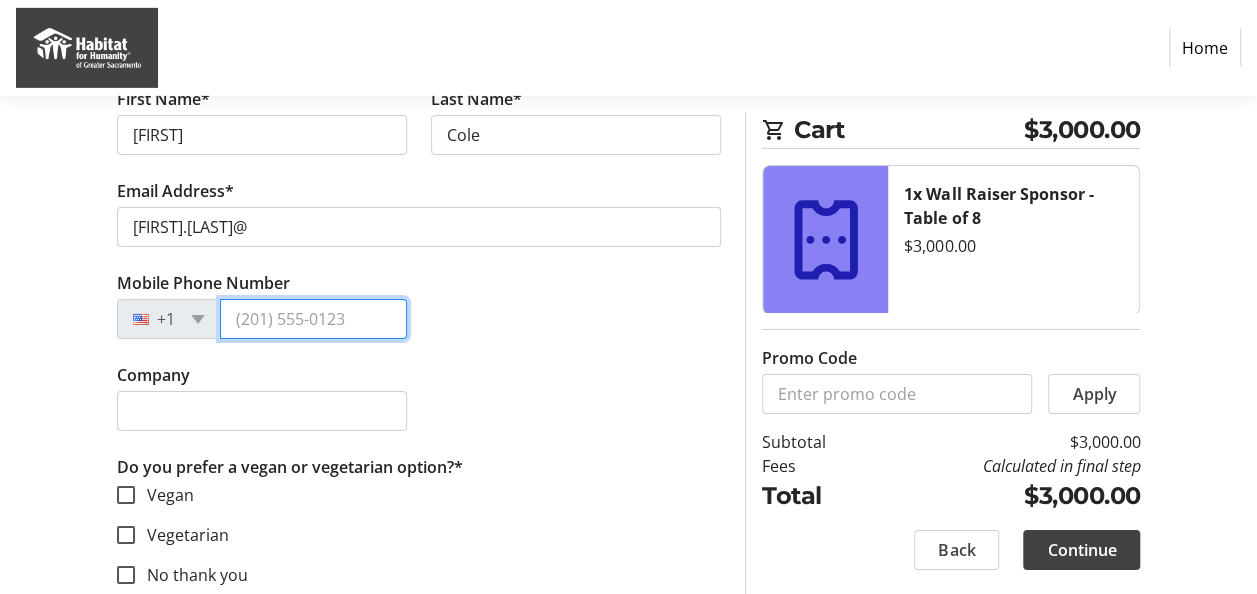 click on "Mobile Phone Number" at bounding box center [313, 319] 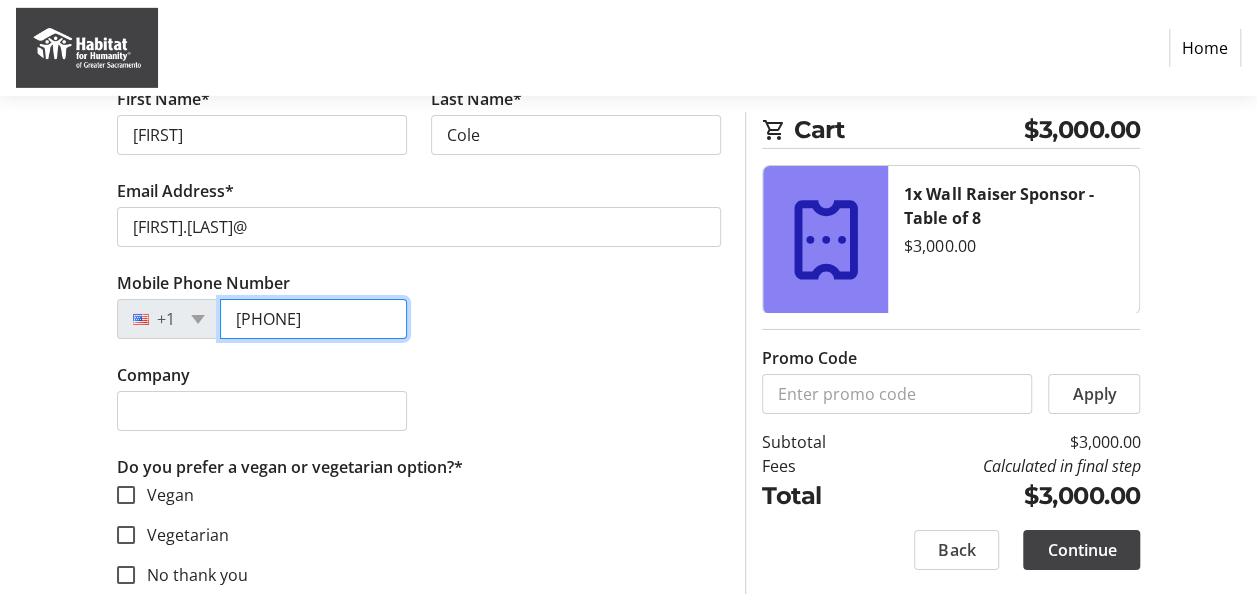 type on "[PHONE]" 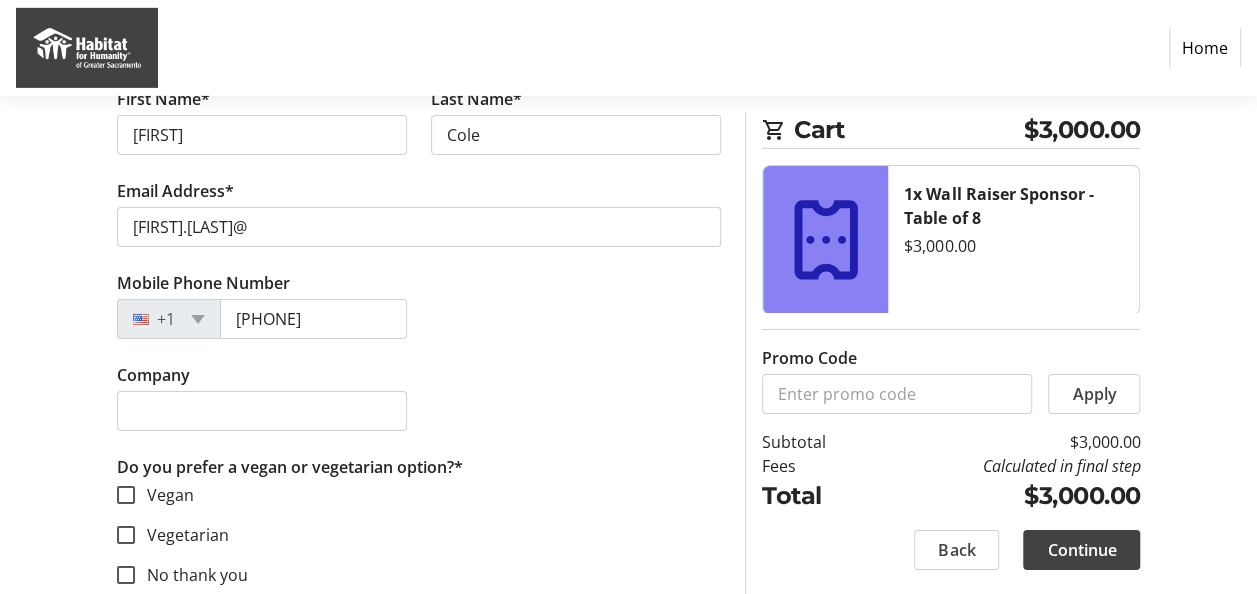 click on "Company" 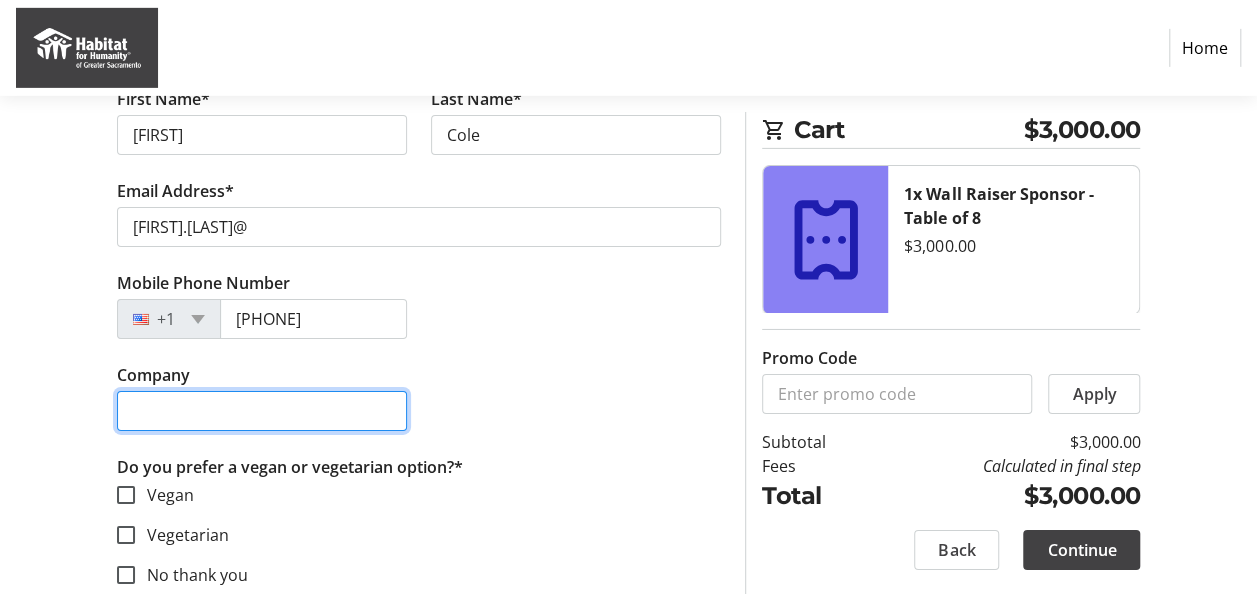 click on "Company" at bounding box center (262, 411) 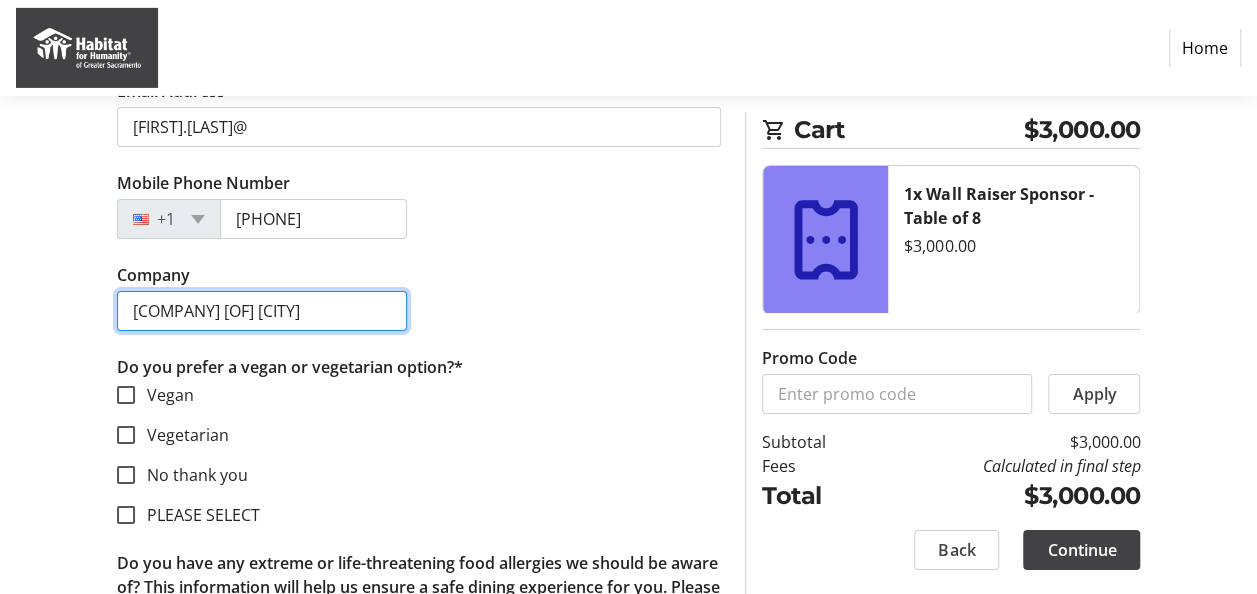 scroll, scrollTop: 3400, scrollLeft: 0, axis: vertical 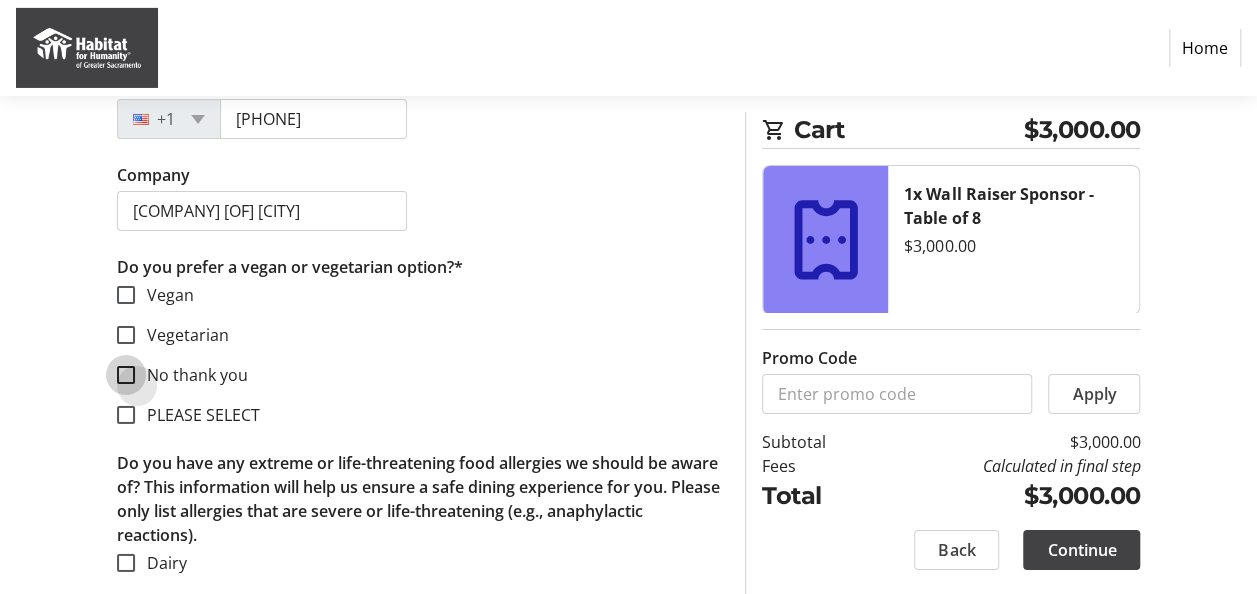 click on "No thank you" at bounding box center [126, 375] 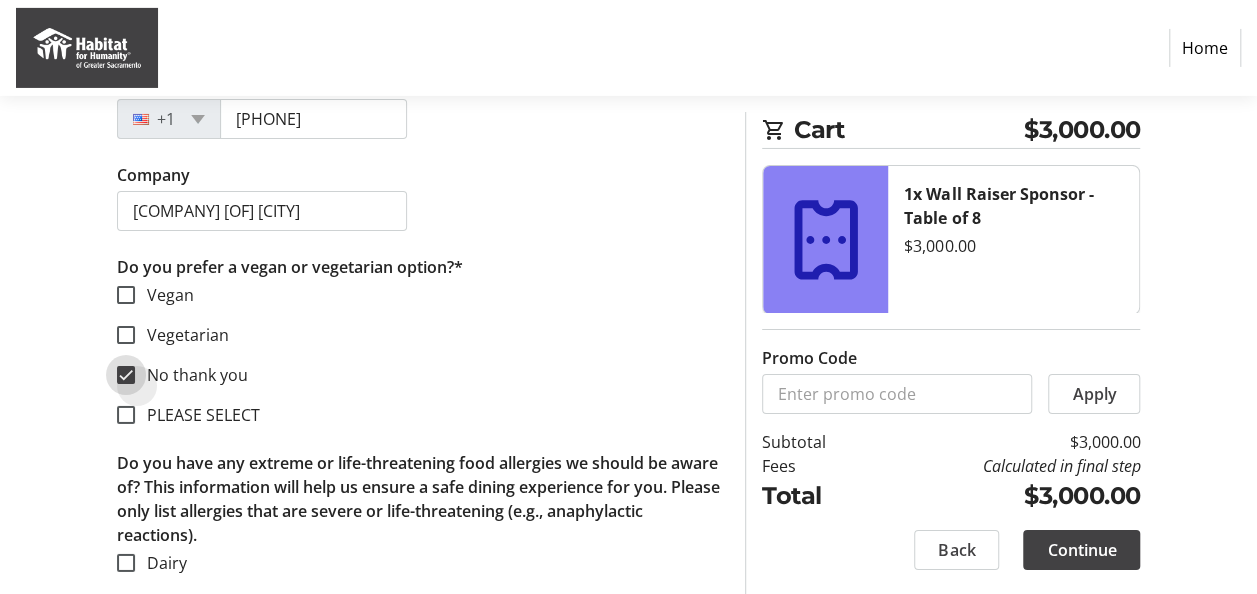 checkbox on "true" 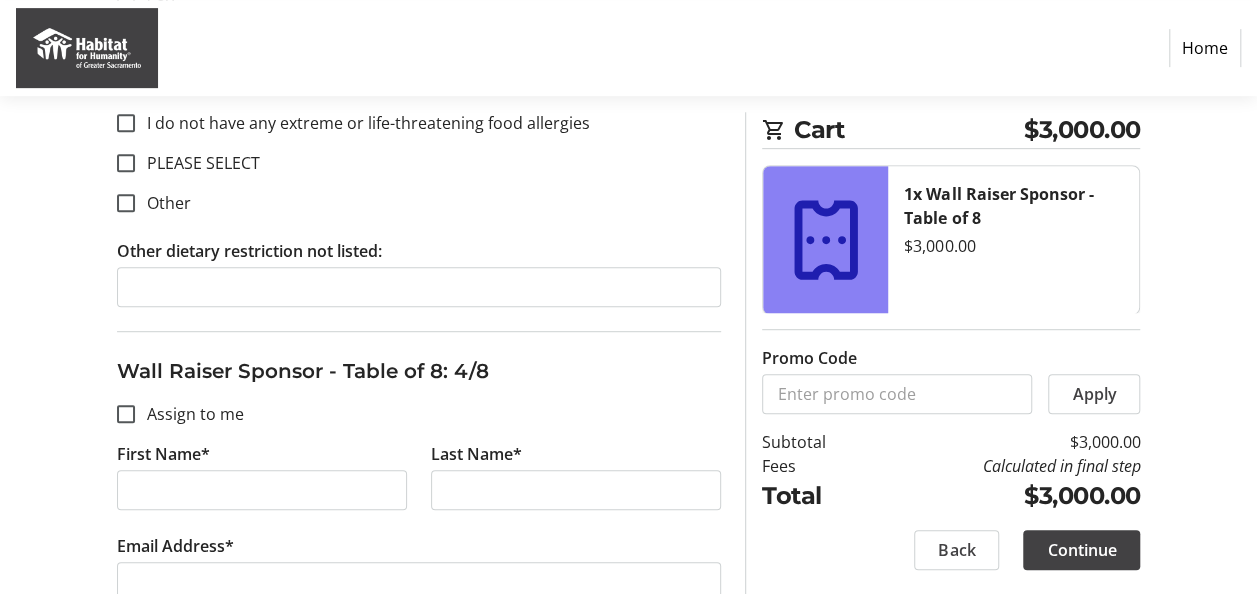scroll, scrollTop: 4400, scrollLeft: 0, axis: vertical 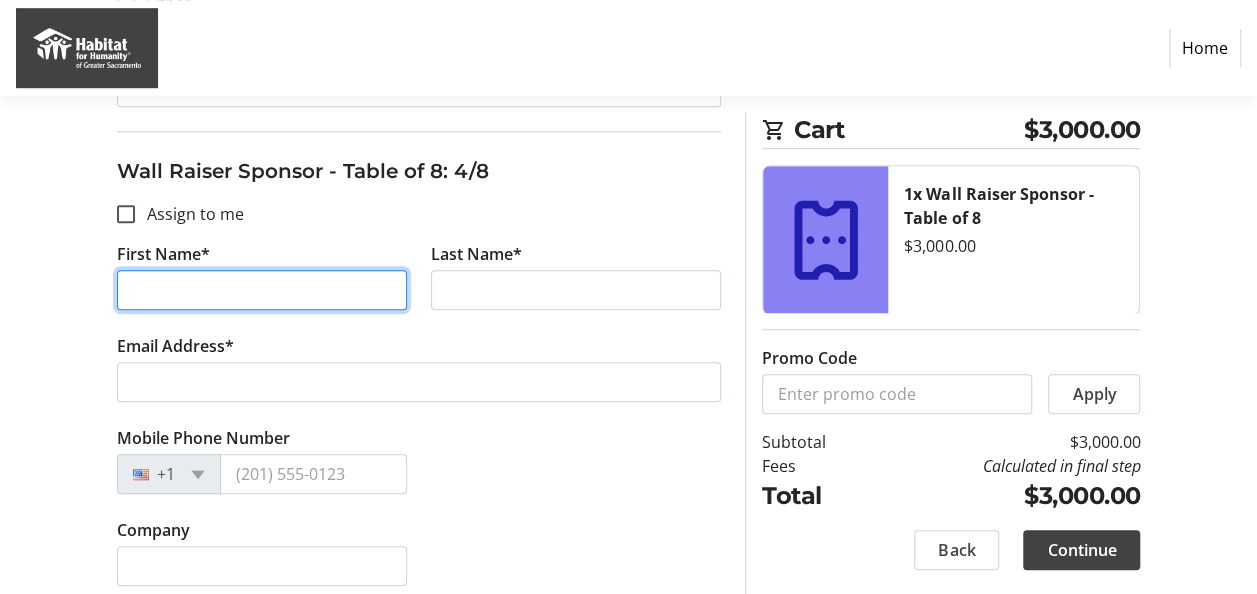 click on "First Name*" at bounding box center (262, 290) 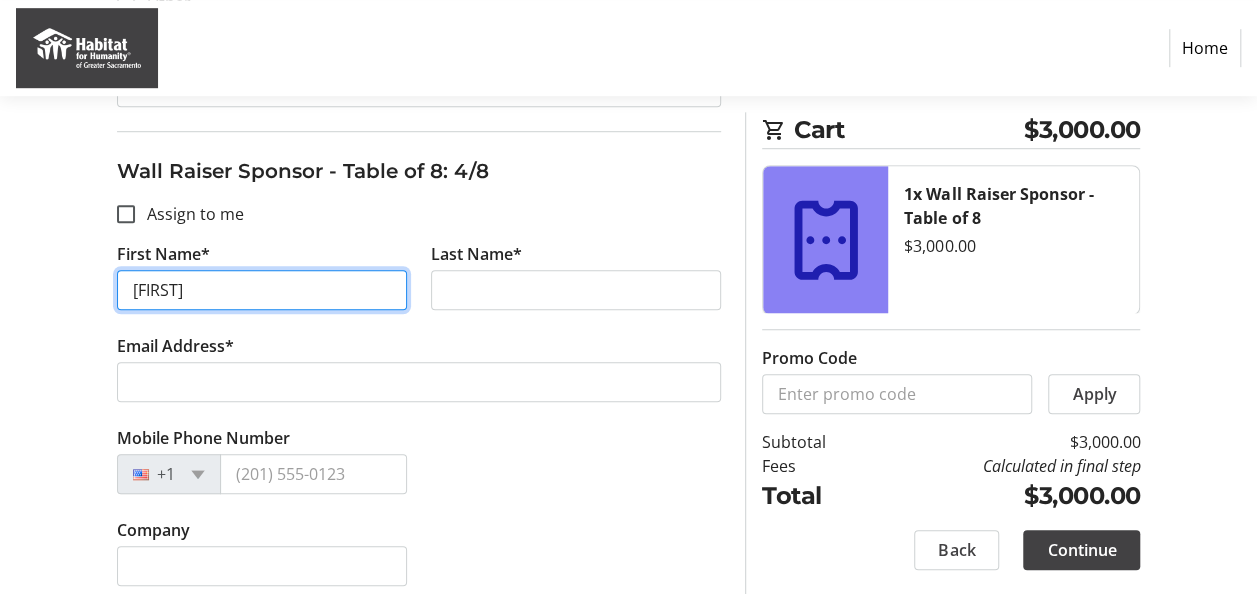 type on "[FIRST]" 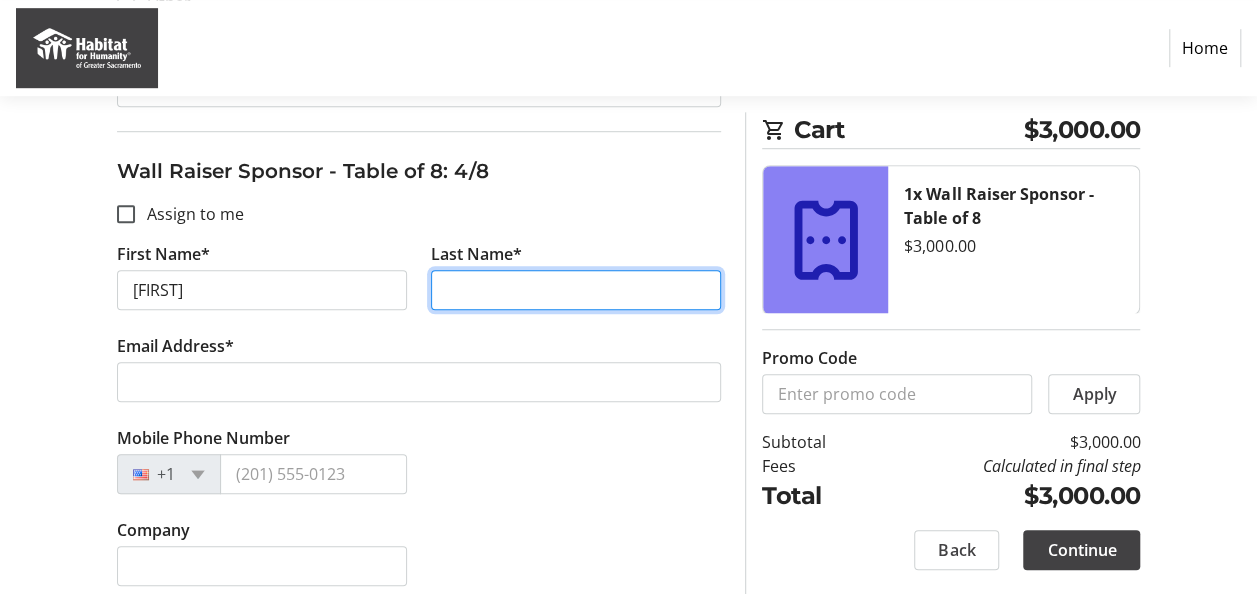 click on "Last Name*" at bounding box center (576, 290) 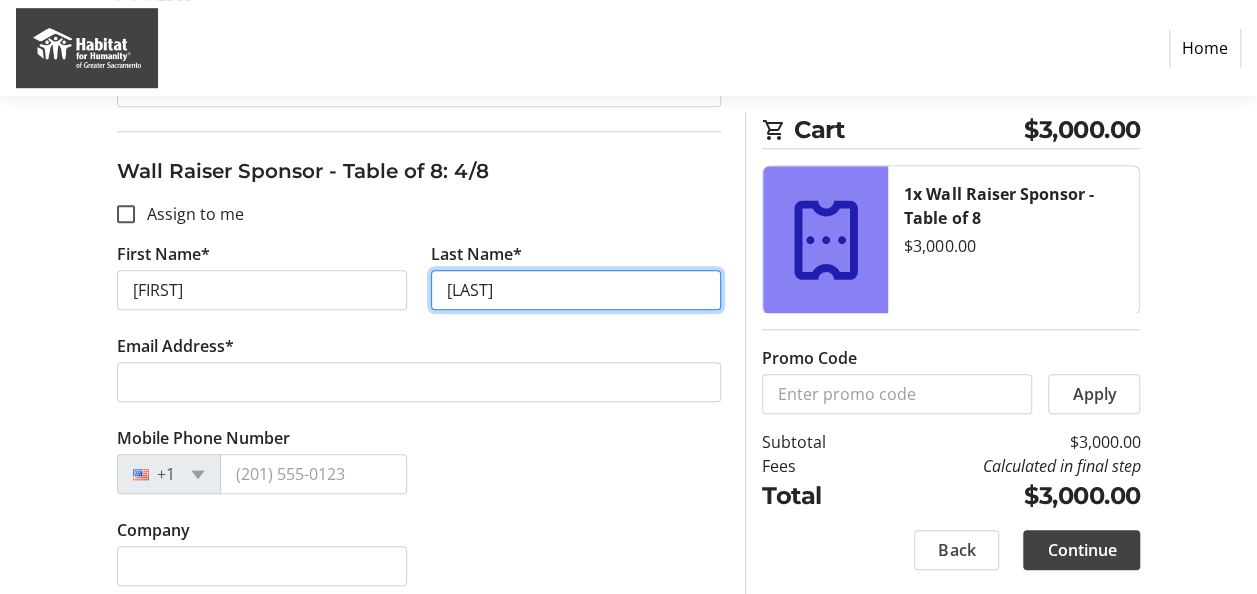 type on "[LAST]" 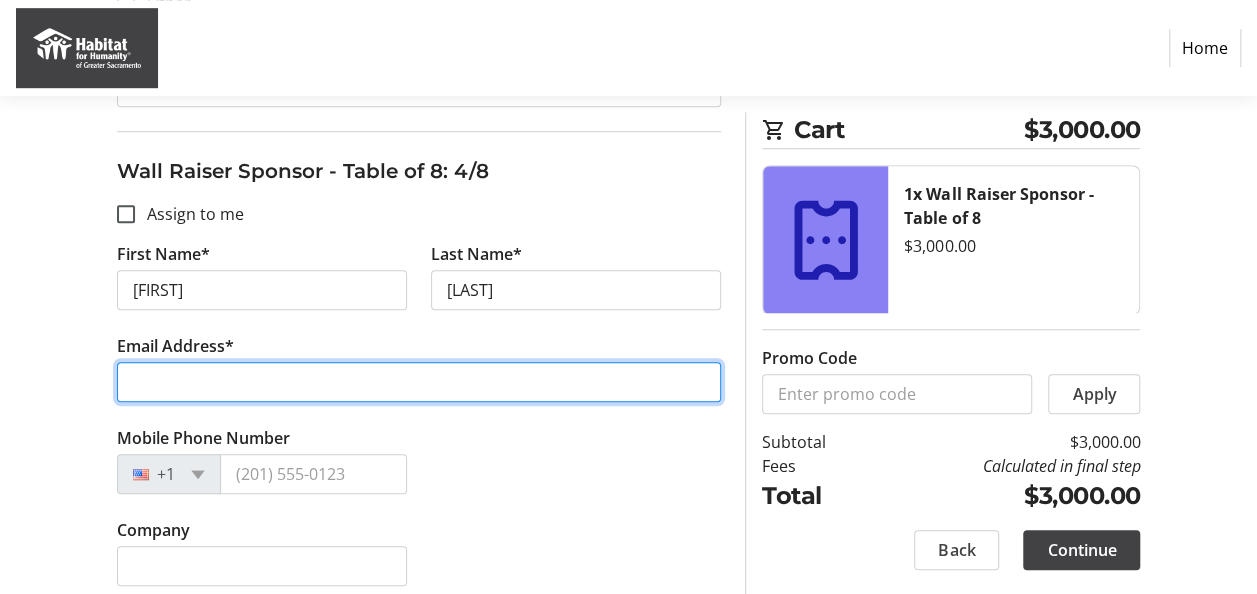 click on "Email Address*" at bounding box center (419, 382) 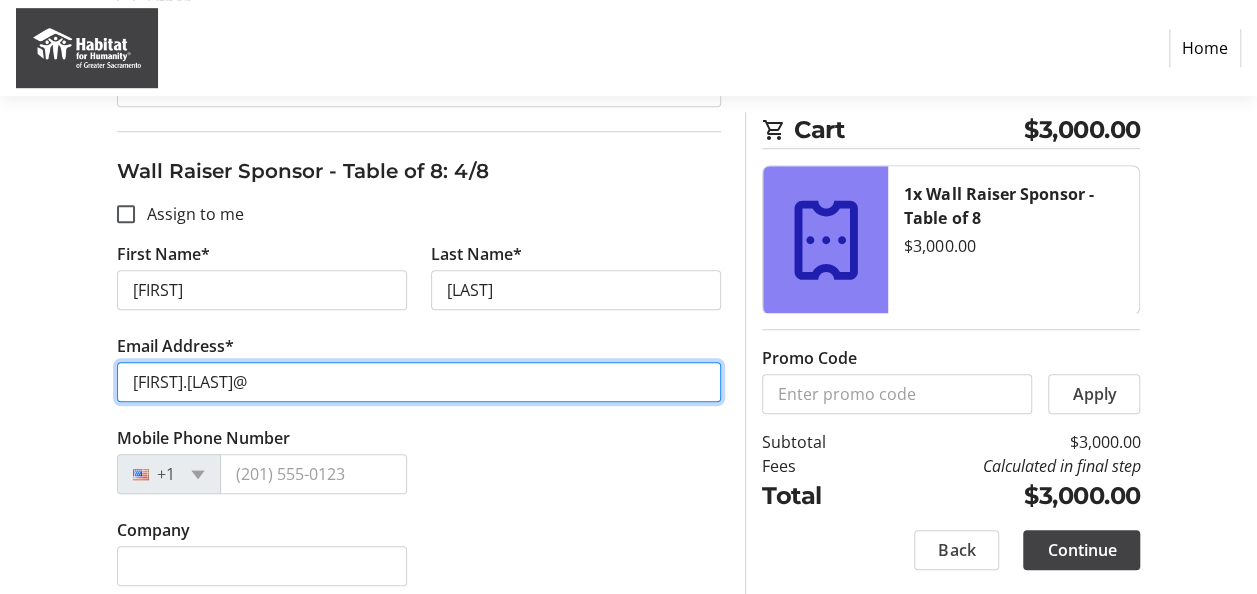 type on "[FIRST].[LAST]@" 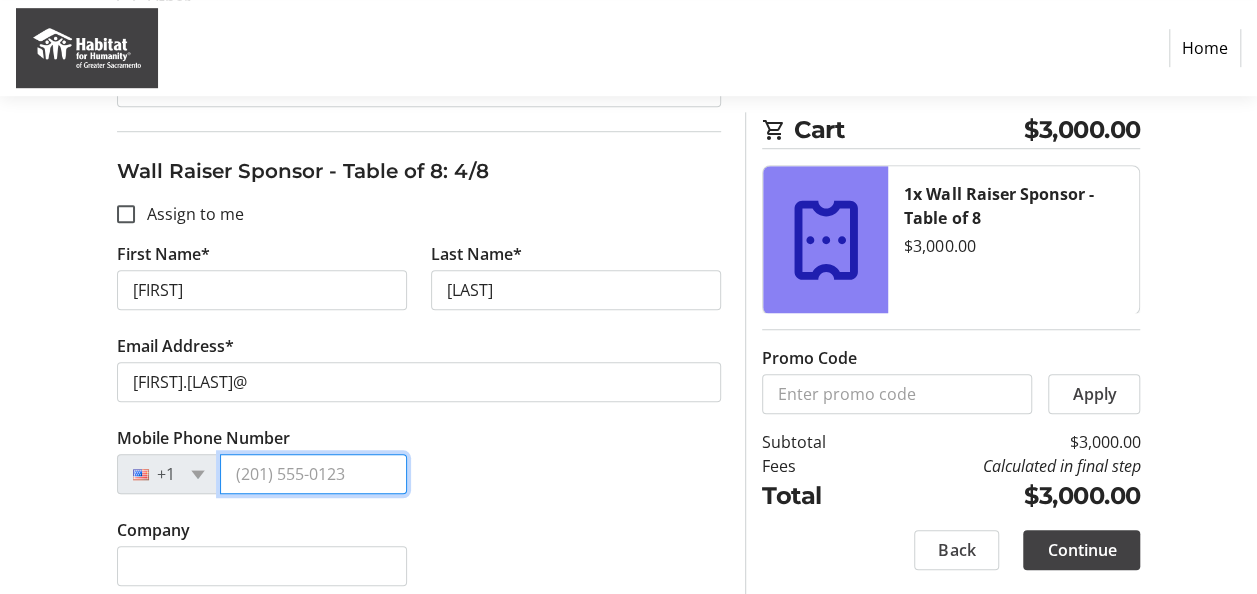 click on "Mobile Phone Number" at bounding box center [313, 474] 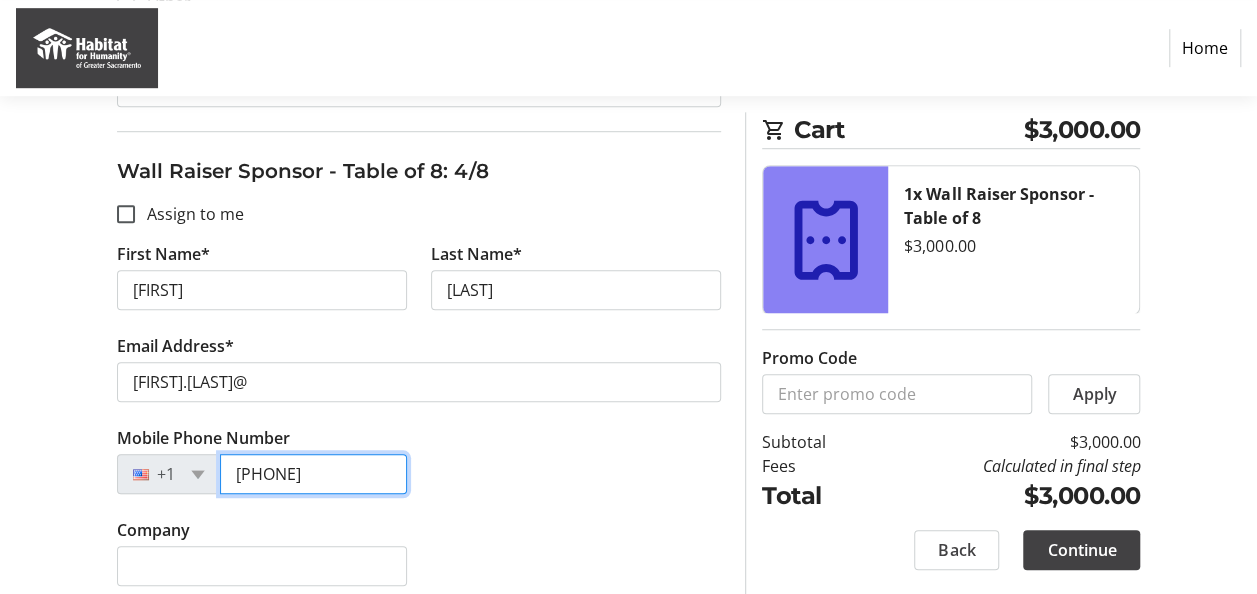 scroll, scrollTop: 4500, scrollLeft: 0, axis: vertical 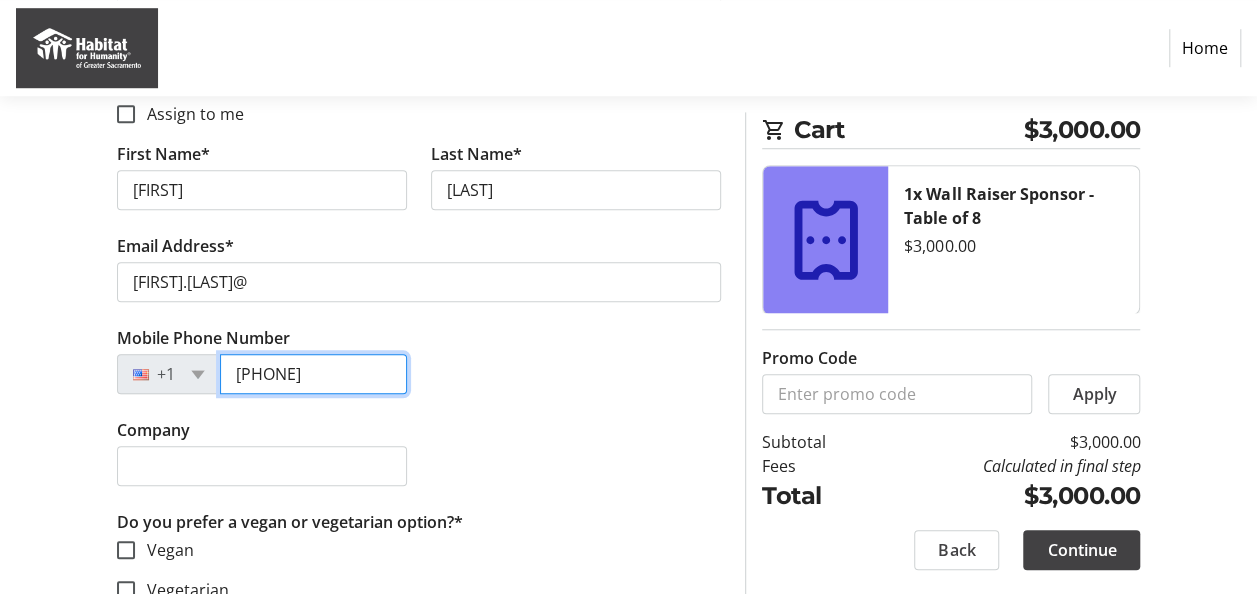 type on "[PHONE]" 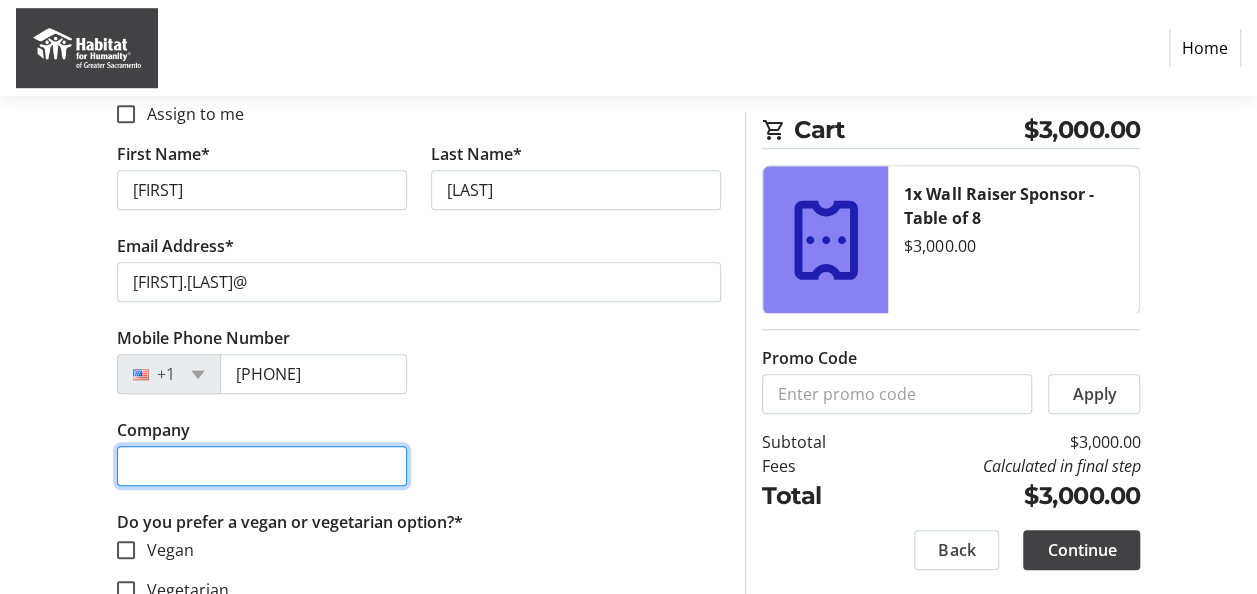 click on "Company" at bounding box center [262, 466] 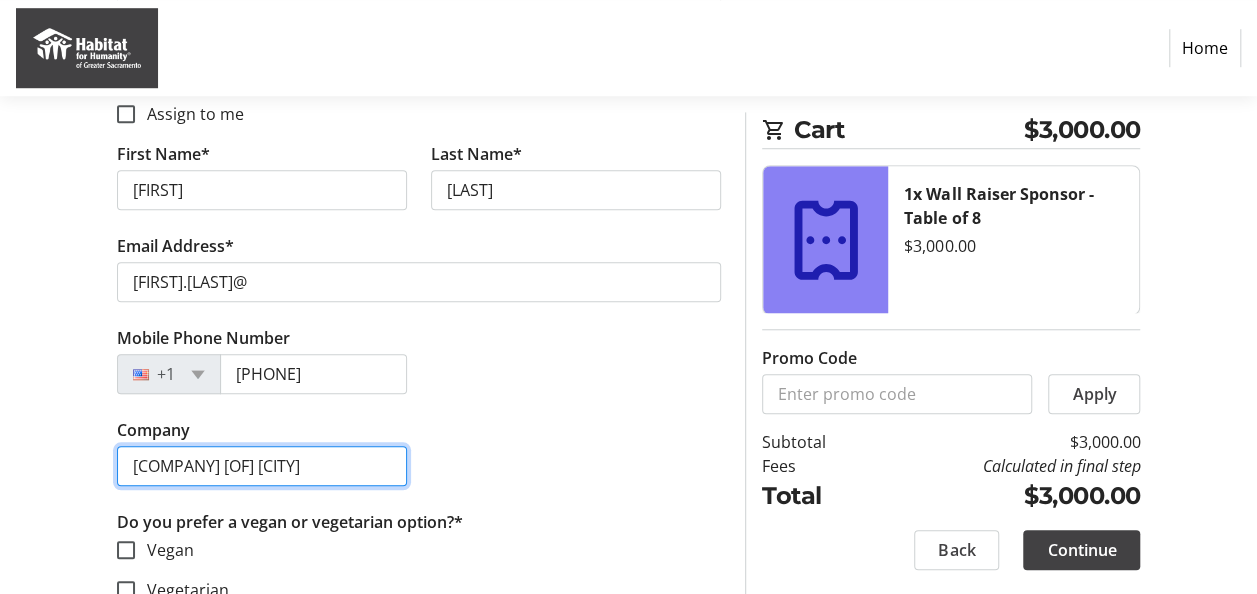 scroll, scrollTop: 4700, scrollLeft: 0, axis: vertical 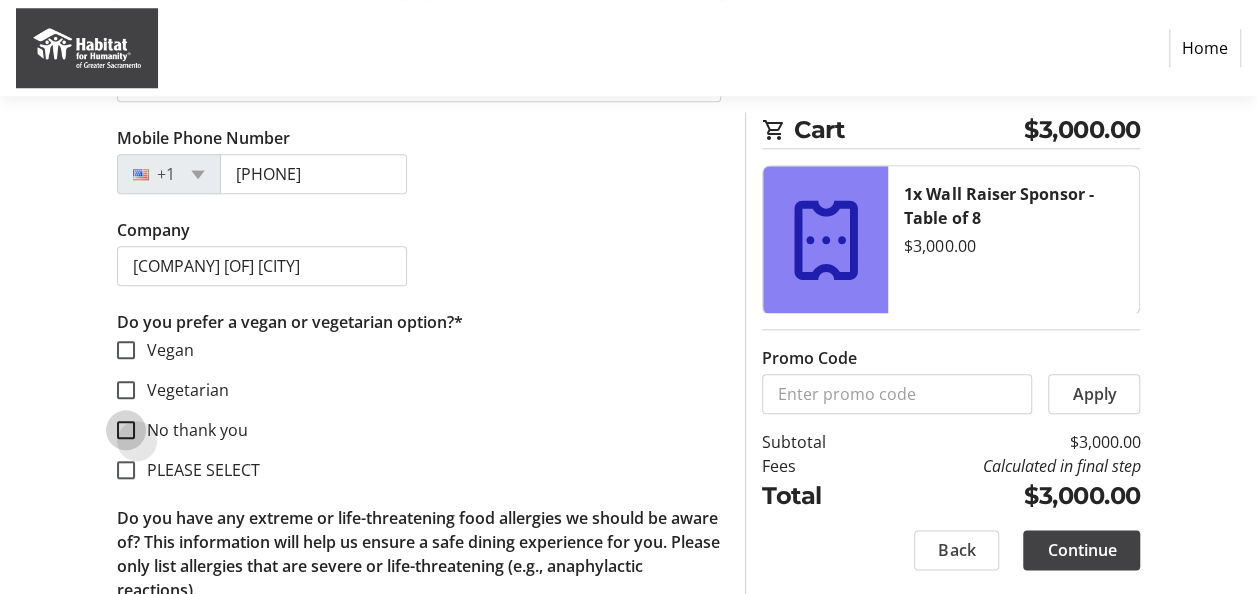 click on "No thank you" at bounding box center (126, 430) 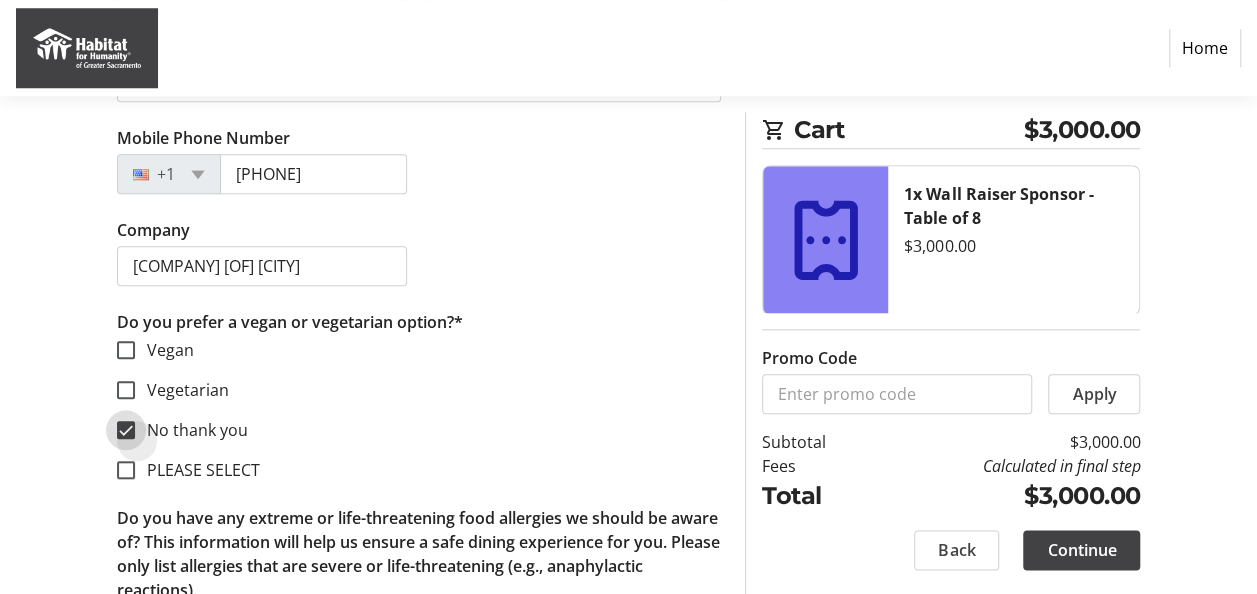 checkbox on "true" 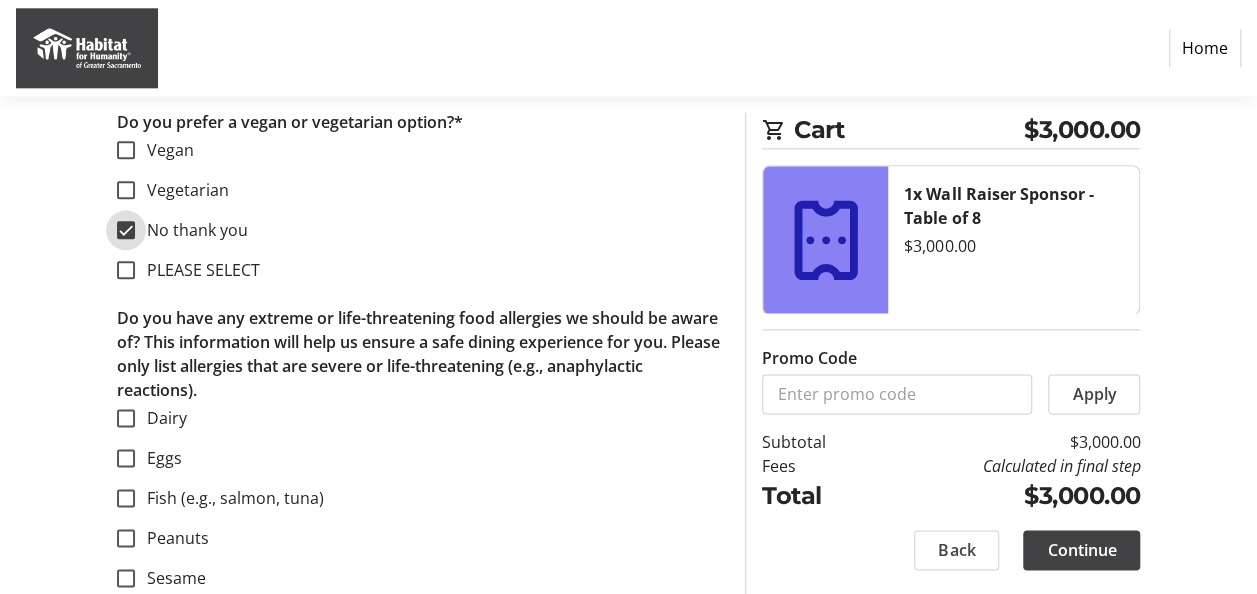 scroll, scrollTop: 5300, scrollLeft: 0, axis: vertical 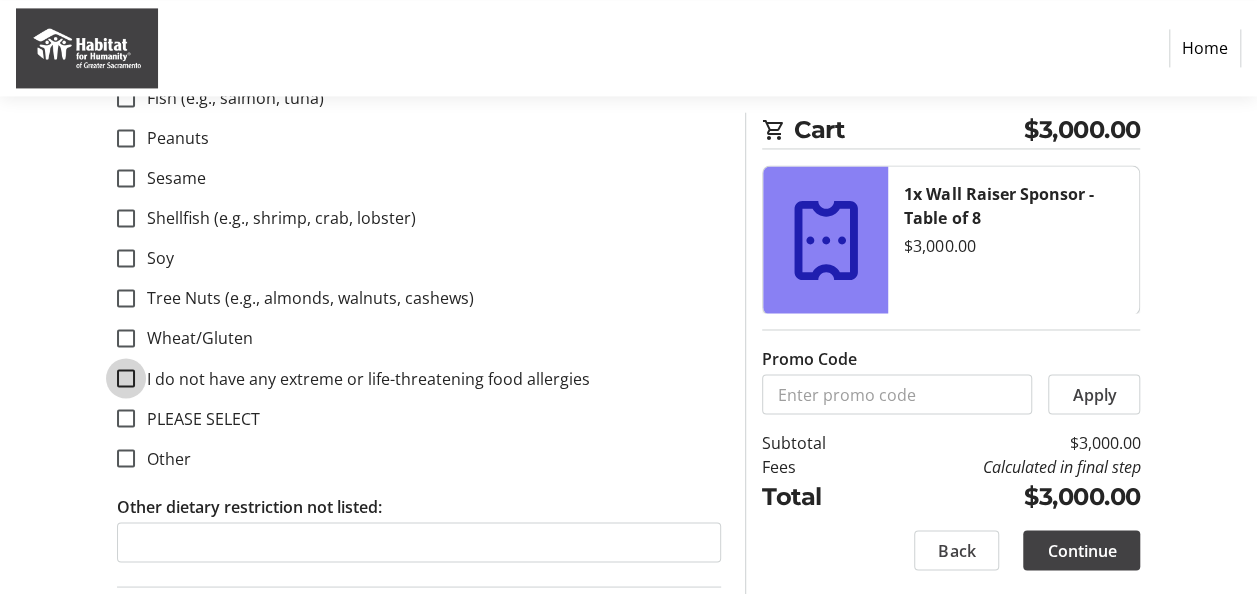 click on "I do not have any extreme or life-threatening food allergies" at bounding box center [126, 378] 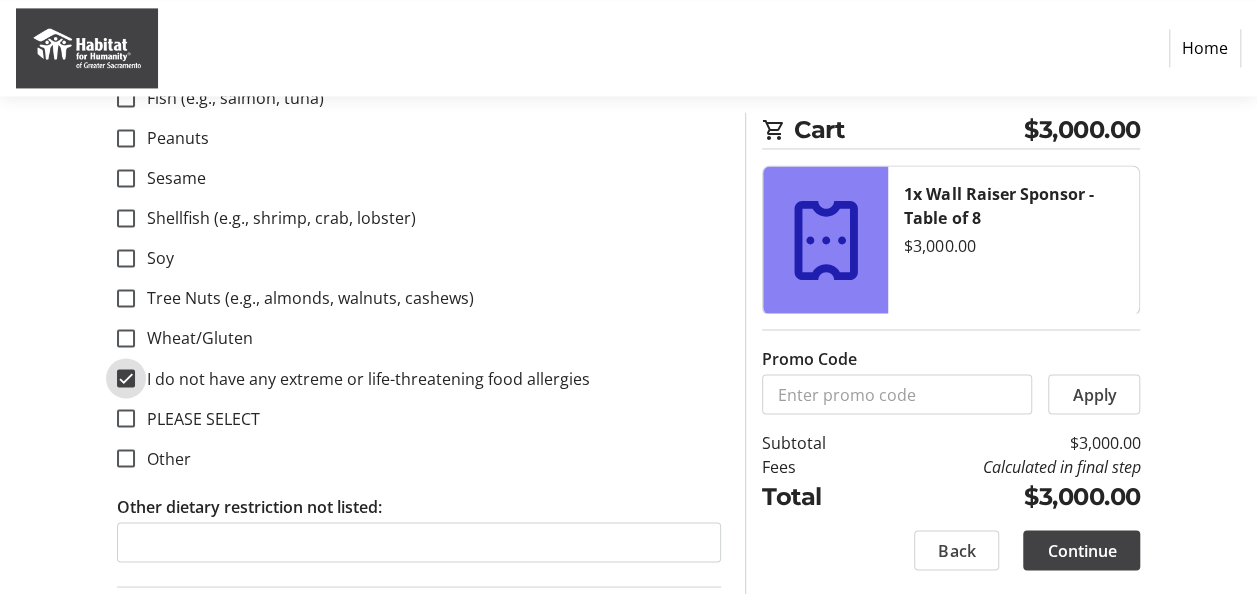 checkbox on "true" 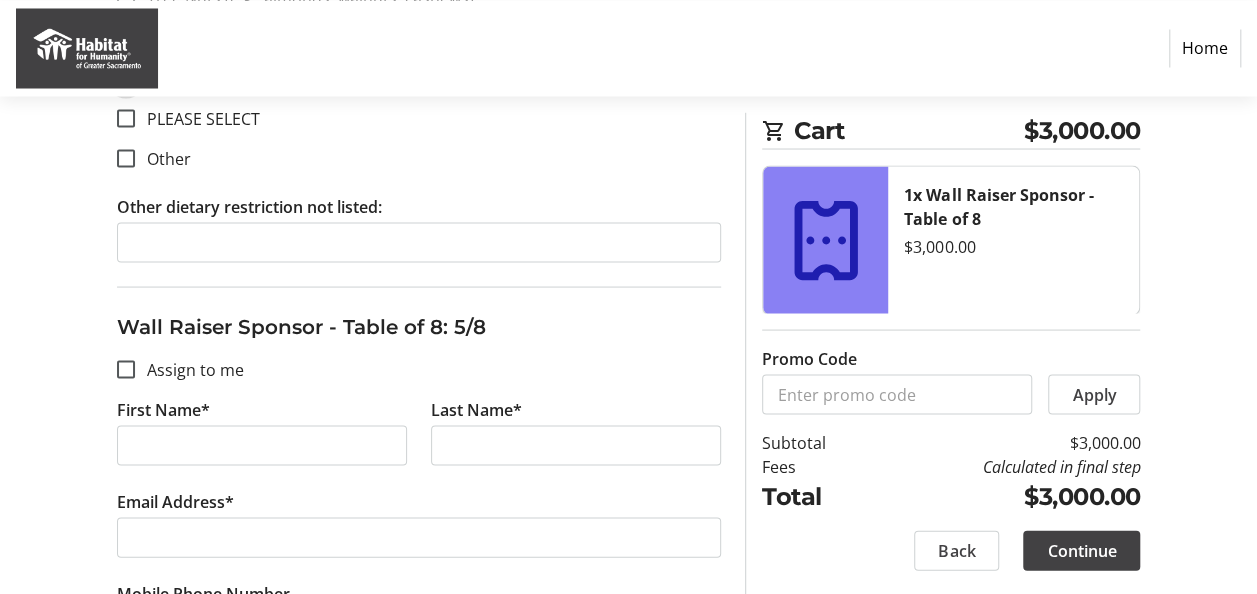 scroll, scrollTop: 5700, scrollLeft: 0, axis: vertical 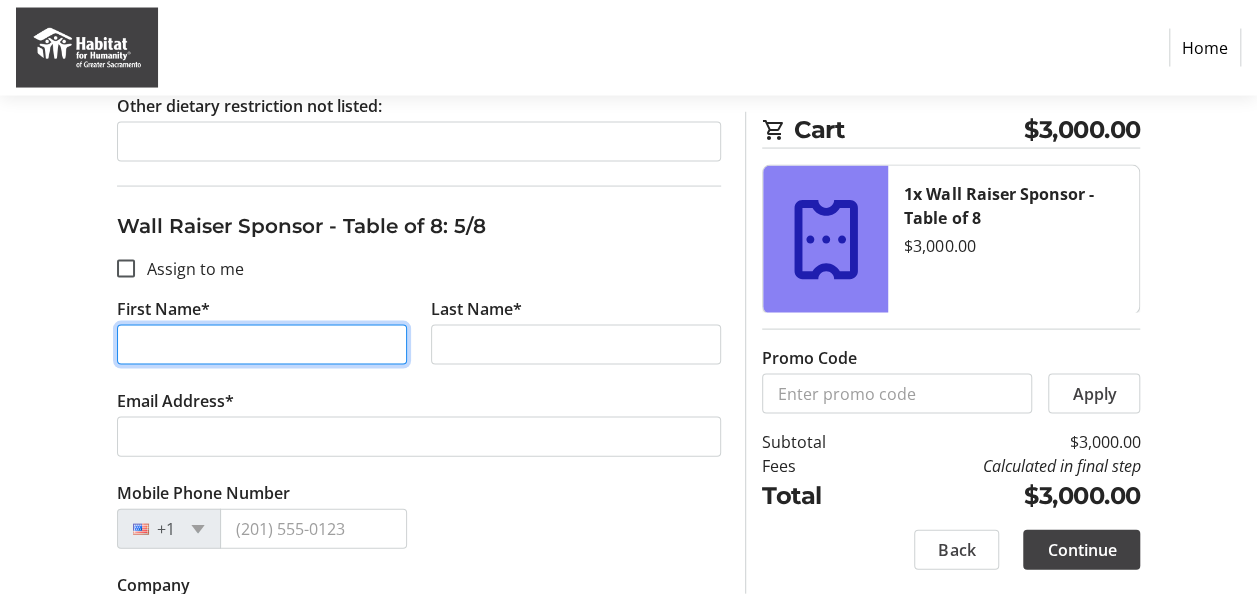 click on "First Name*" at bounding box center [262, 345] 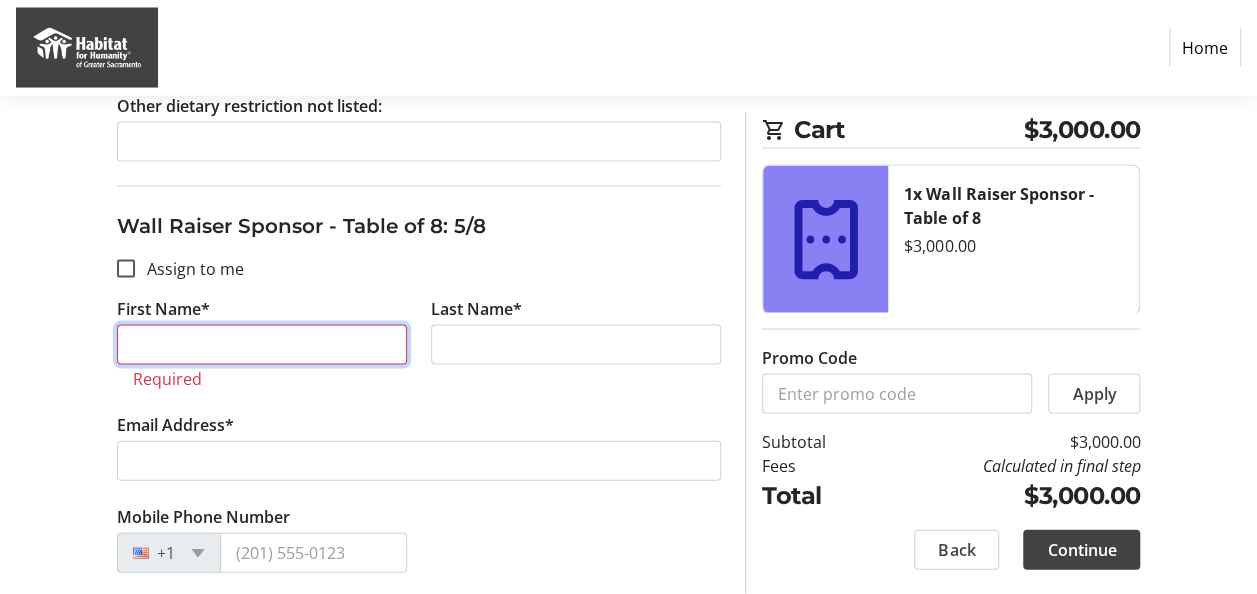 click on "First Name*" at bounding box center (262, 345) 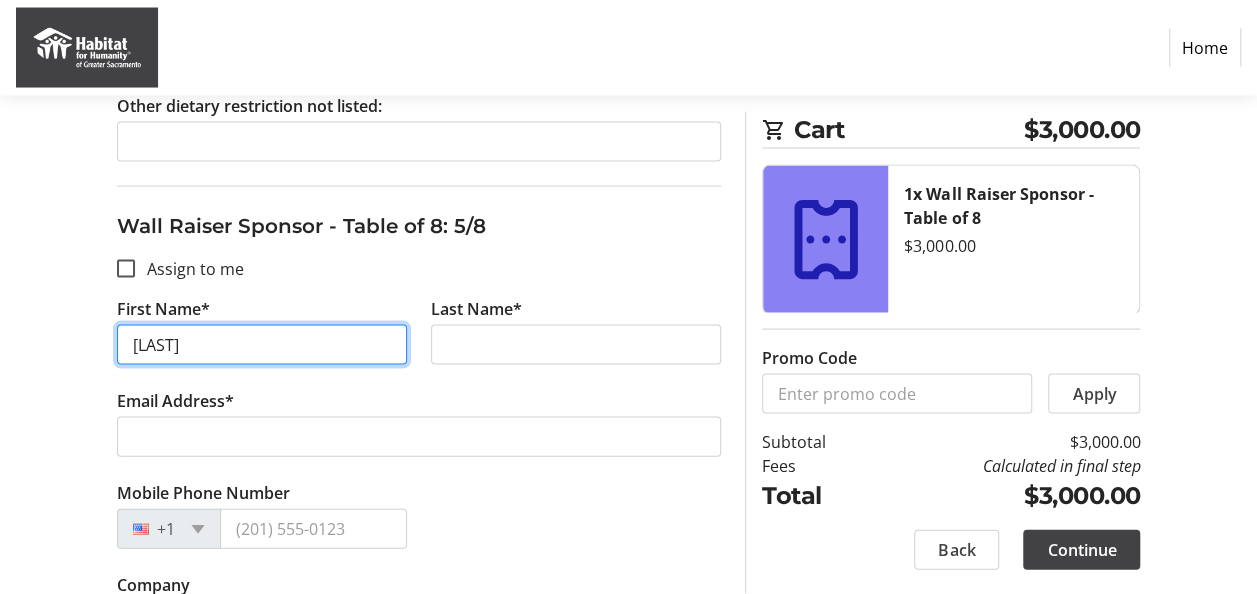 type on "[LAST]" 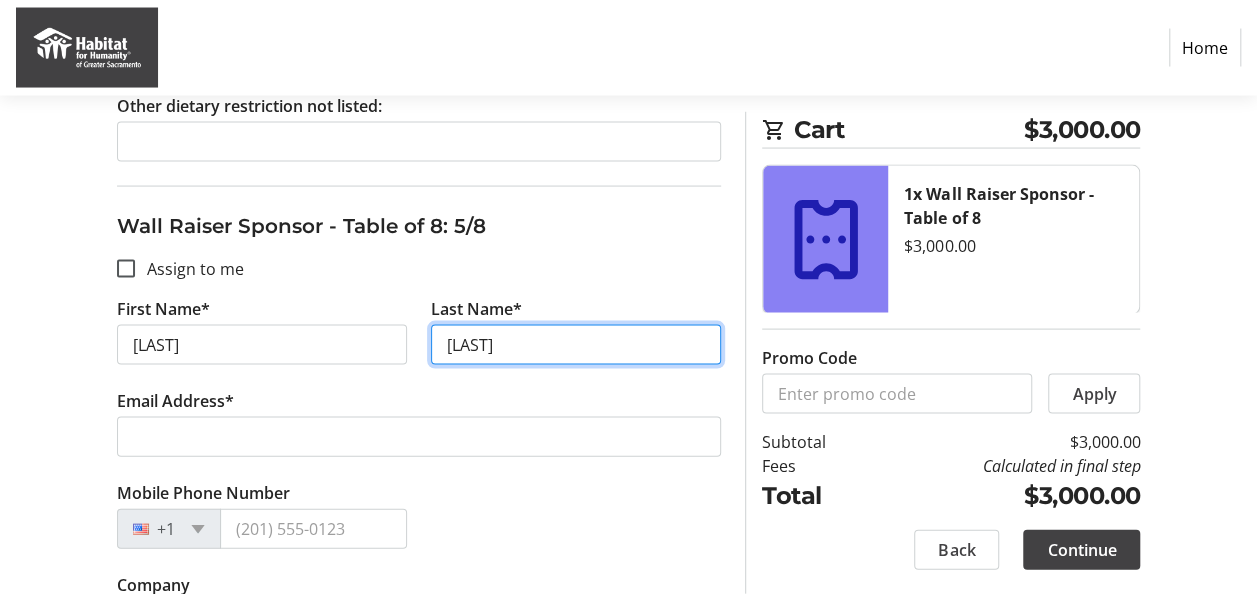 type on "[LAST]" 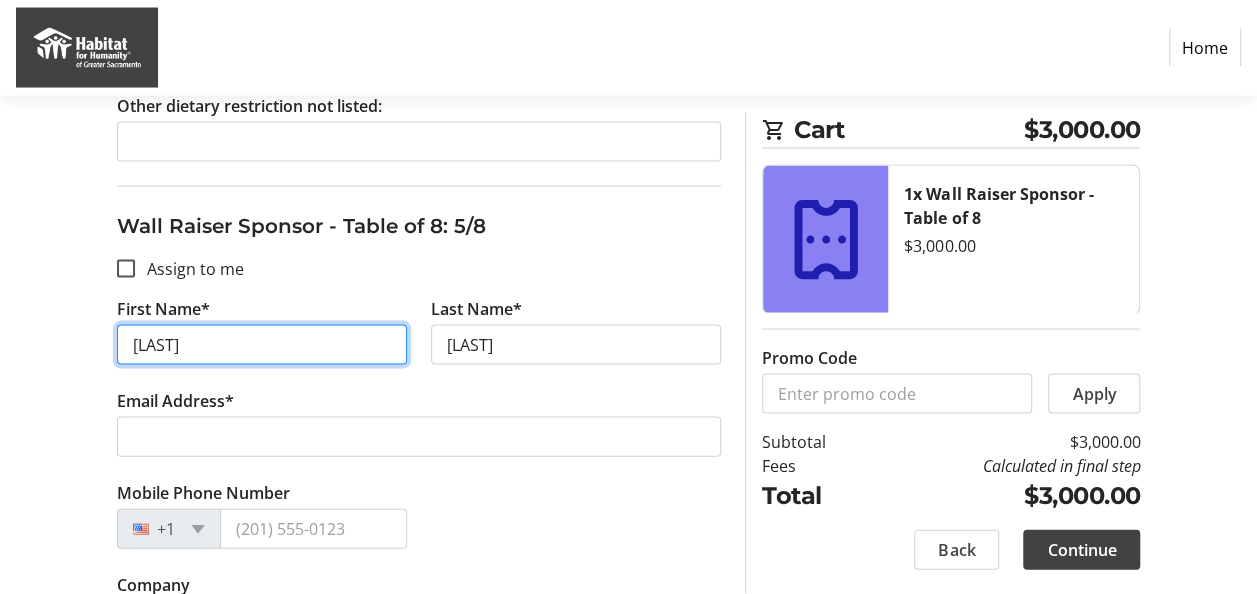 click on "[LAST]" at bounding box center (262, 345) 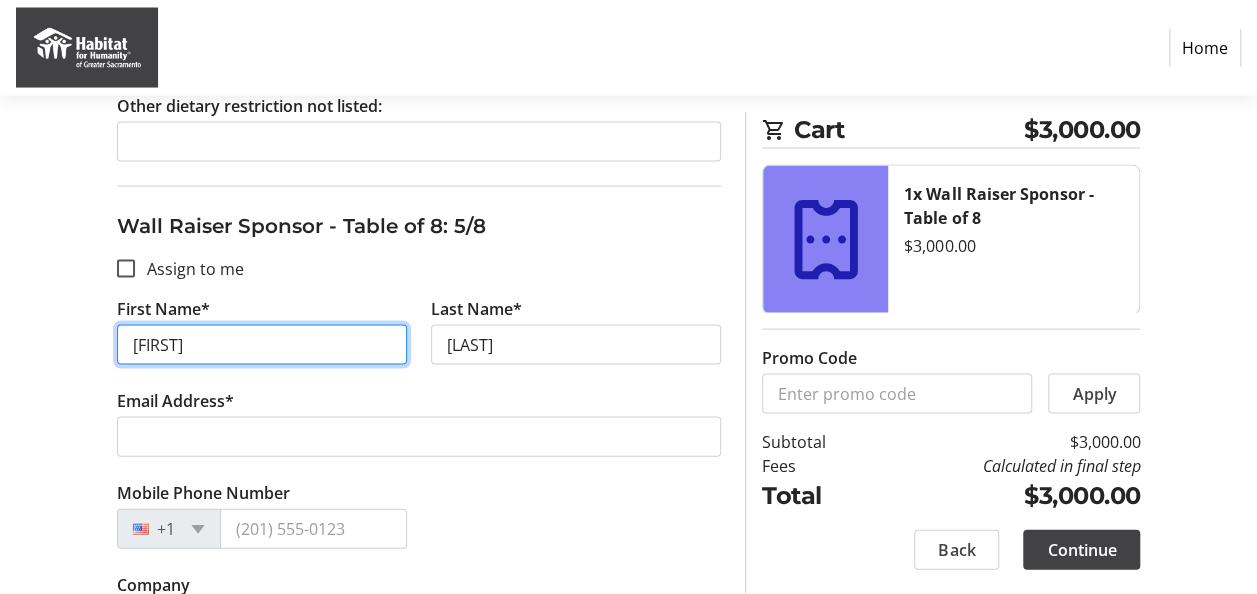 type on "[FIRST]" 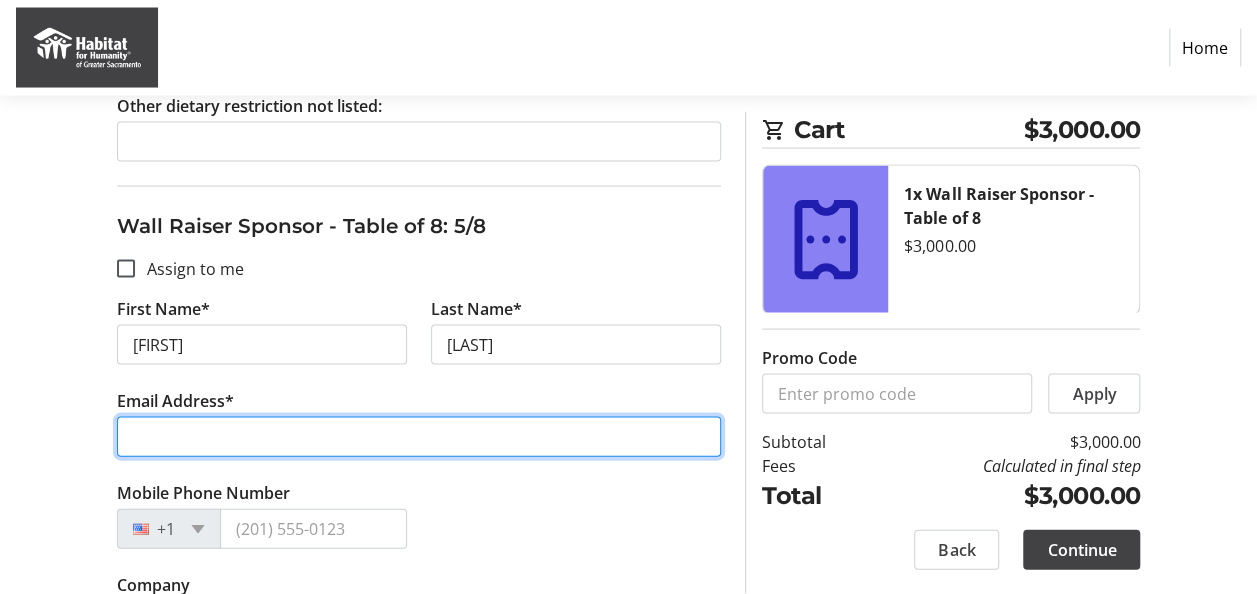 click on "Email Address*" at bounding box center [419, 437] 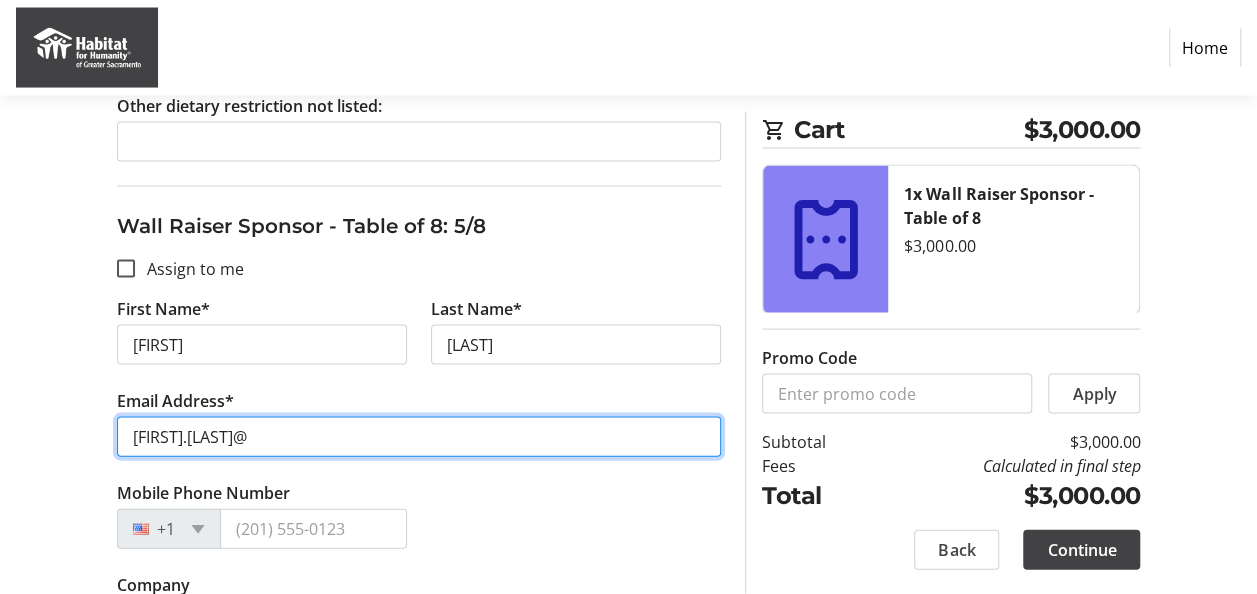 type on "[FIRST].[LAST]@" 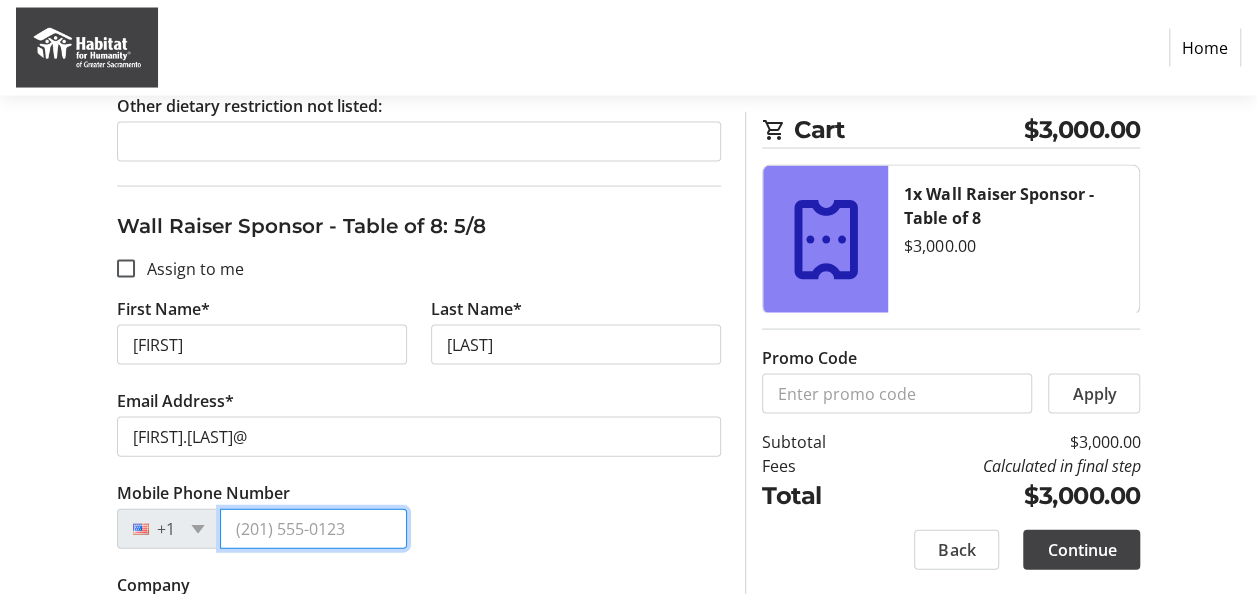 click on "Mobile Phone Number" at bounding box center [313, 529] 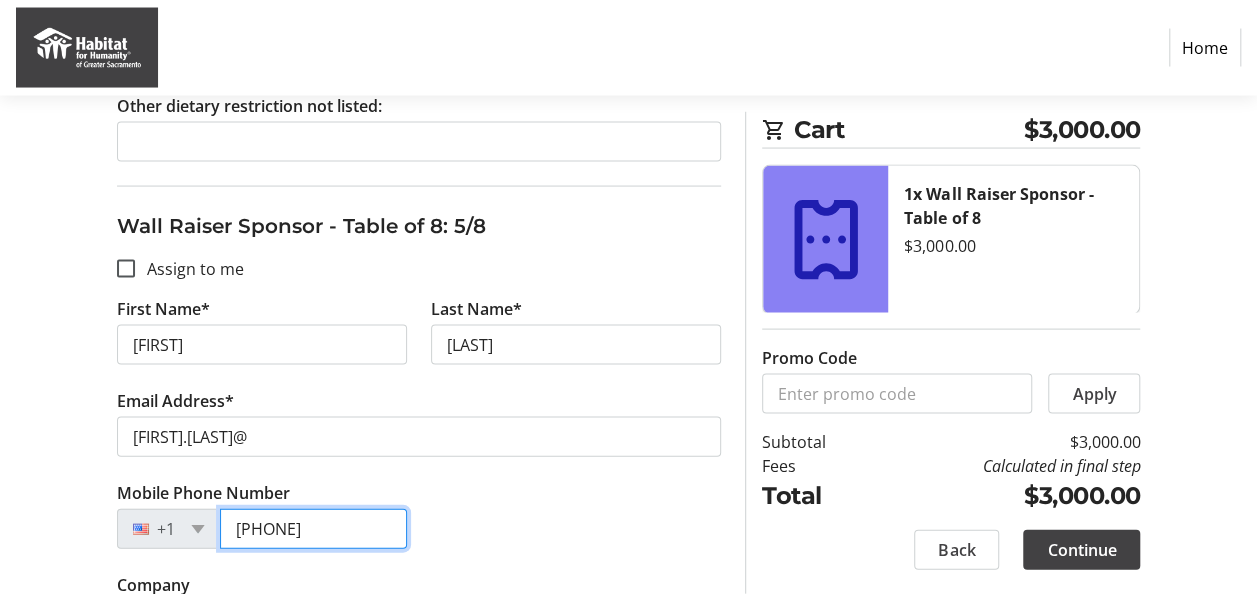 scroll, scrollTop: 5900, scrollLeft: 0, axis: vertical 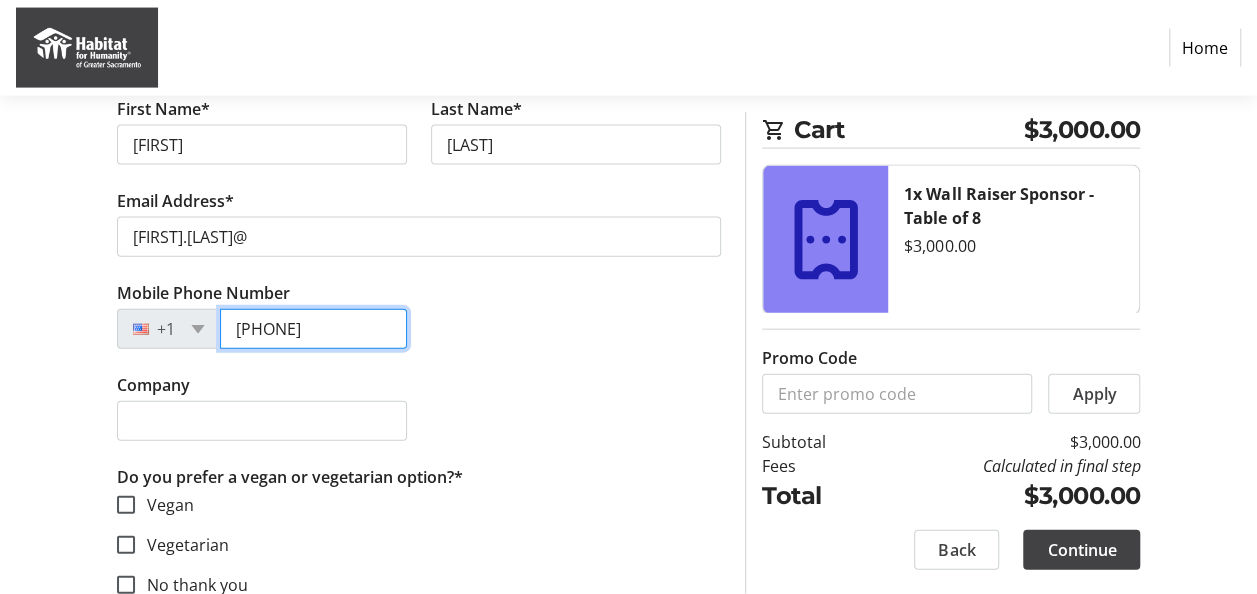 type on "[PHONE]" 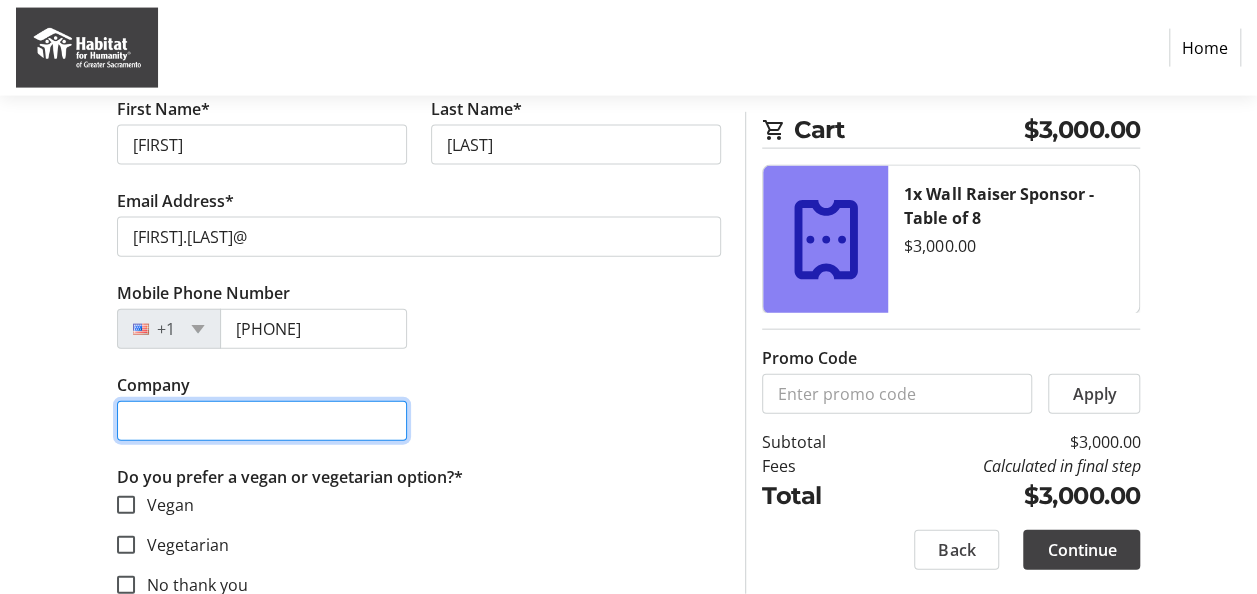 click on "Company" at bounding box center [262, 421] 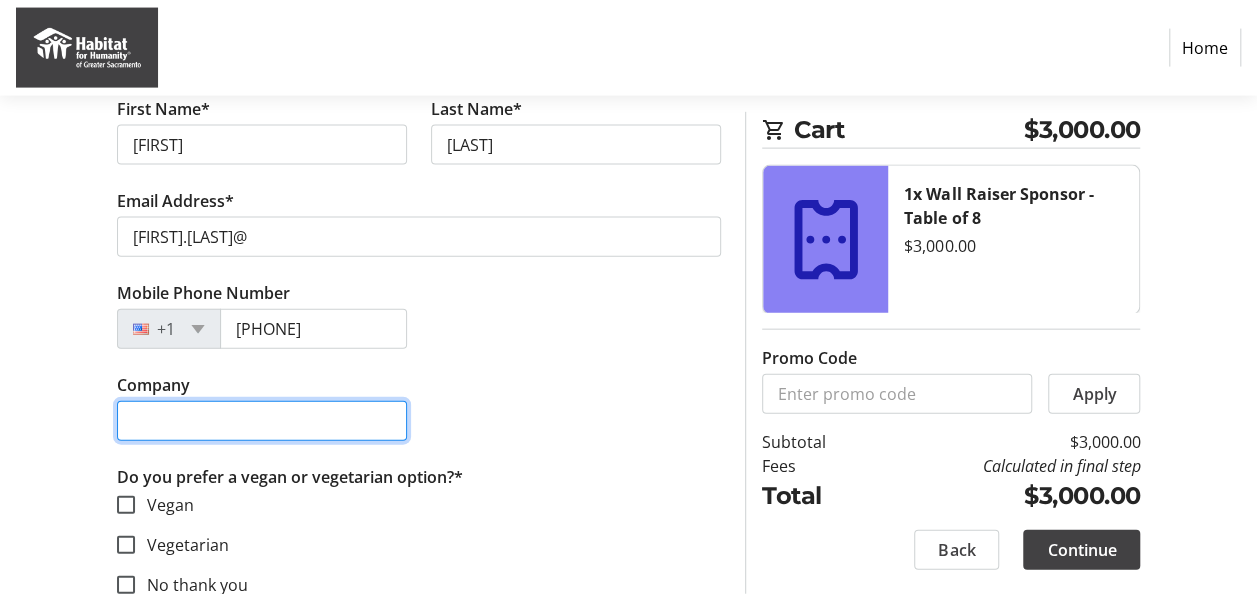 type on "[COMPANY] [OF] [CITY]" 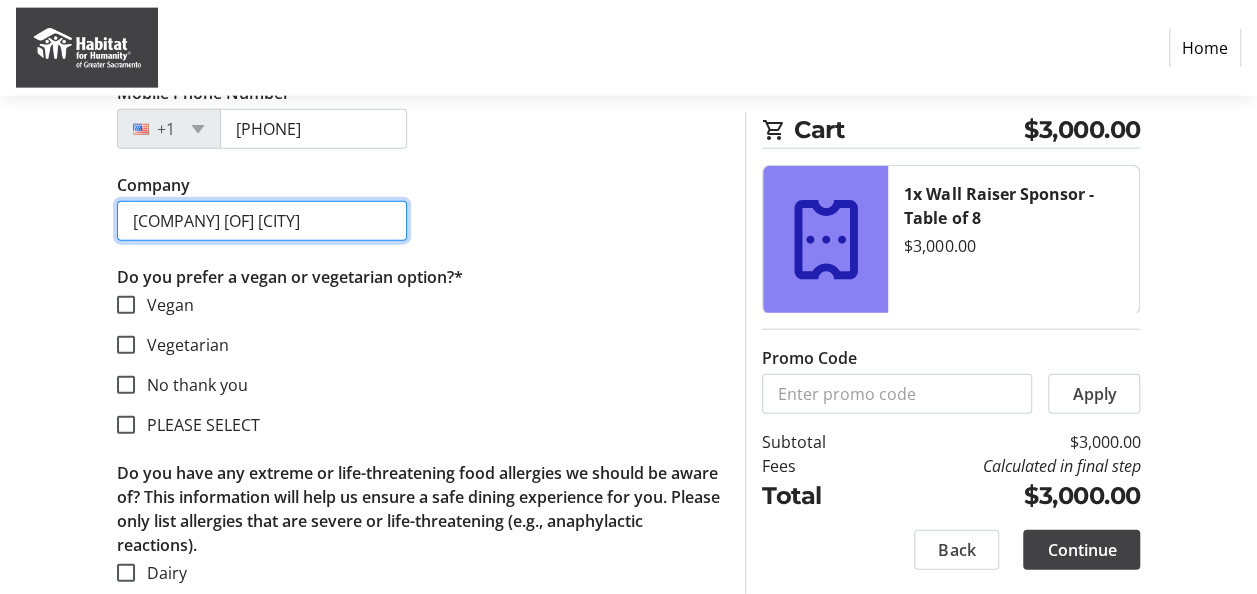 scroll, scrollTop: 6200, scrollLeft: 0, axis: vertical 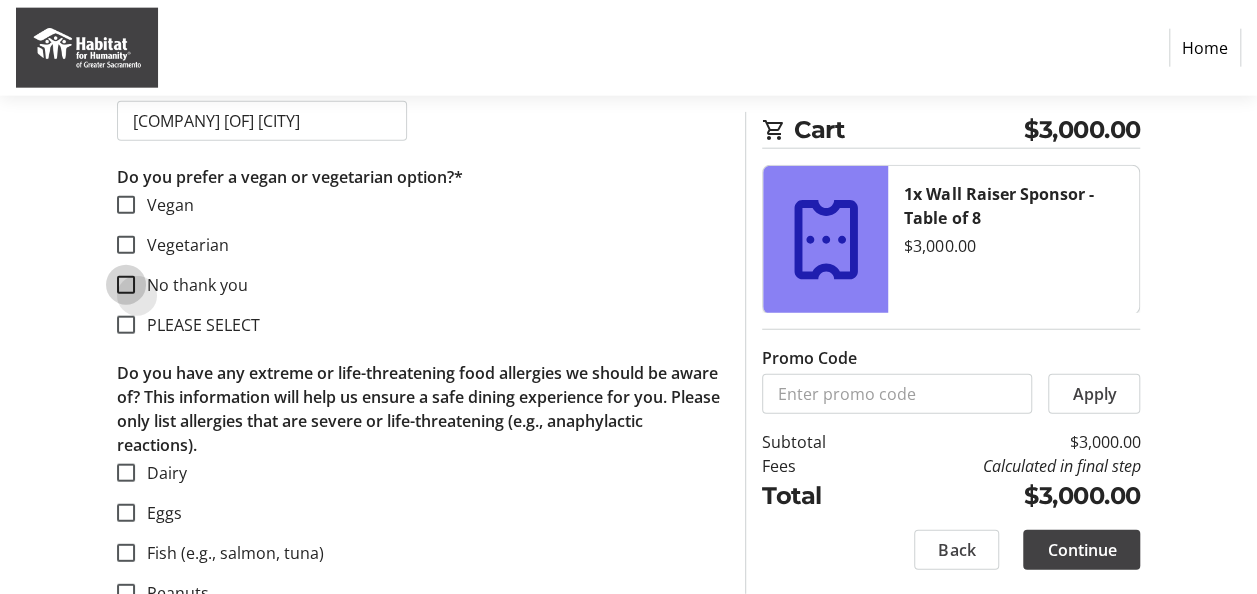 click on "No thank you" at bounding box center [126, 285] 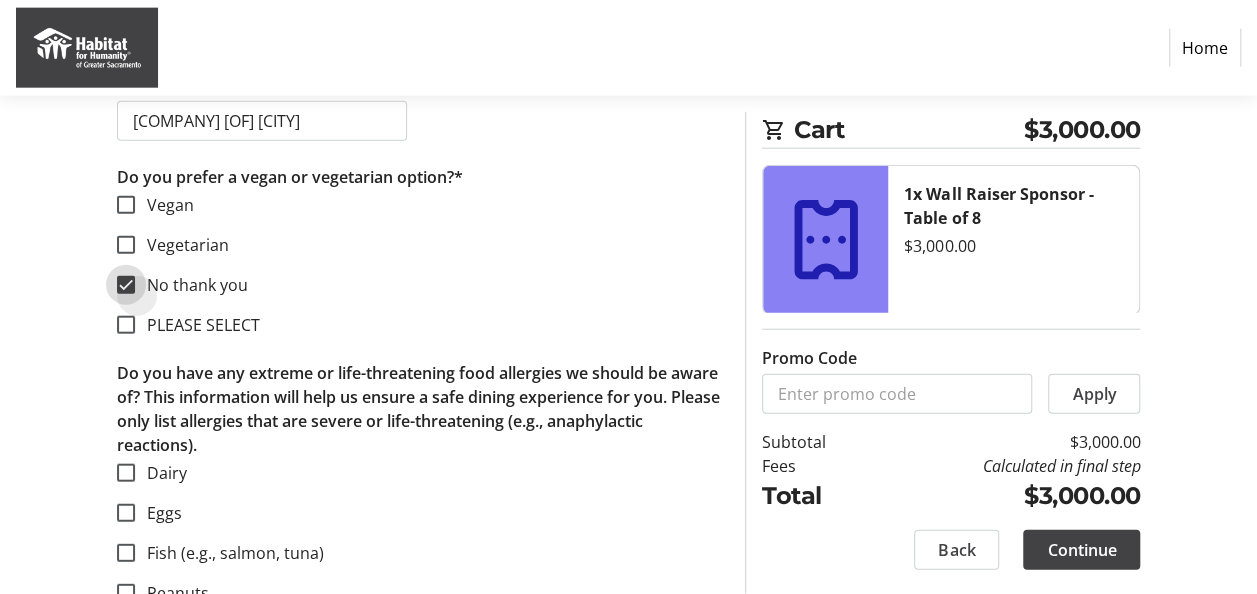 checkbox on "true" 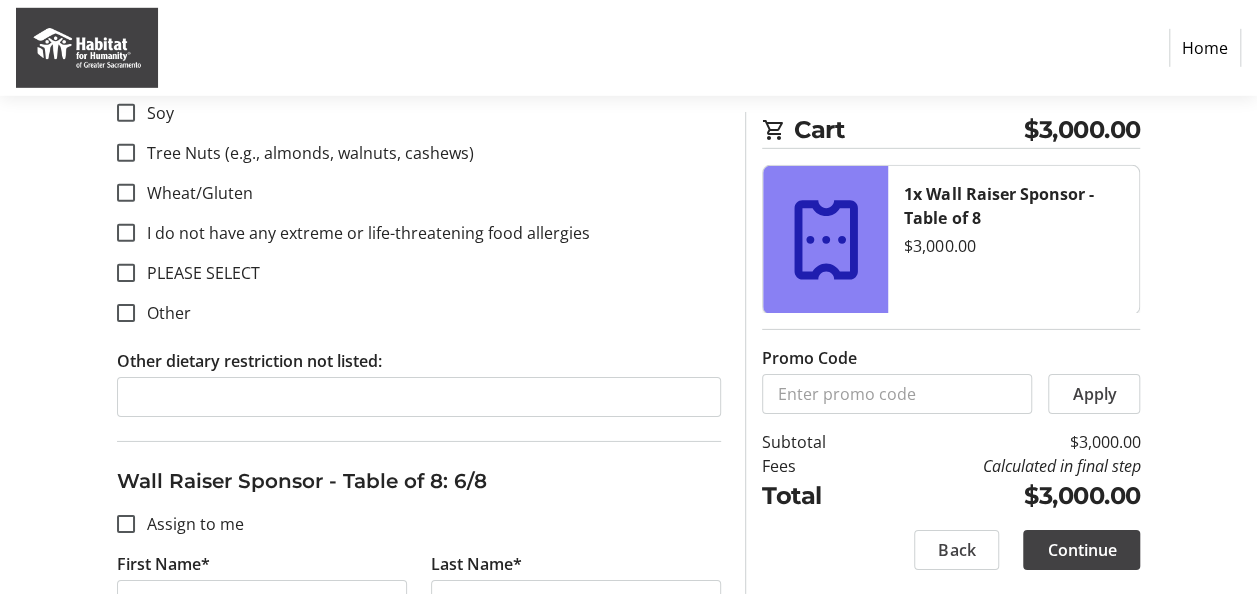 scroll, scrollTop: 6900, scrollLeft: 0, axis: vertical 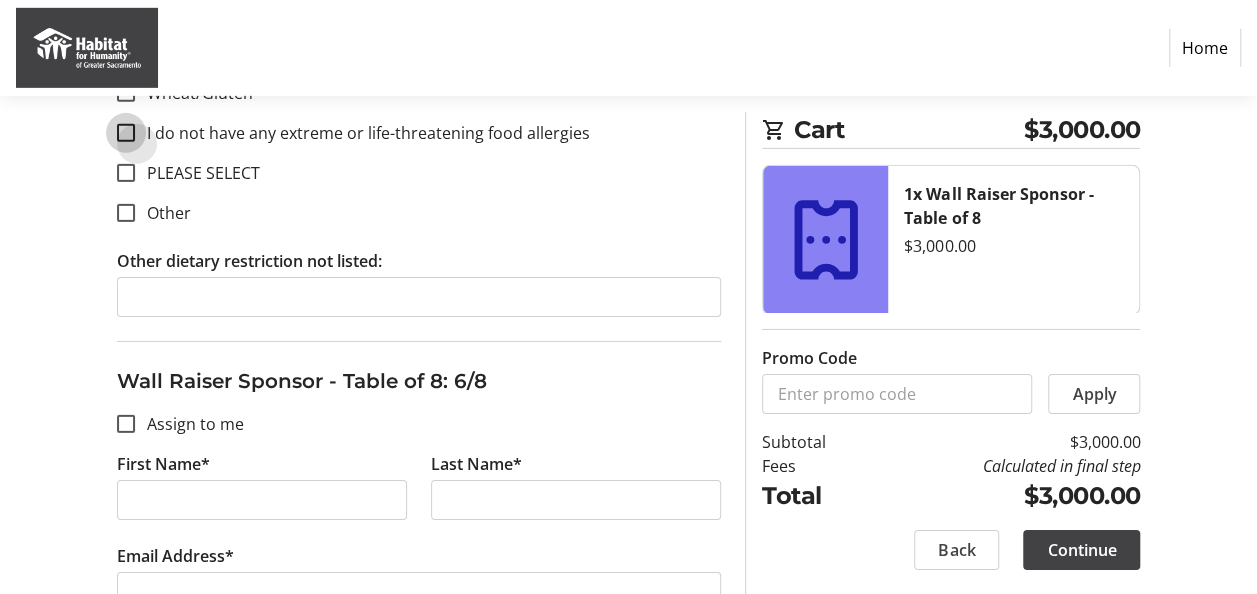 click on "I do not have any extreme or life-threatening food allergies" at bounding box center (126, 133) 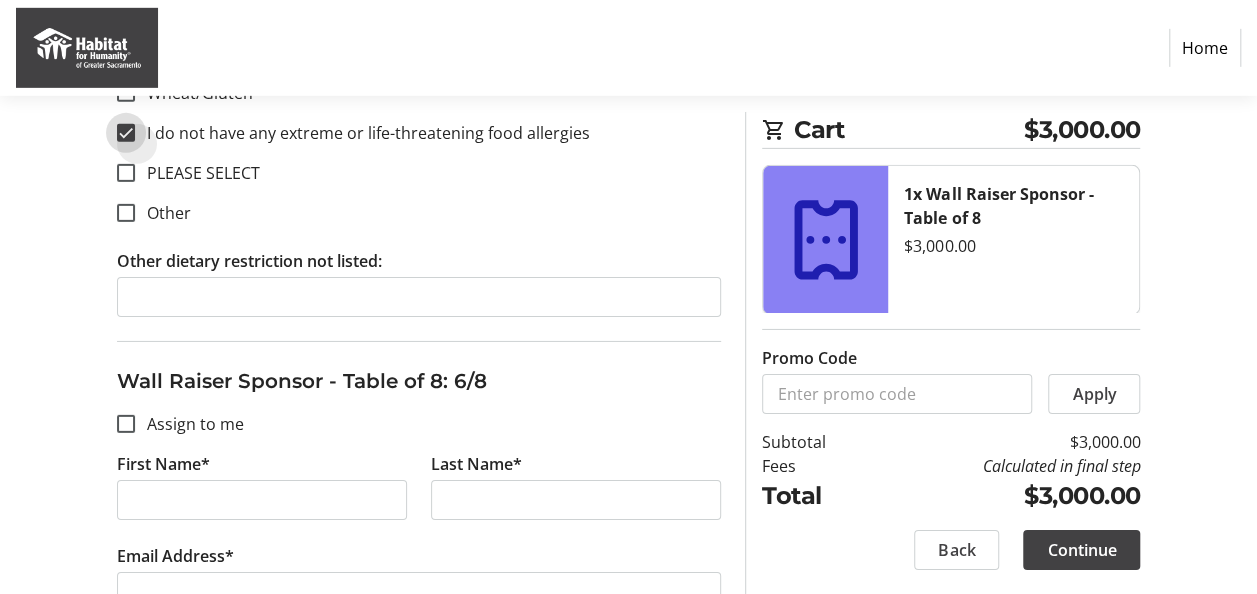 checkbox on "true" 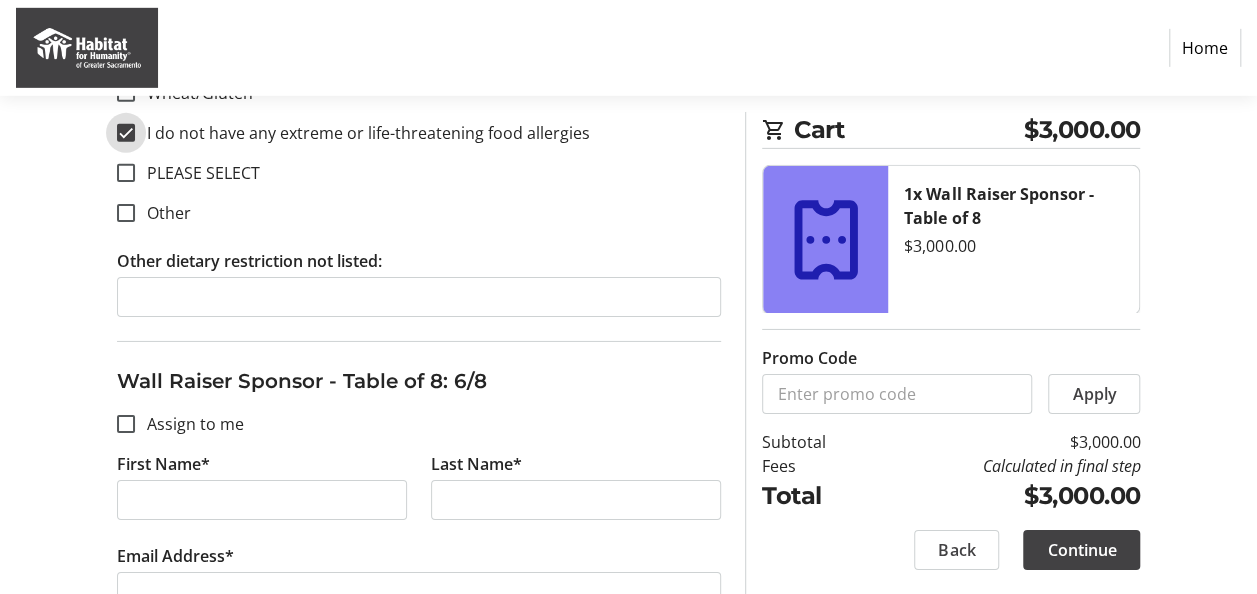 scroll, scrollTop: 7000, scrollLeft: 0, axis: vertical 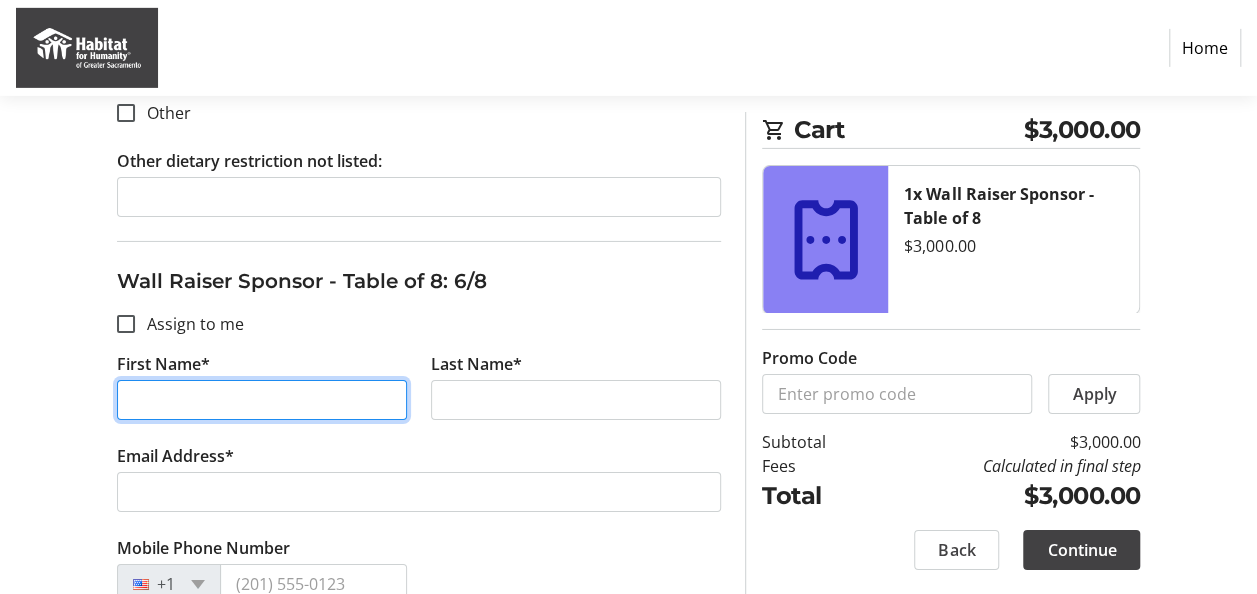 click on "First Name*" at bounding box center (262, 400) 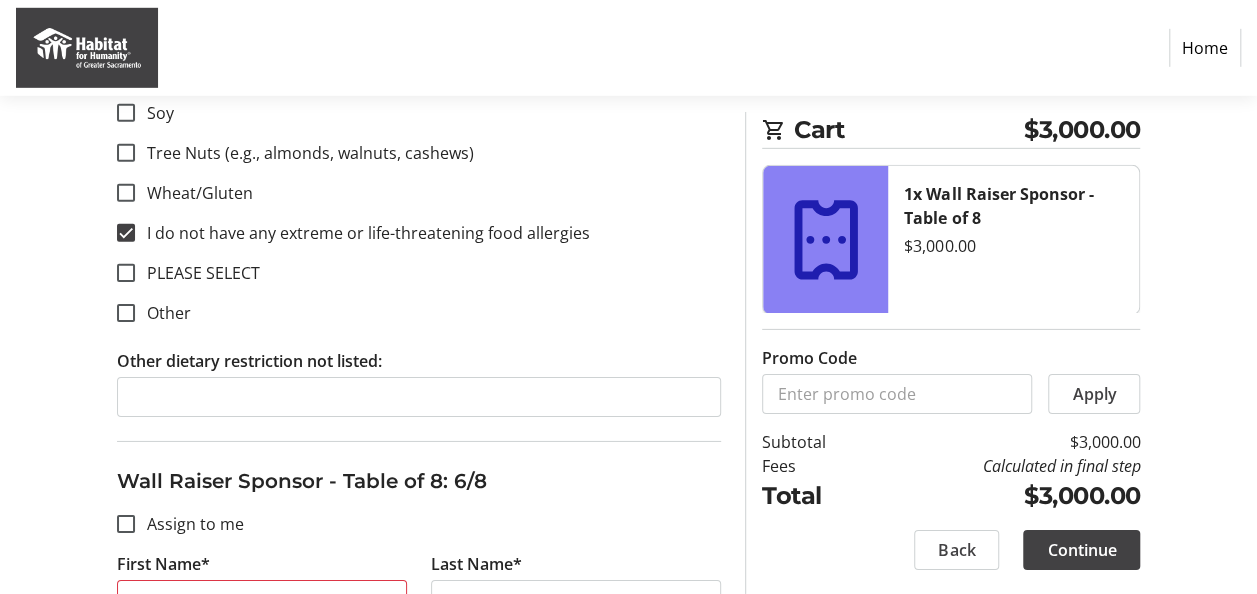 scroll, scrollTop: 7000, scrollLeft: 0, axis: vertical 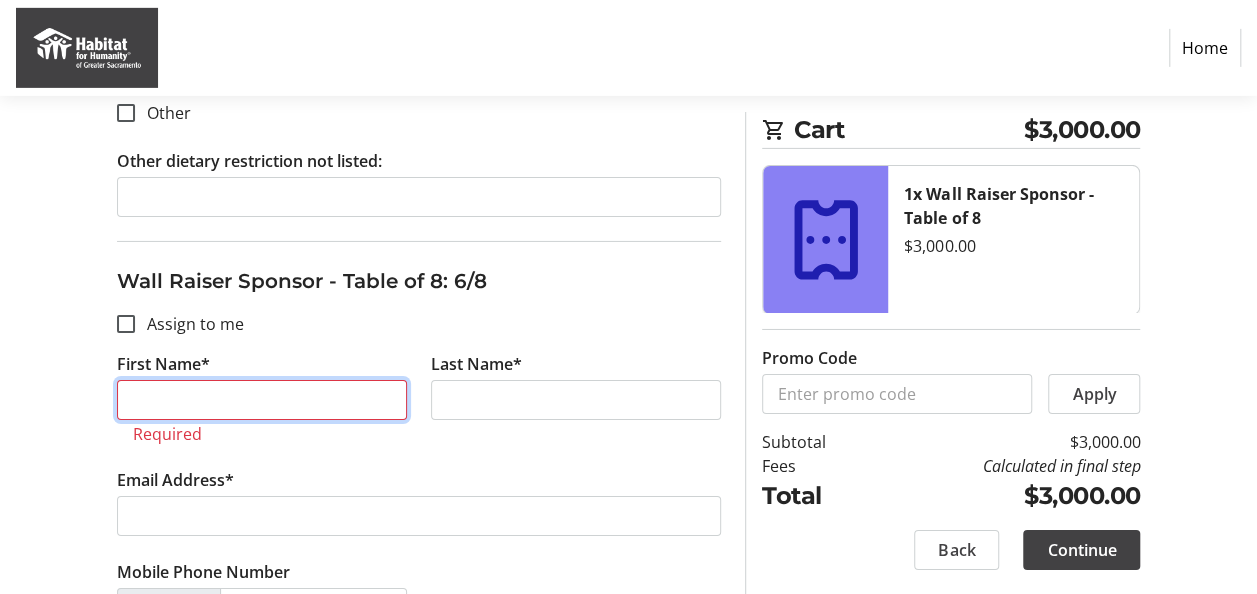 click on "First Name*" at bounding box center (262, 400) 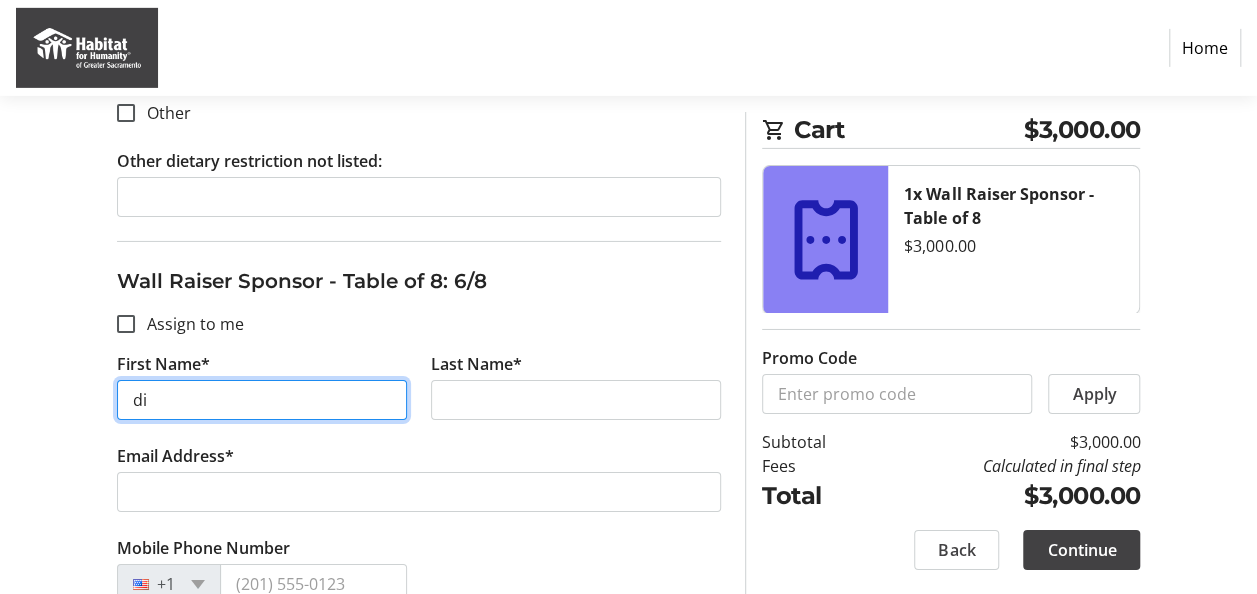 type on "d" 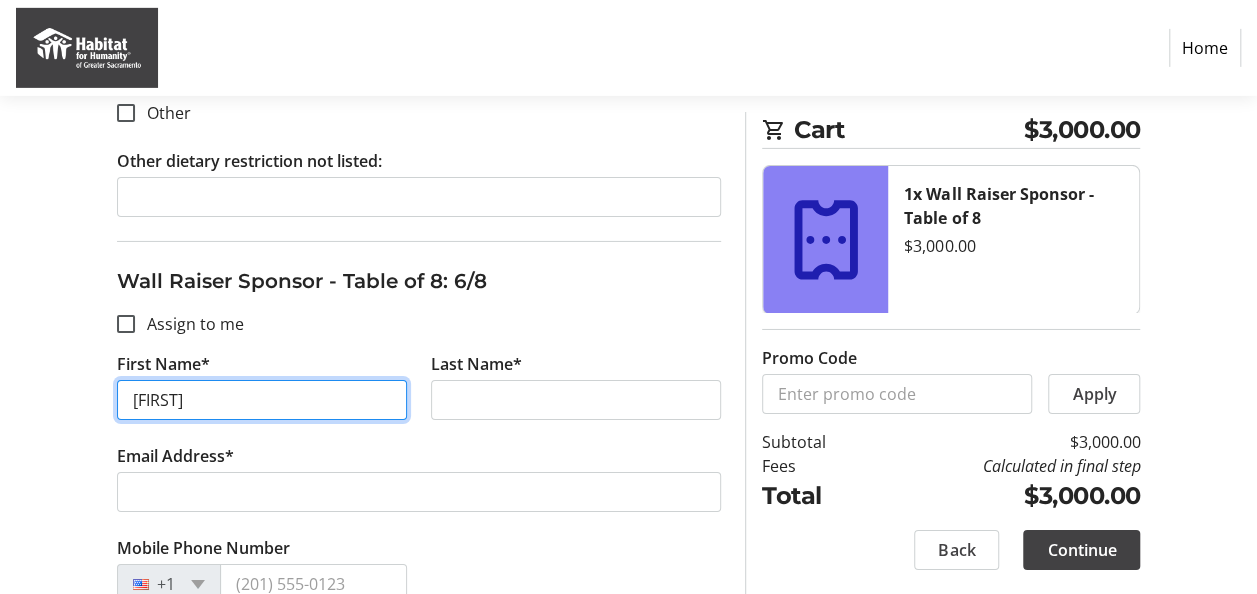 type on "[FIRST]" 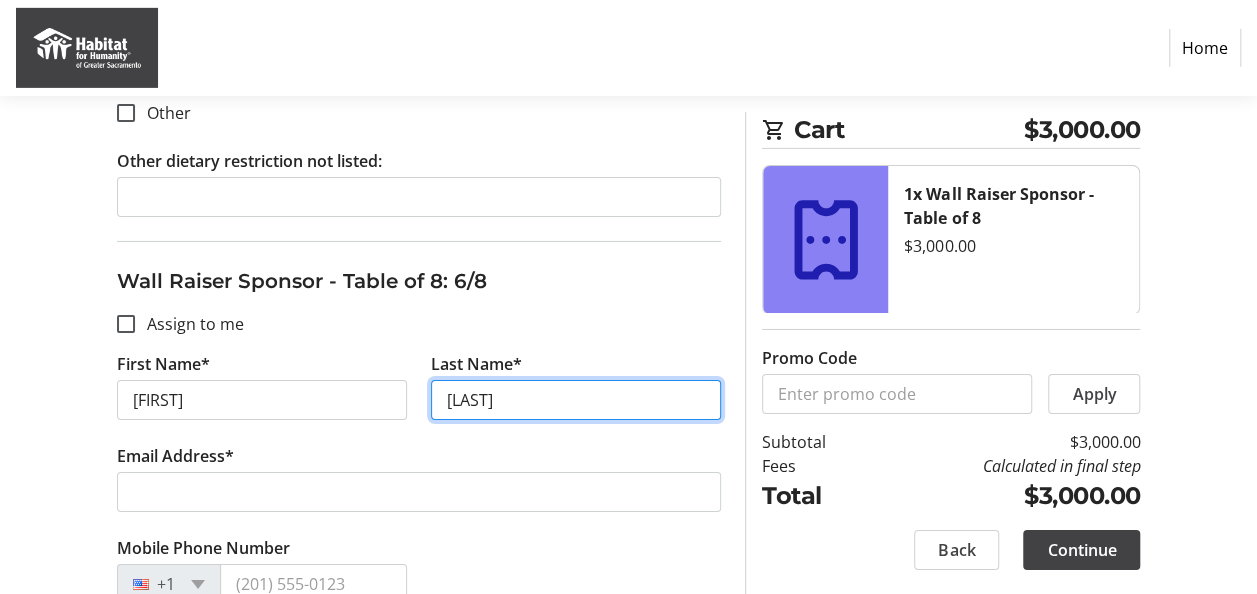 type on "[LAST]" 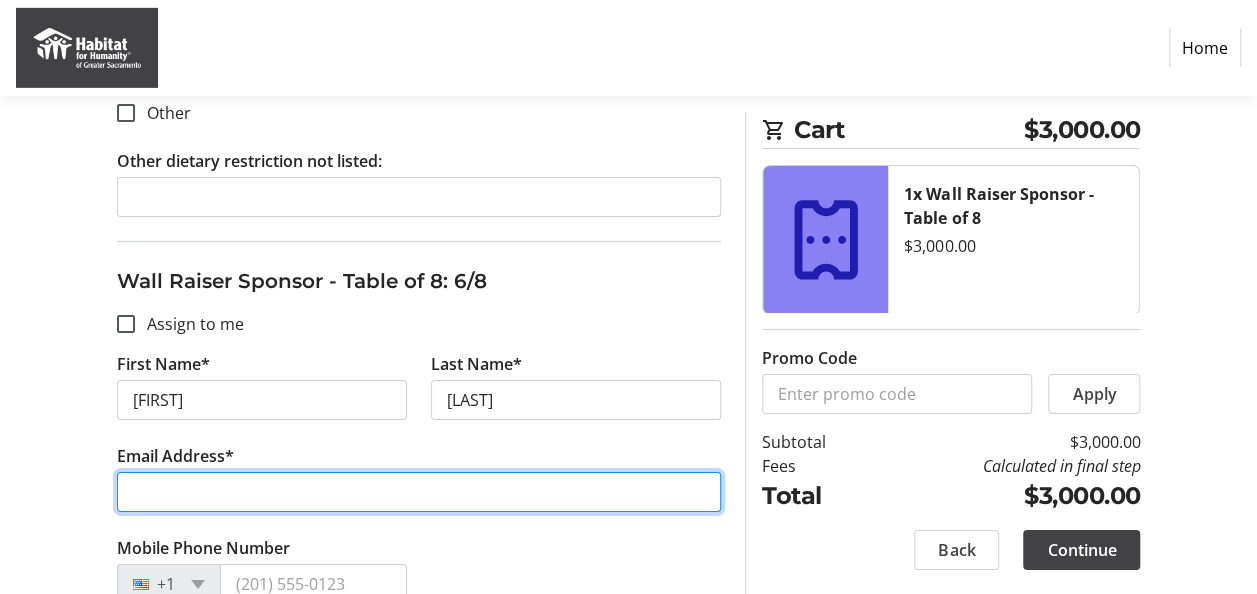 click on "Email Address*" at bounding box center (419, 492) 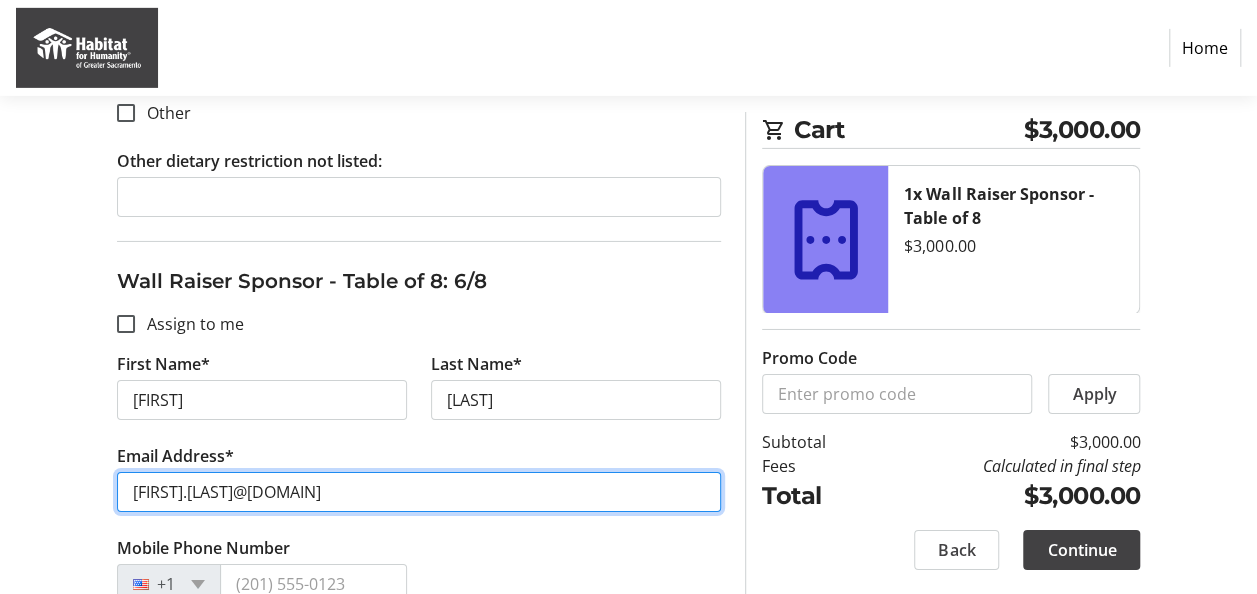 scroll, scrollTop: 7100, scrollLeft: 0, axis: vertical 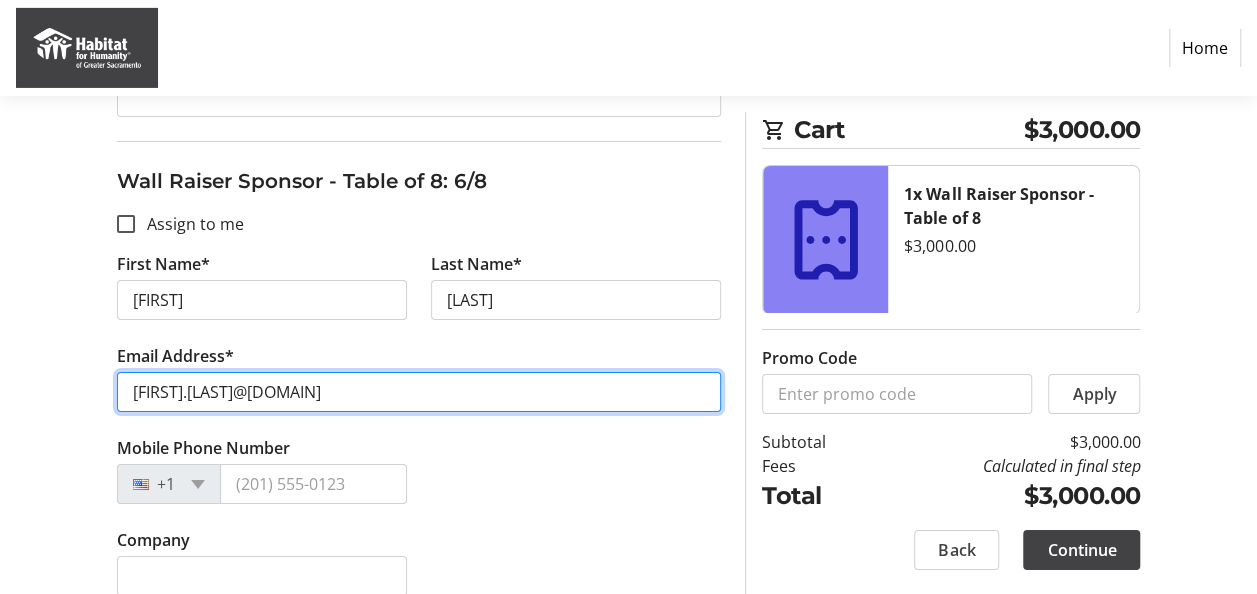 type on "[FIRST].[LAST]@[DOMAIN]" 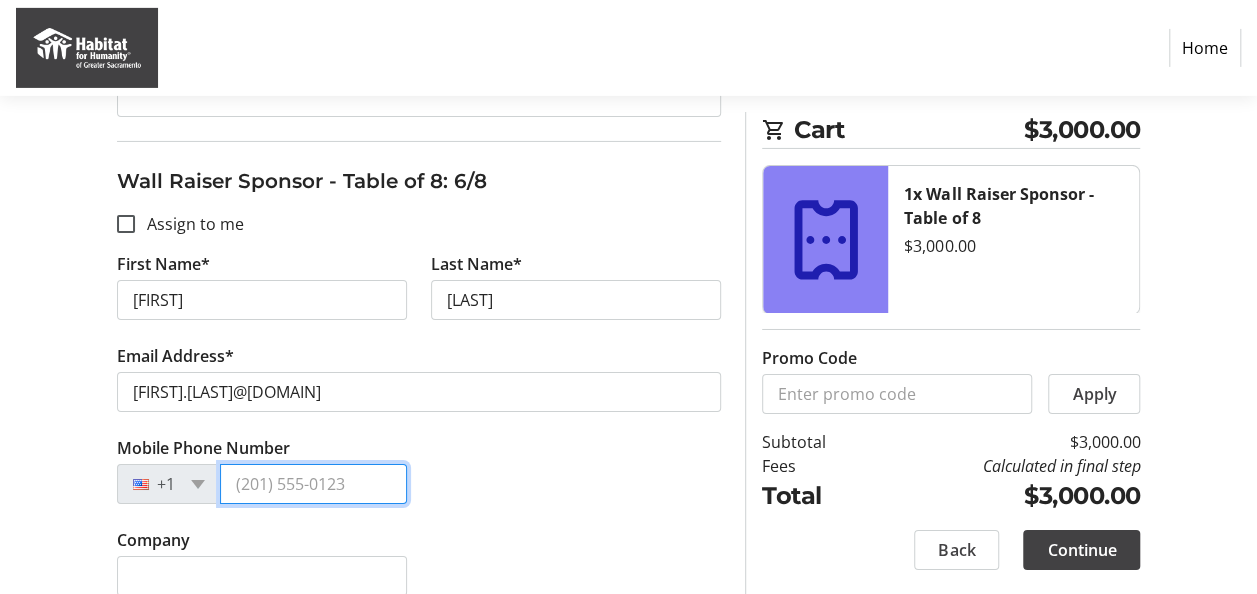 click on "Mobile Phone Number" at bounding box center [313, 484] 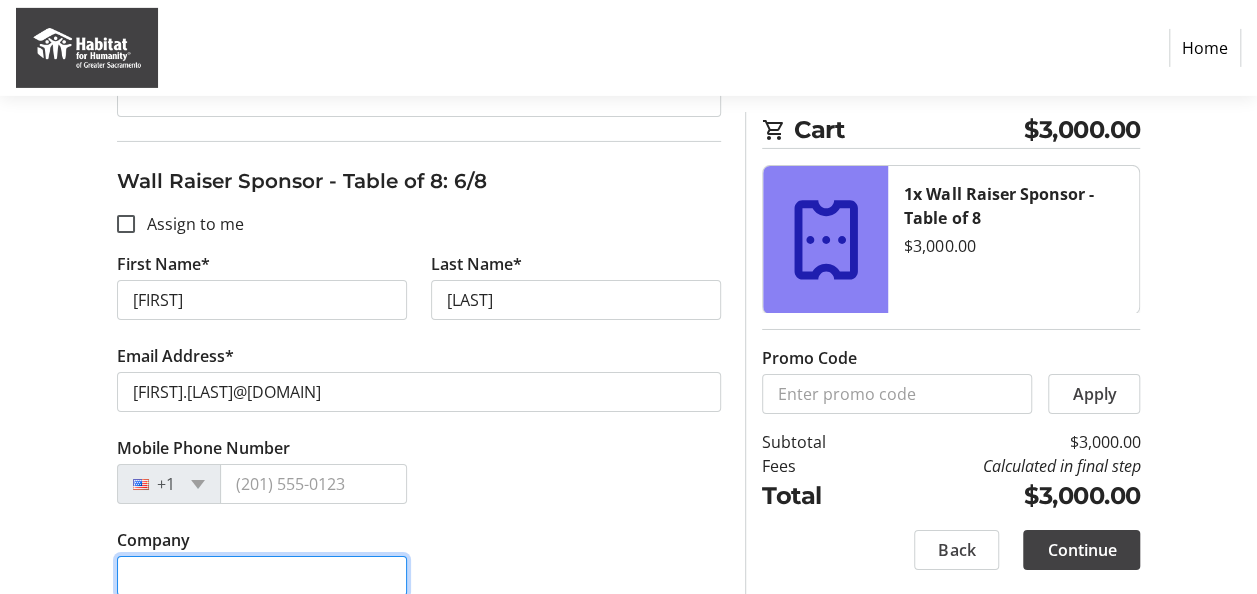 click on "Company" at bounding box center [262, 576] 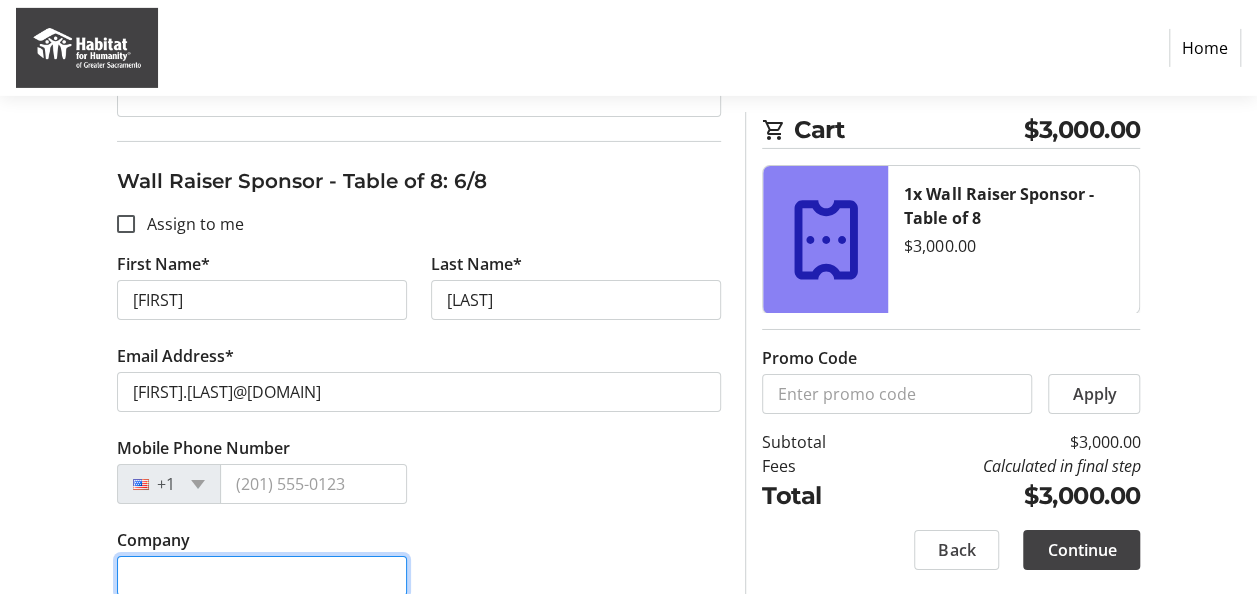 type on "[COMPANY] [OF] [CITY]" 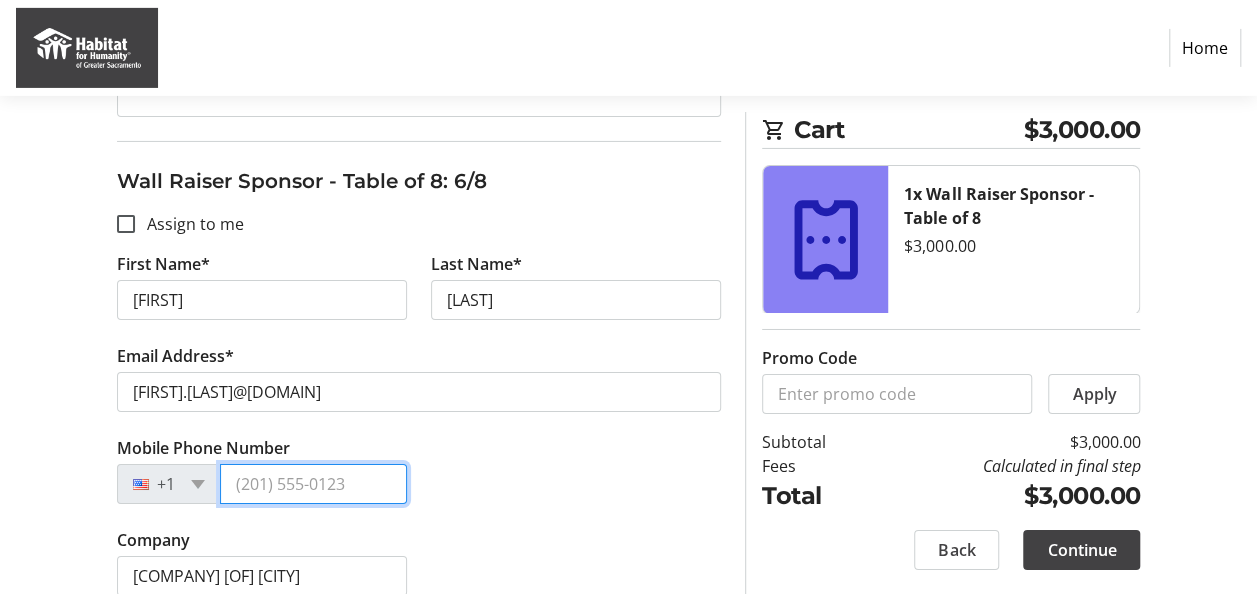 type on "[PHONE]" 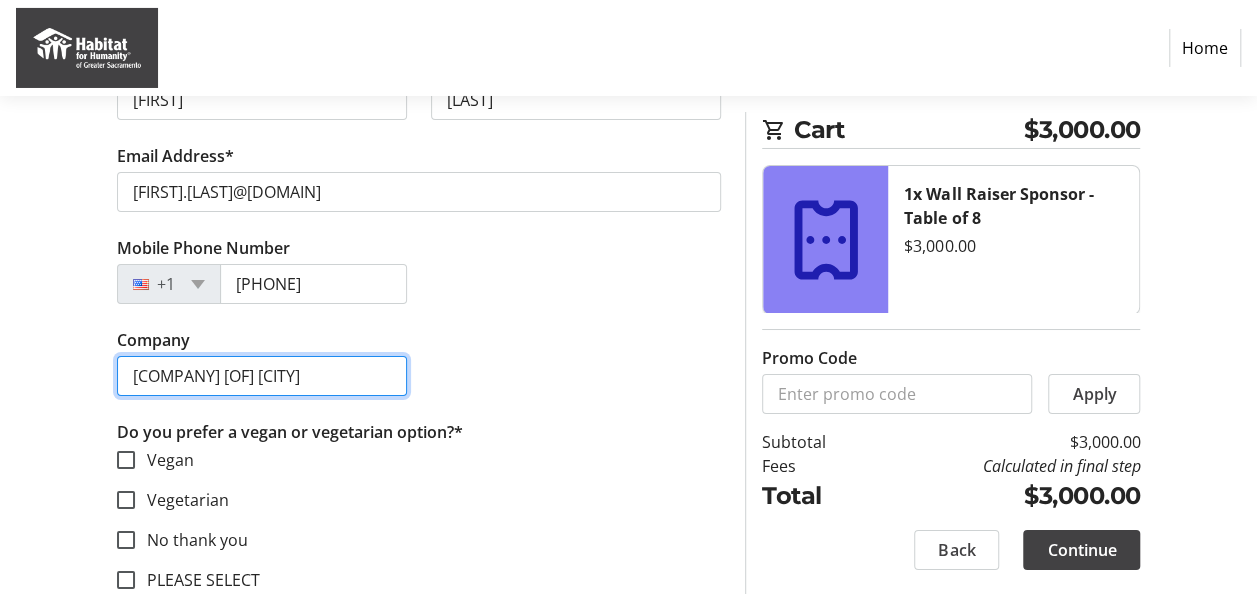 scroll, scrollTop: 7400, scrollLeft: 0, axis: vertical 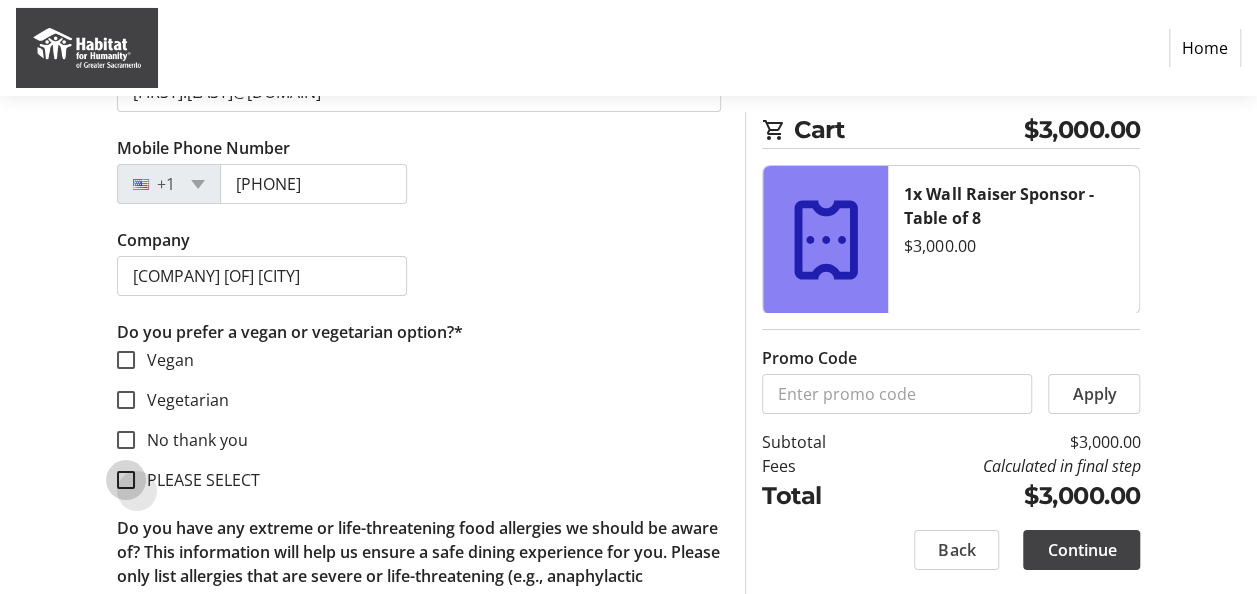click on "PLEASE SELECT" at bounding box center (126, 480) 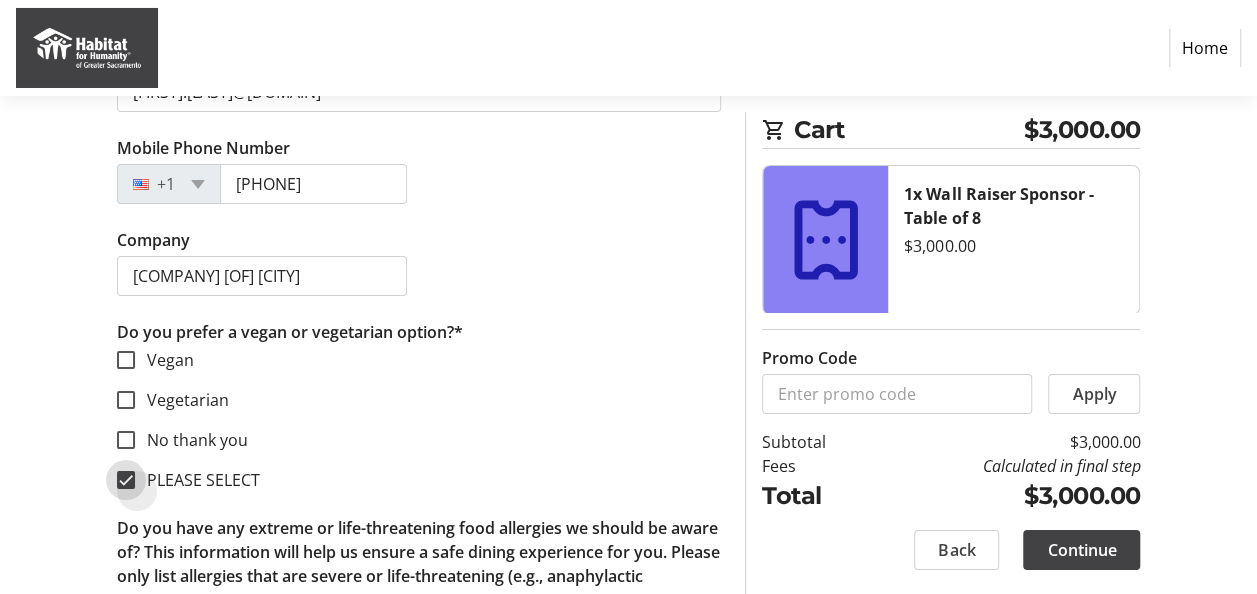 checkbox on "true" 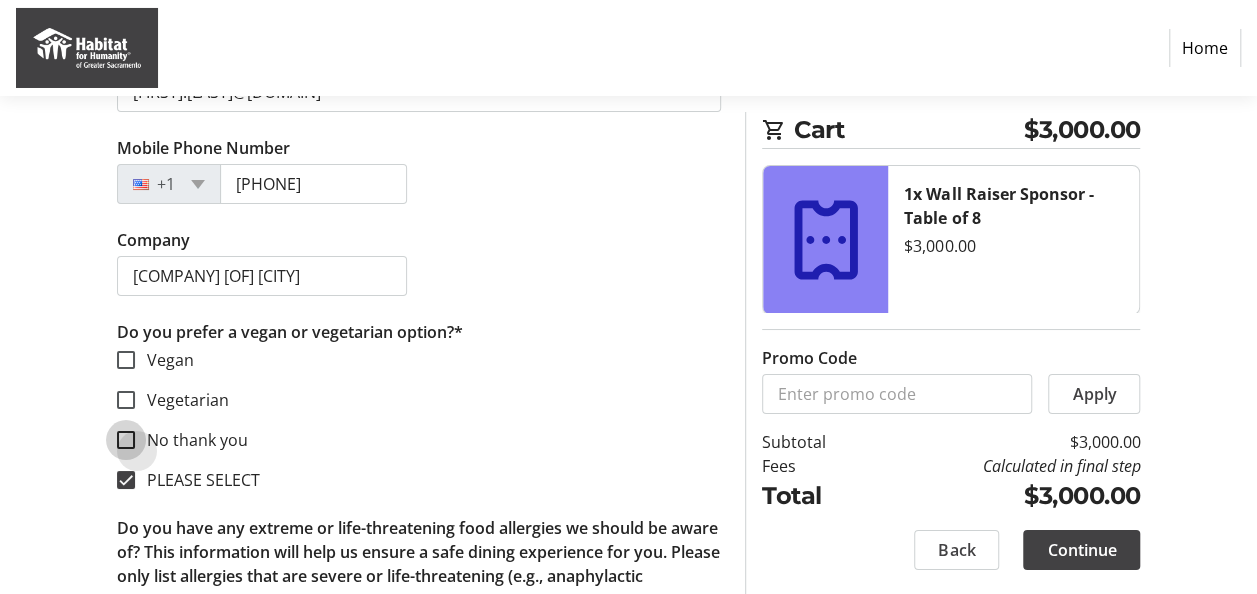 click on "No thank you" at bounding box center [126, 440] 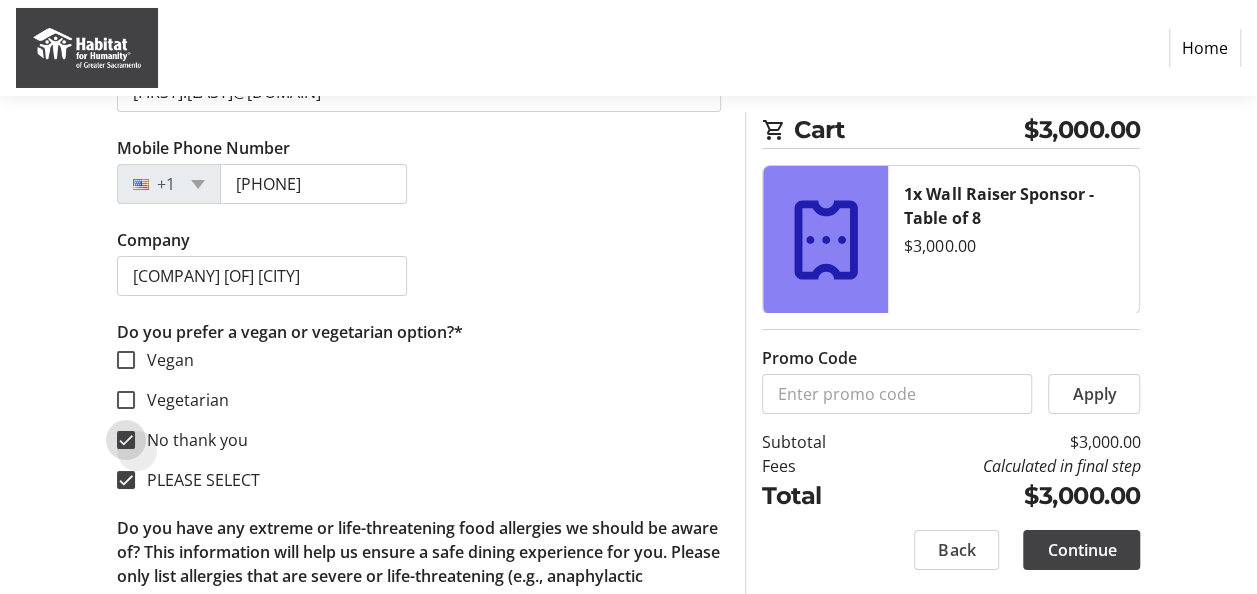 checkbox on "true" 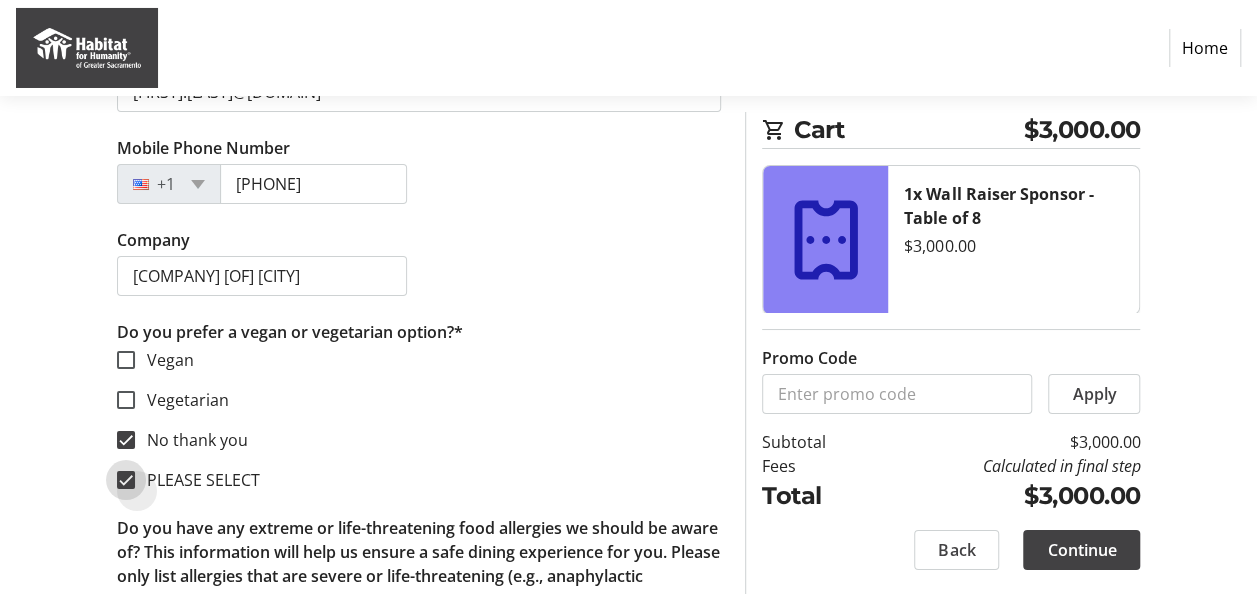 click on "PLEASE SELECT" at bounding box center (126, 480) 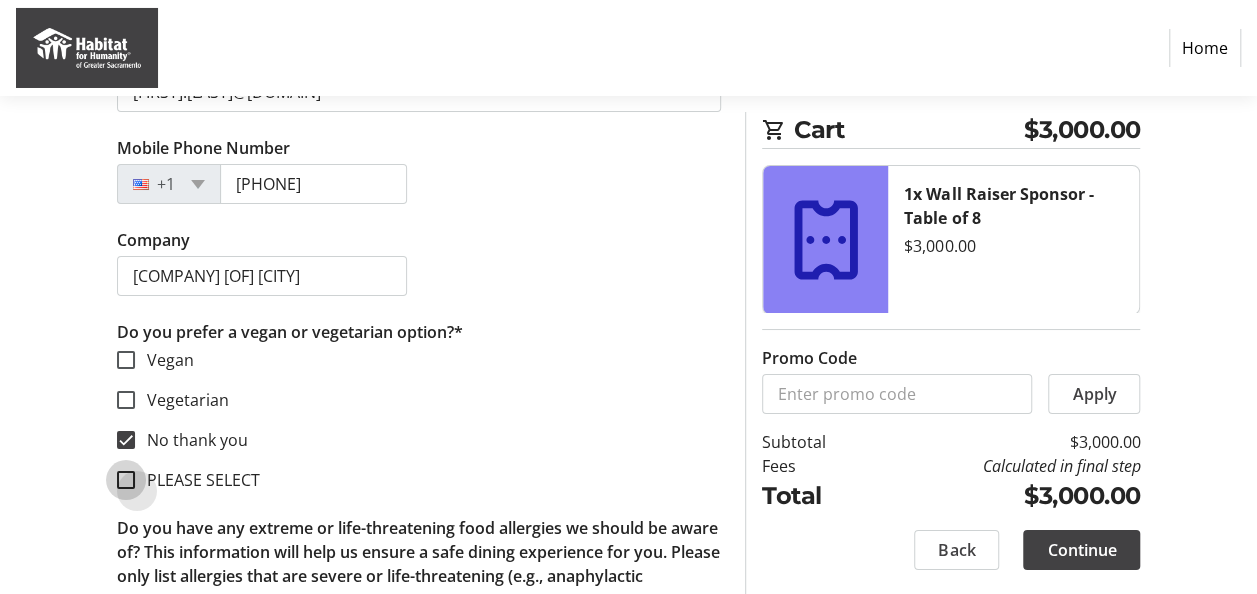 checkbox on "false" 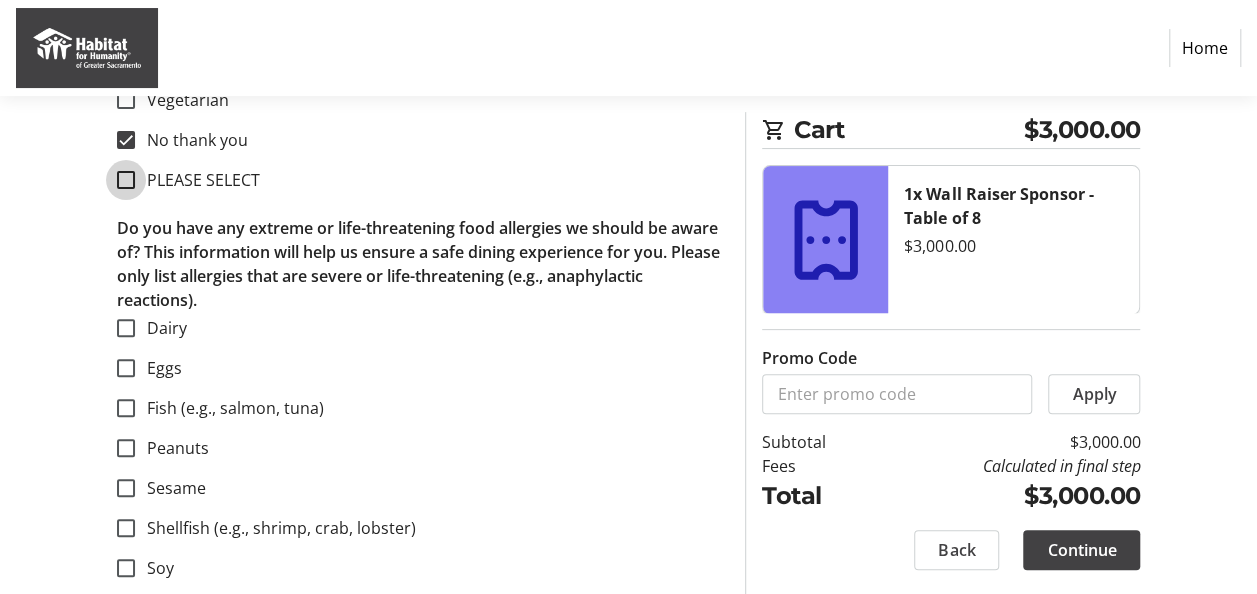 scroll, scrollTop: 7800, scrollLeft: 0, axis: vertical 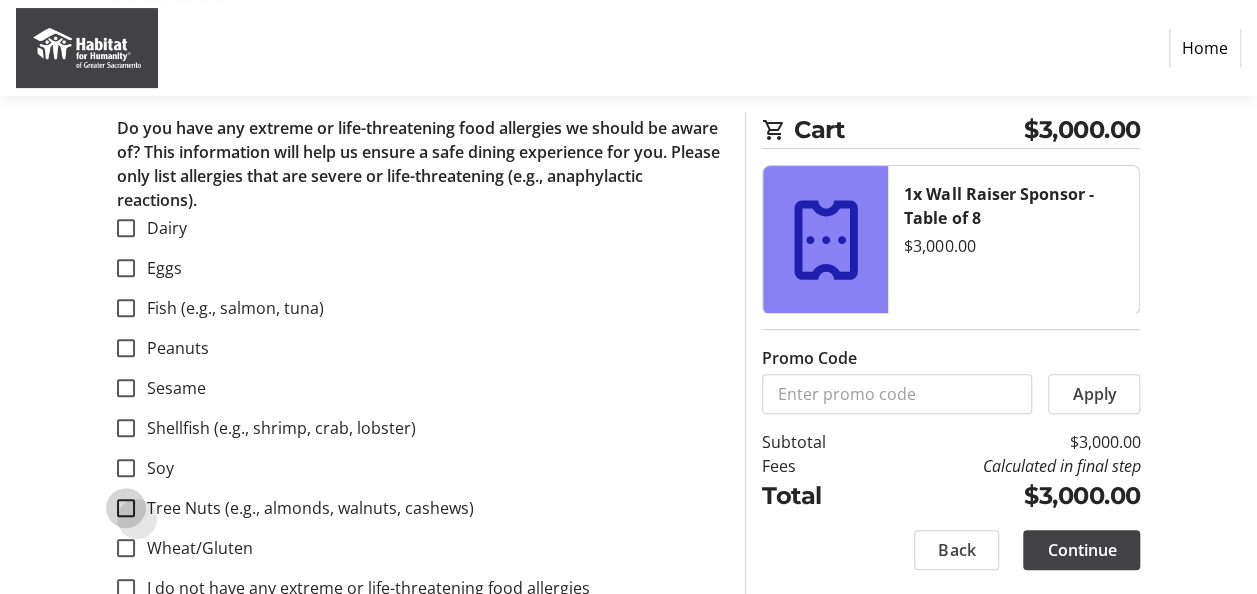 click on "Tree Nuts (e.g., almonds, walnuts, cashews)" at bounding box center (126, 508) 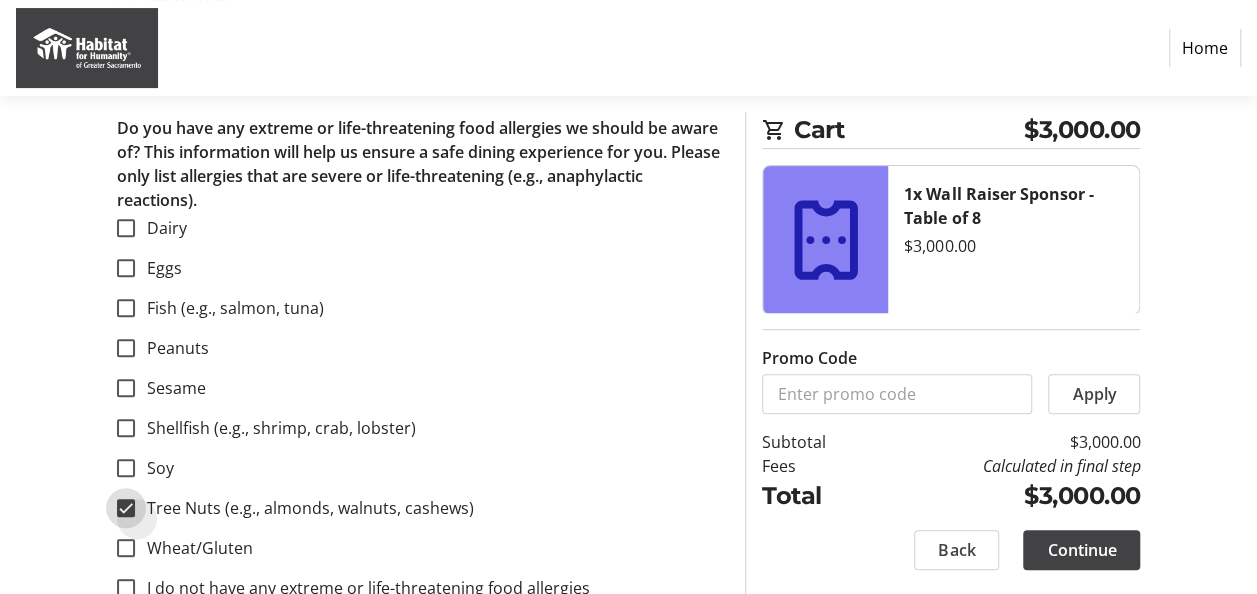checkbox on "true" 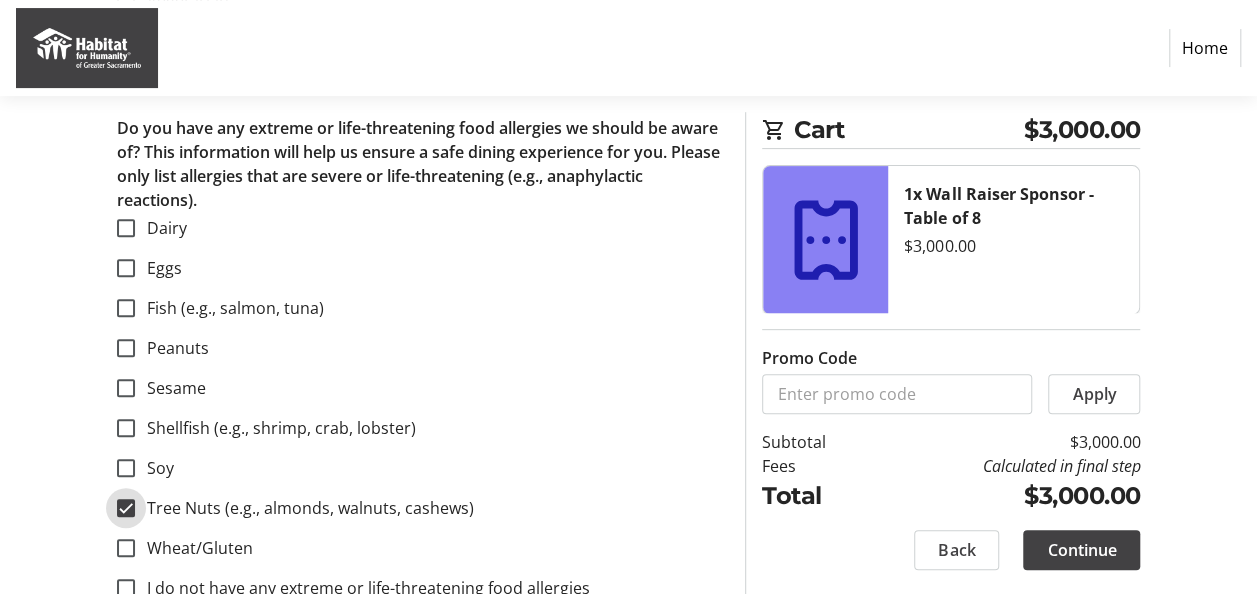 scroll, scrollTop: 7900, scrollLeft: 0, axis: vertical 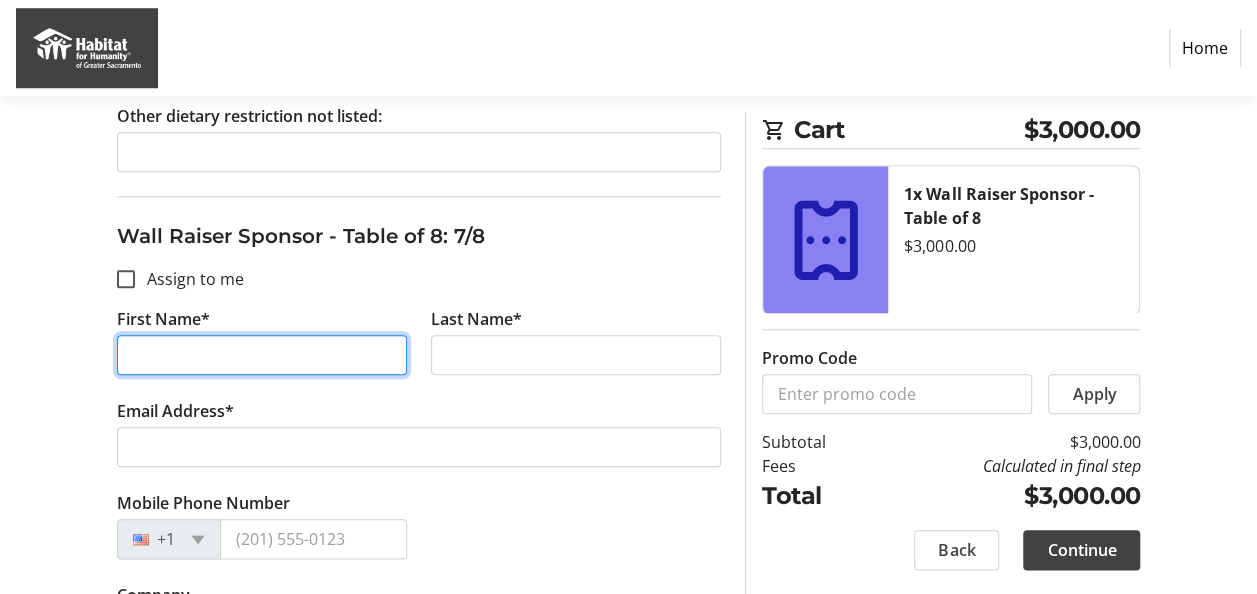 click on "First Name*" at bounding box center (262, 355) 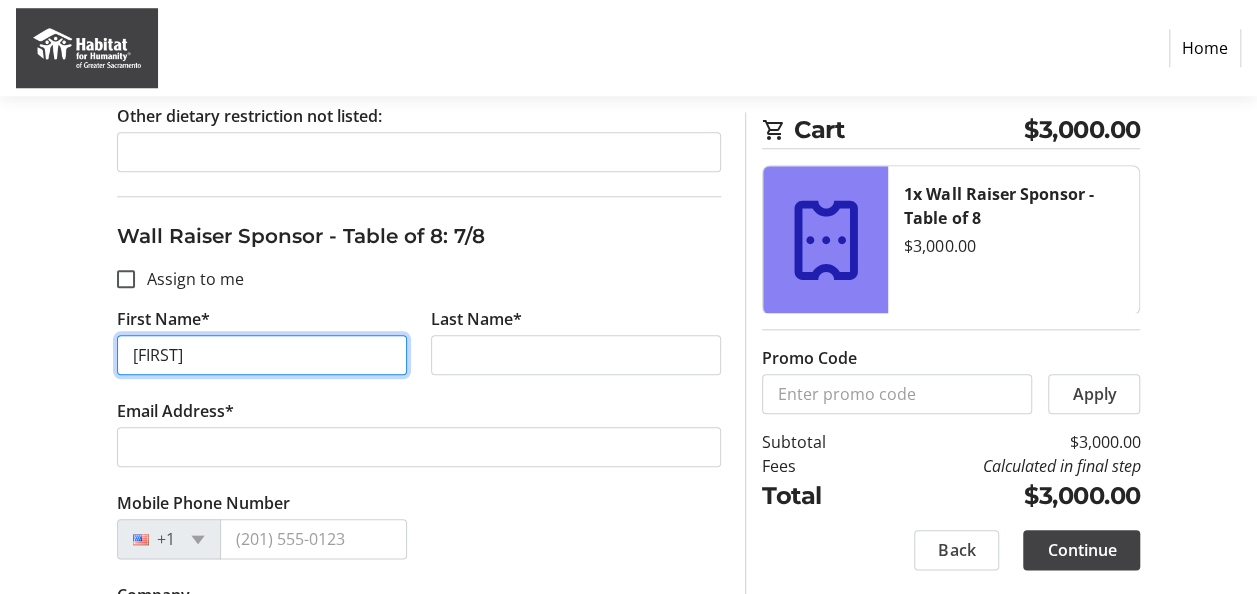 type on "[FIRST]" 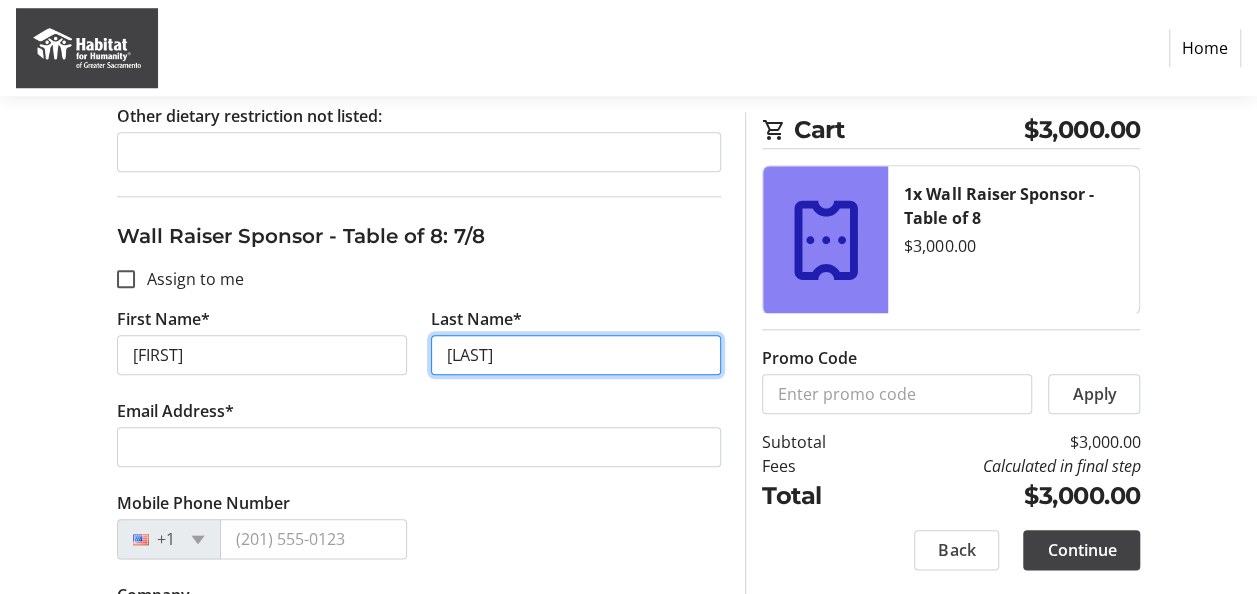 click on "[LAST]" at bounding box center (576, 355) 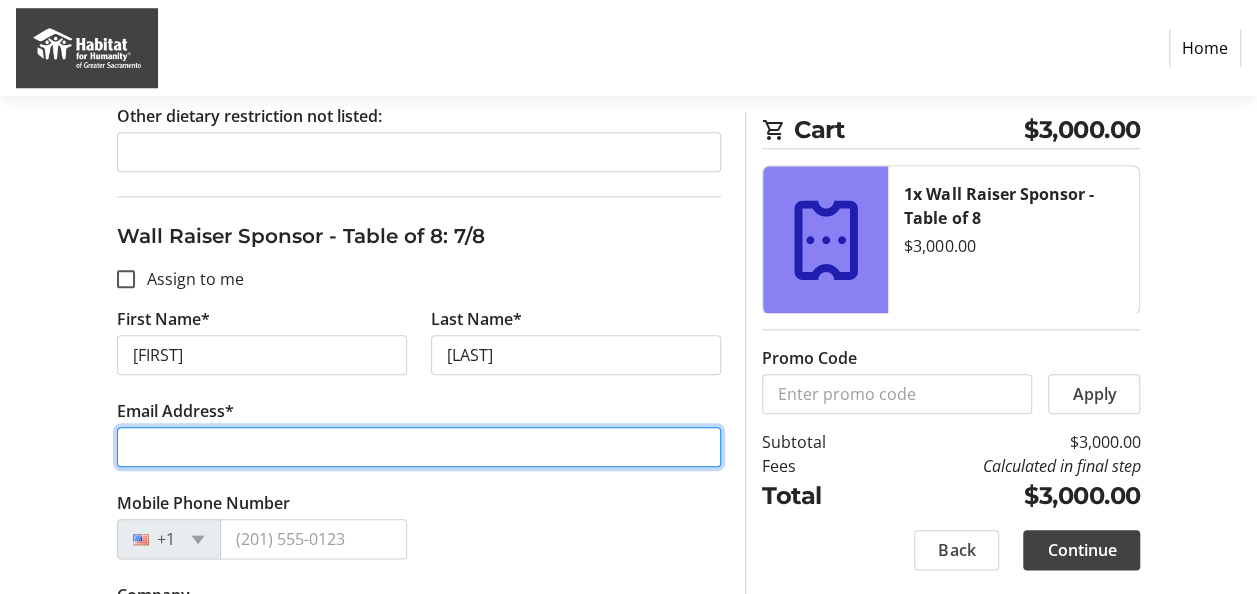 click on "Email Address*" at bounding box center (419, 447) 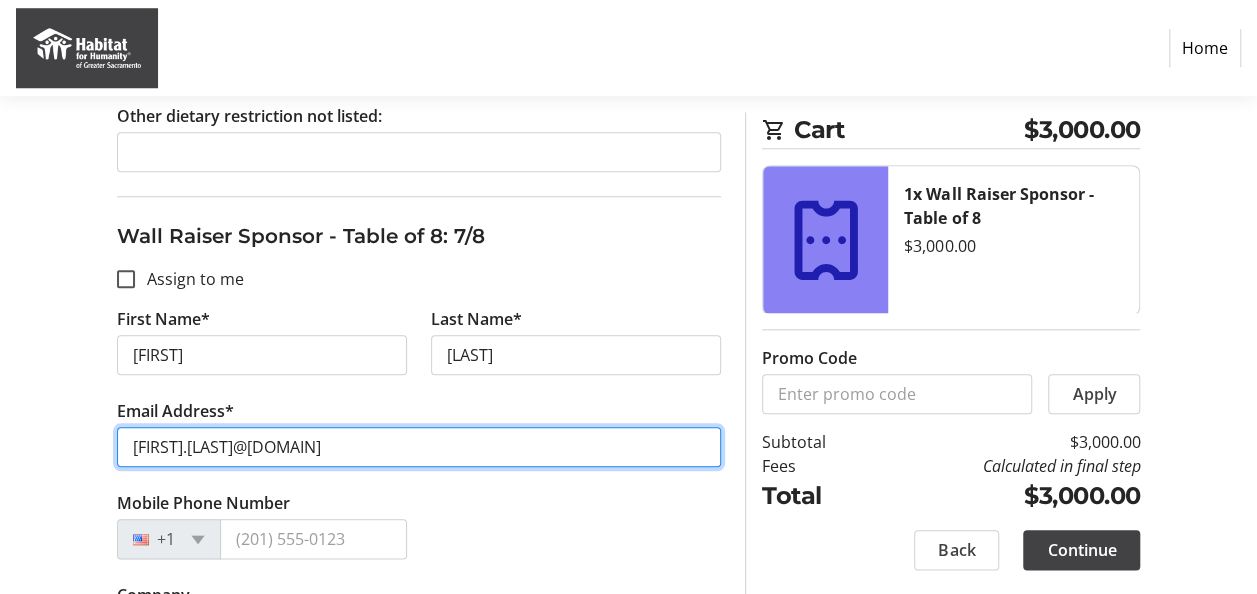 scroll, scrollTop: 8600, scrollLeft: 0, axis: vertical 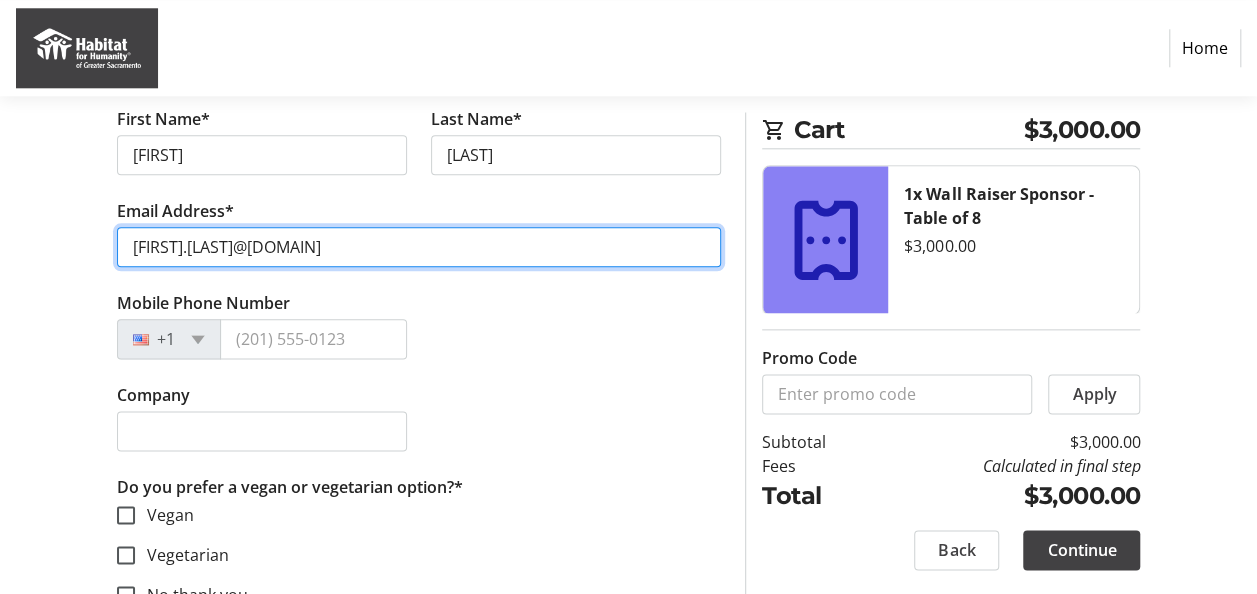 type on "[FIRST].[LAST]@[DOMAIN]" 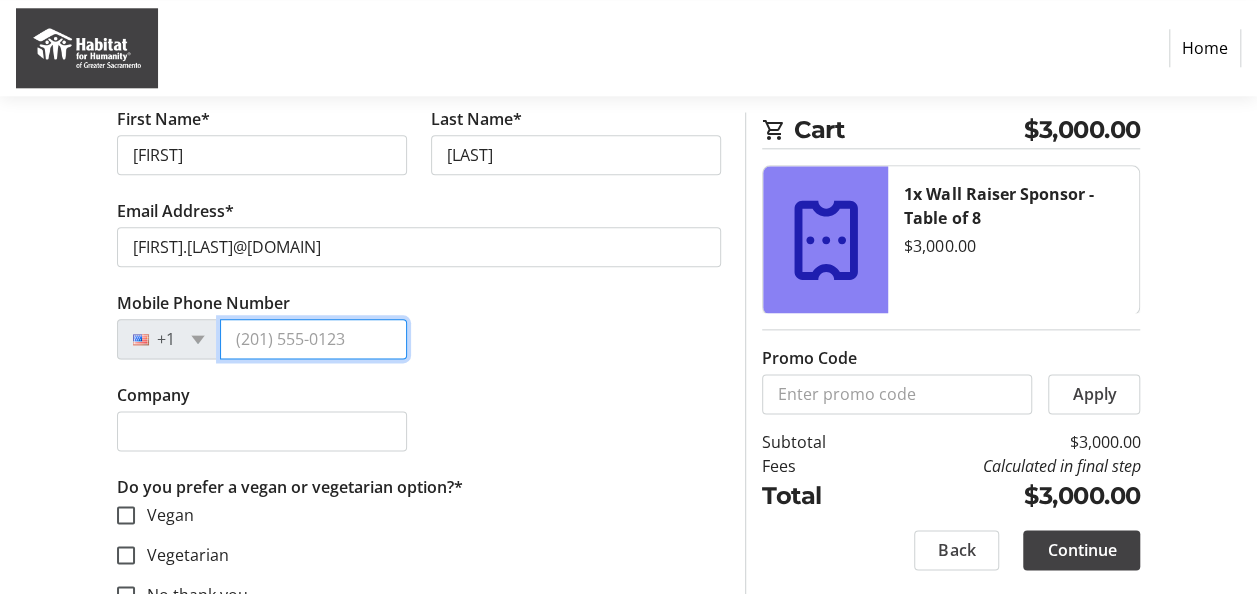 drag, startPoint x: 279, startPoint y: 320, endPoint x: 291, endPoint y: 318, distance: 12.165525 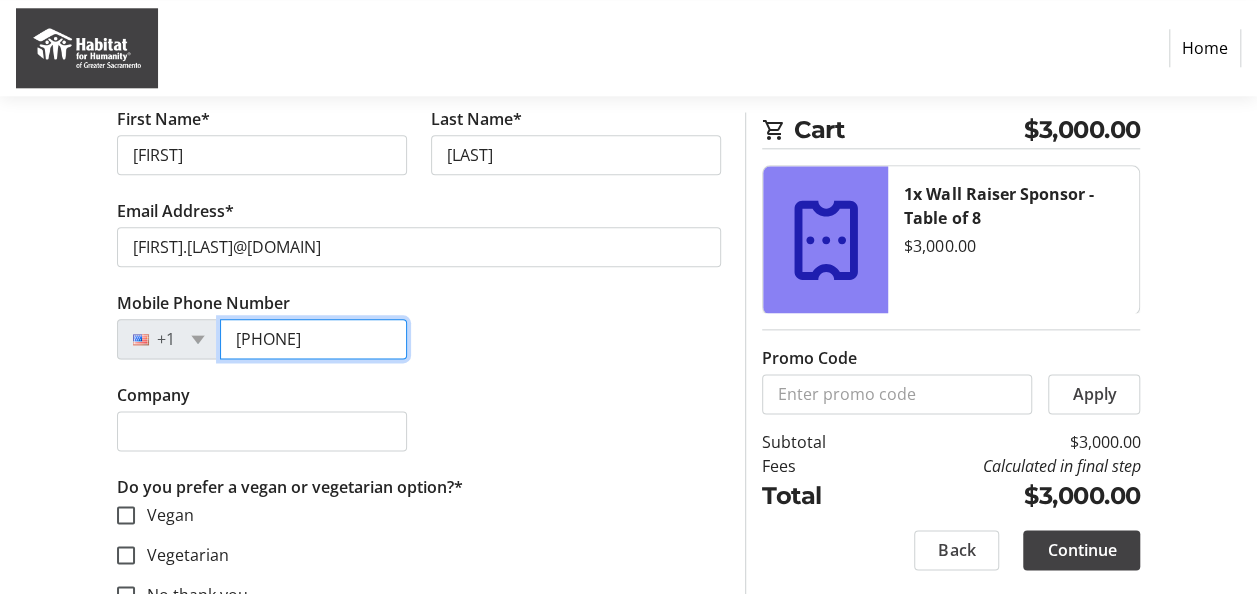 type on "[PHONE]" 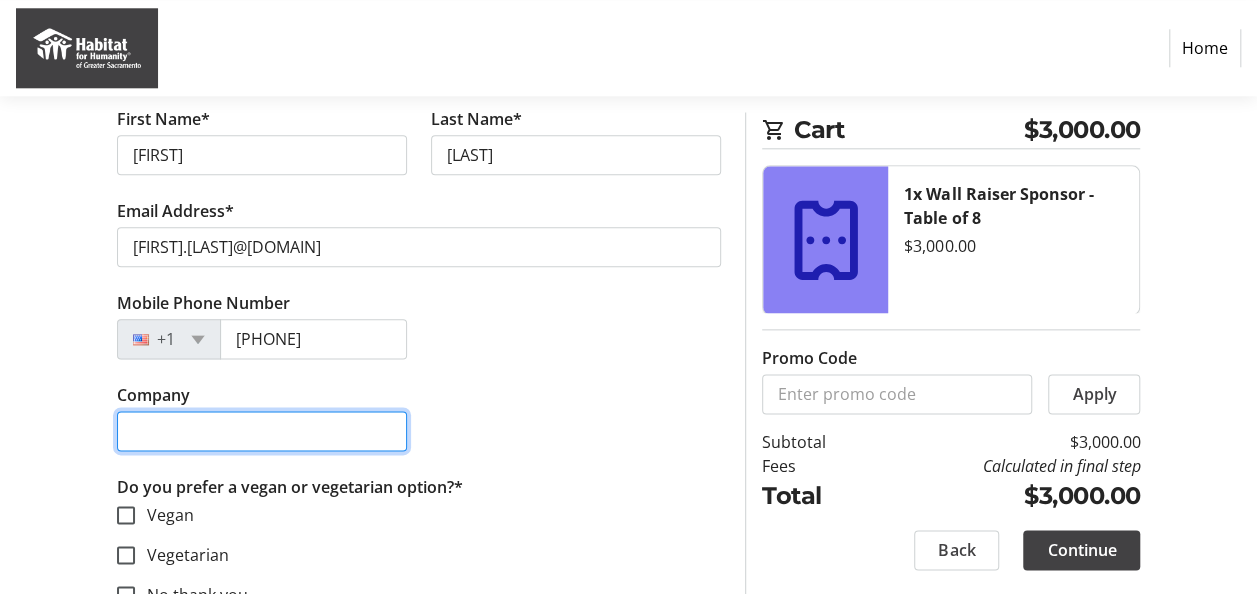 click on "Company" at bounding box center (262, 431) 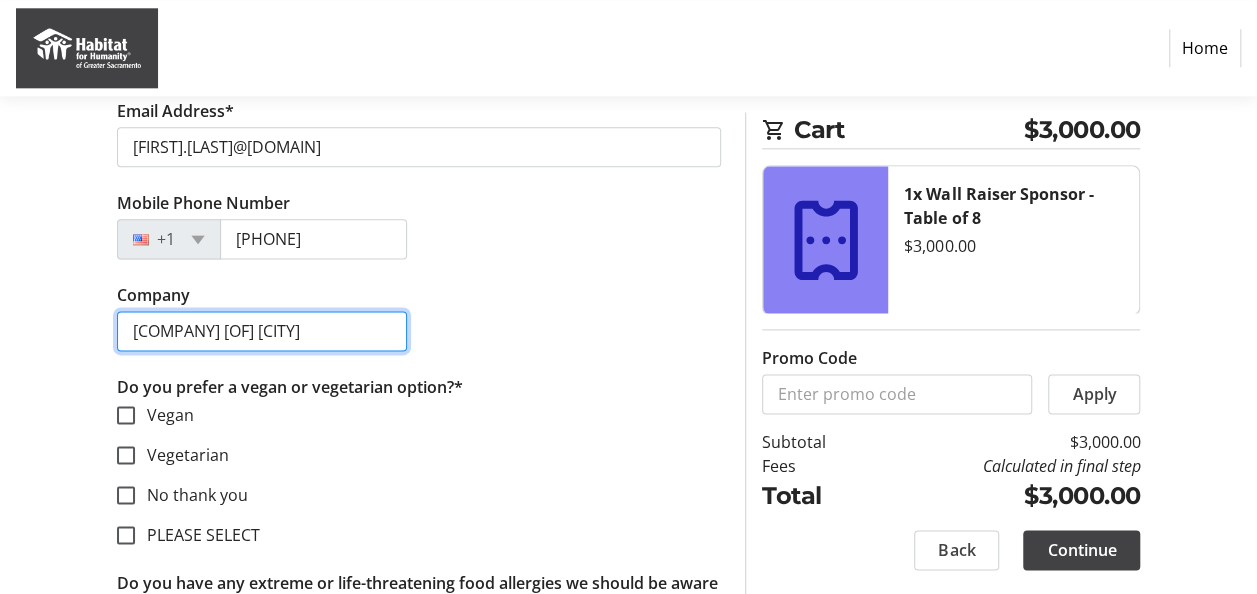 scroll, scrollTop: 8900, scrollLeft: 0, axis: vertical 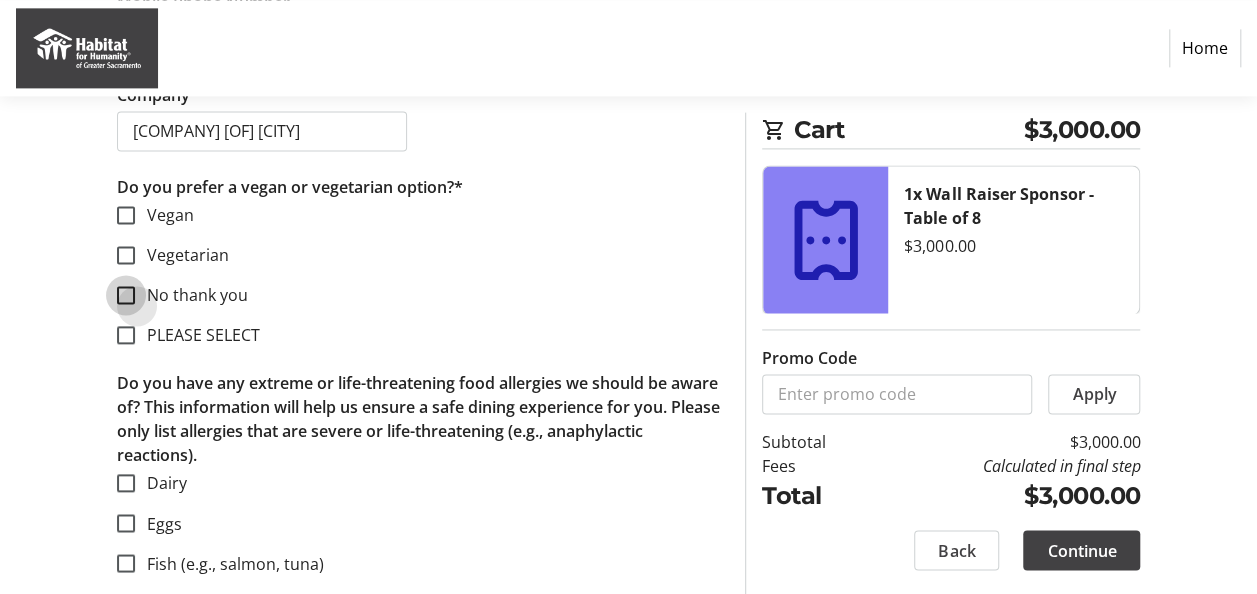 click on "No thank you" at bounding box center (126, 295) 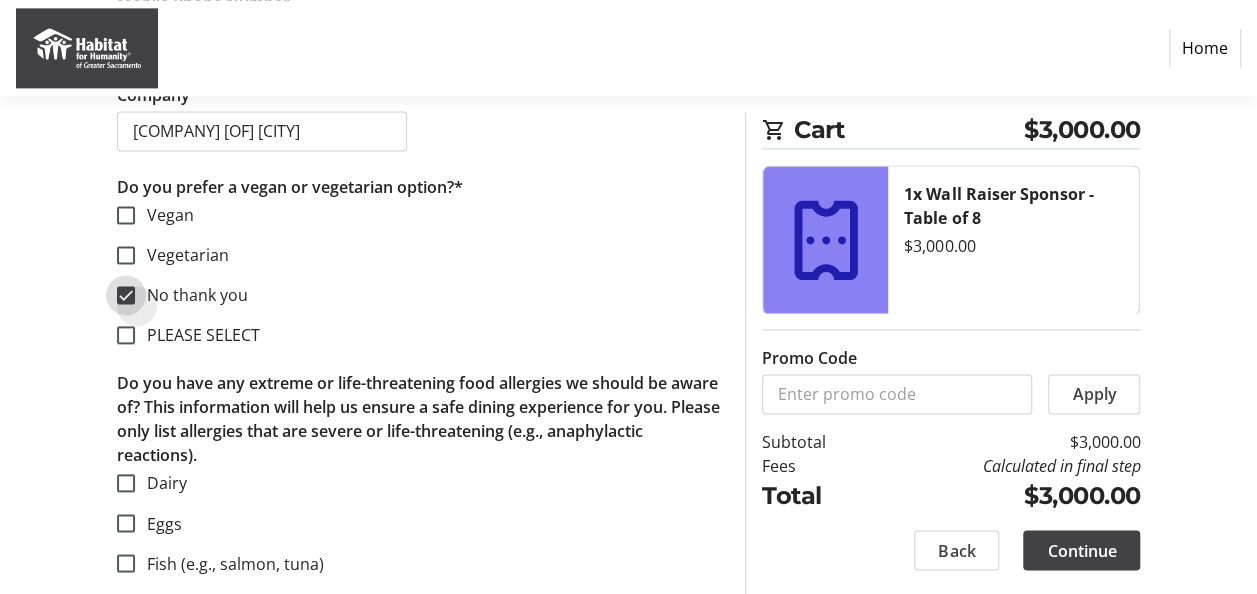 checkbox on "true" 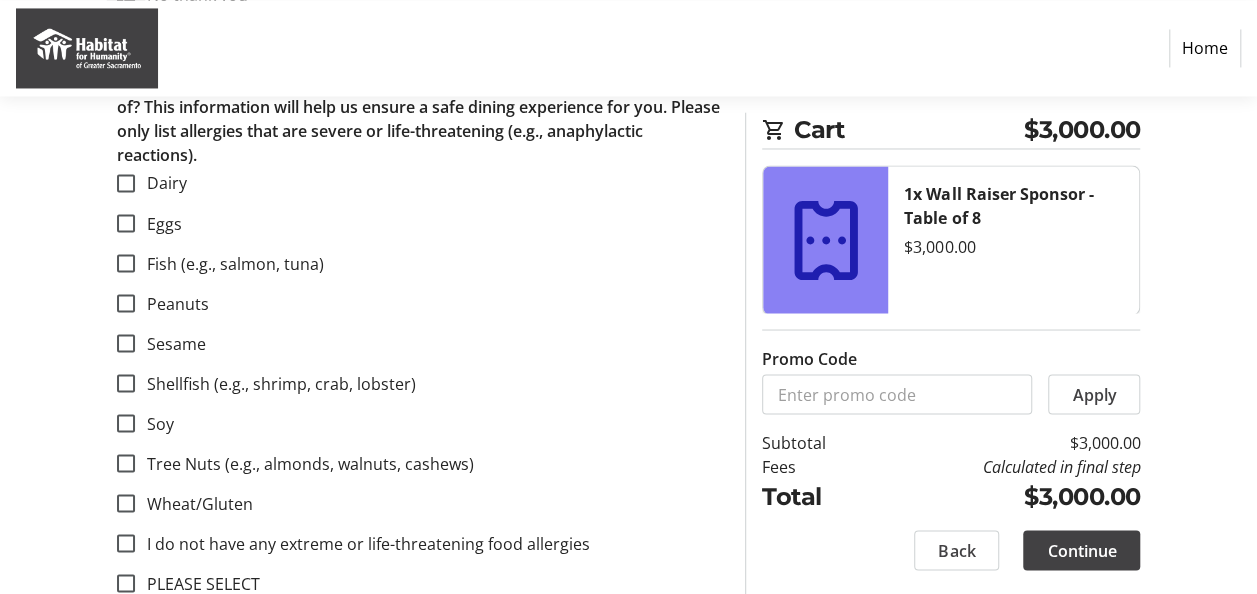 scroll, scrollTop: 9500, scrollLeft: 0, axis: vertical 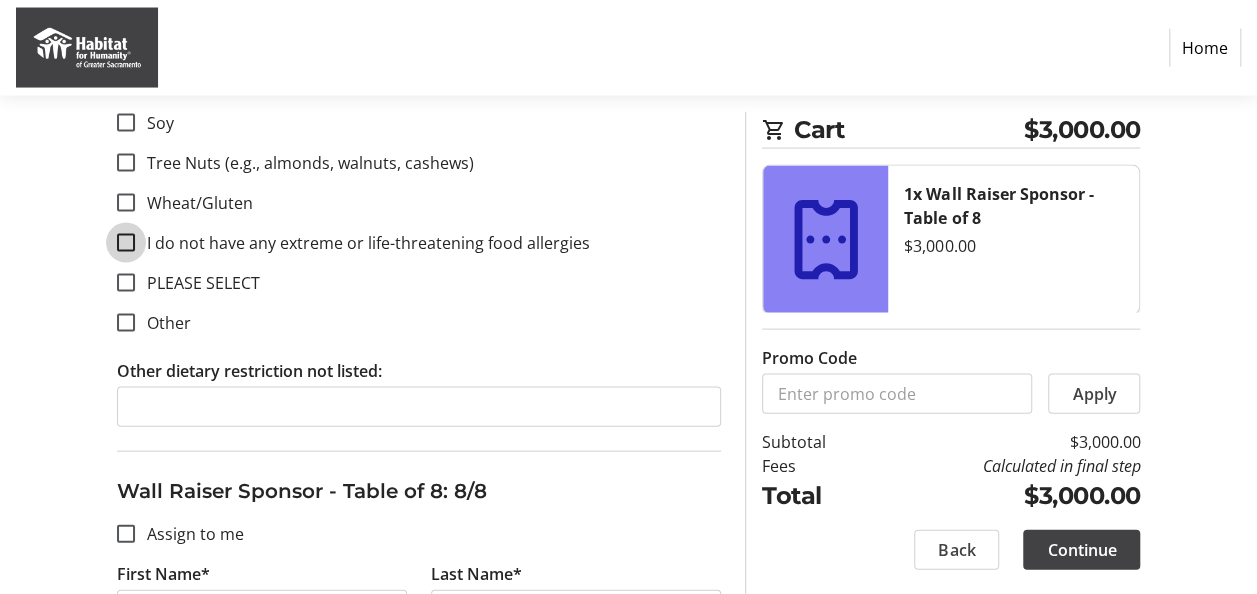click on "I do not have any extreme or life-threatening food allergies" at bounding box center (126, 243) 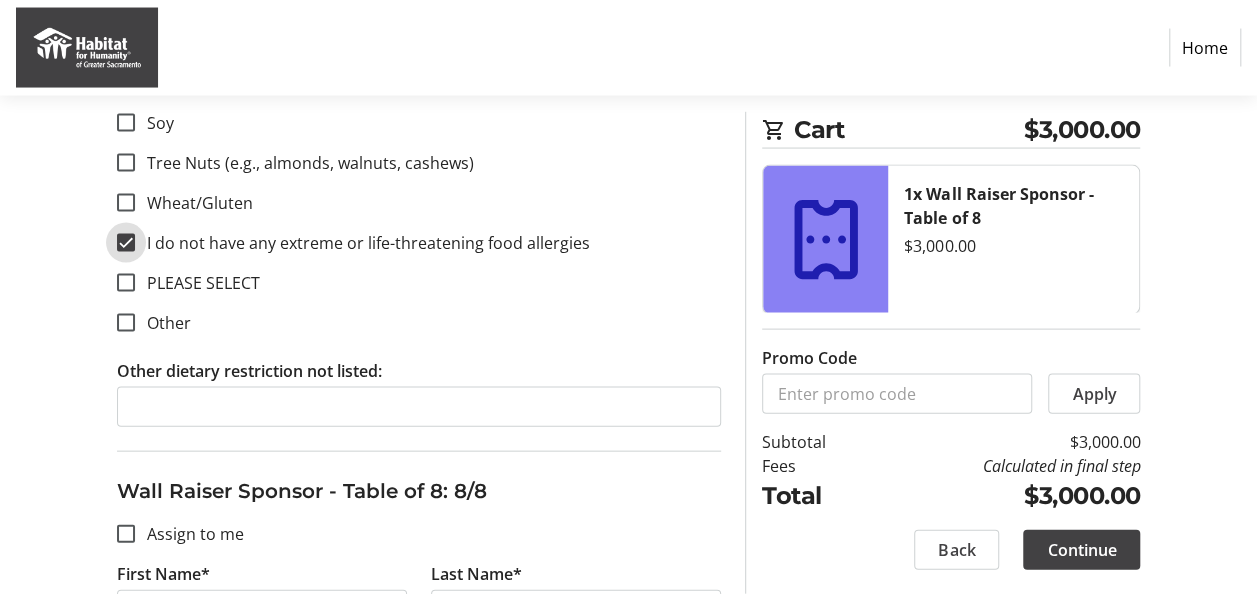 checkbox on "true" 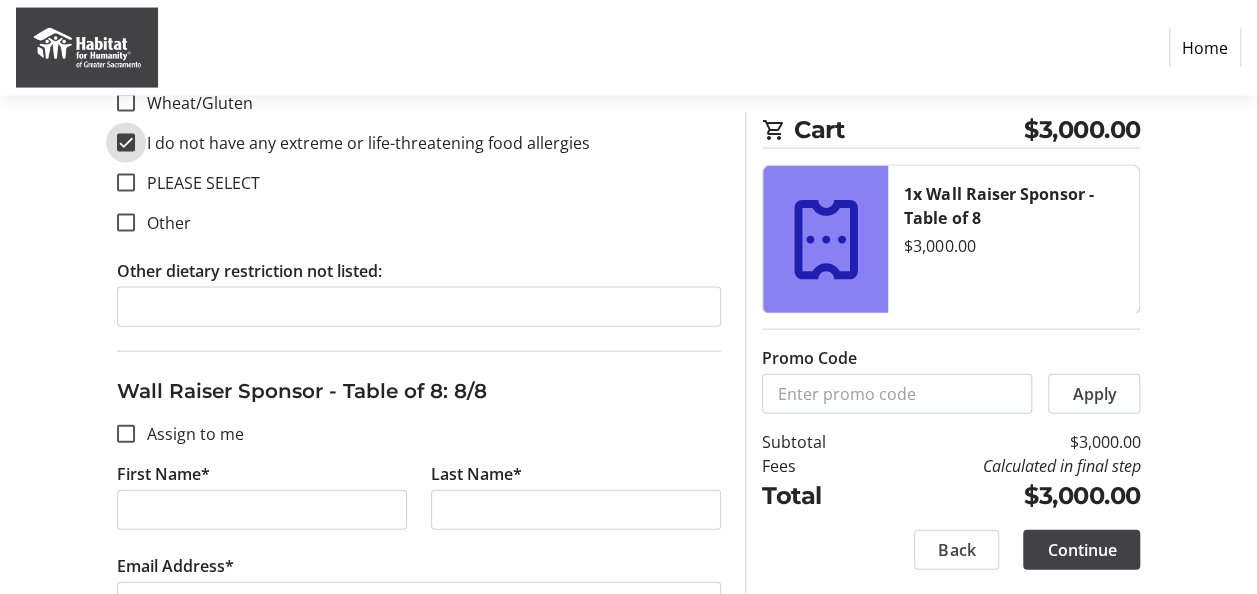 scroll, scrollTop: 9800, scrollLeft: 0, axis: vertical 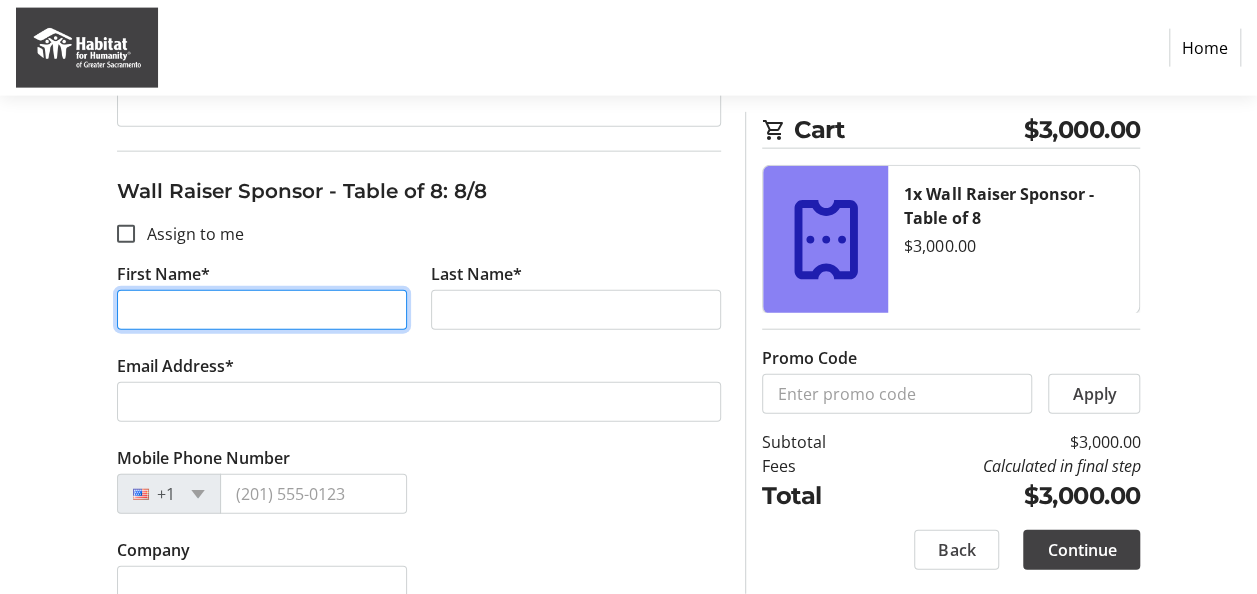 click on "First Name*" at bounding box center (262, 310) 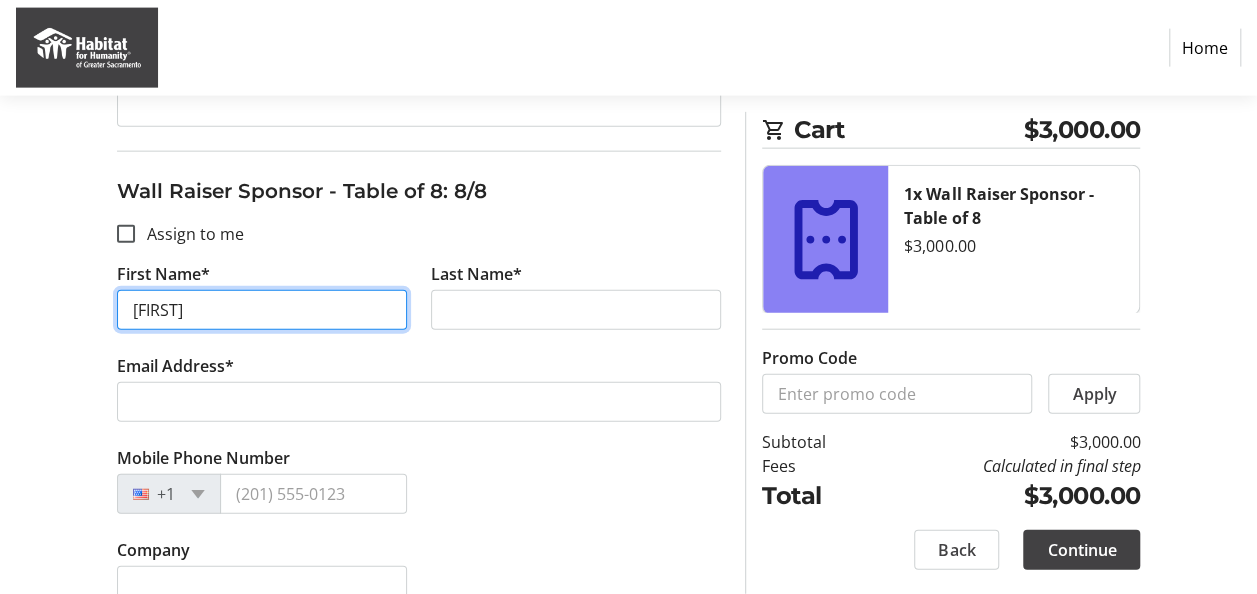 type on "[FIRST]" 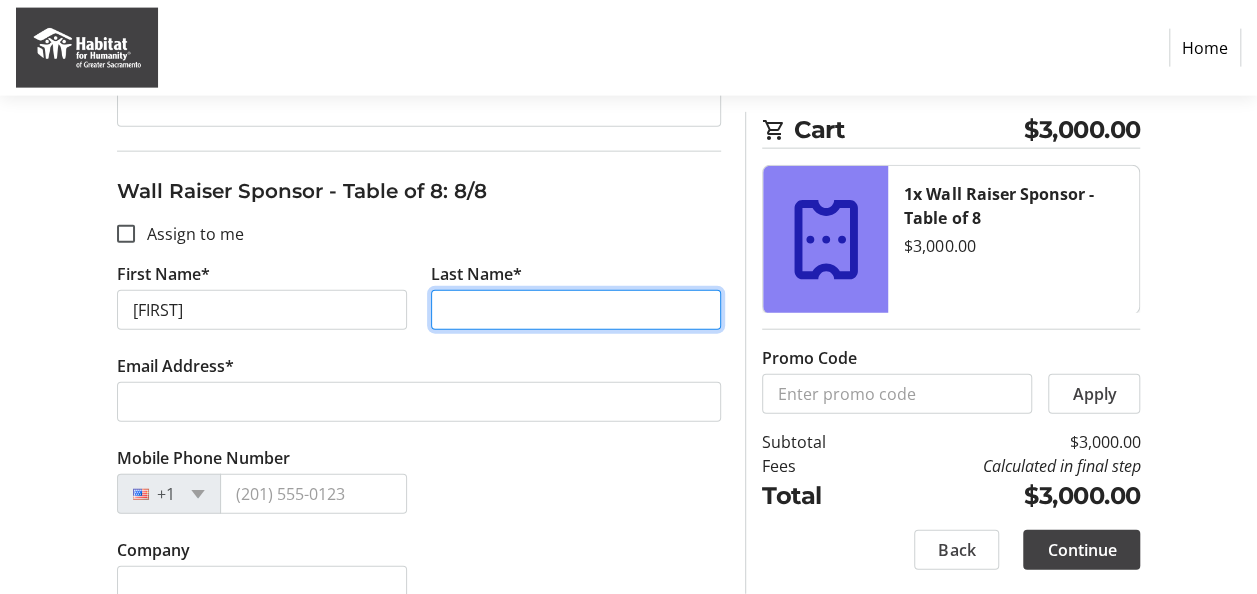 click on "Last Name*" at bounding box center [576, 310] 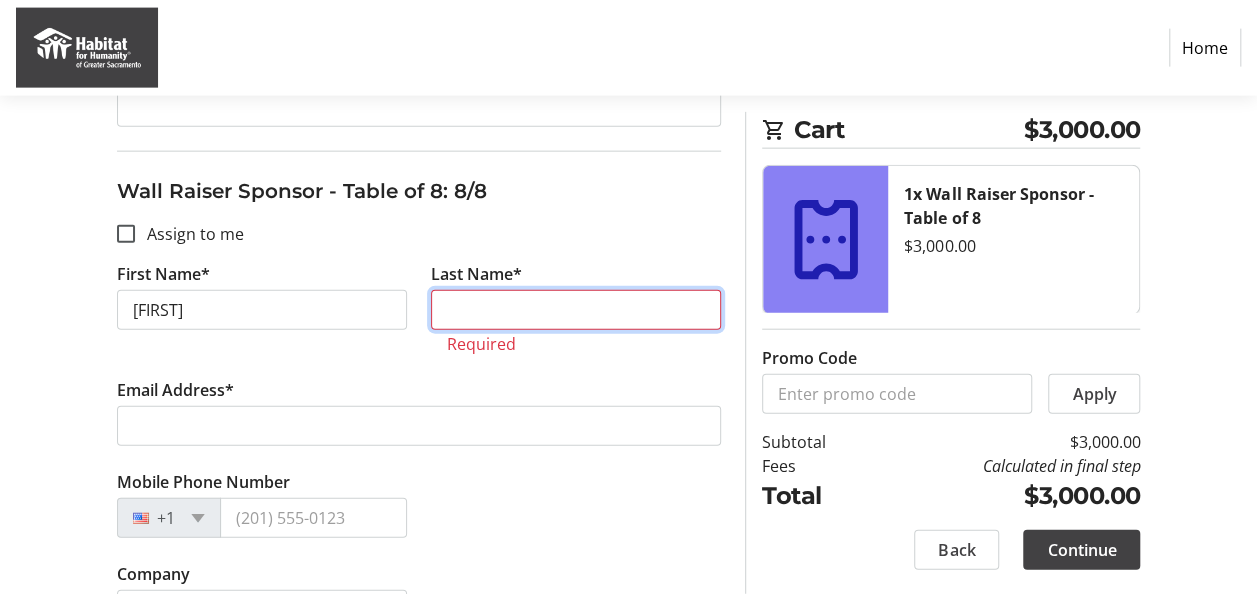 click on "Last Name*" at bounding box center [576, 310] 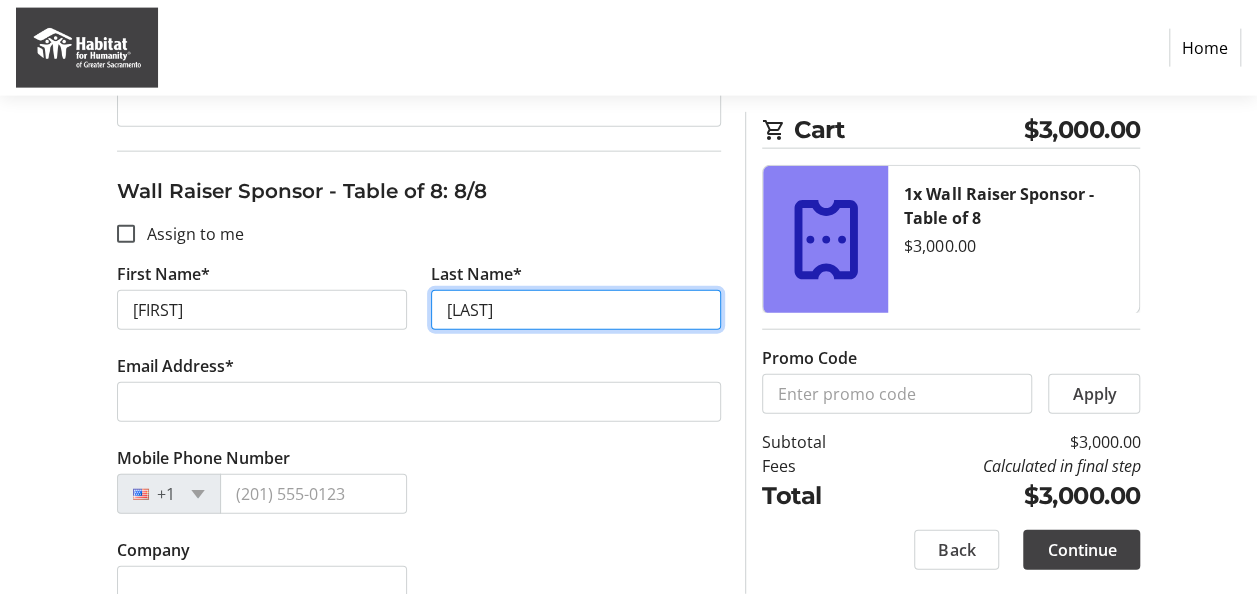 type on "[LAST]" 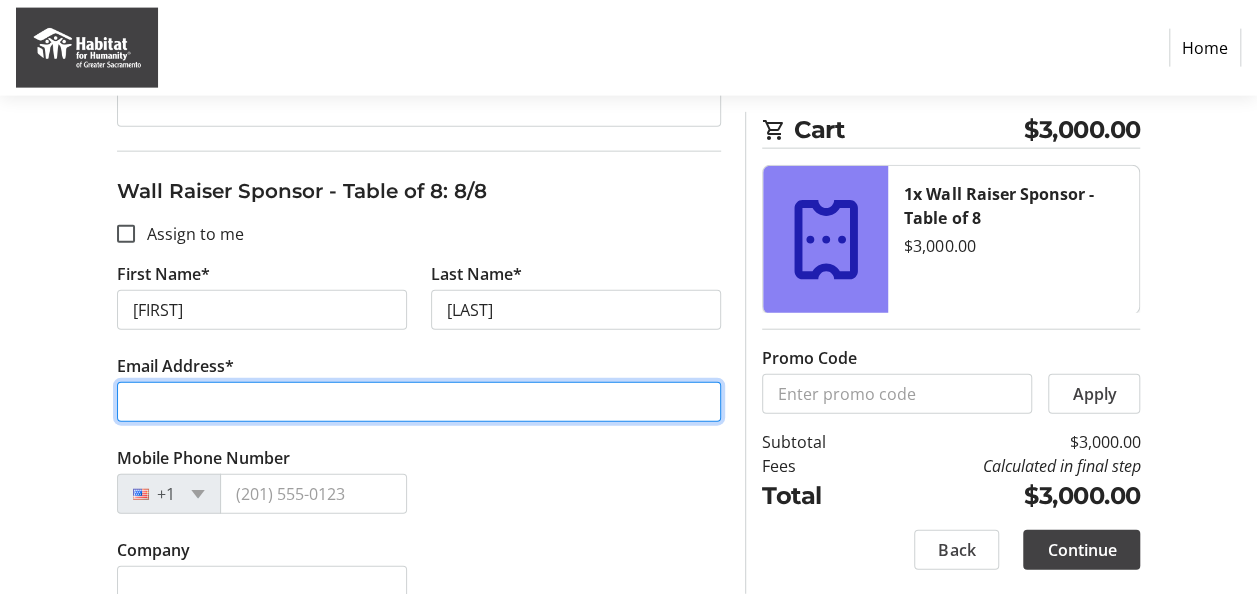 click on "Email Address*" at bounding box center [419, 402] 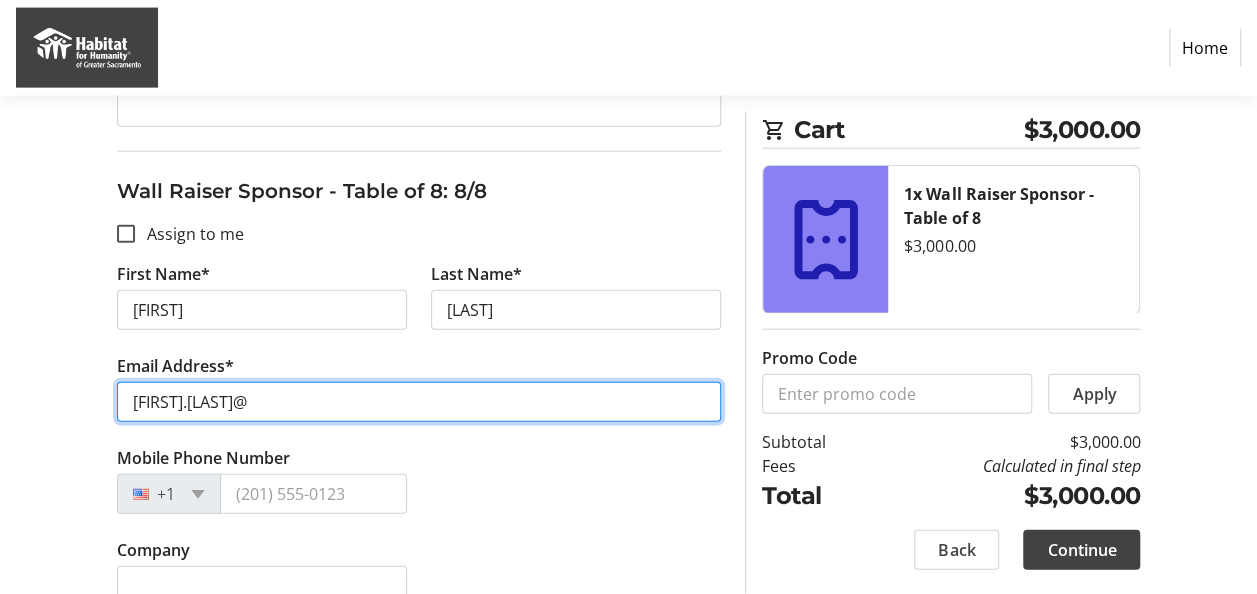 scroll, scrollTop: 9900, scrollLeft: 0, axis: vertical 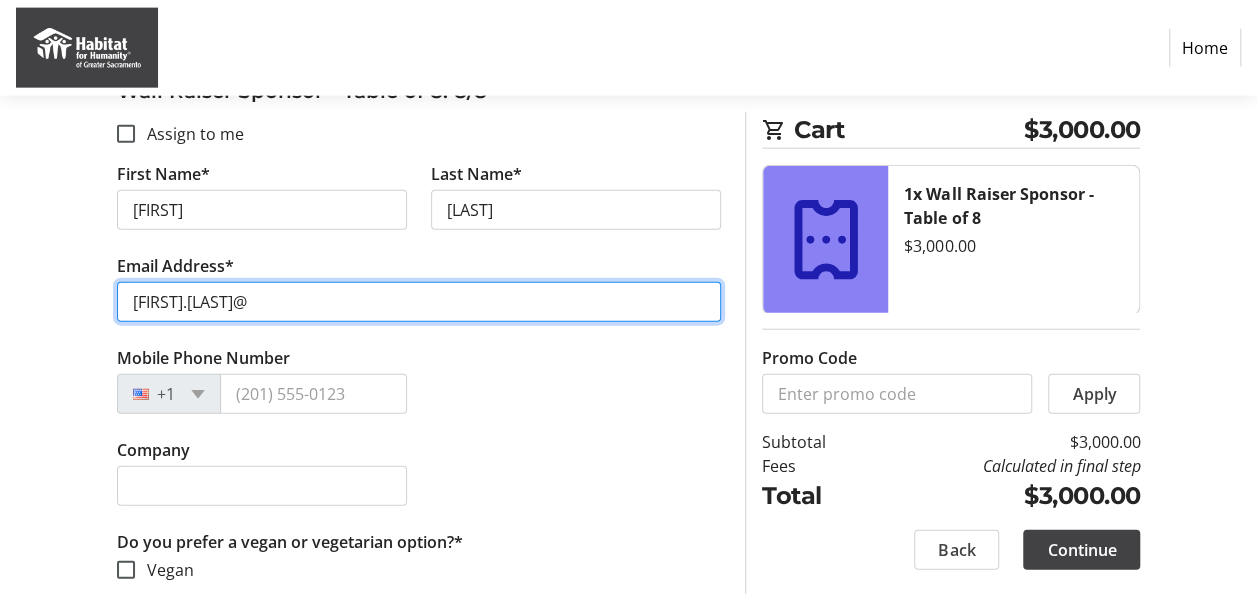 type on "[FIRST].[LAST]@" 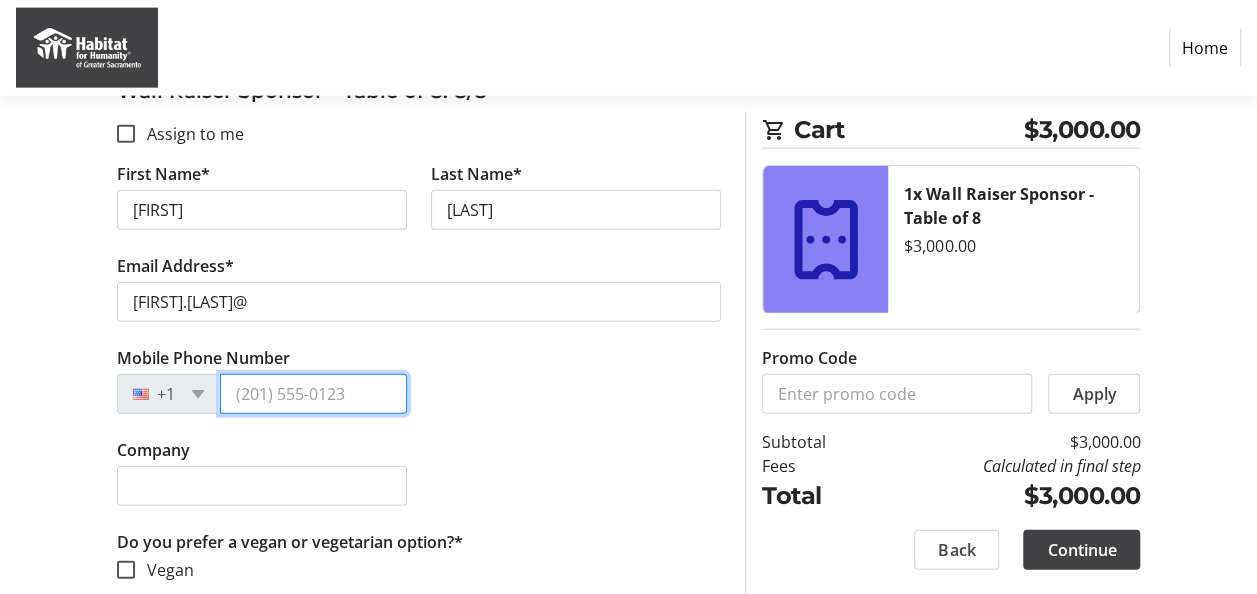 click on "Mobile Phone Number" at bounding box center (313, 394) 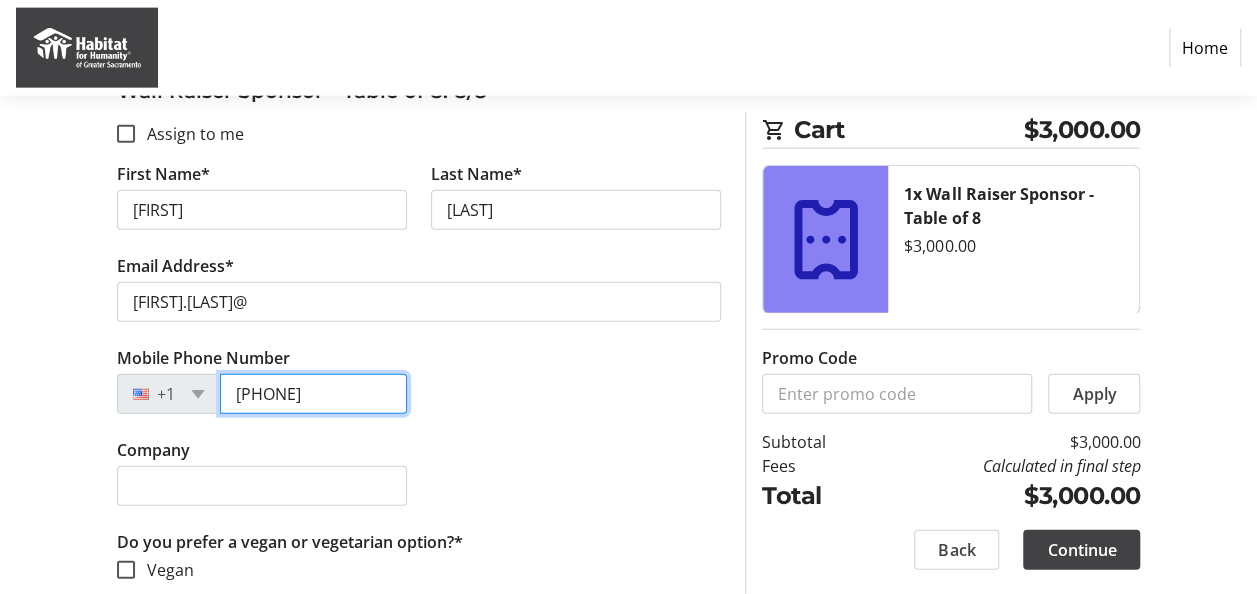 type on "[PHONE]" 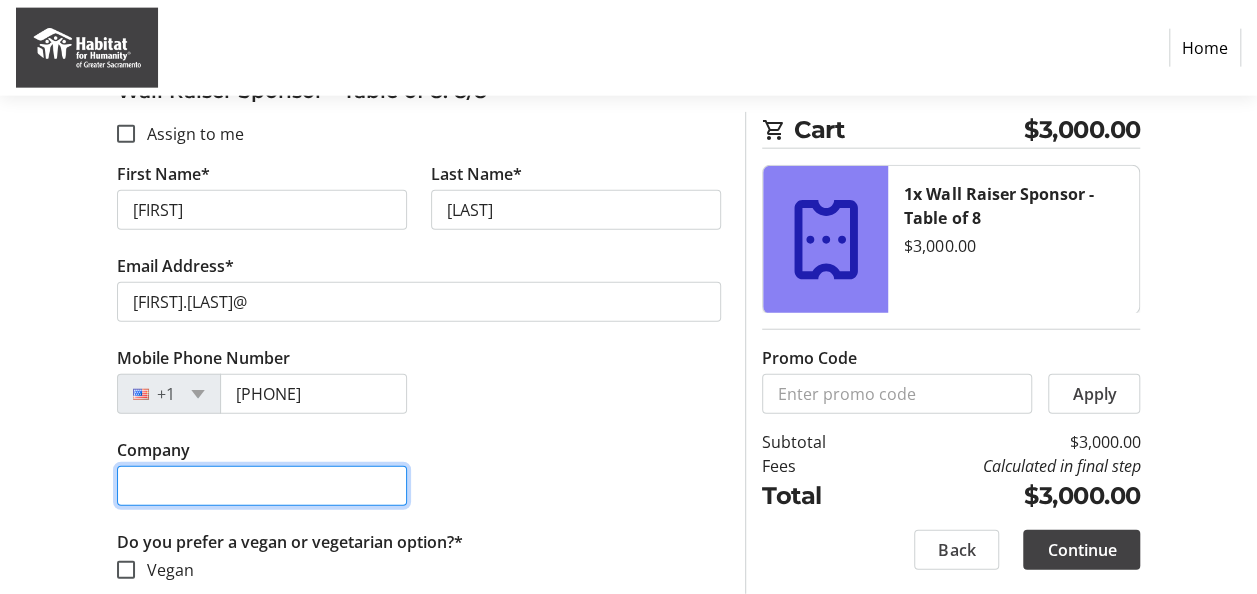 click on "Company" at bounding box center (262, 486) 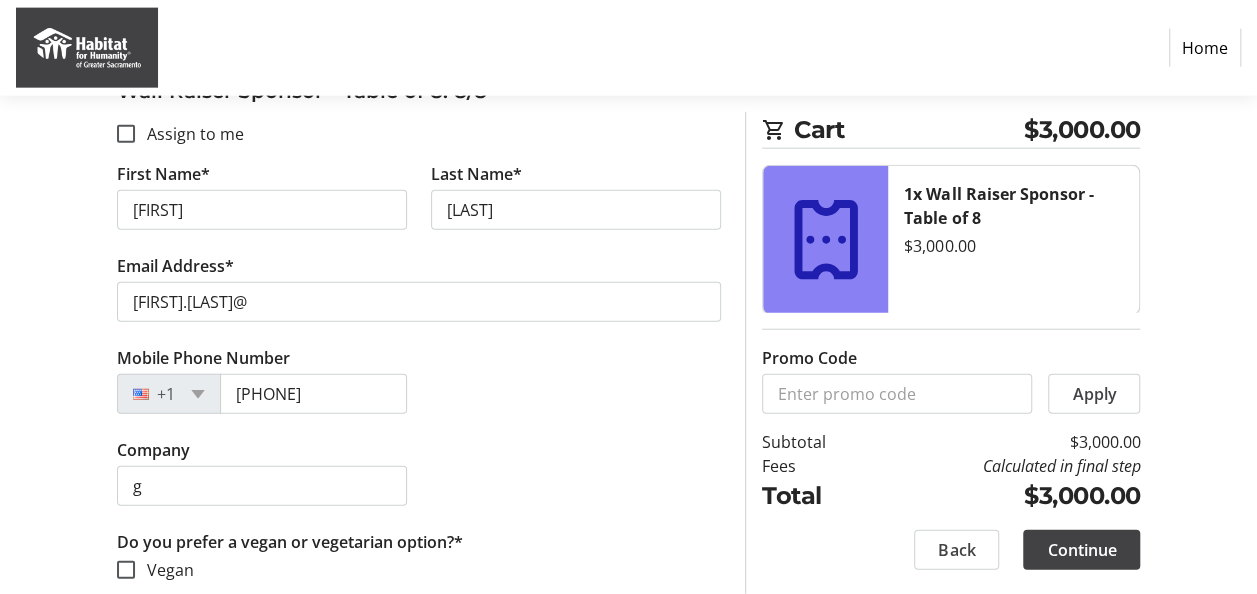 click on "[COMPANY] [NOT_PII]" 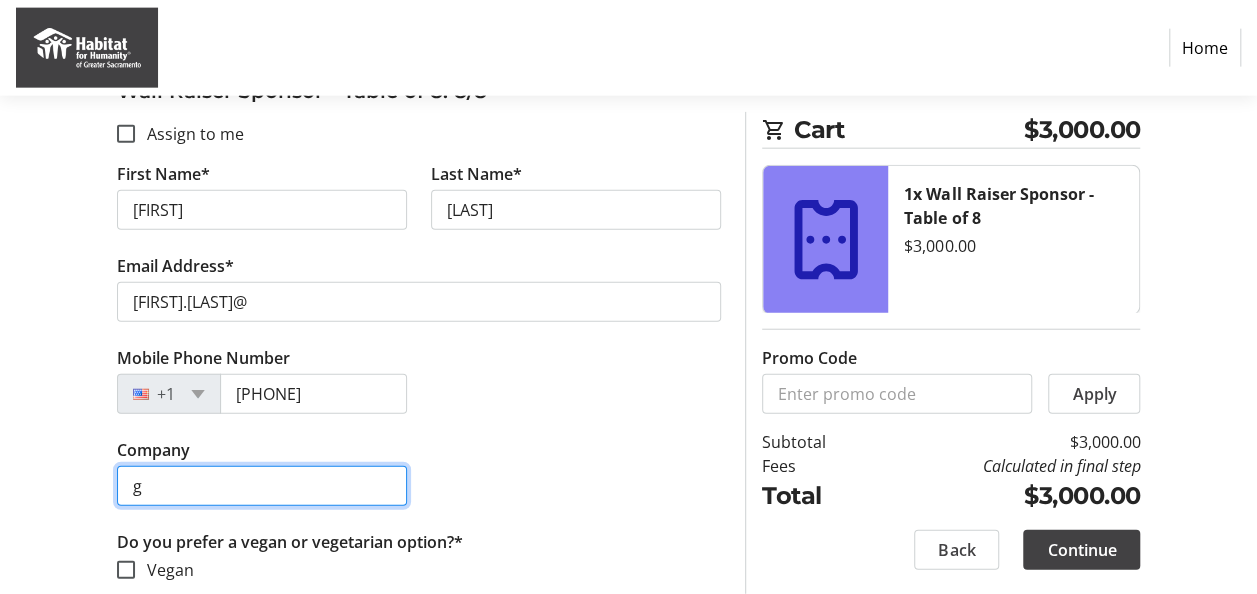 click on "g" at bounding box center (262, 486) 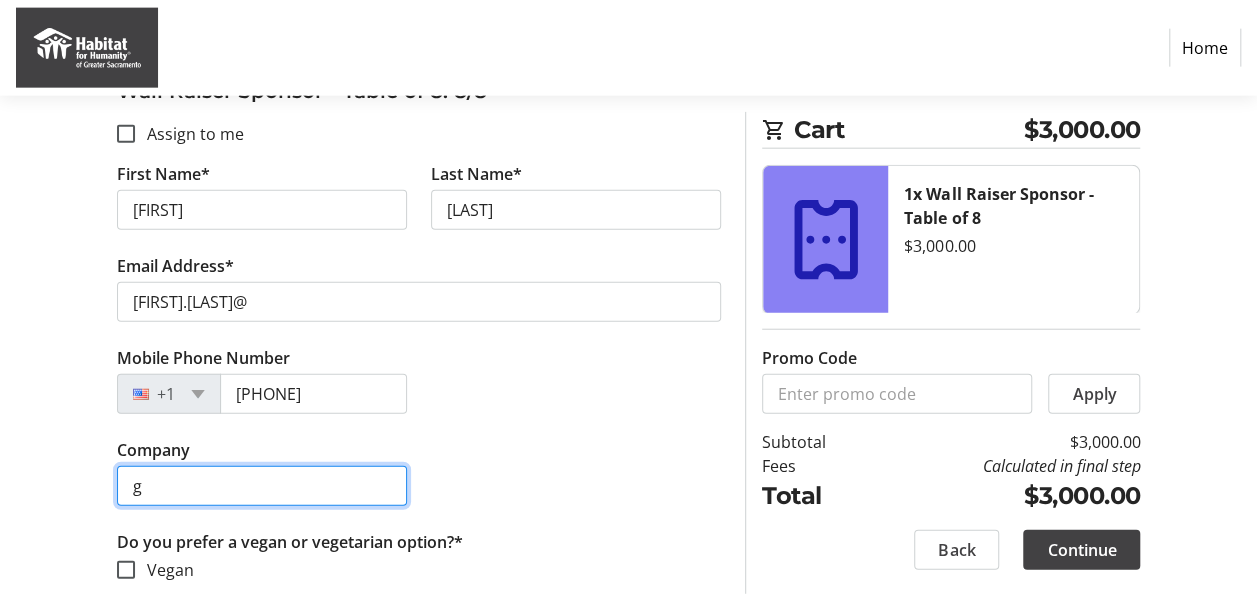 type on "[COMPANY] [OF] [CITY]" 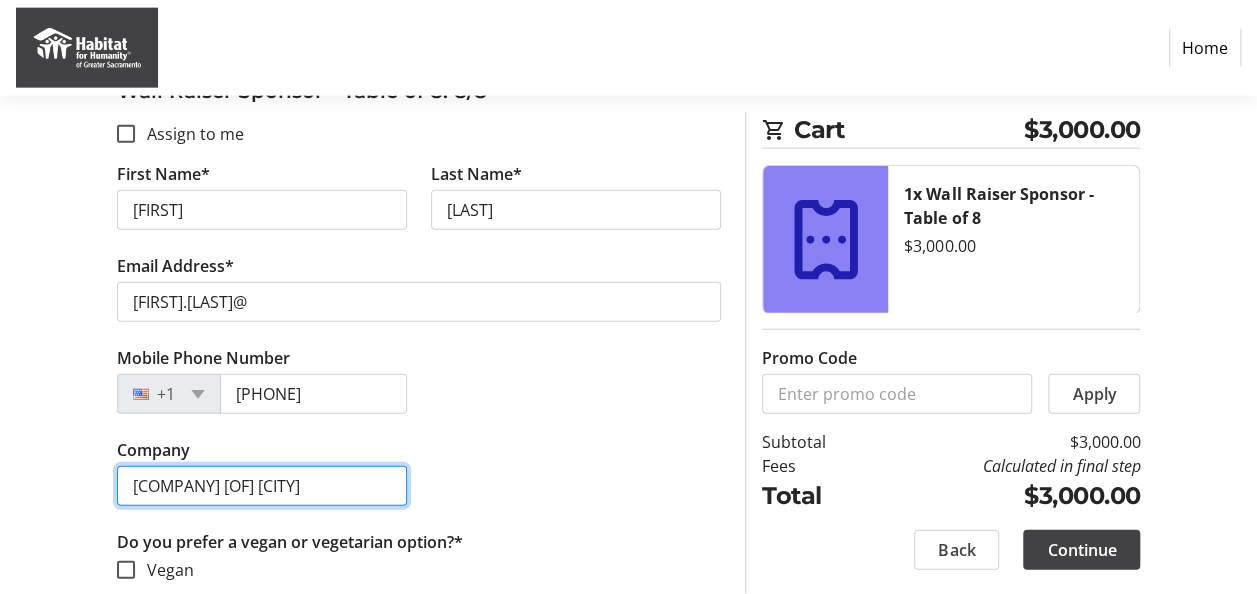 scroll, scrollTop: 10100, scrollLeft: 0, axis: vertical 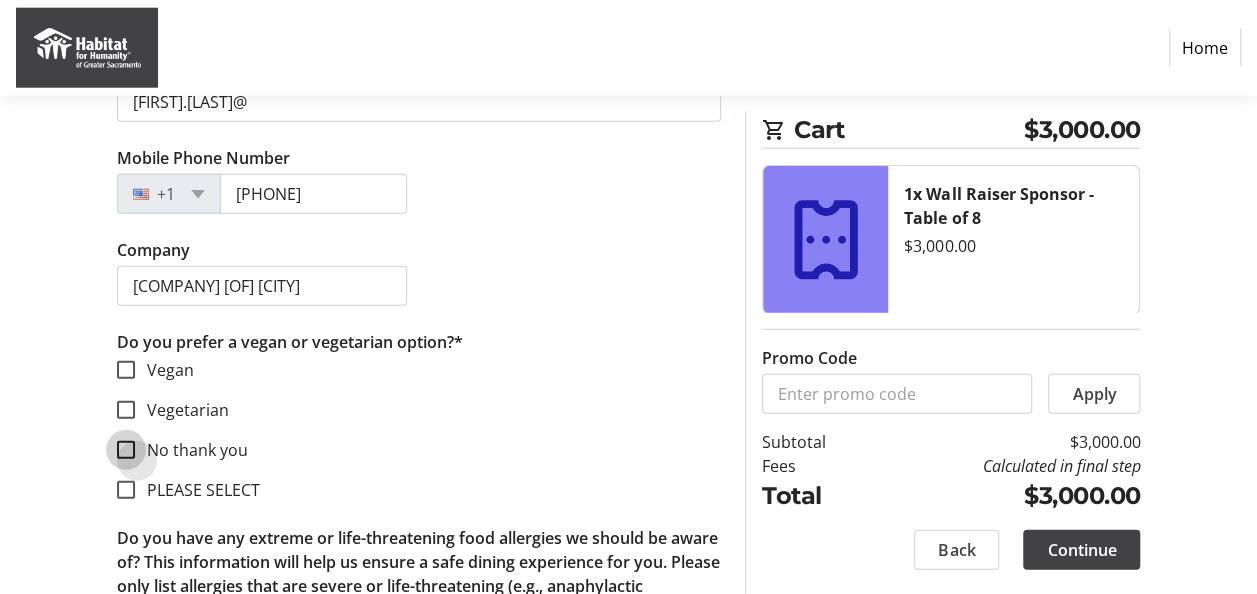 click on "No thank you" at bounding box center [126, 450] 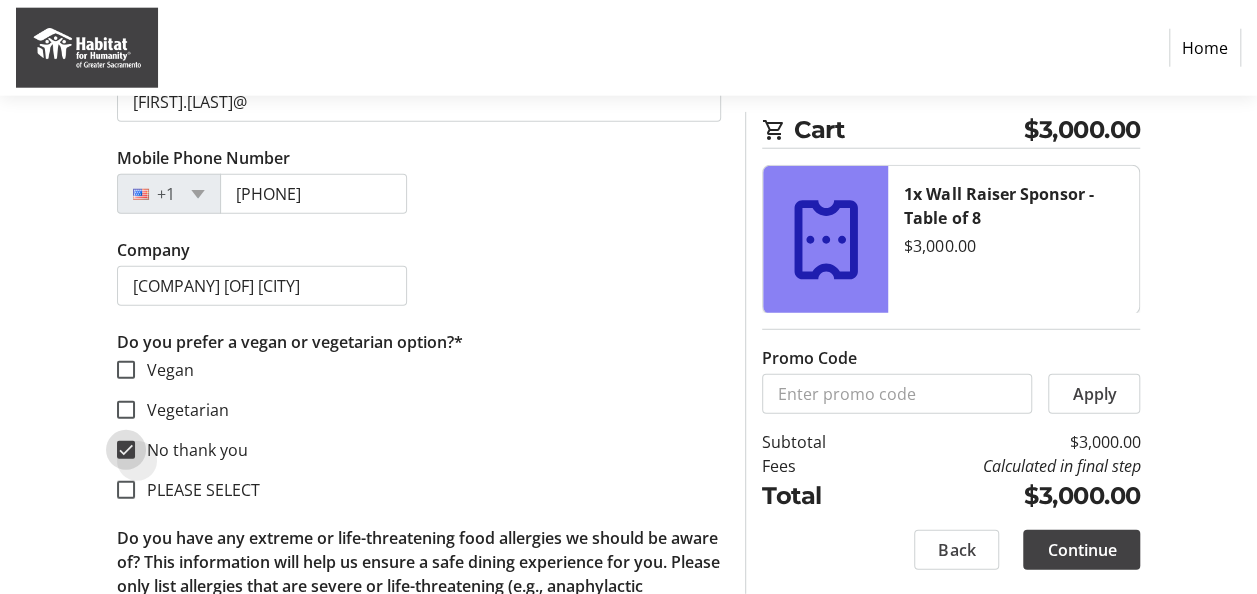 checkbox on "true" 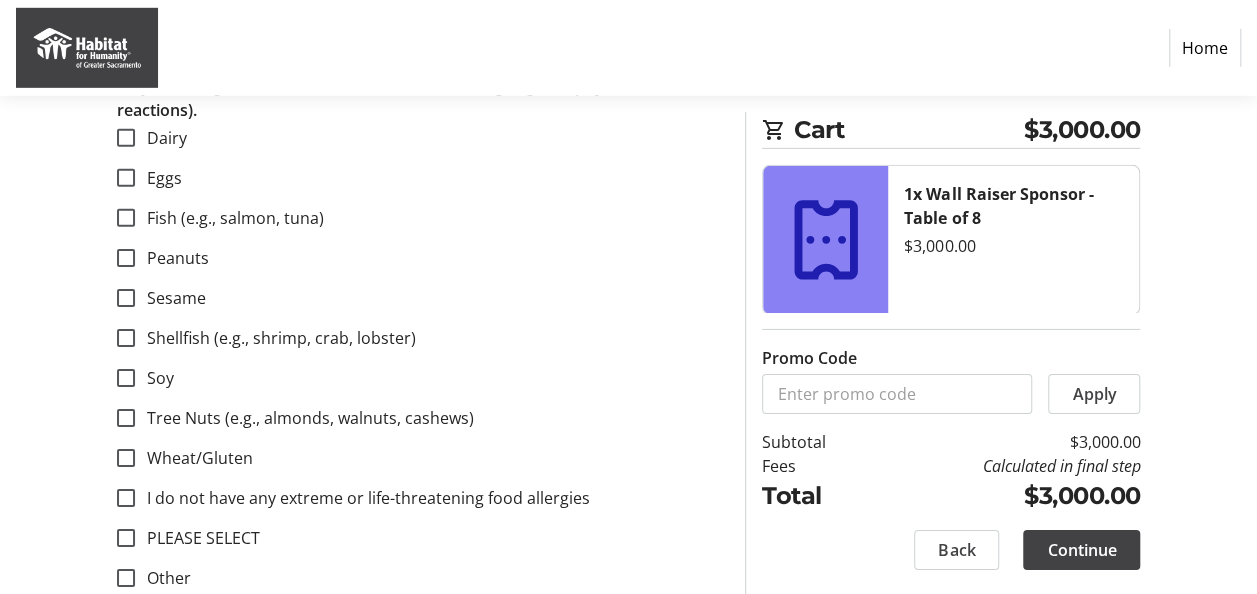 scroll, scrollTop: 10688, scrollLeft: 0, axis: vertical 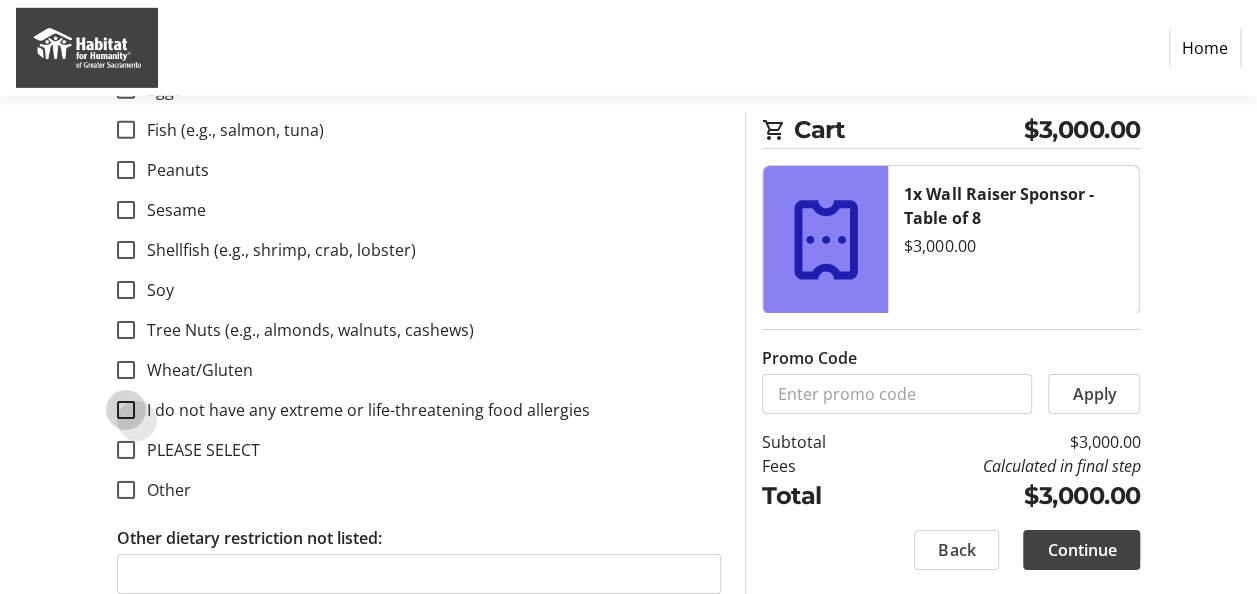 click on "I do not have any extreme or life-threatening food allergies" at bounding box center (126, 410) 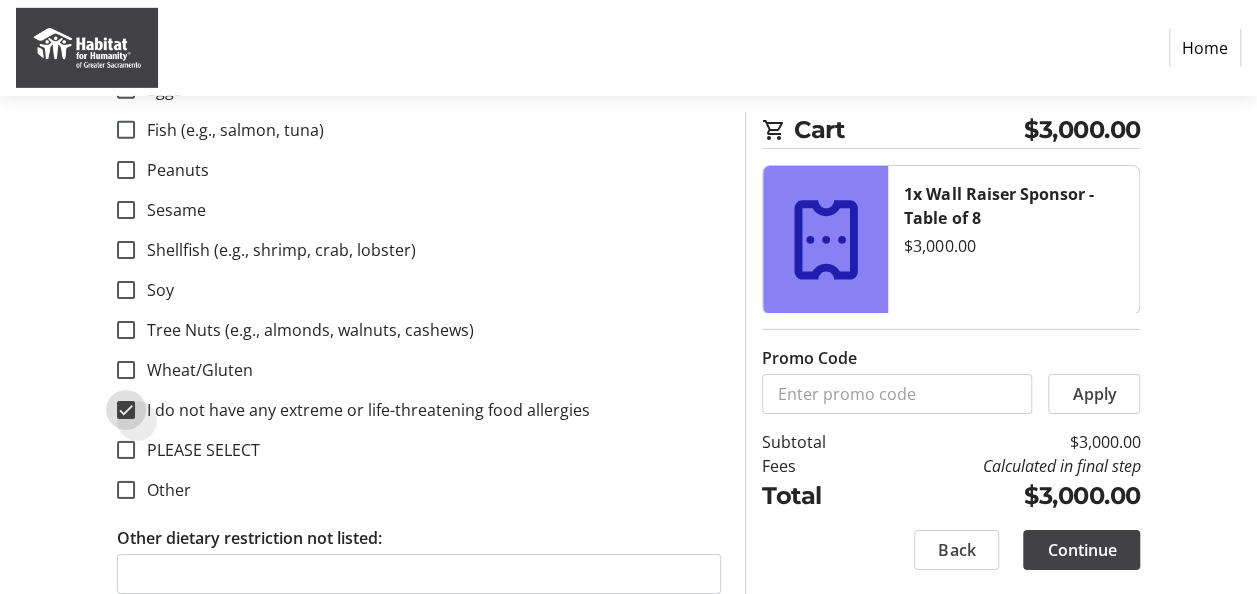 checkbox on "true" 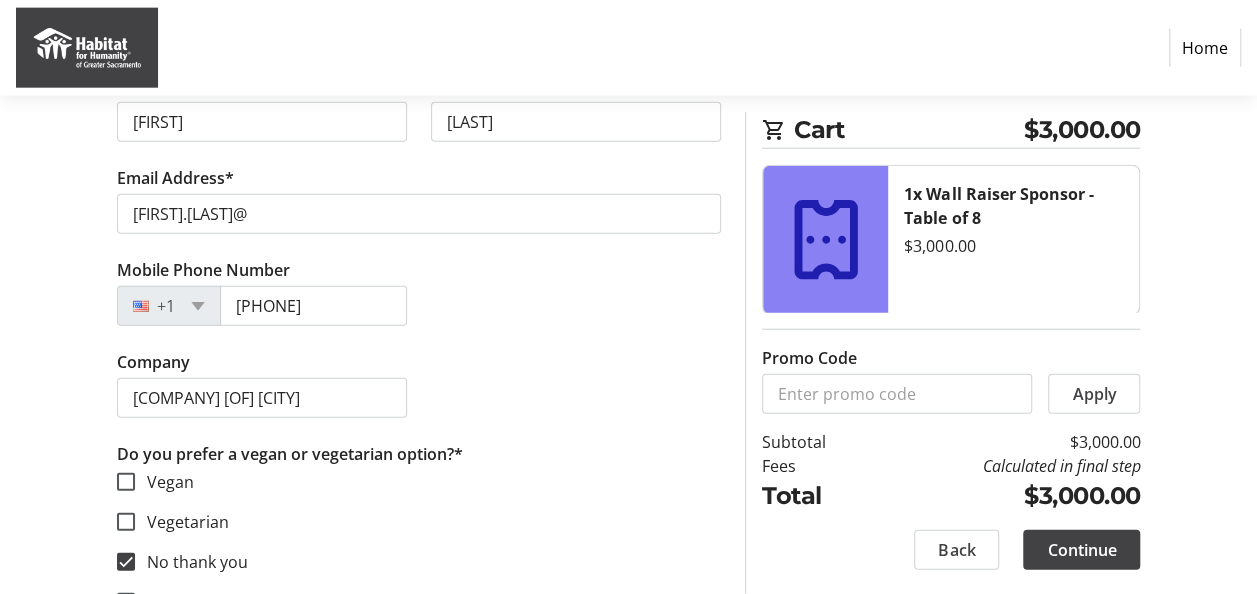 scroll, scrollTop: 9688, scrollLeft: 0, axis: vertical 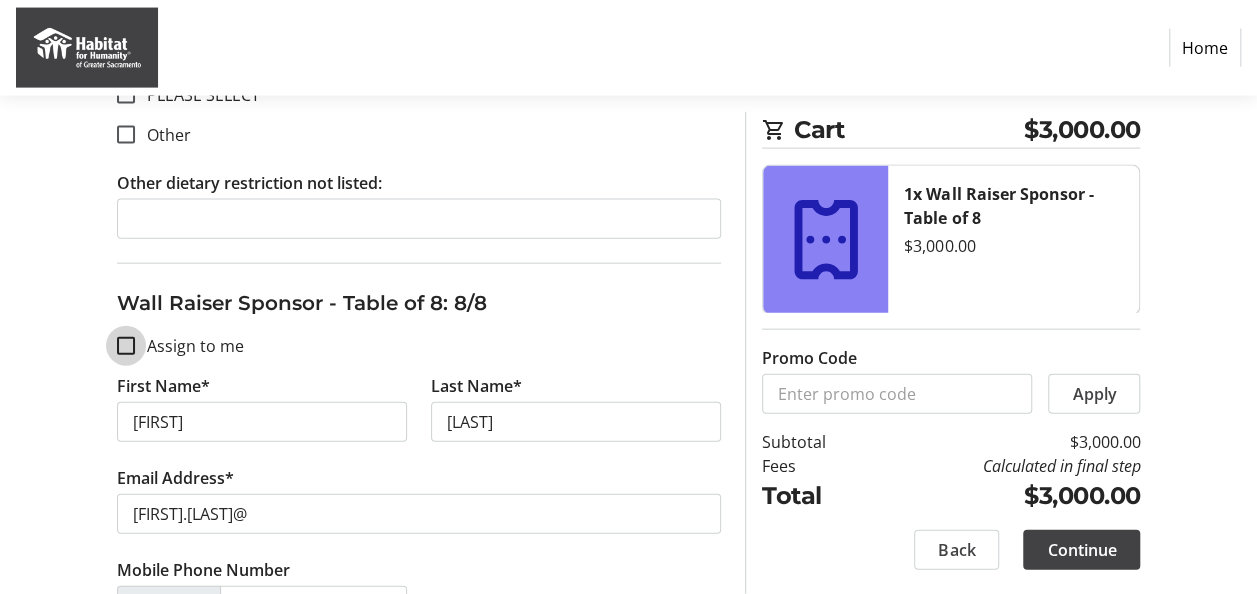 click on "Assign to me" at bounding box center [126, 346] 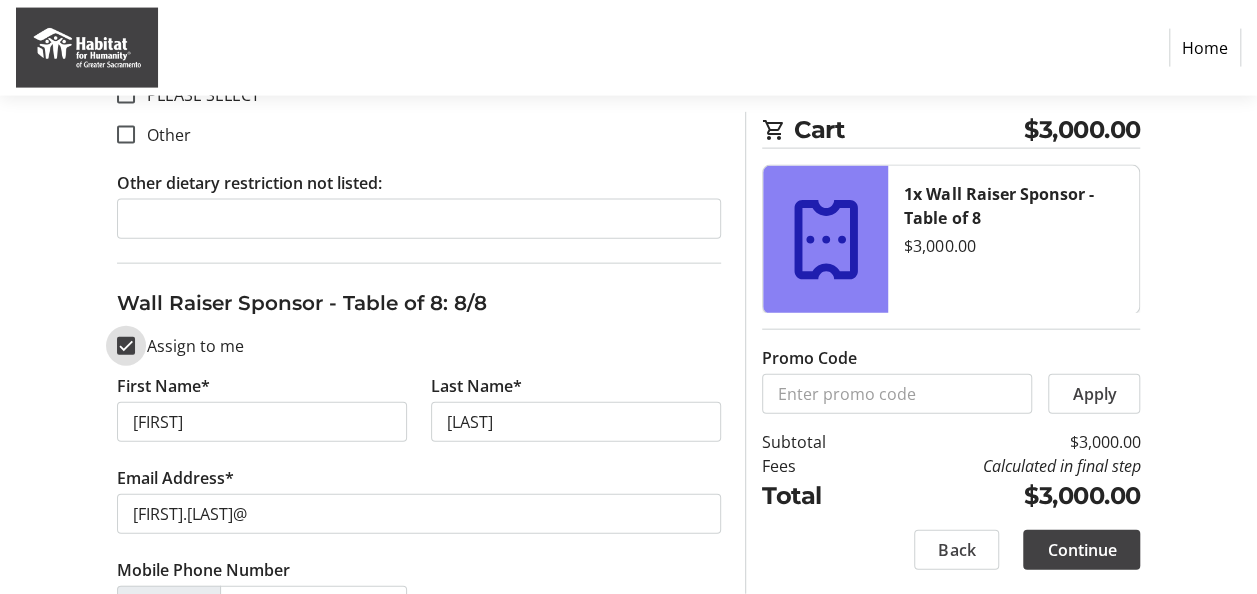 checkbox on "true" 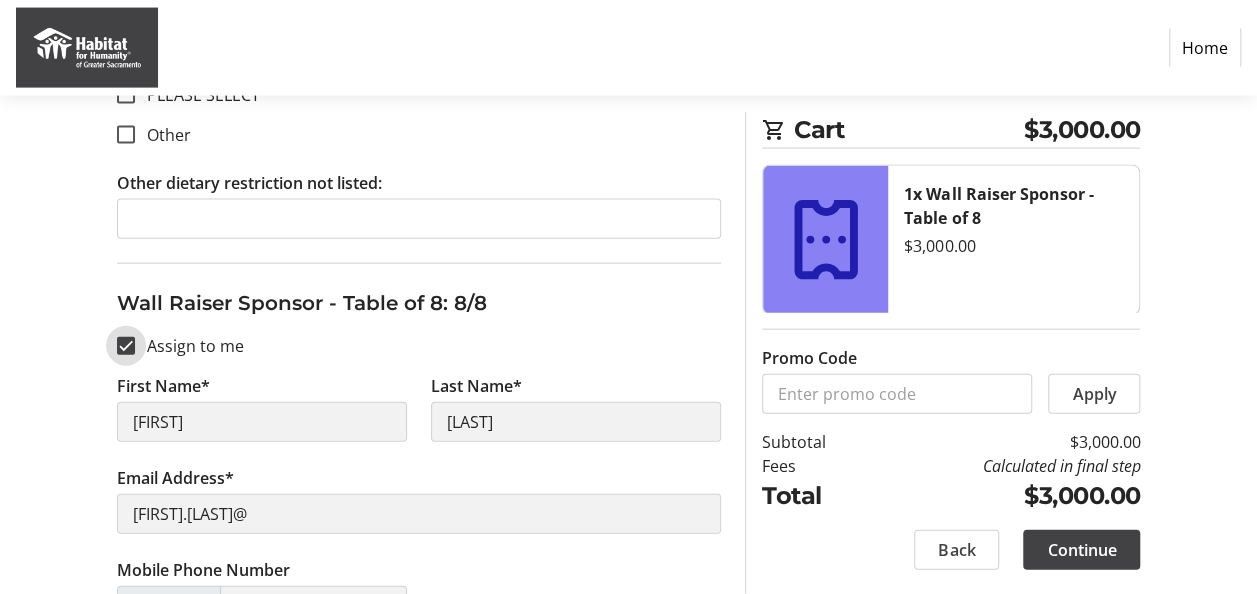 type on "Ali" 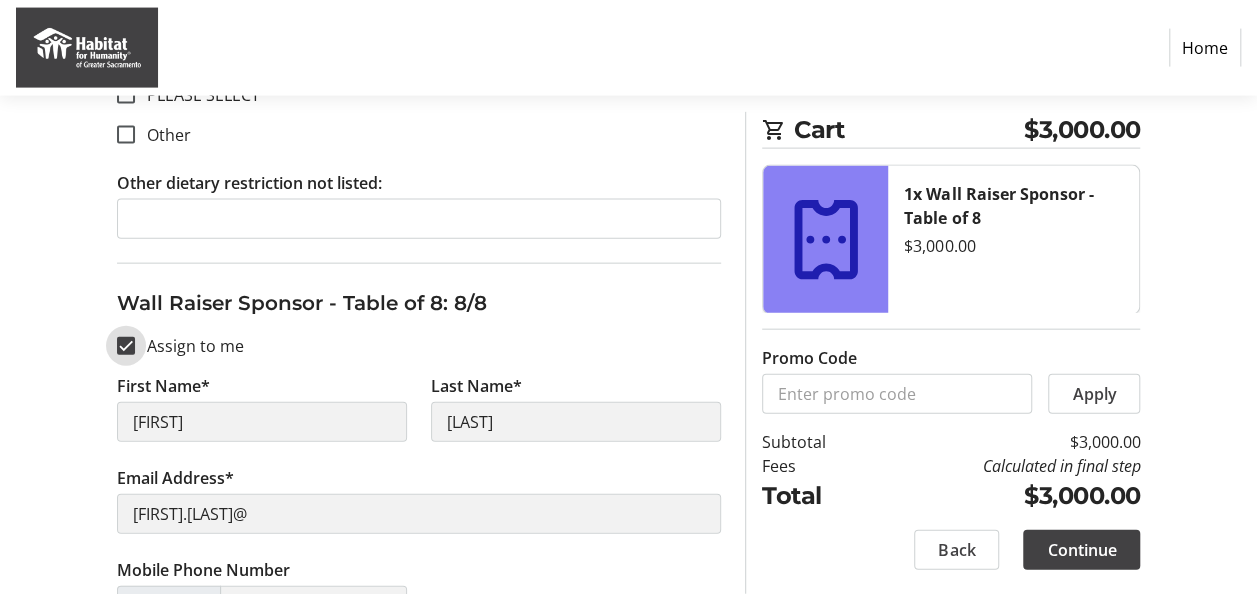 type on "[PHONE]" 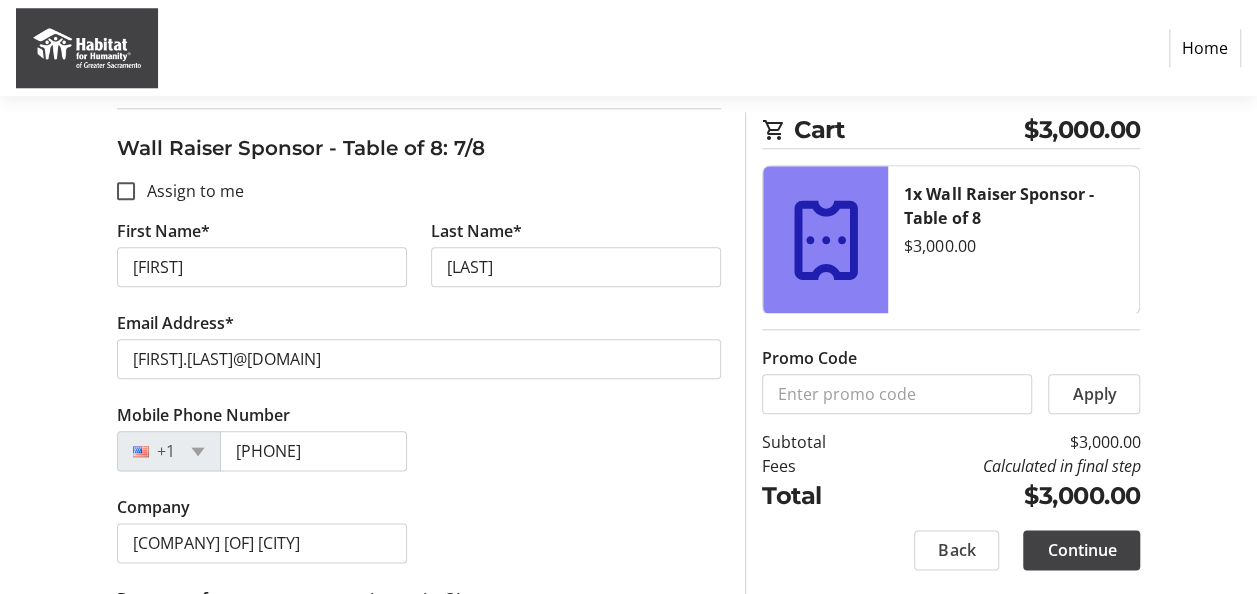 scroll, scrollTop: 8188, scrollLeft: 0, axis: vertical 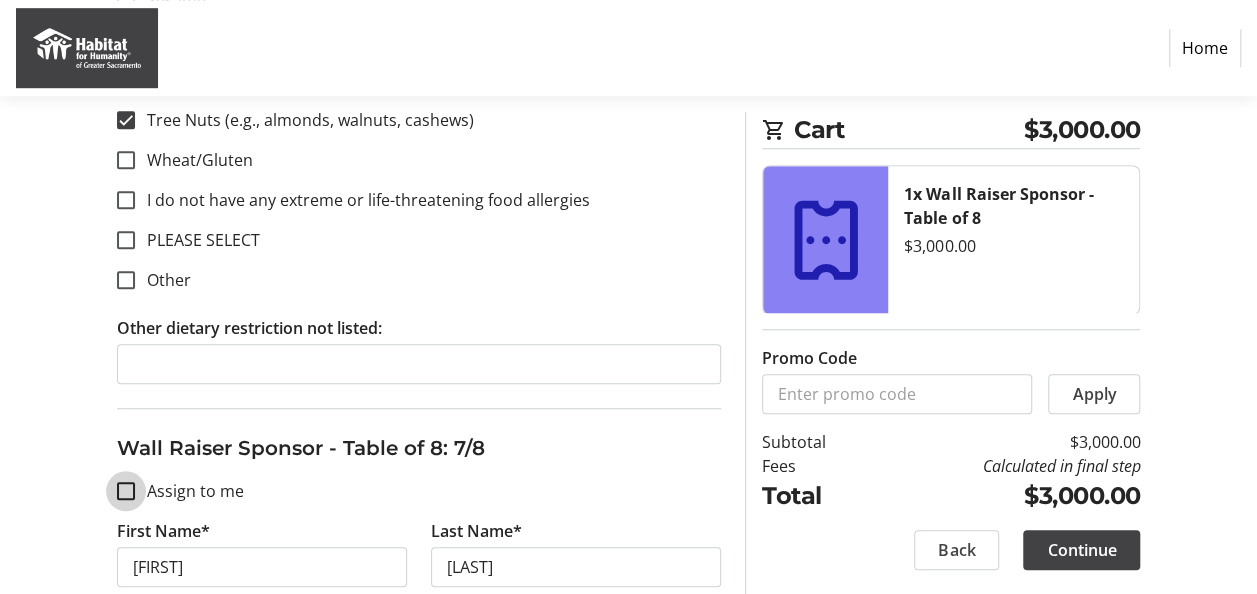 click on "Assign to me" at bounding box center (126, 491) 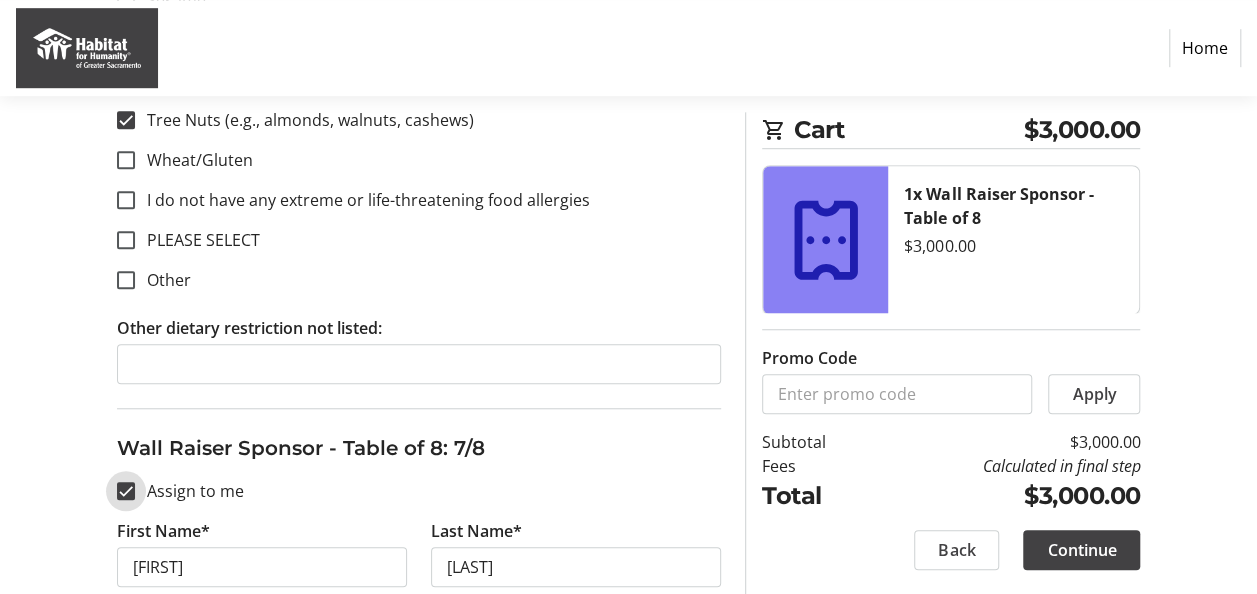 checkbox on "true" 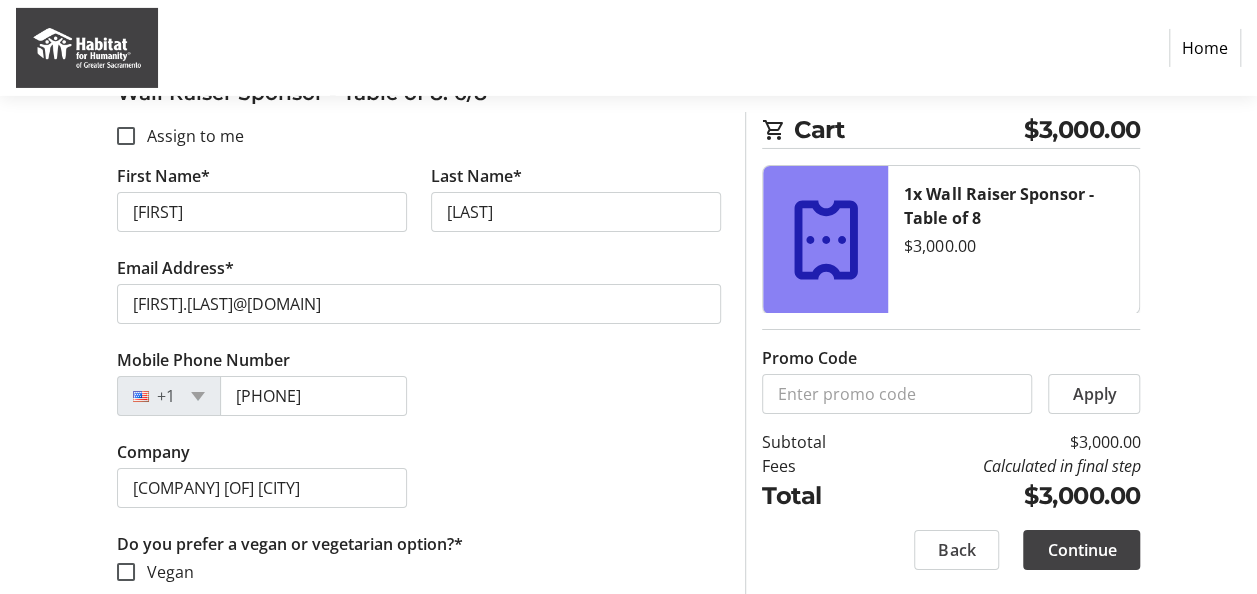 type on "Ali" 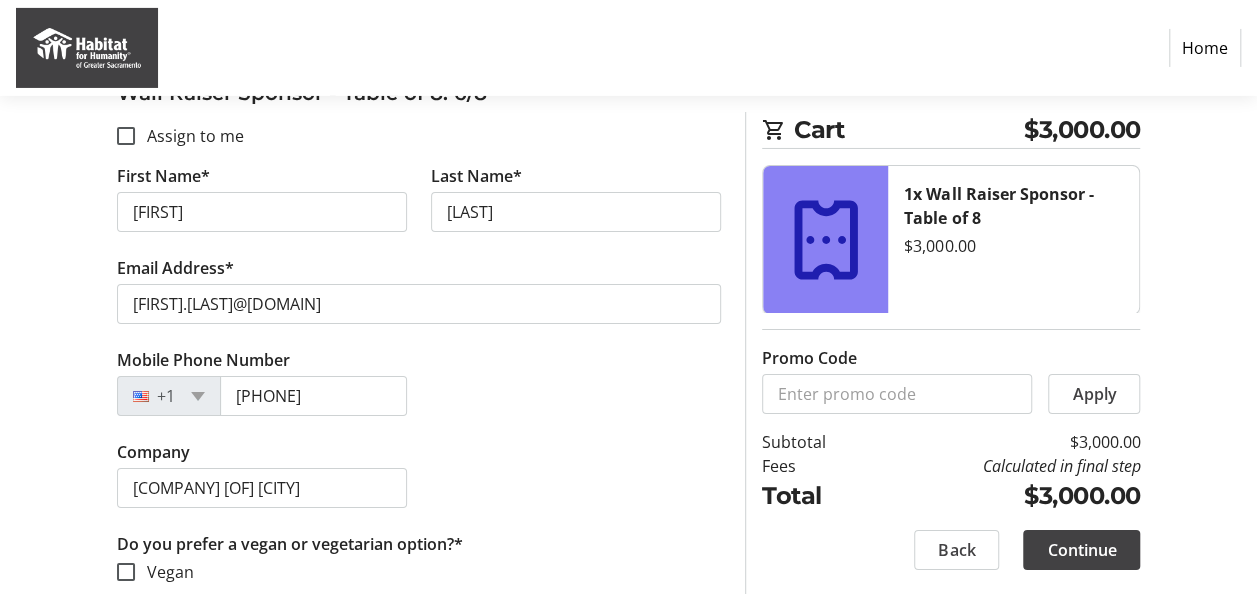 type on "[LAST]" 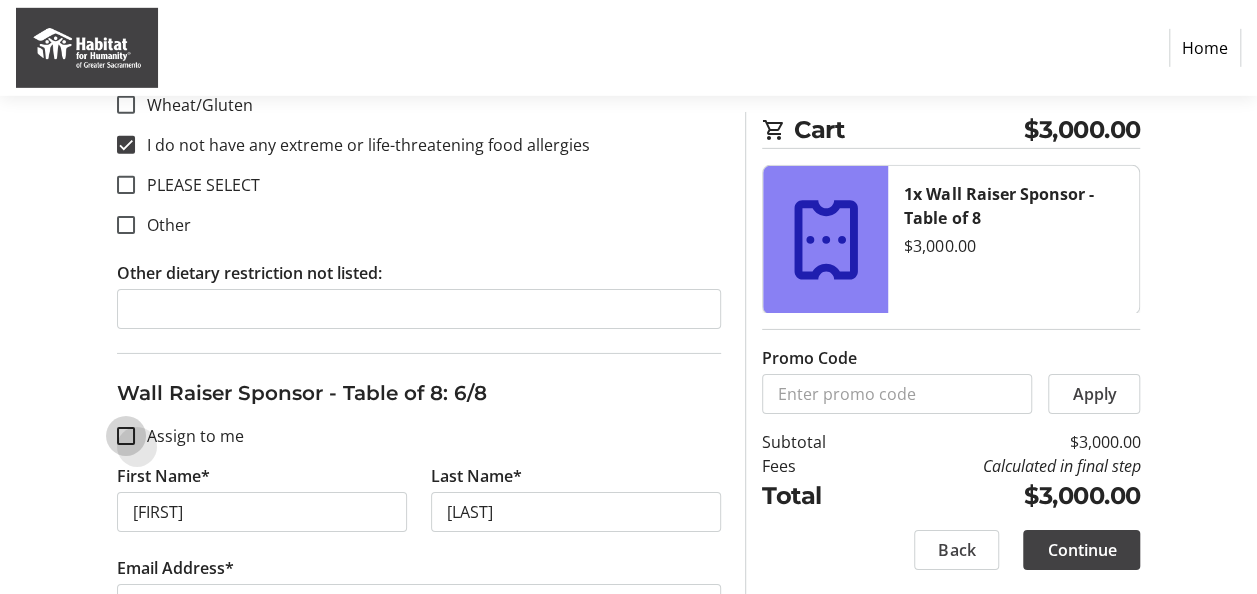 click on "Assign to me" at bounding box center [126, 436] 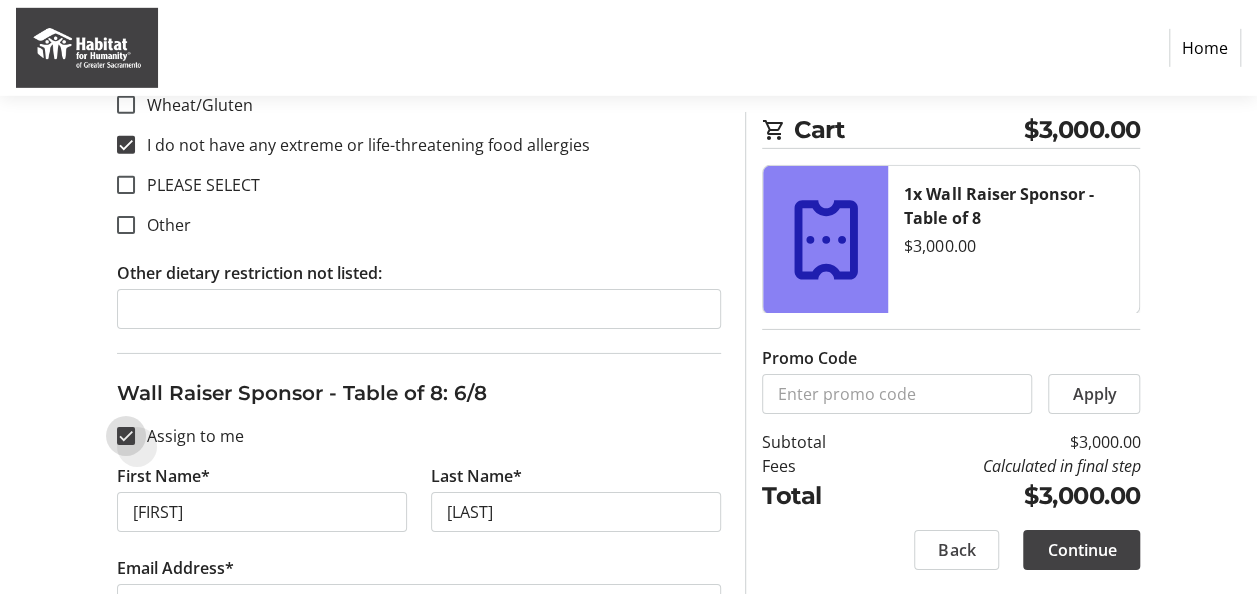 checkbox on "true" 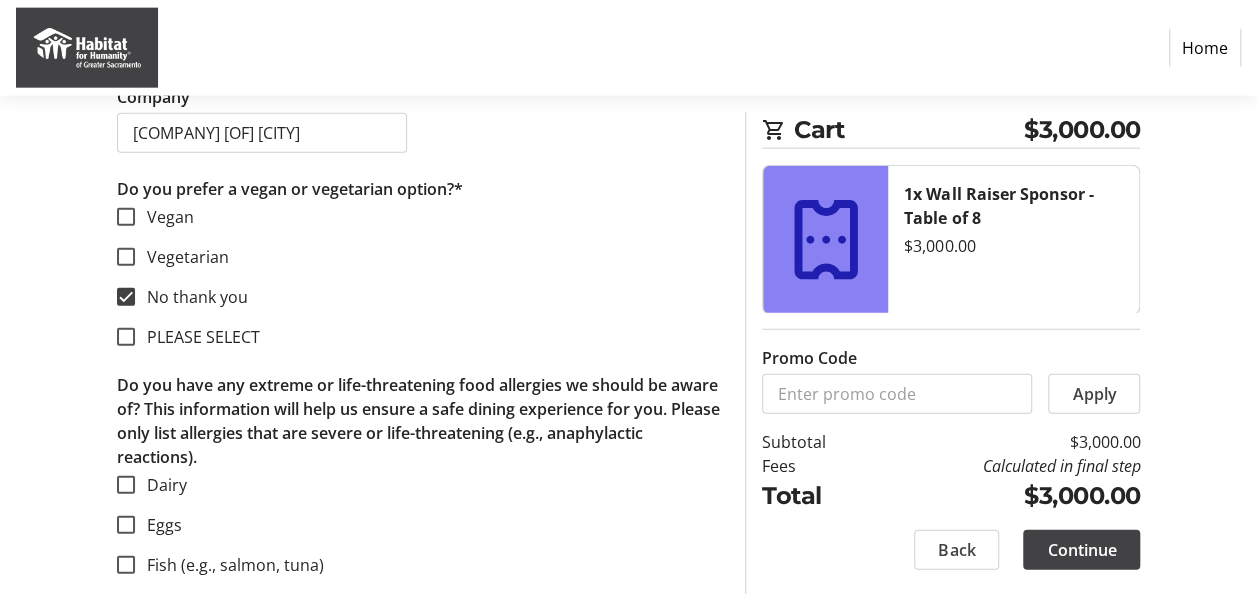 type on "Ali" 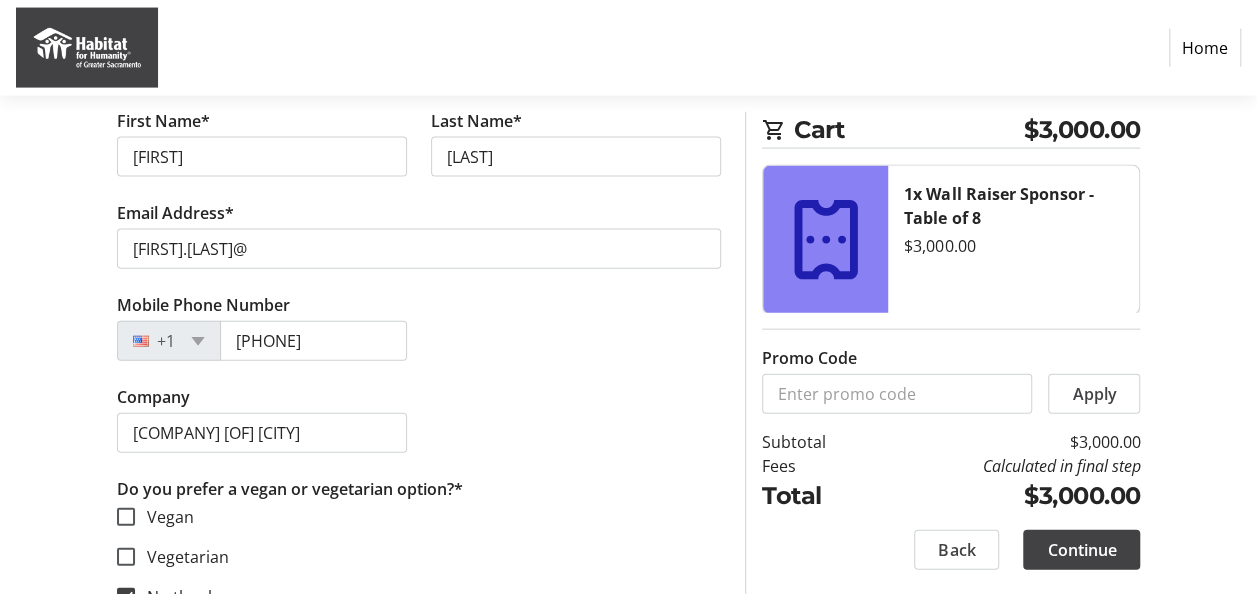 scroll, scrollTop: 5588, scrollLeft: 0, axis: vertical 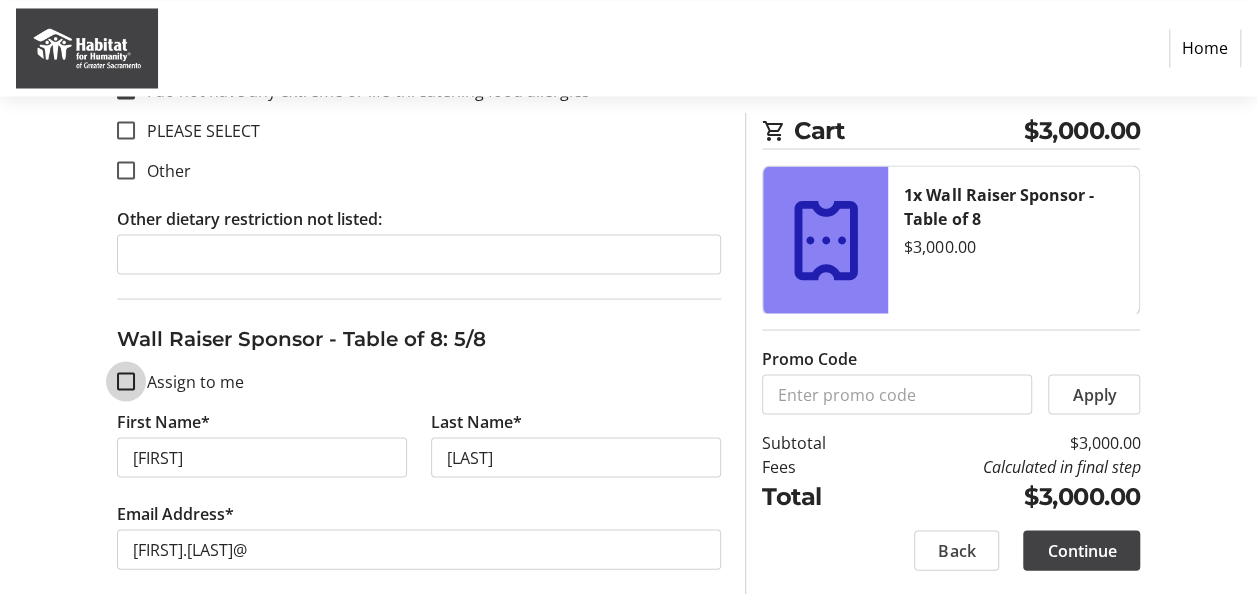 click on "Assign to me" at bounding box center (126, 381) 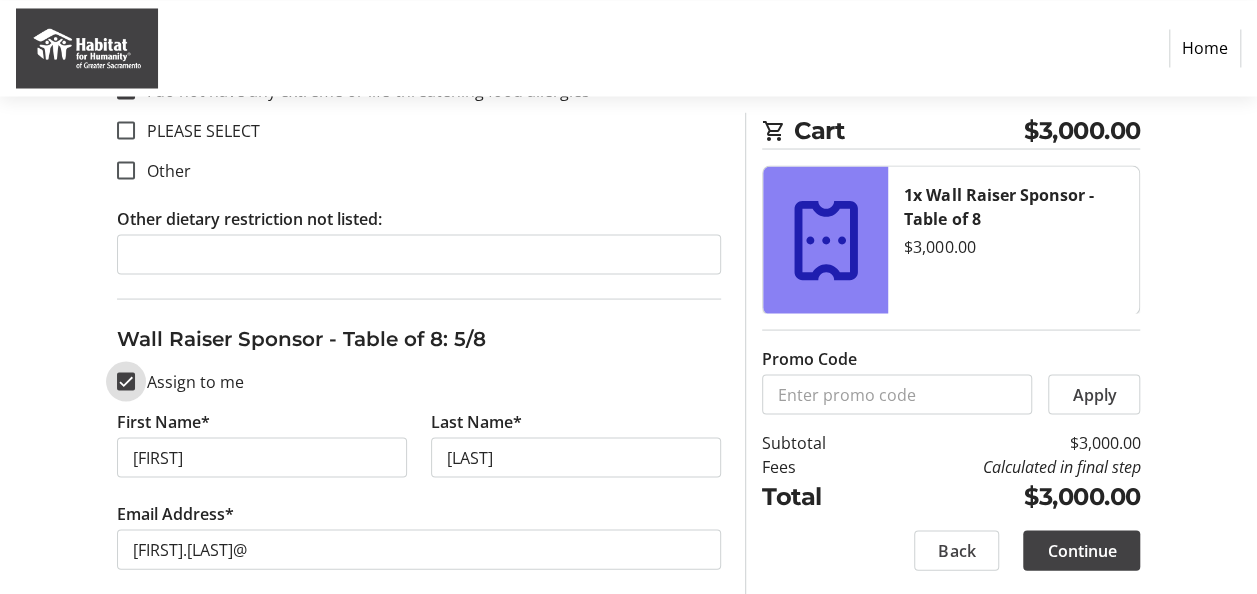 checkbox on "true" 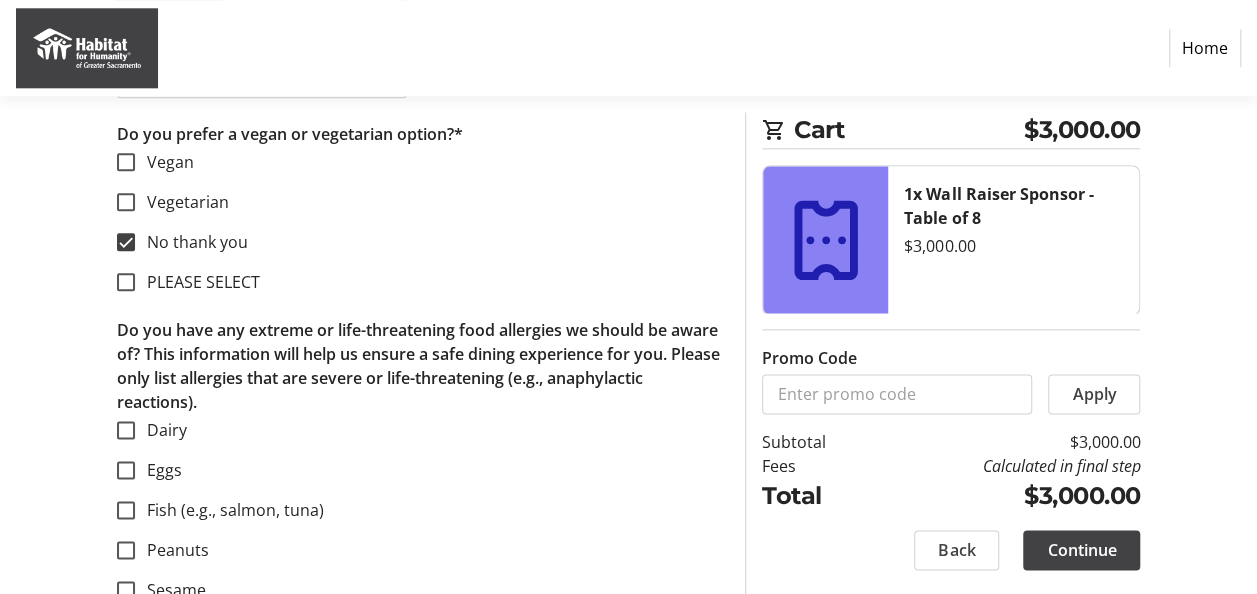 type on "Ali" 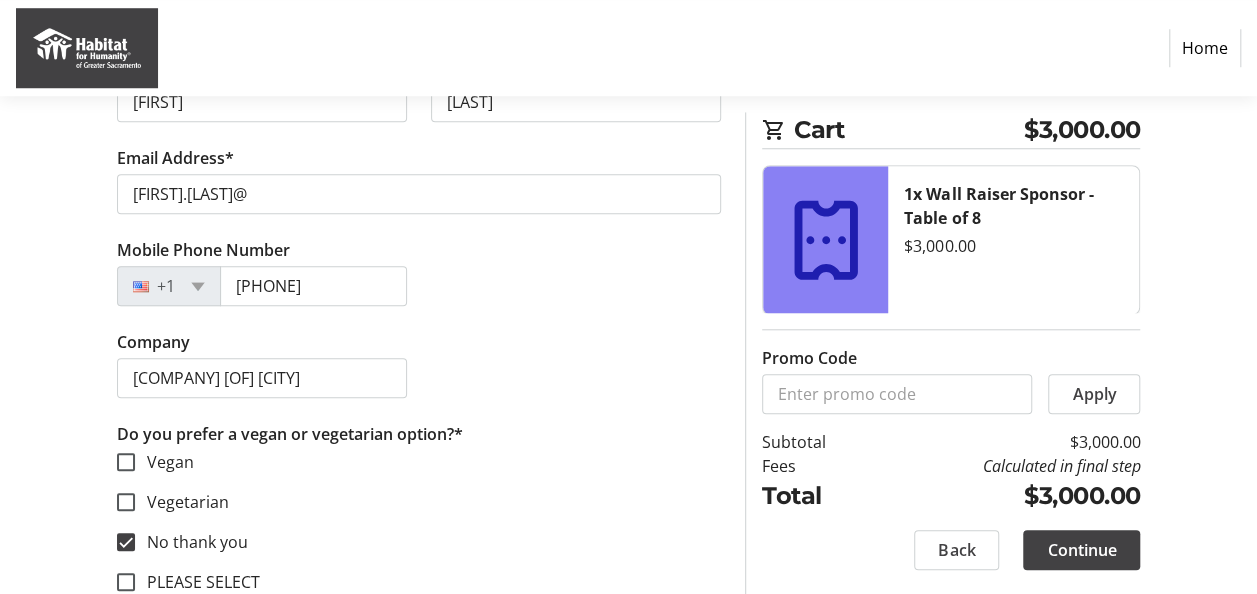 scroll, scrollTop: 4388, scrollLeft: 0, axis: vertical 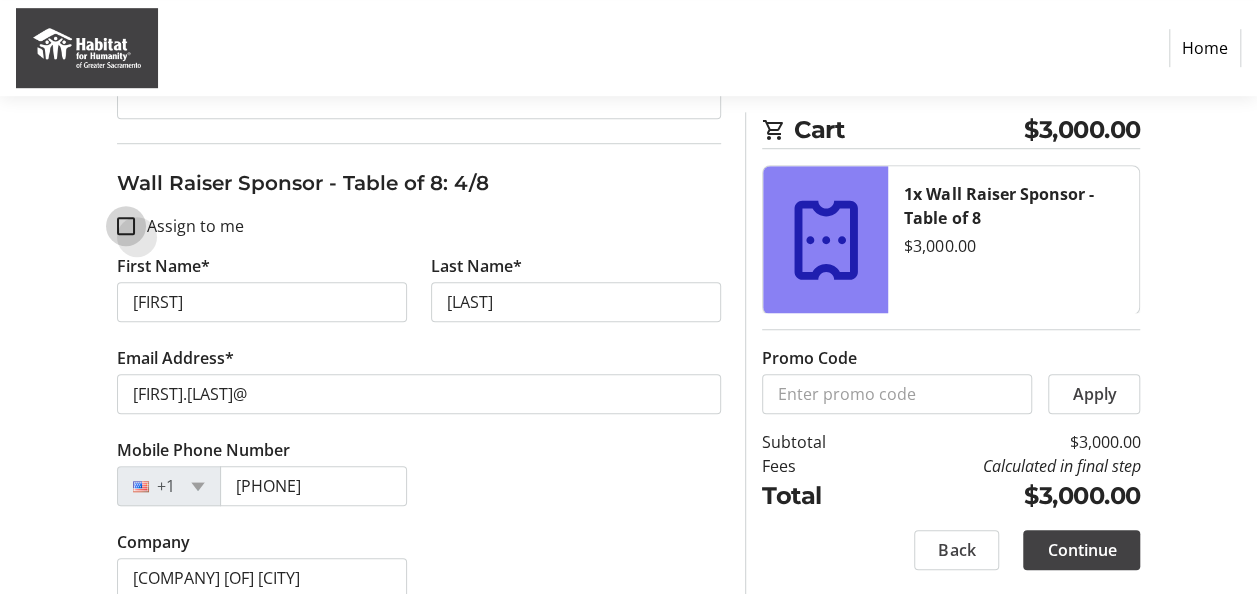 click on "Assign to me" at bounding box center [126, 226] 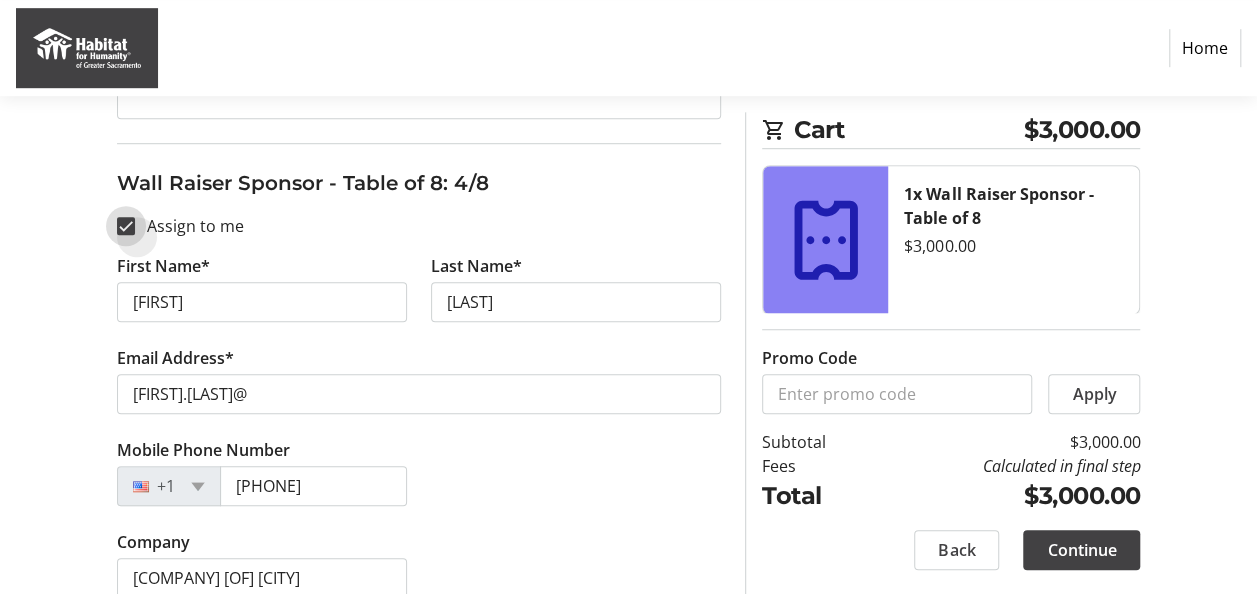 checkbox on "true" 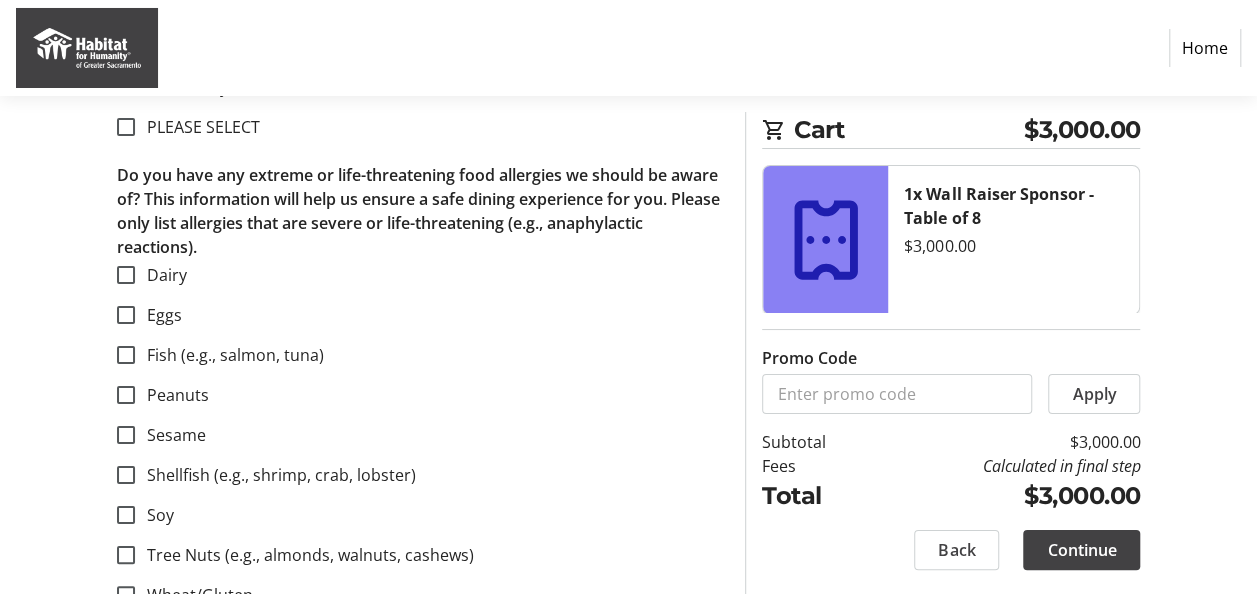 scroll, scrollTop: 3388, scrollLeft: 0, axis: vertical 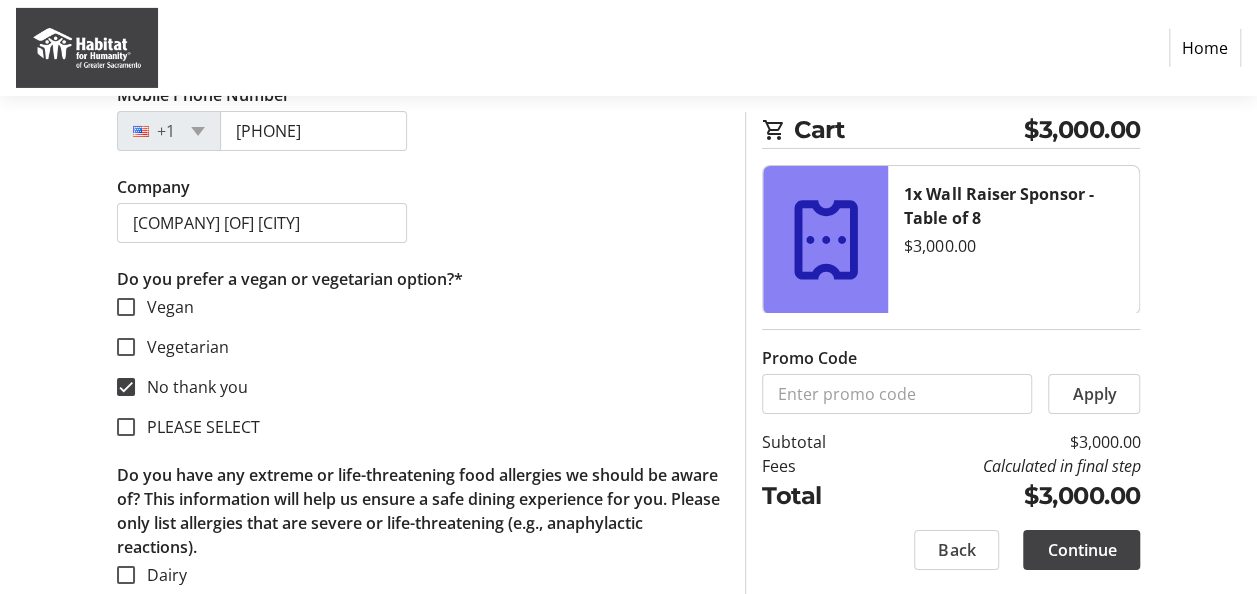 type on "Ali" 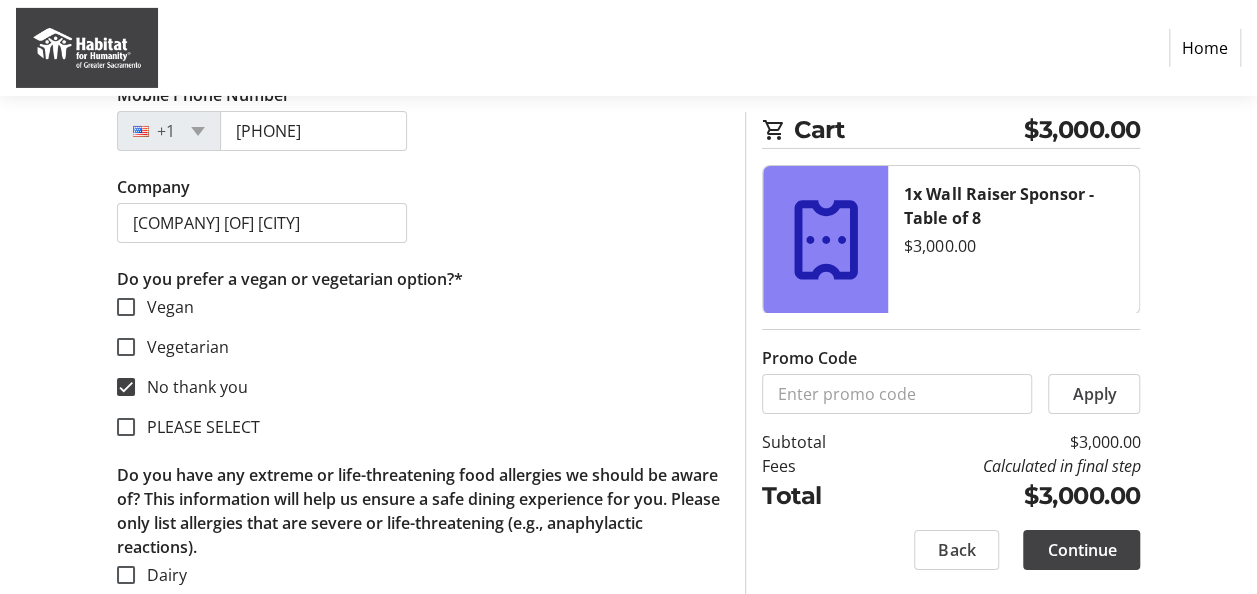 type on "[LAST]" 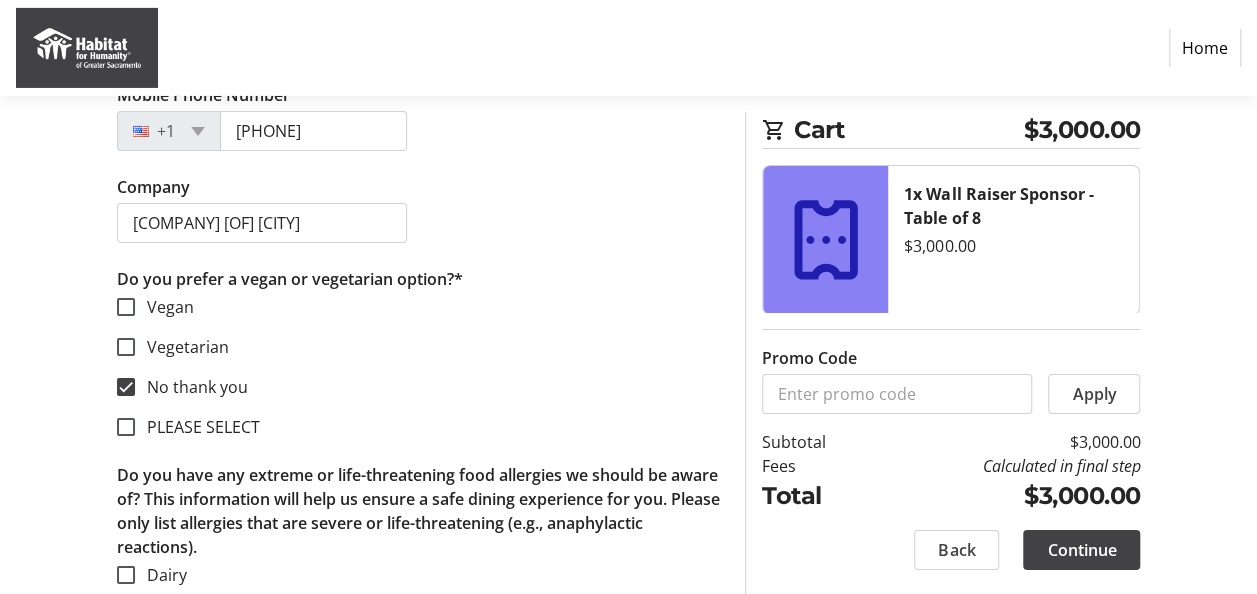 type on "[PHONE]" 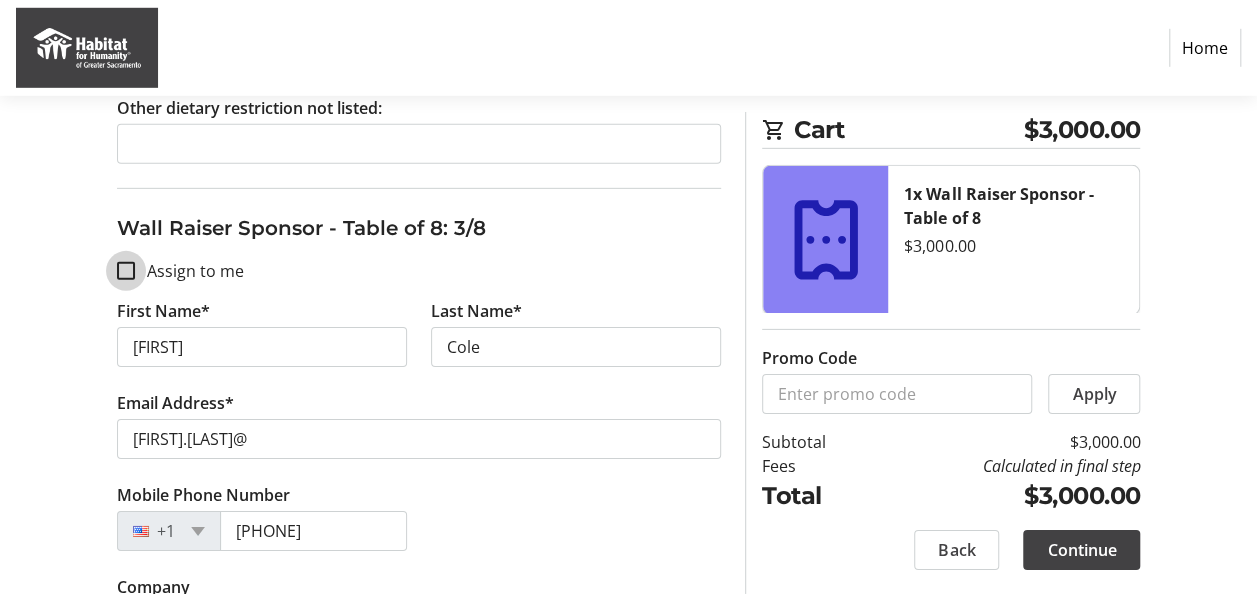 click on "Assign to me" at bounding box center (126, 271) 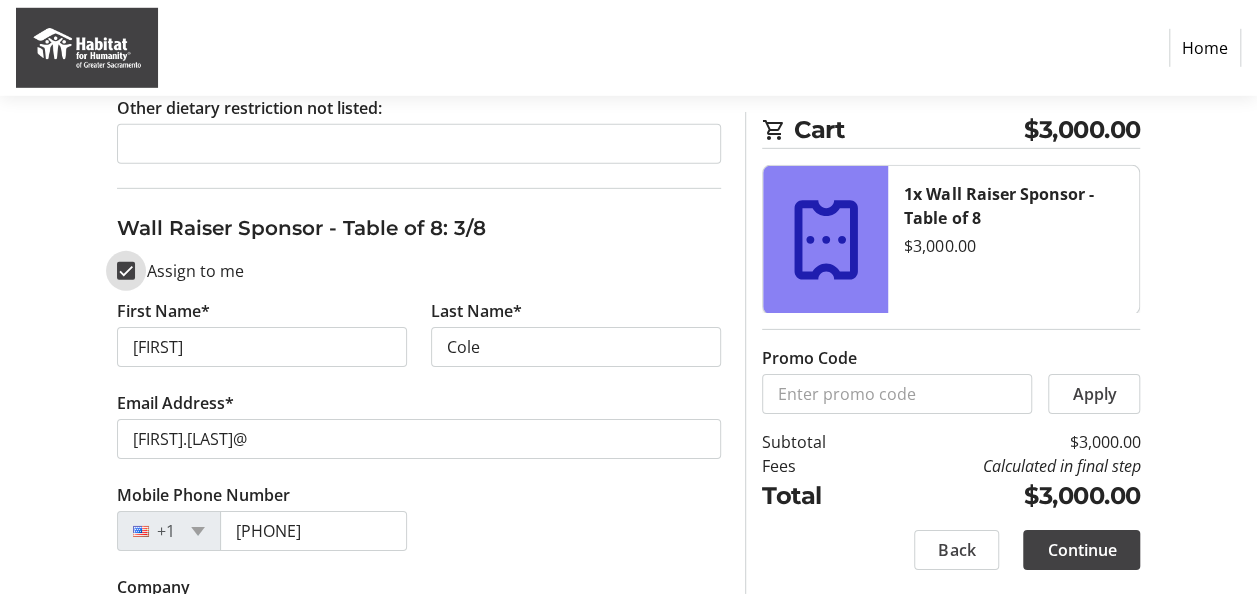 checkbox on "true" 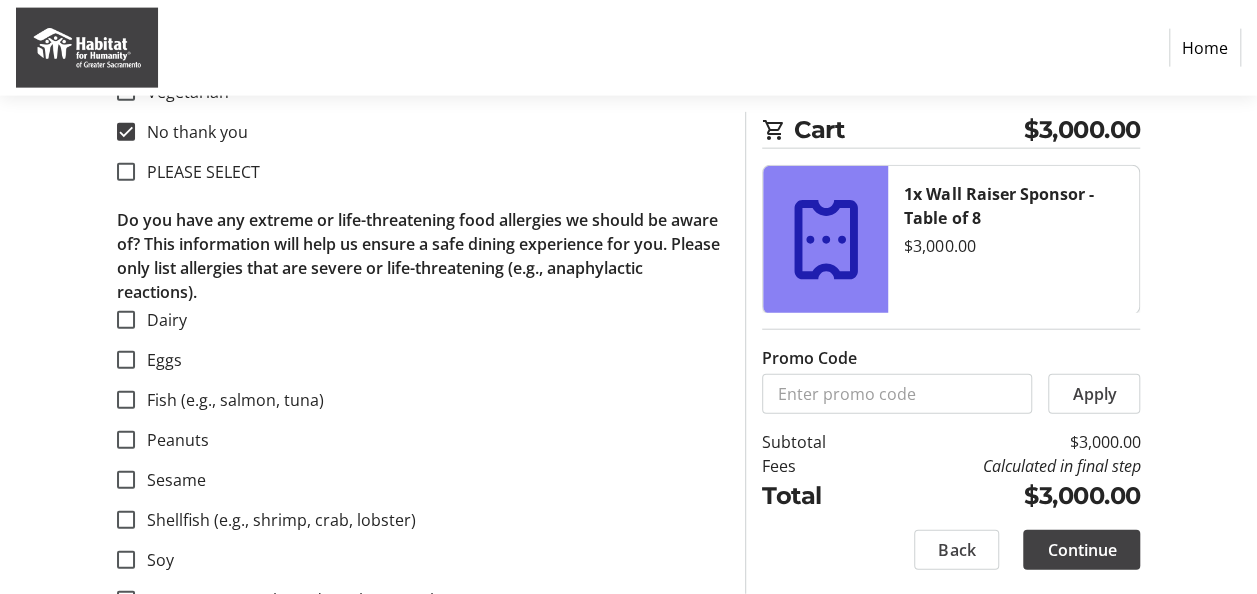type on "Ali" 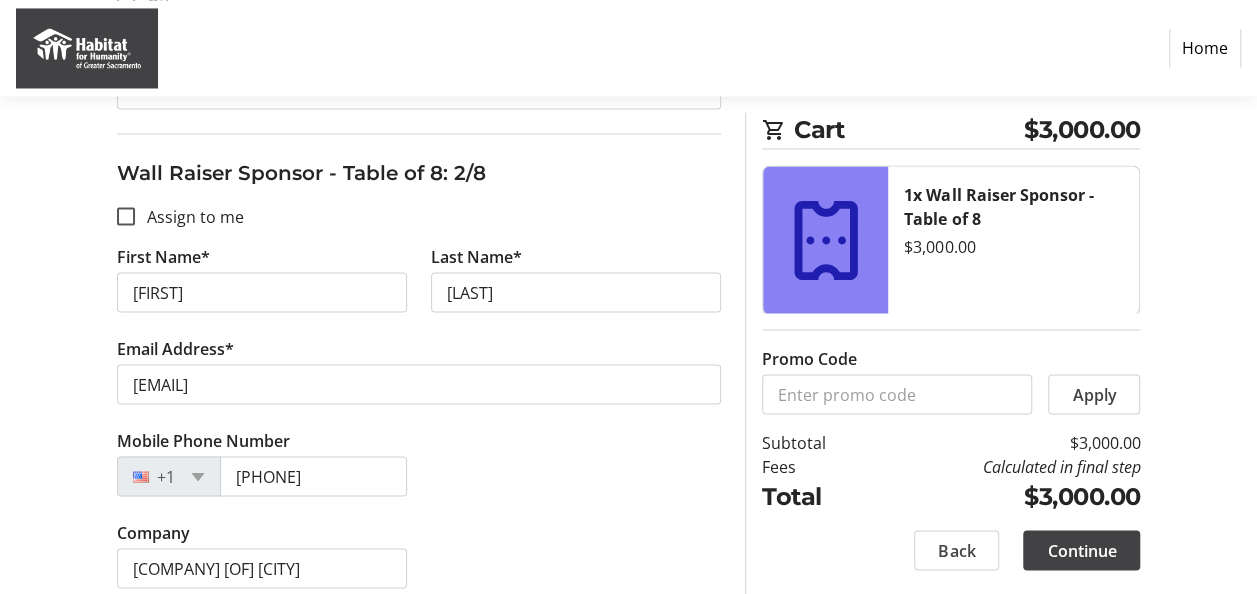 scroll, scrollTop: 1588, scrollLeft: 0, axis: vertical 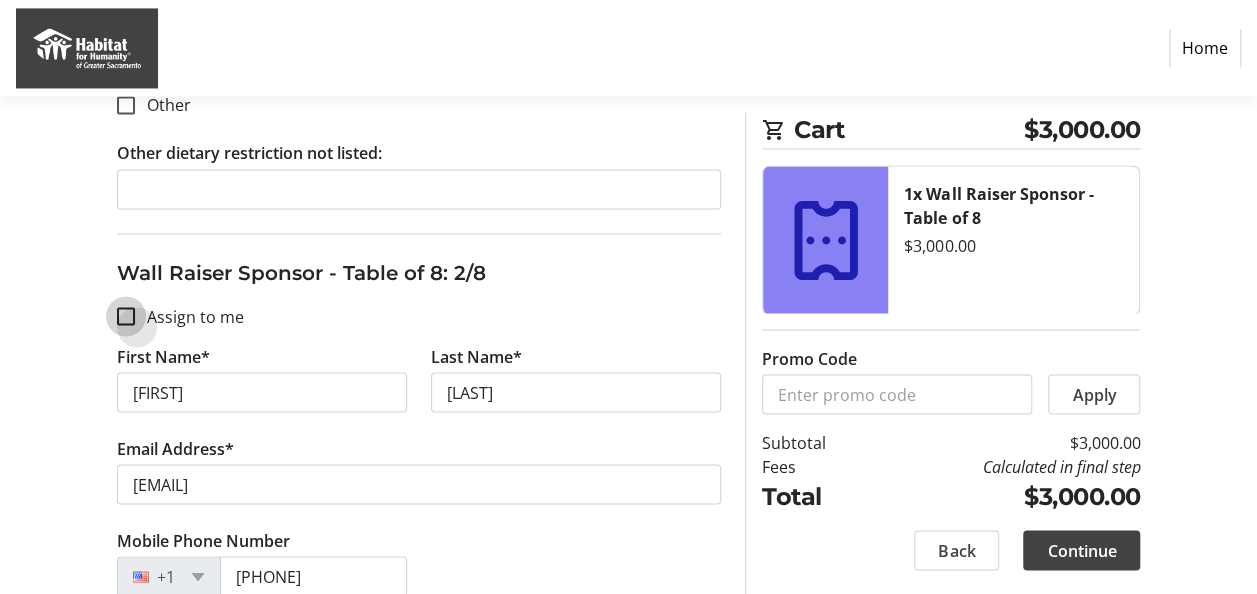 click on "Assign to me" at bounding box center [126, 316] 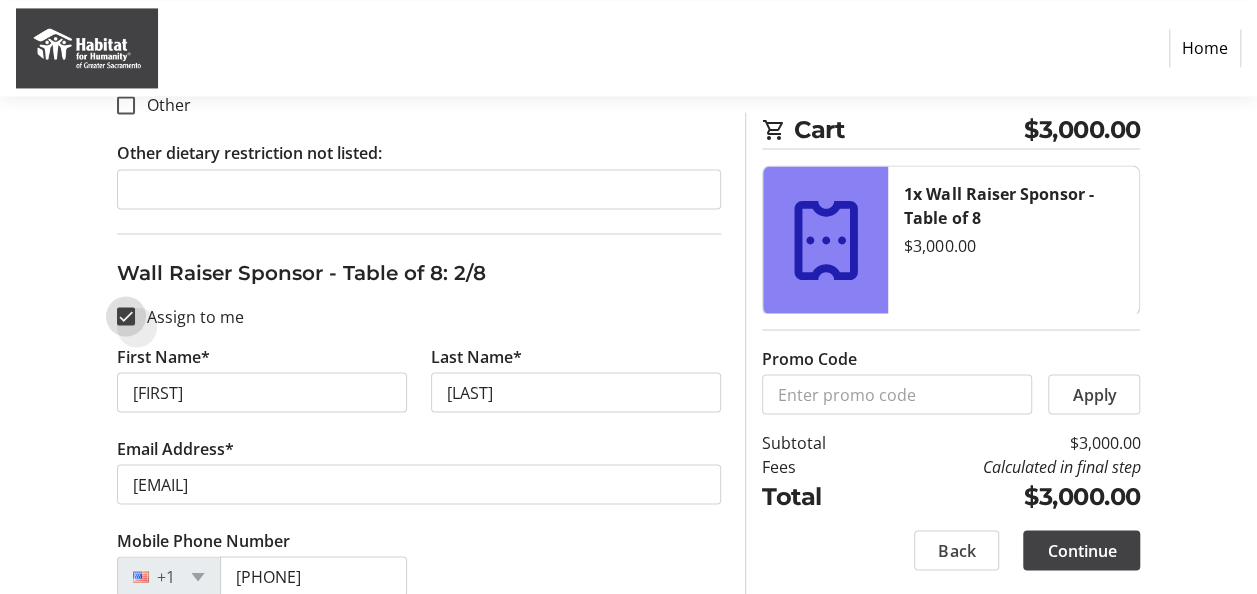 checkbox on "true" 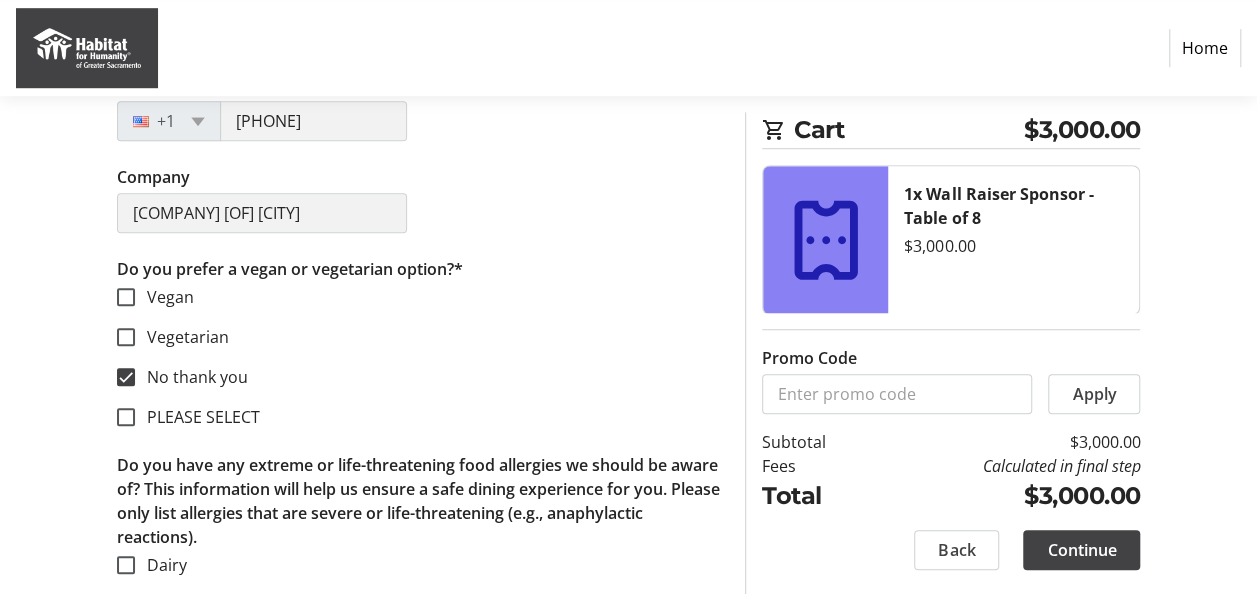 type on "Ali" 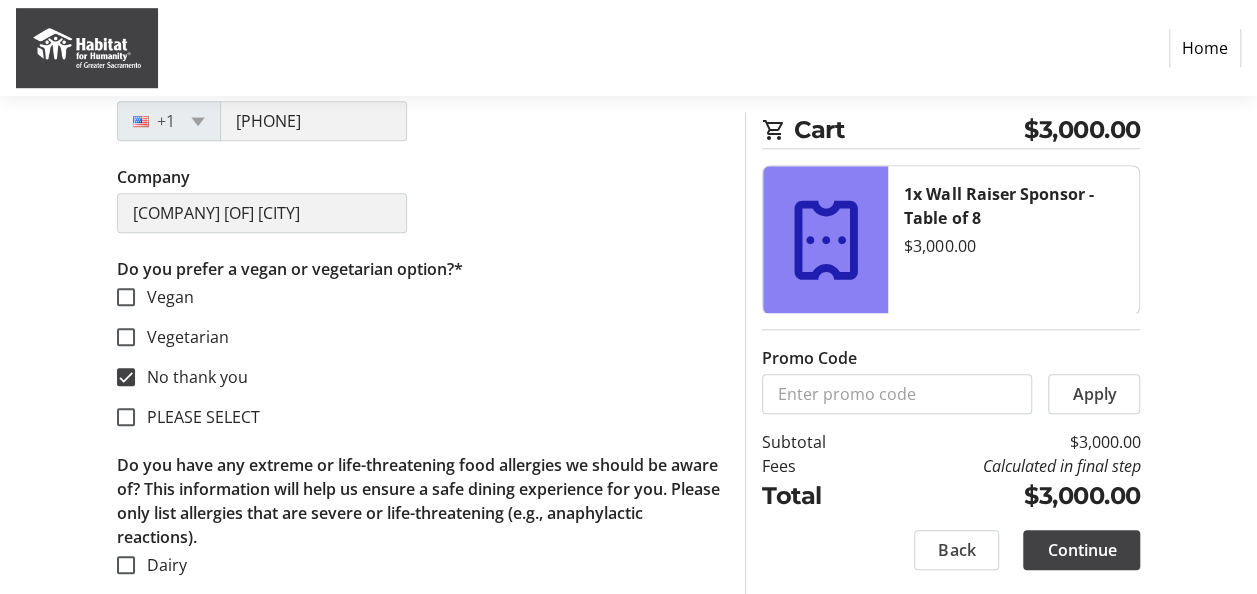 type on "[FIRST].[LAST]@[DOMAIN]" 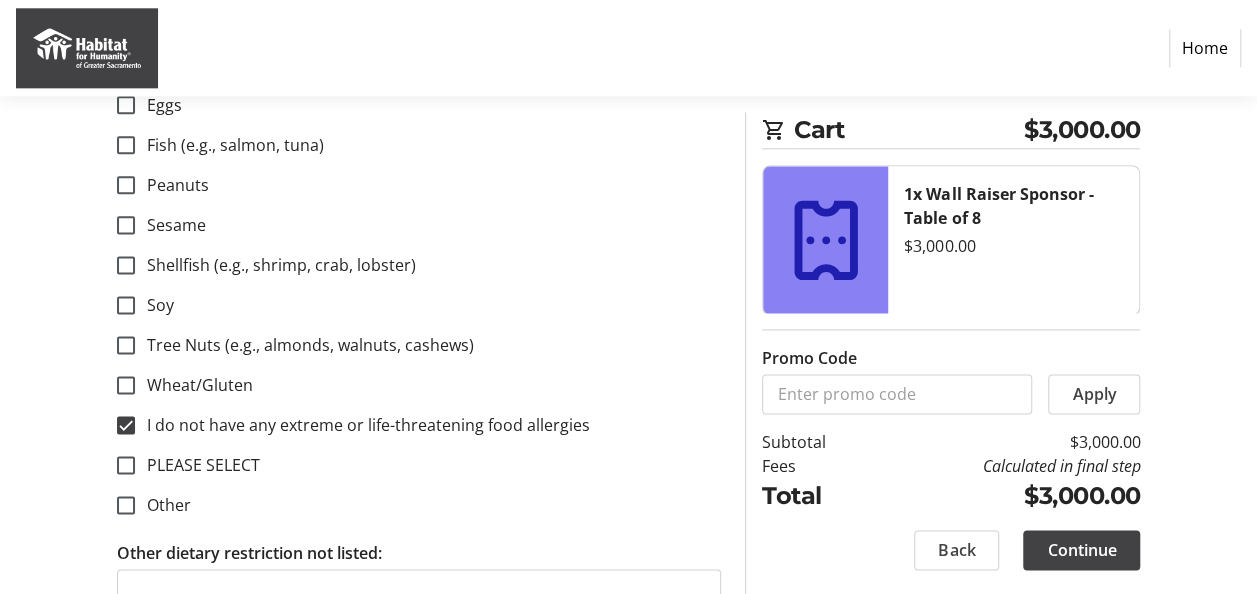 scroll, scrollTop: 1388, scrollLeft: 0, axis: vertical 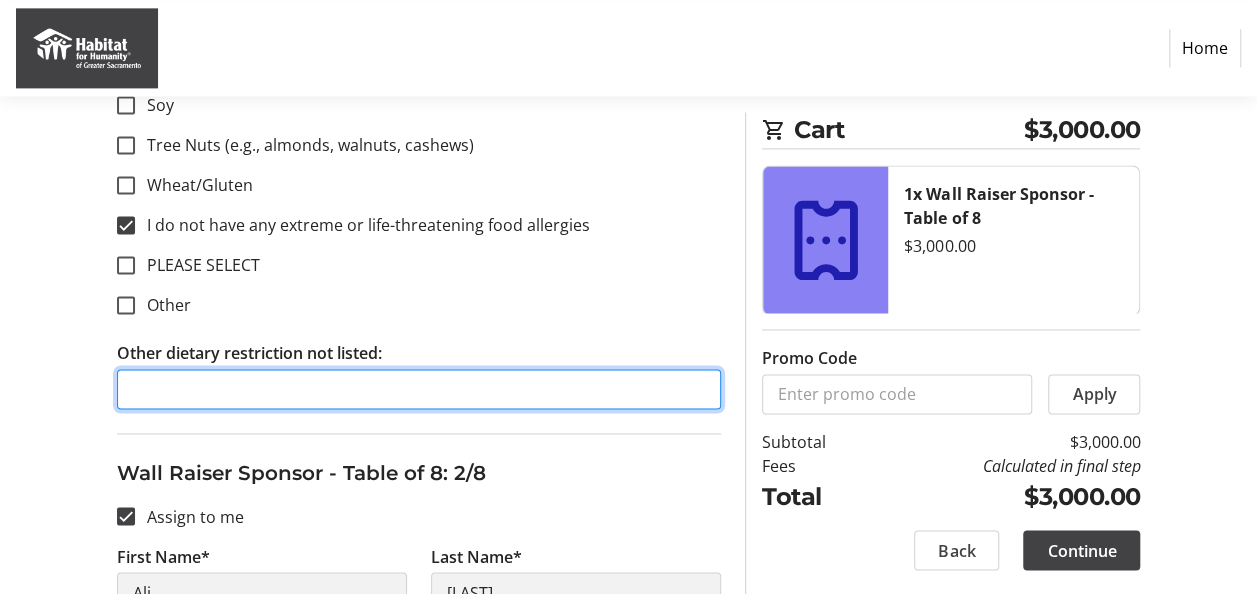 click on "Other dietary restriction not listed:" at bounding box center [419, 389] 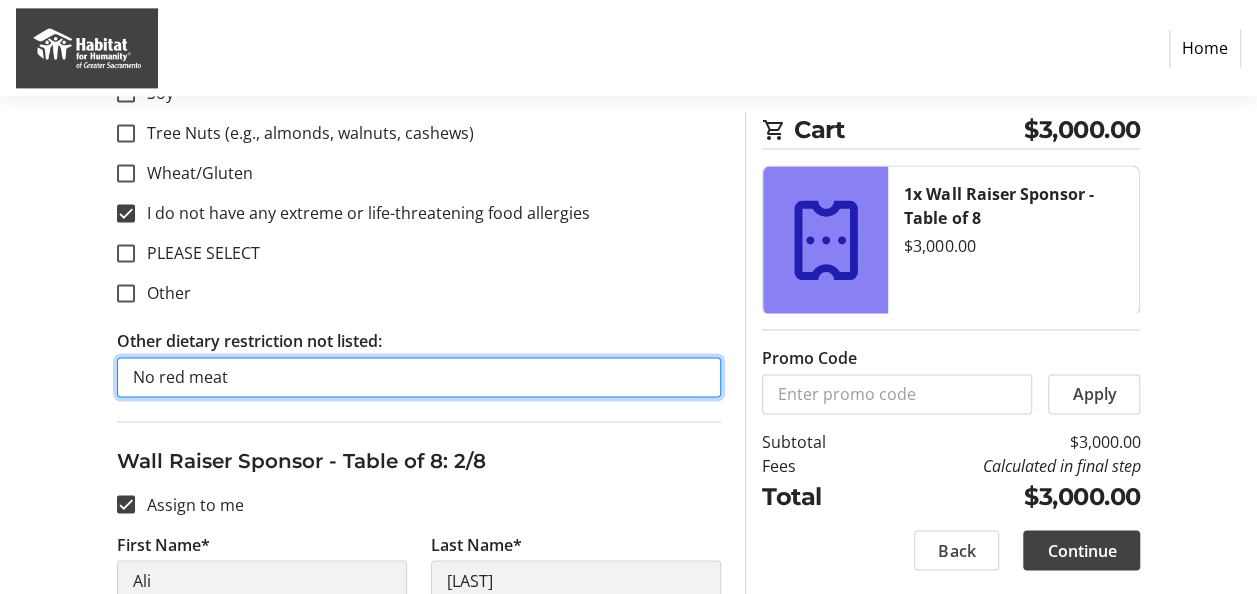 scroll, scrollTop: 1500, scrollLeft: 0, axis: vertical 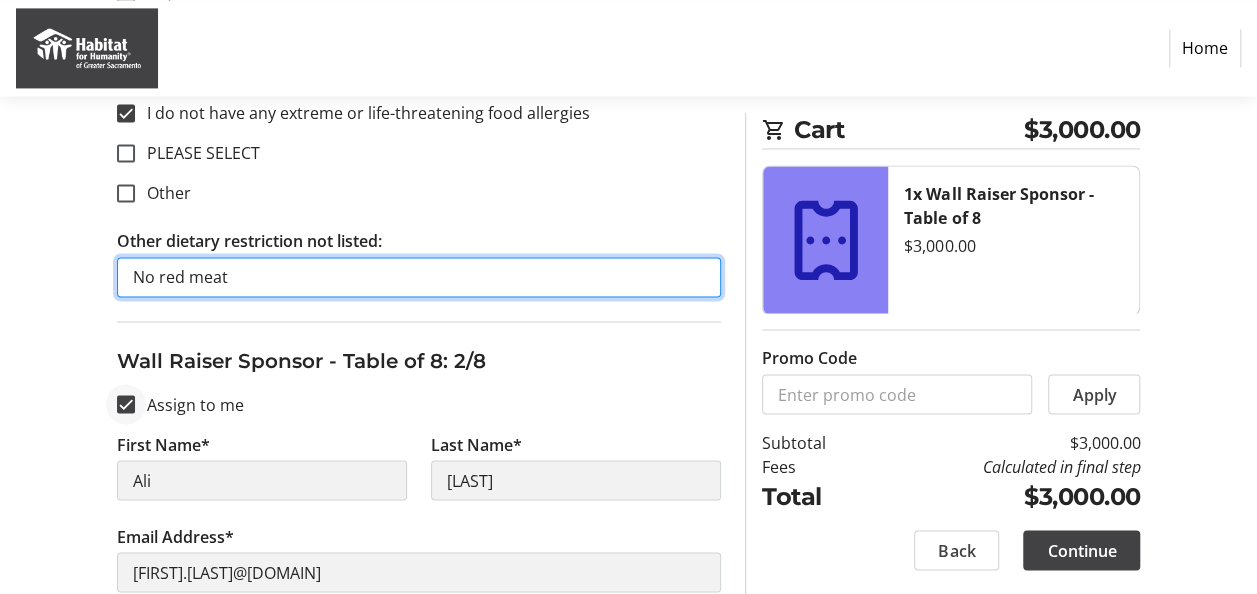 type on "No red meat" 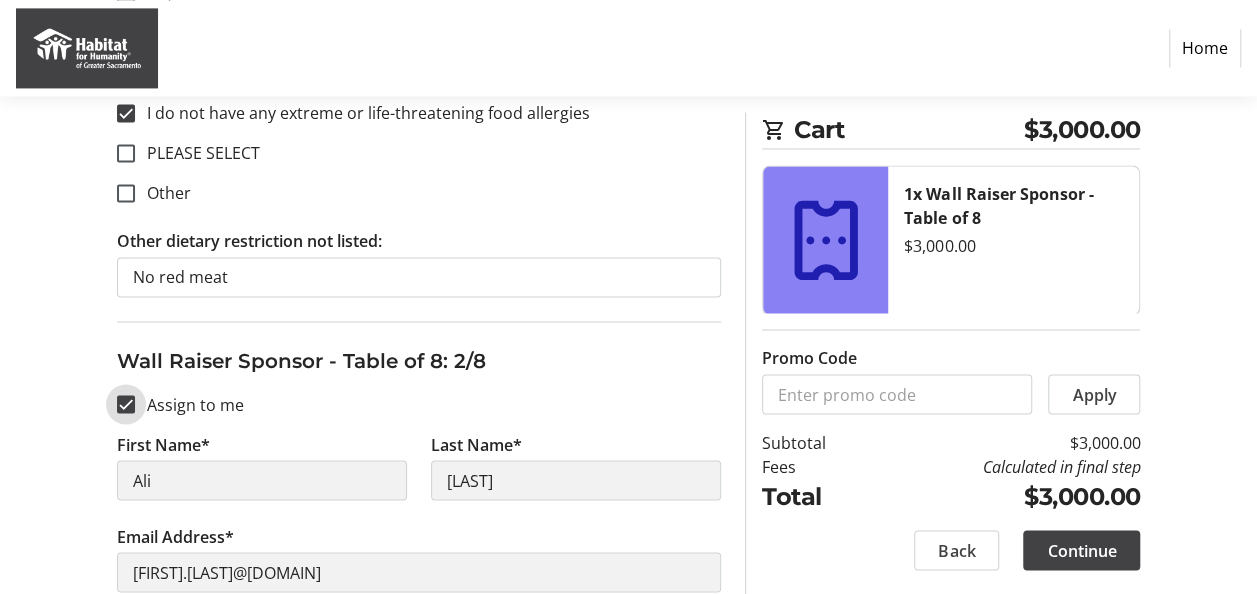click on "Assign to me" at bounding box center (126, 404) 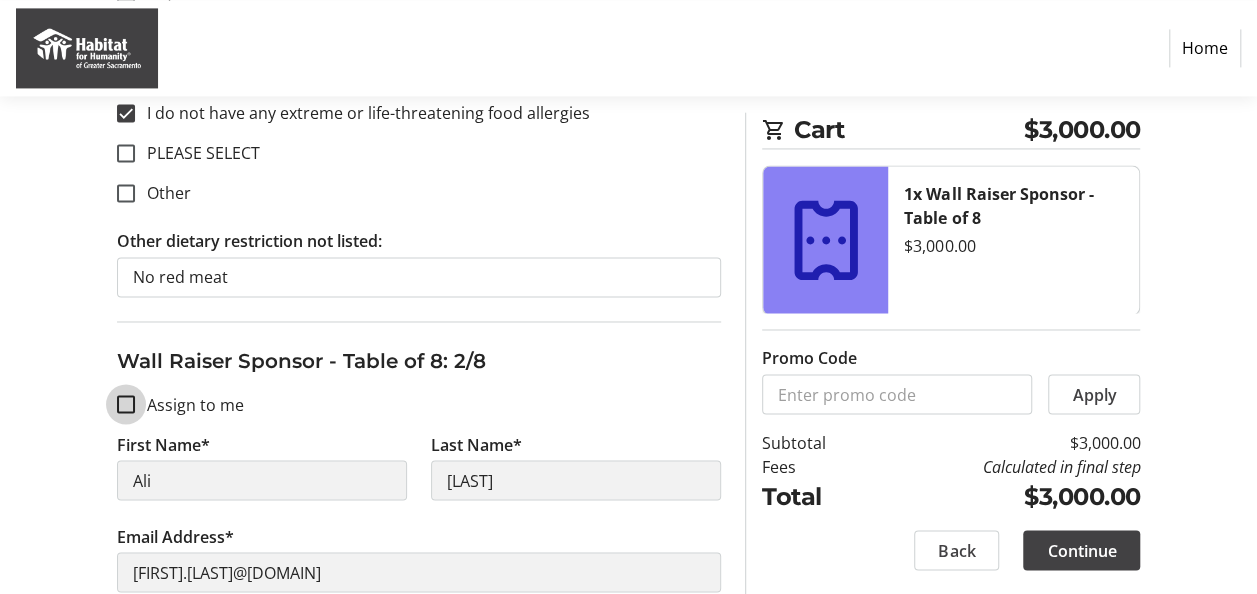 checkbox on "false" 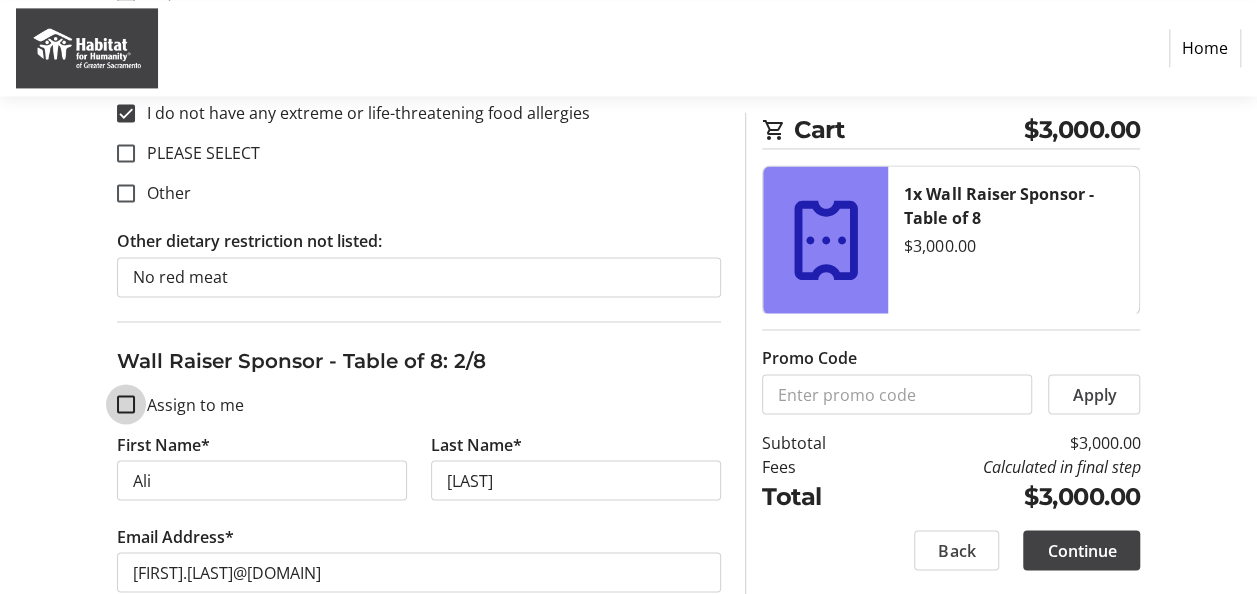 type 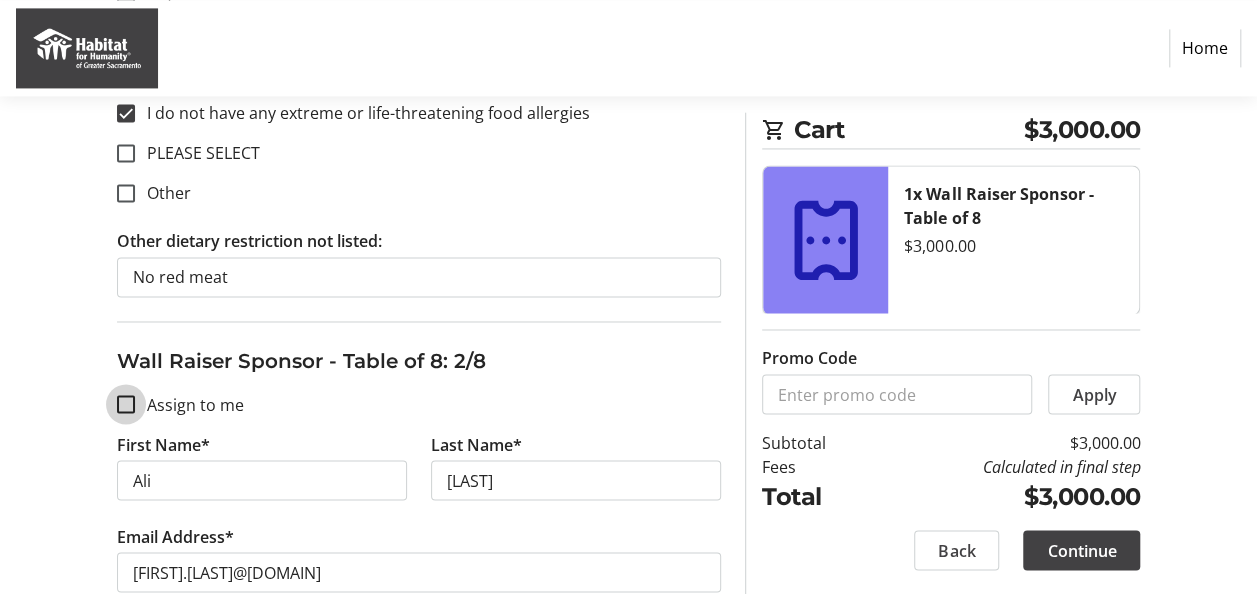 type 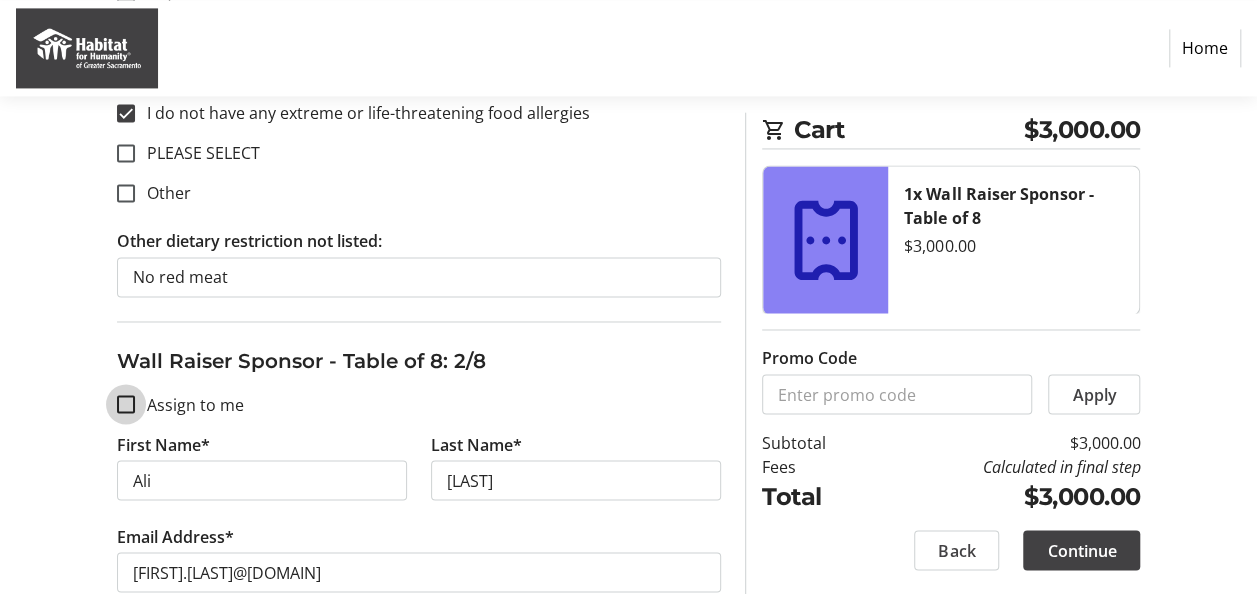 type 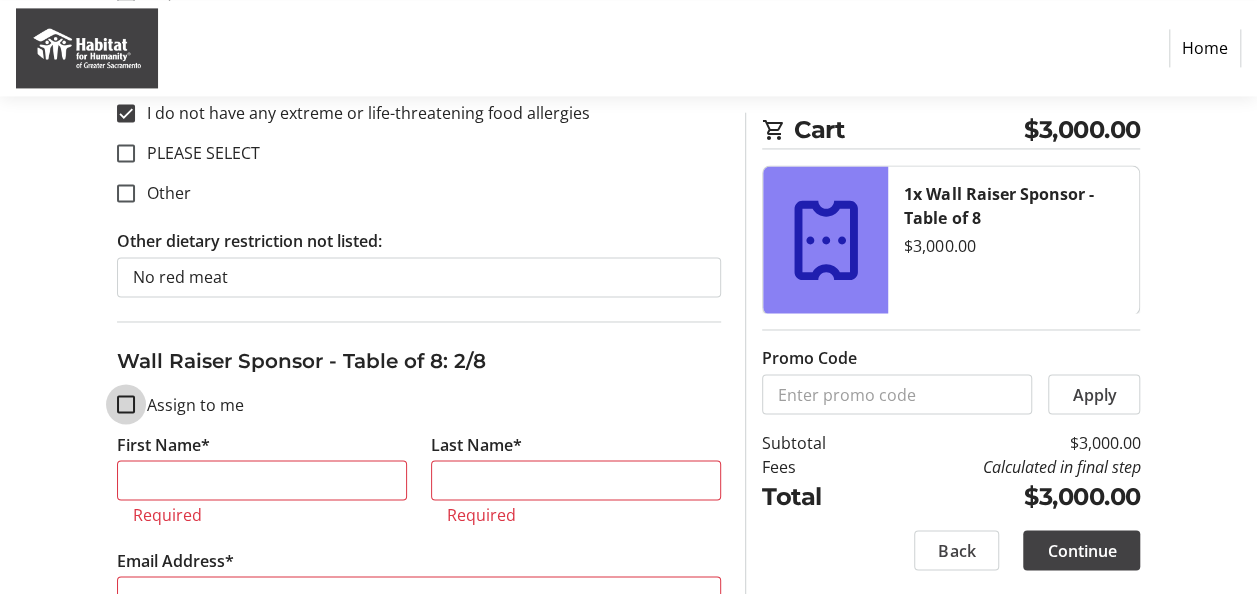 scroll, scrollTop: 1700, scrollLeft: 0, axis: vertical 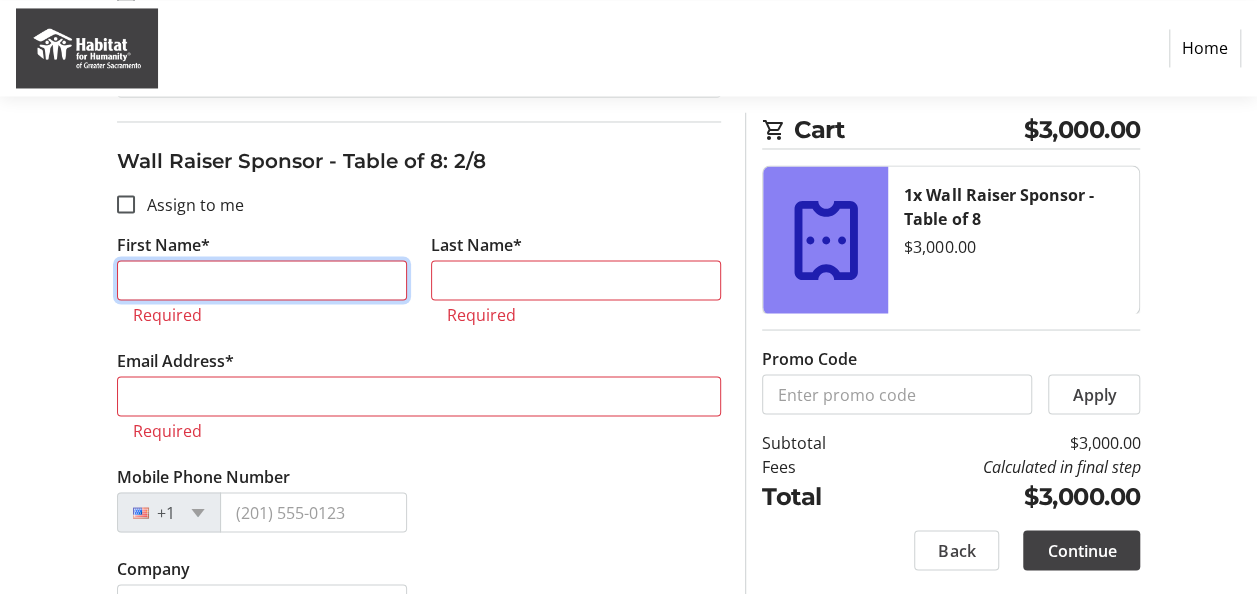 click on "First Name*" at bounding box center [262, 280] 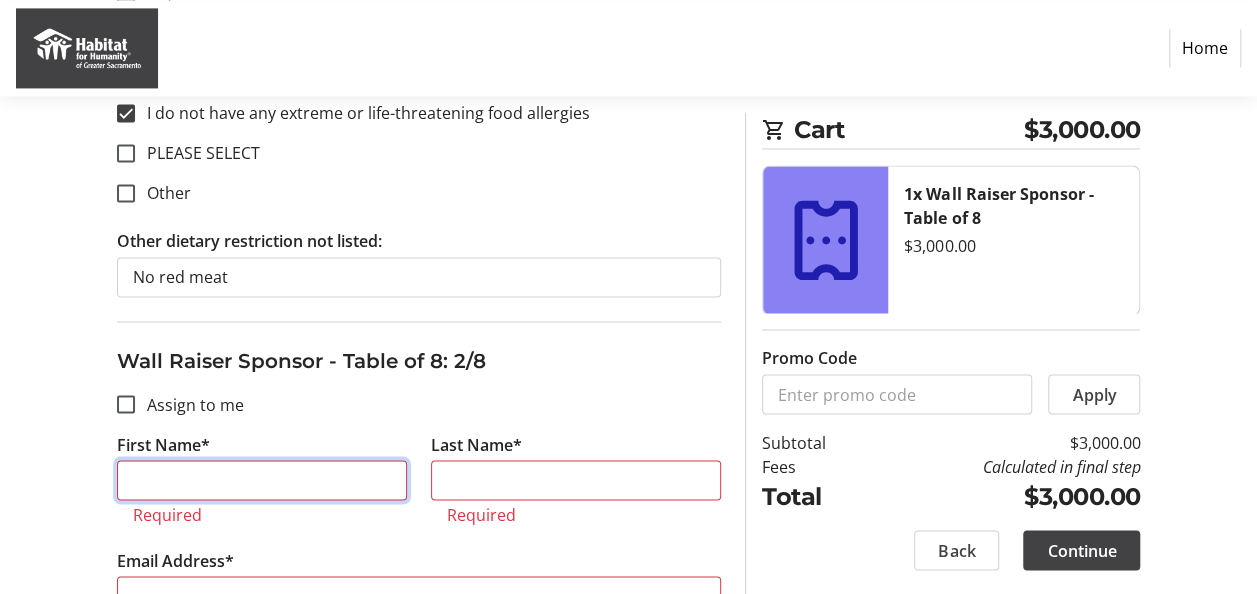 scroll, scrollTop: 1700, scrollLeft: 0, axis: vertical 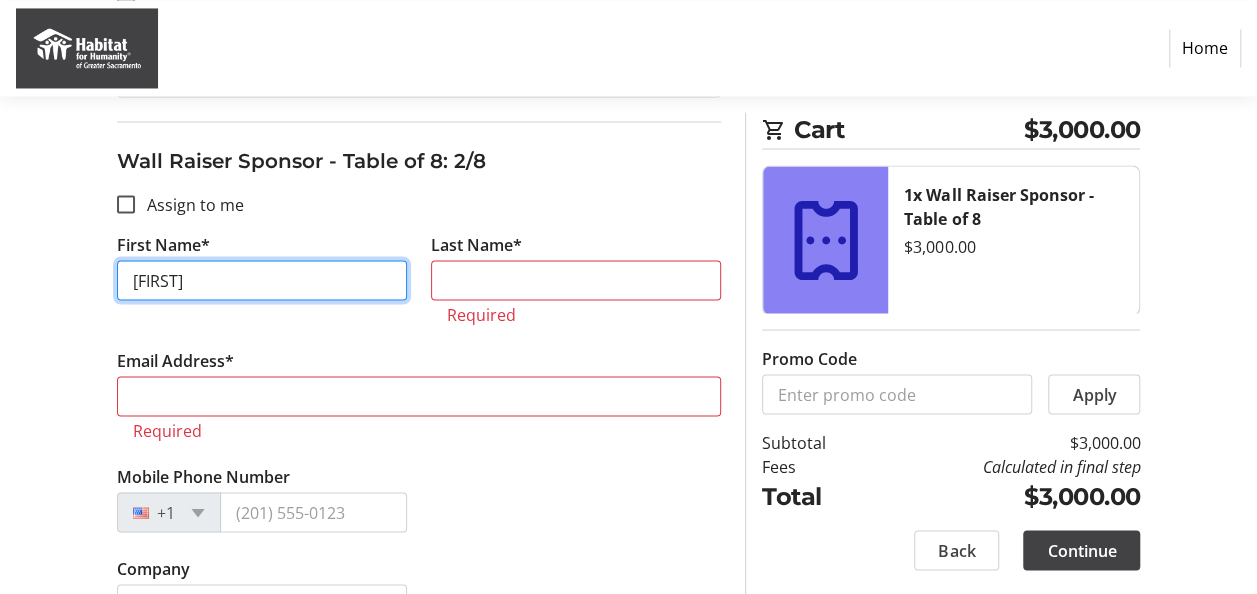 type on "[FIRST]" 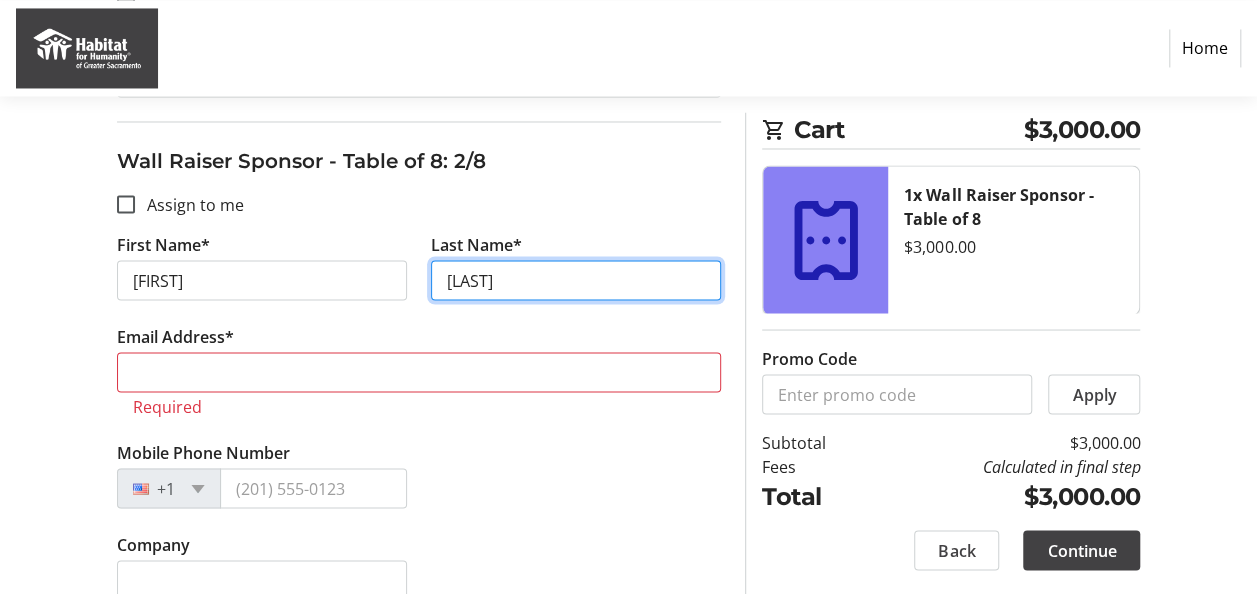 type on "O" 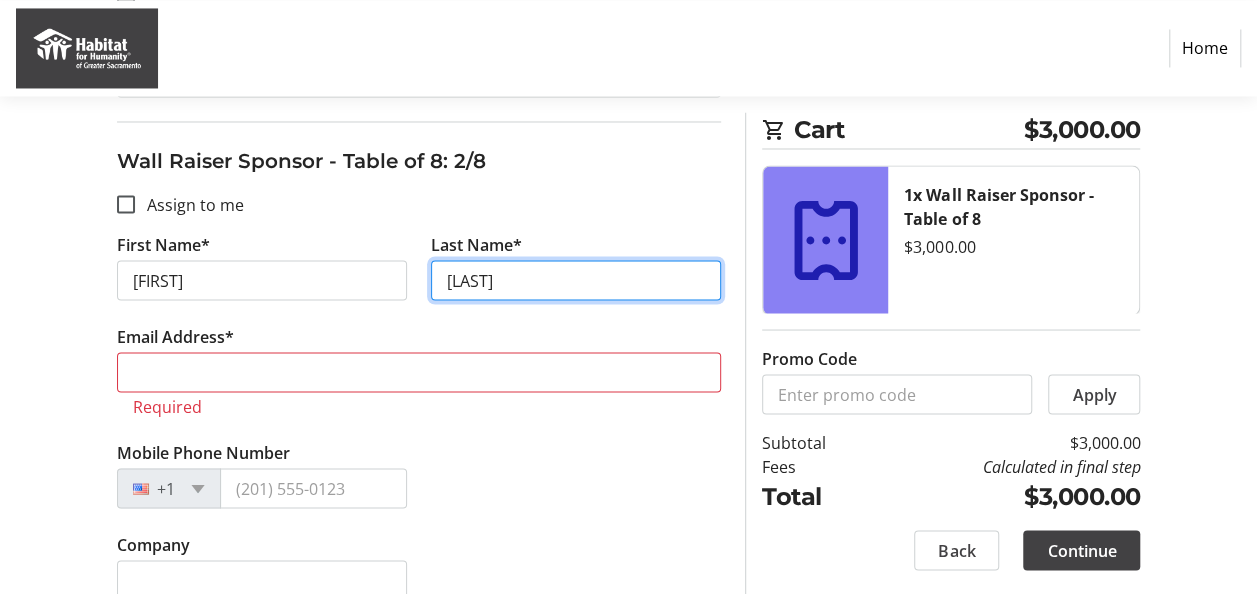 type on "[LAST]" 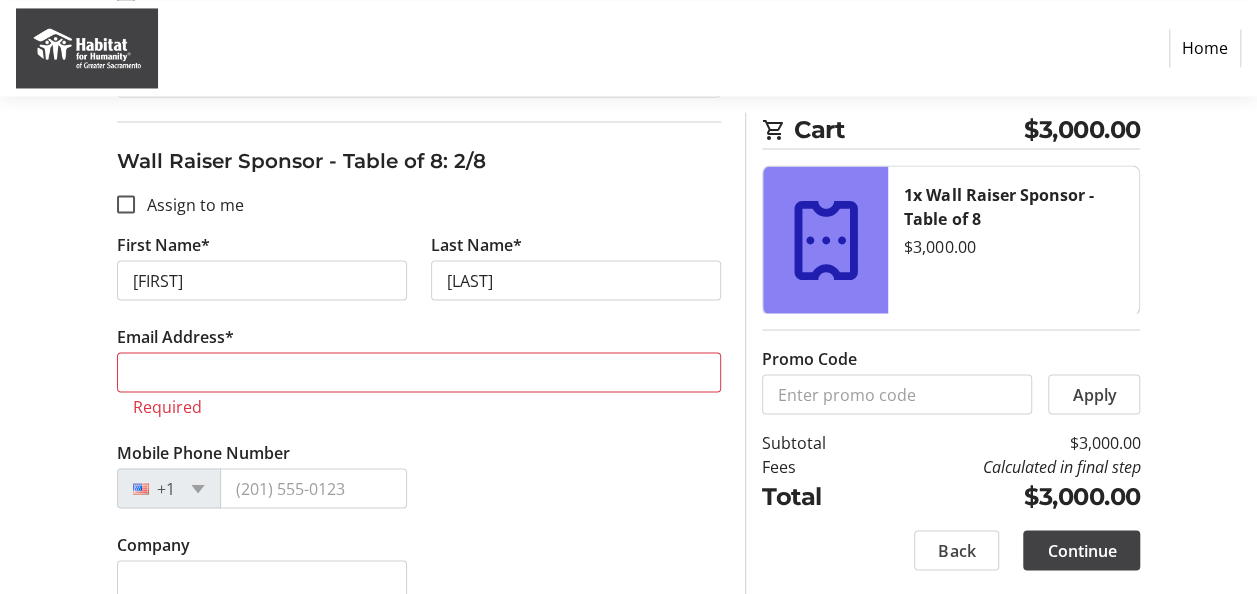 click on "Email Address*  Required" 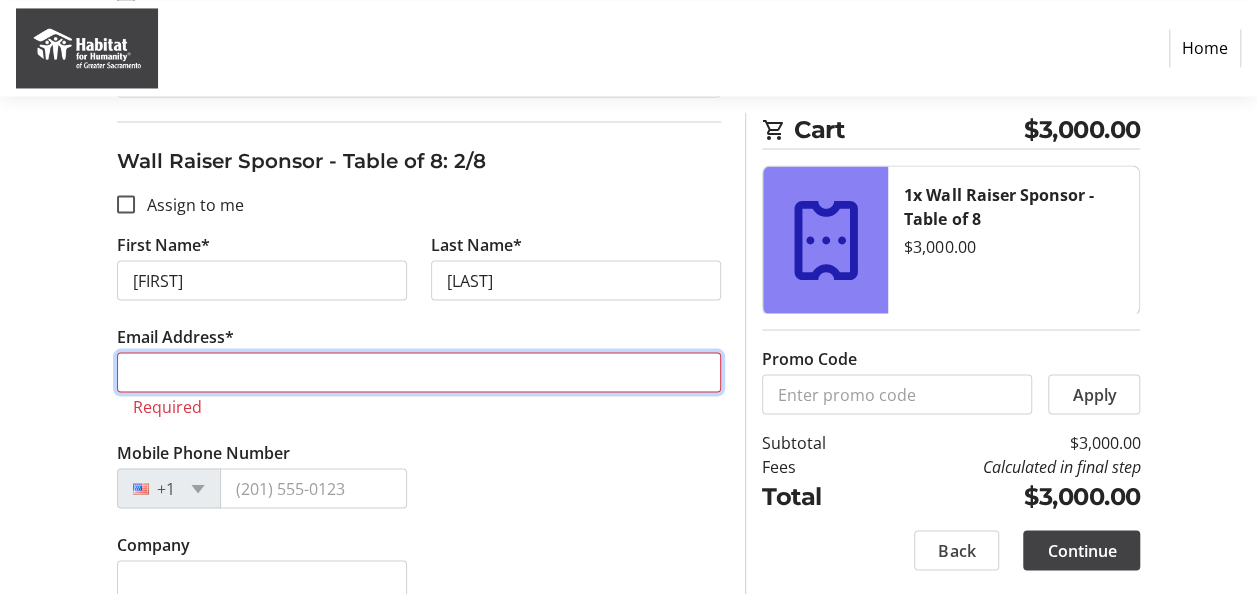 click on "Email Address*" at bounding box center (419, 372) 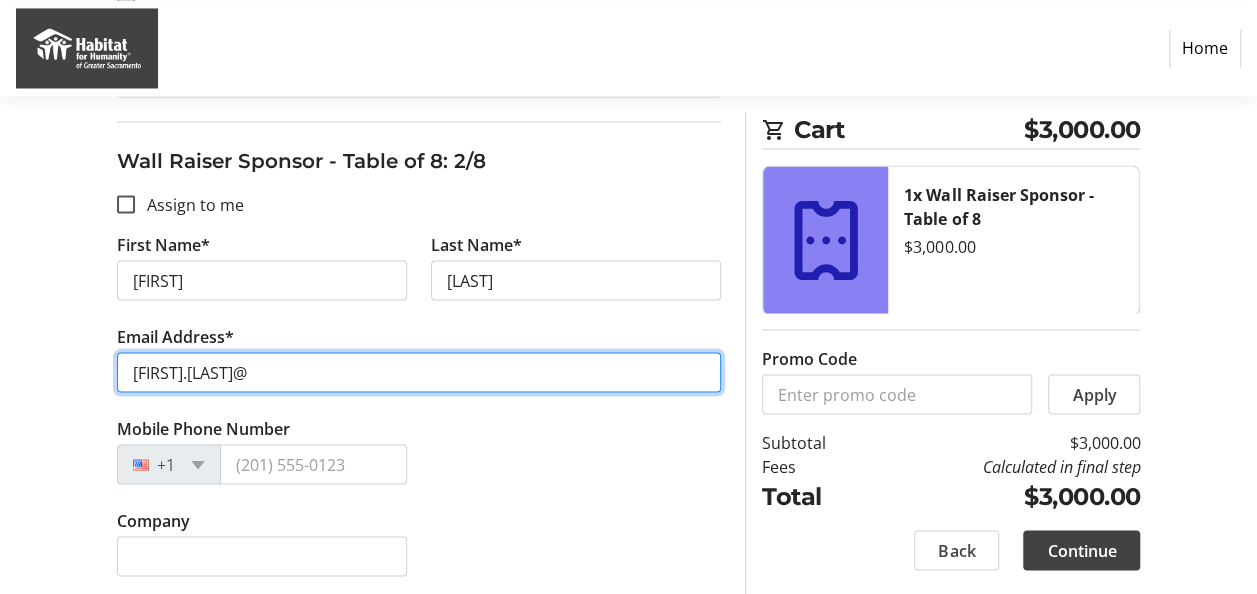 type on "[FIRST].[LAST]@" 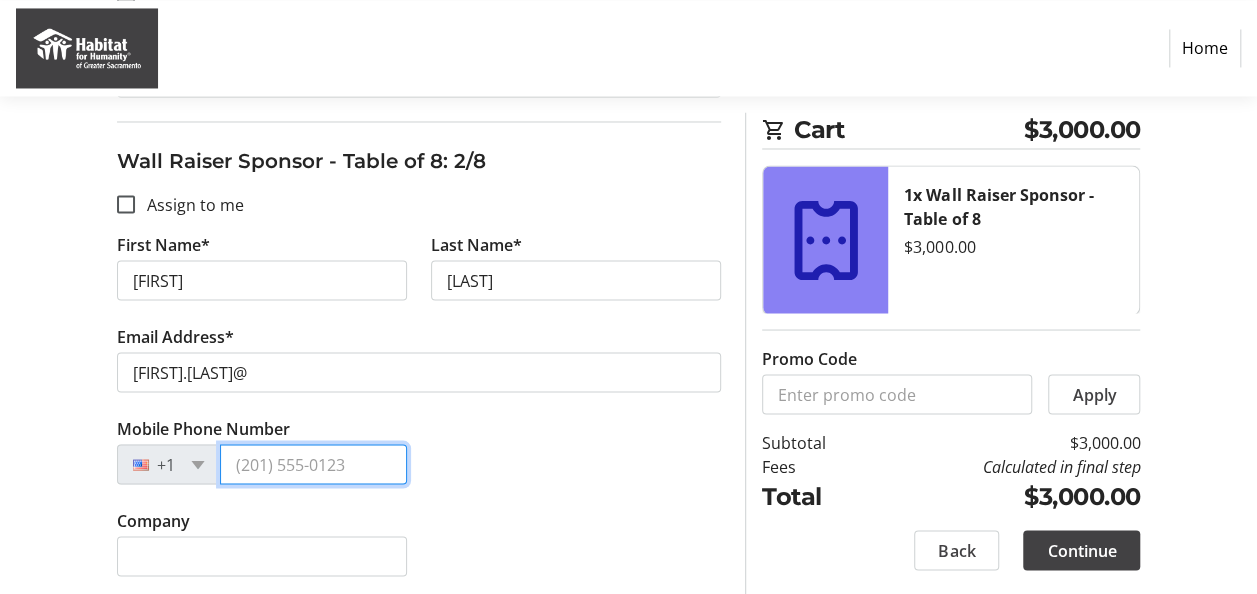 click on "Mobile Phone Number" at bounding box center [313, 464] 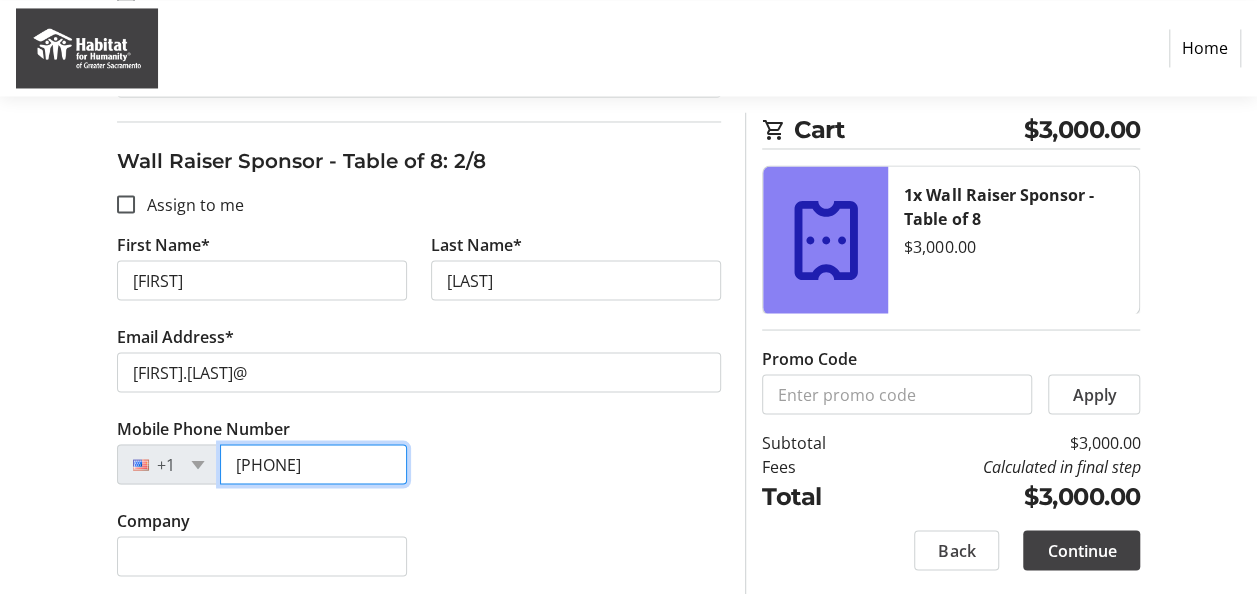 type on "[PHONE]" 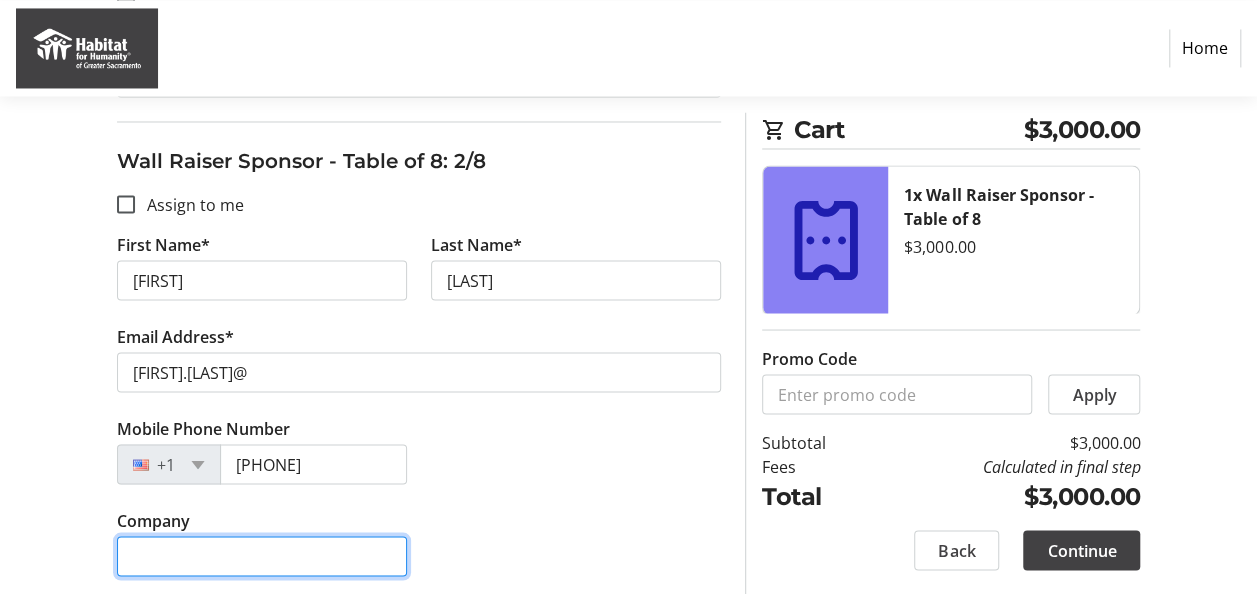 click on "Company" at bounding box center [262, 556] 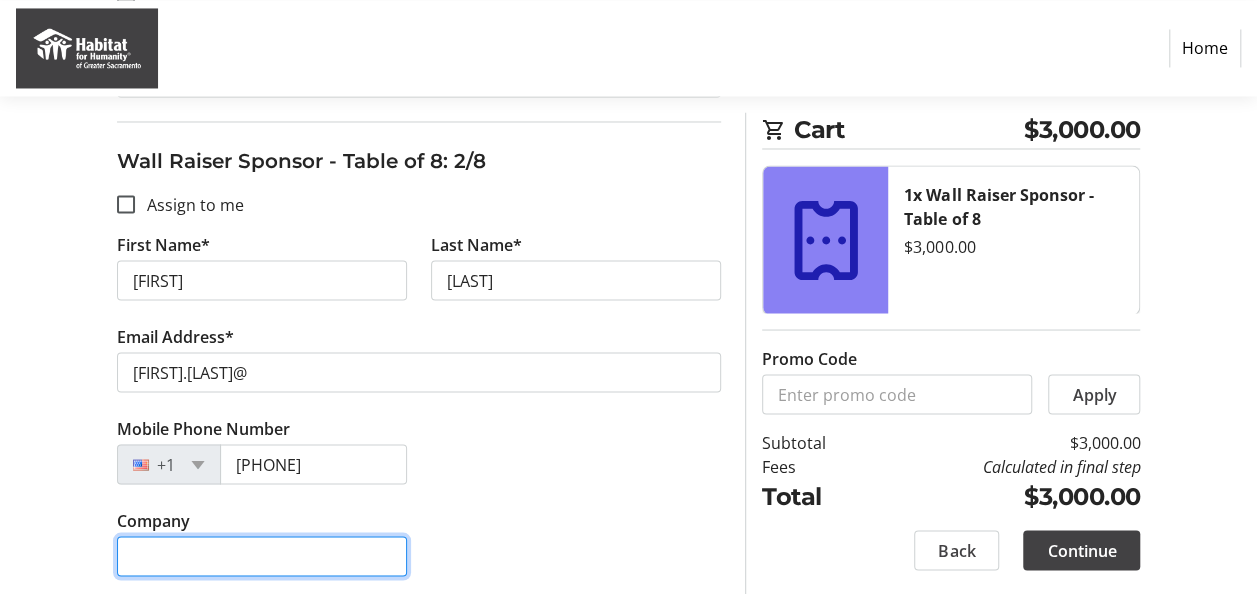 type on "[COMPANY] [OF] [CITY]" 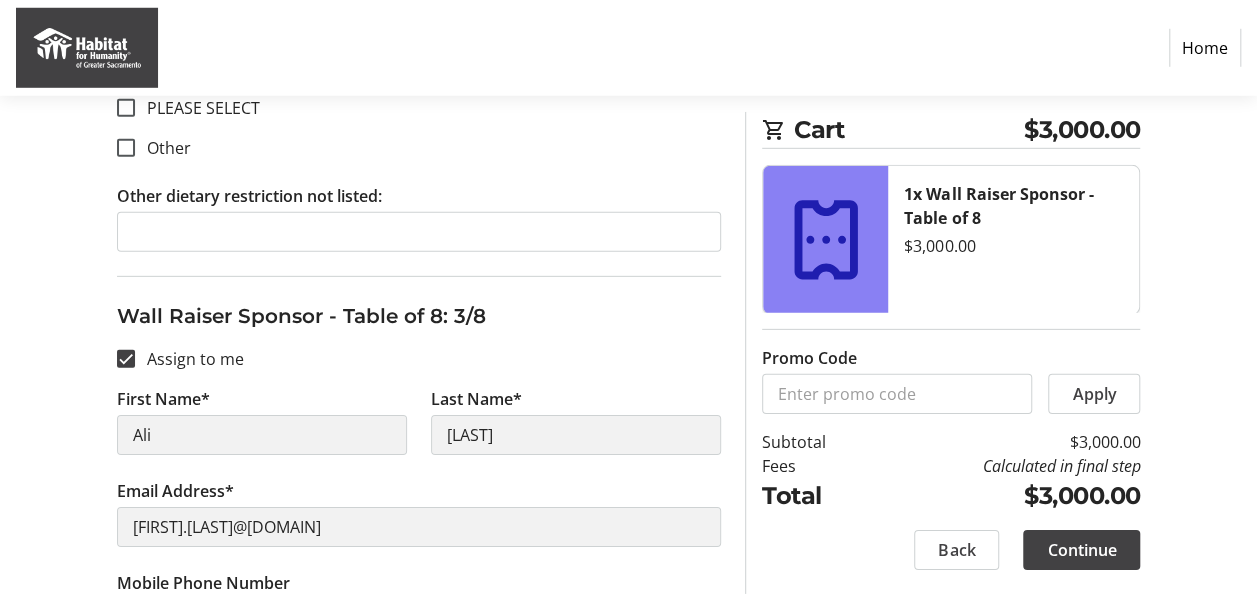 scroll, scrollTop: 3000, scrollLeft: 0, axis: vertical 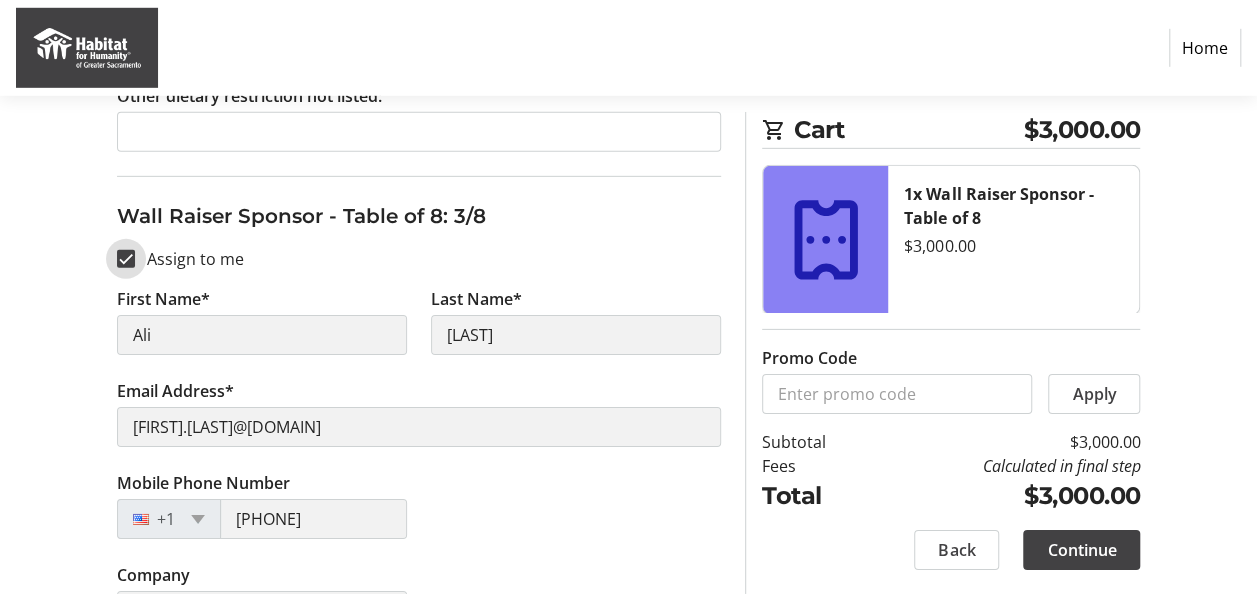 click on "Assign to me" at bounding box center [126, 259] 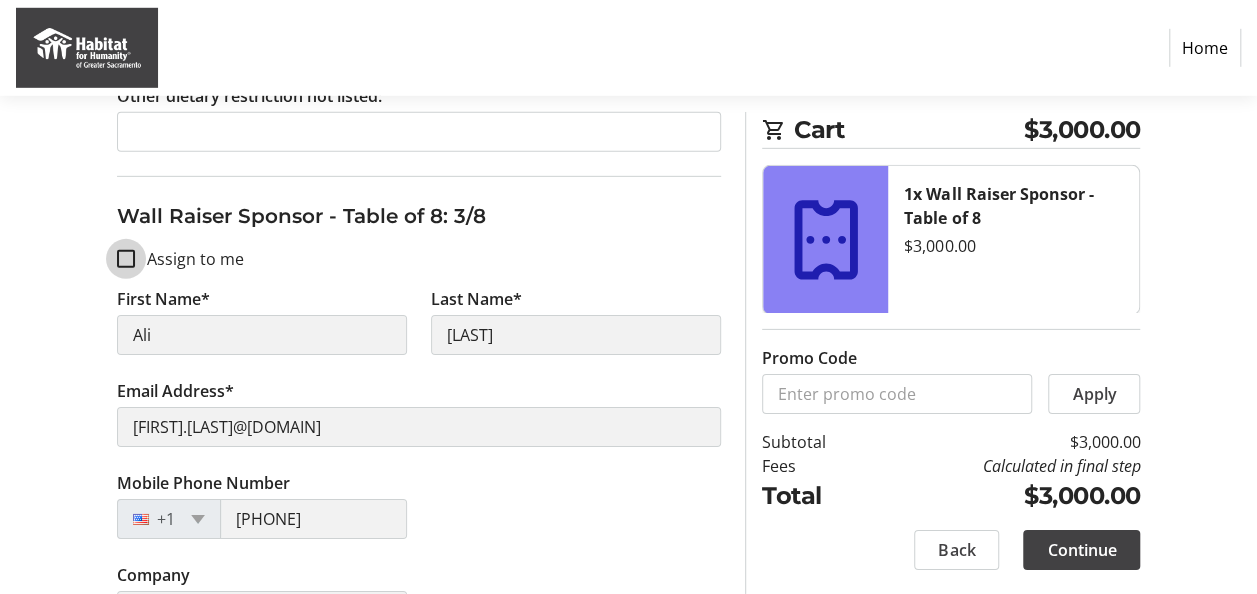 checkbox on "false" 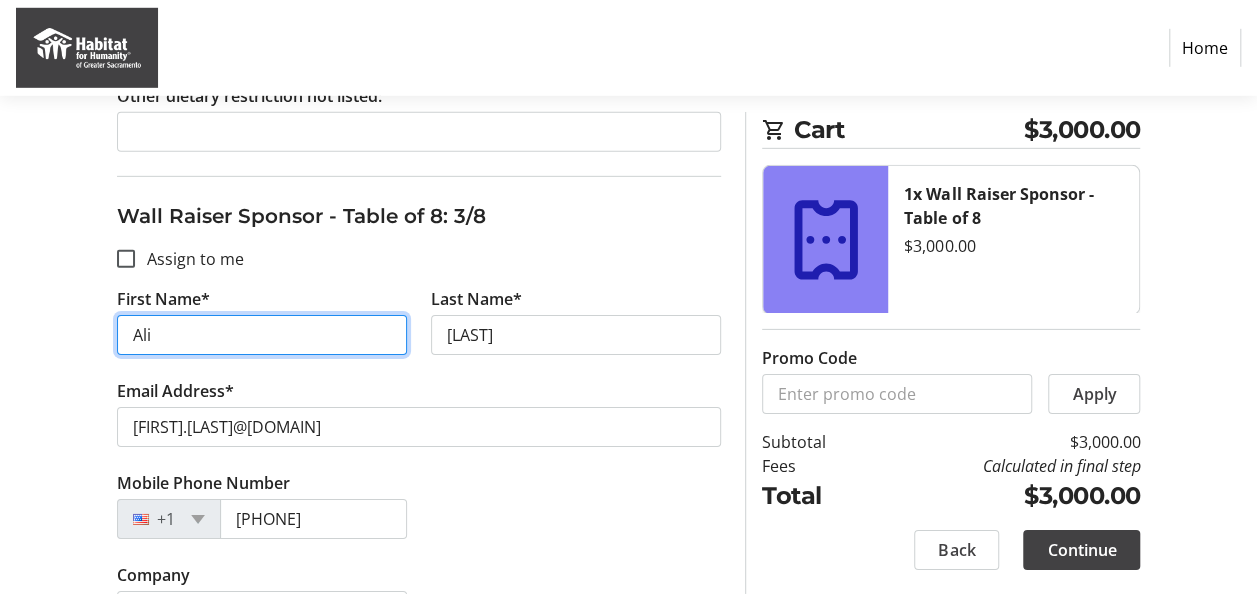 drag, startPoint x: 218, startPoint y: 326, endPoint x: 27, endPoint y: 329, distance: 191.02356 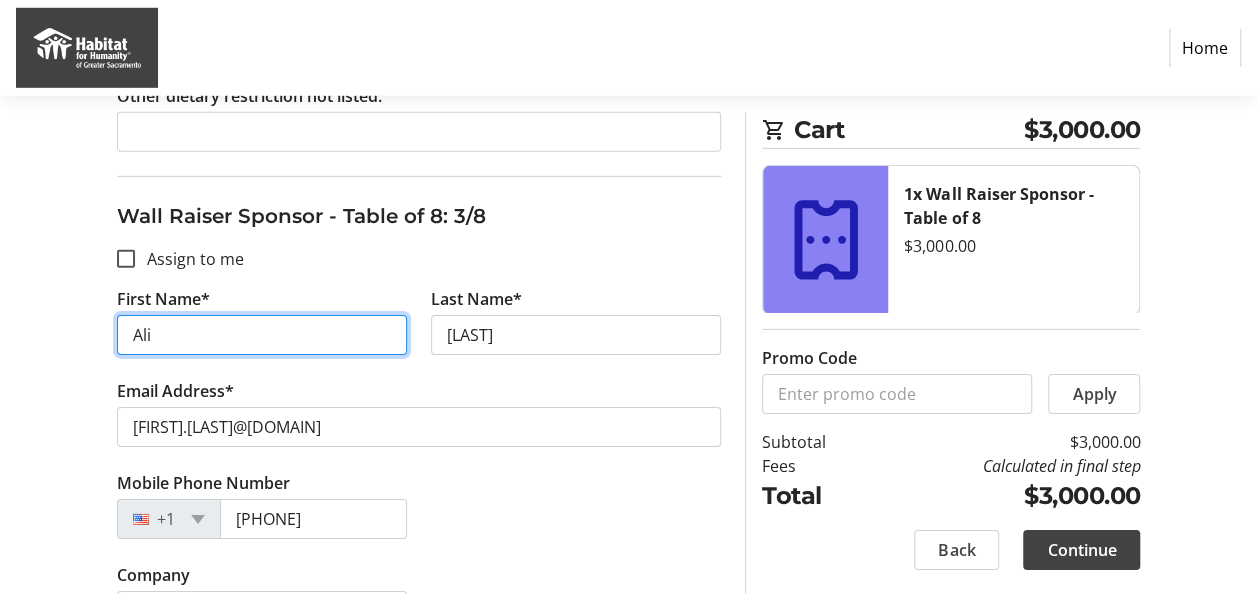 type 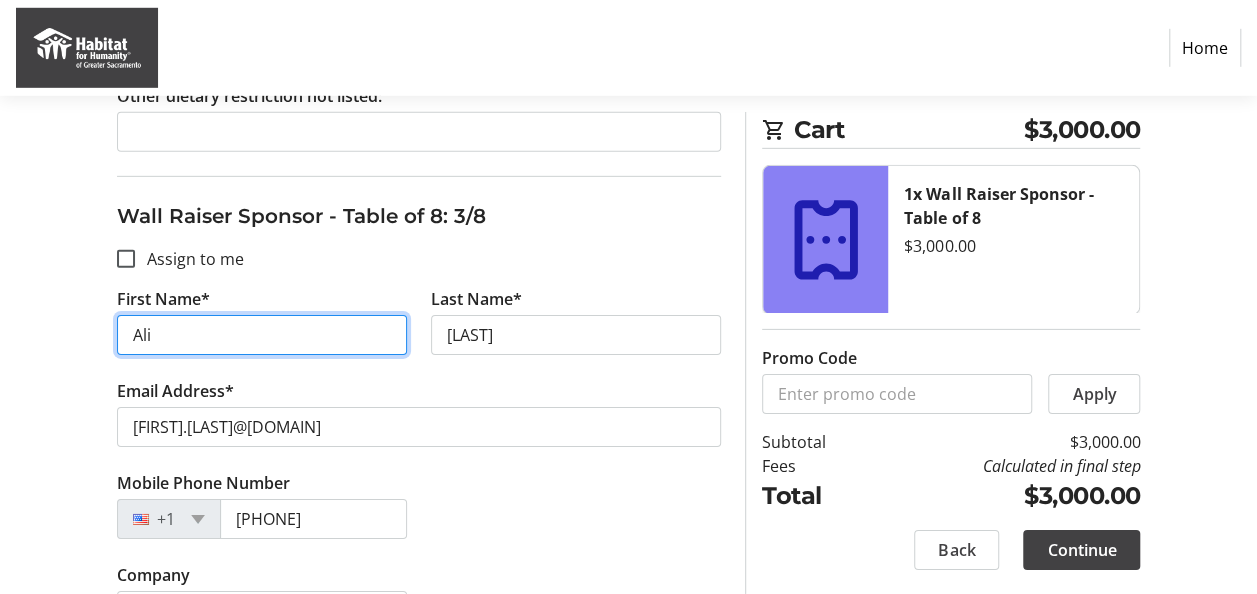type 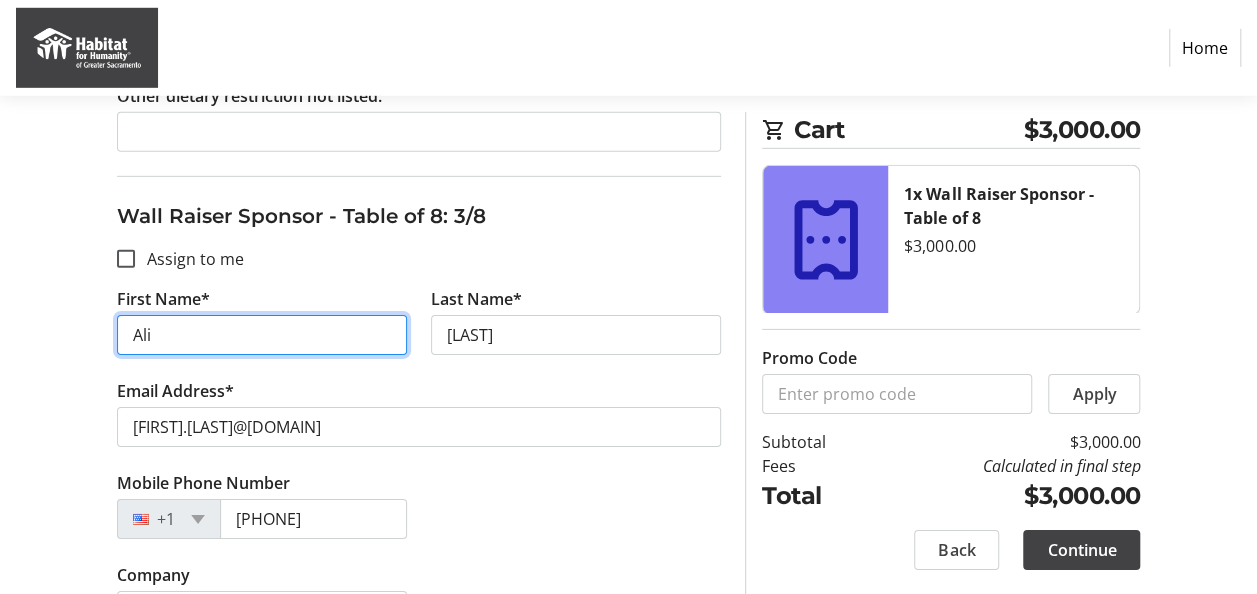 type 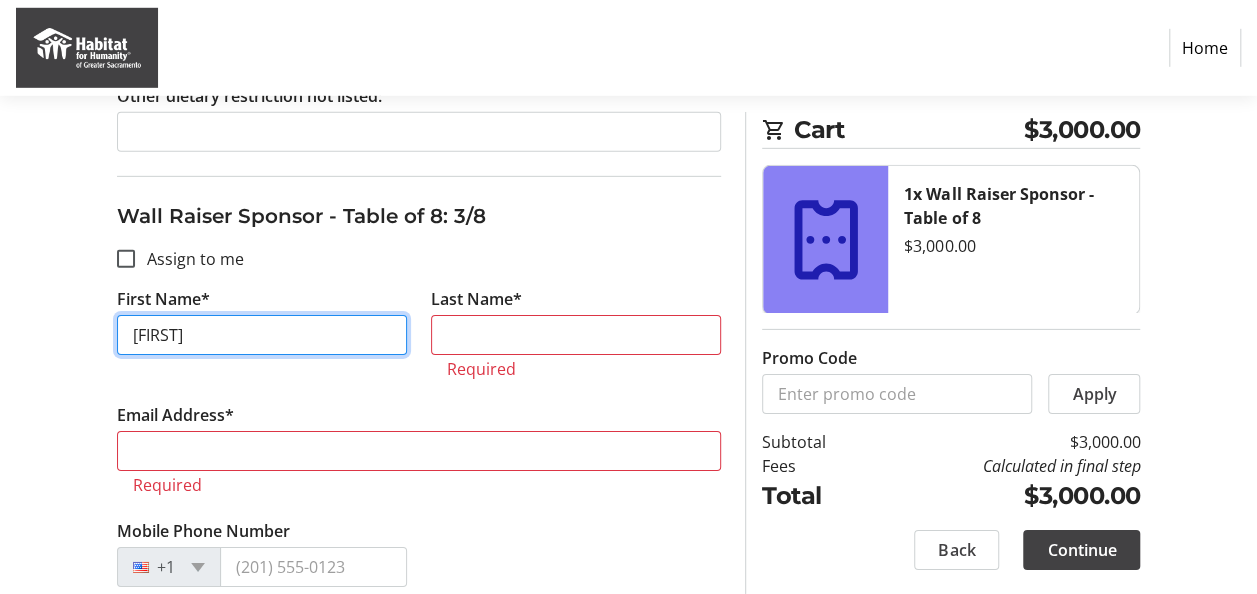 type on "[FIRST]" 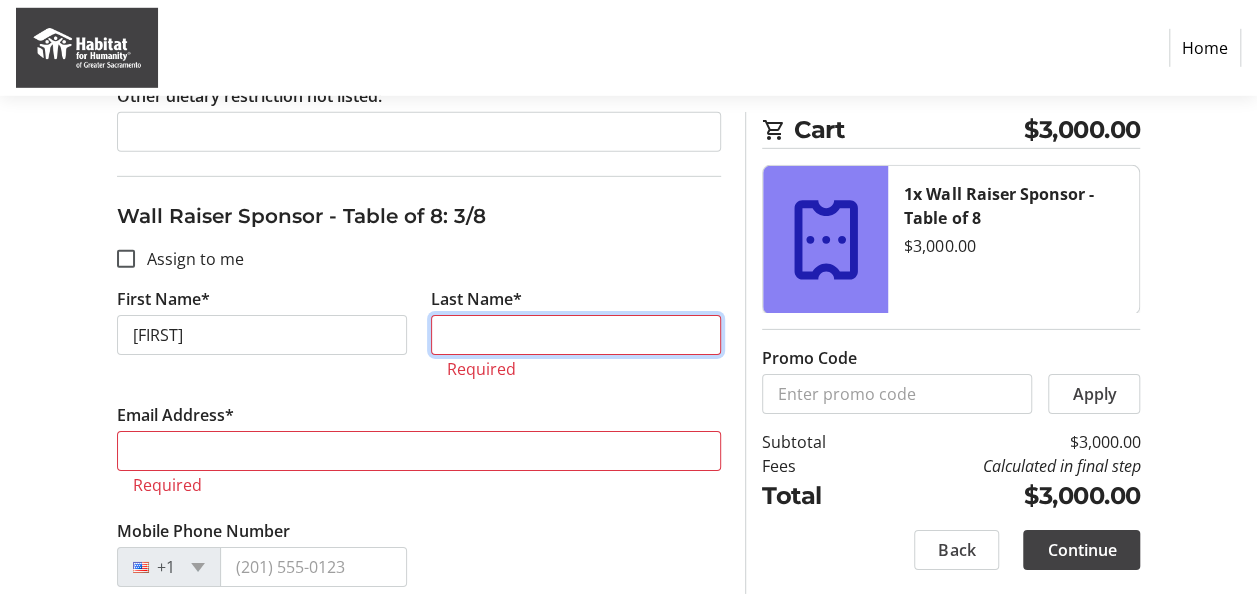 click on "Last Name*" at bounding box center (576, 335) 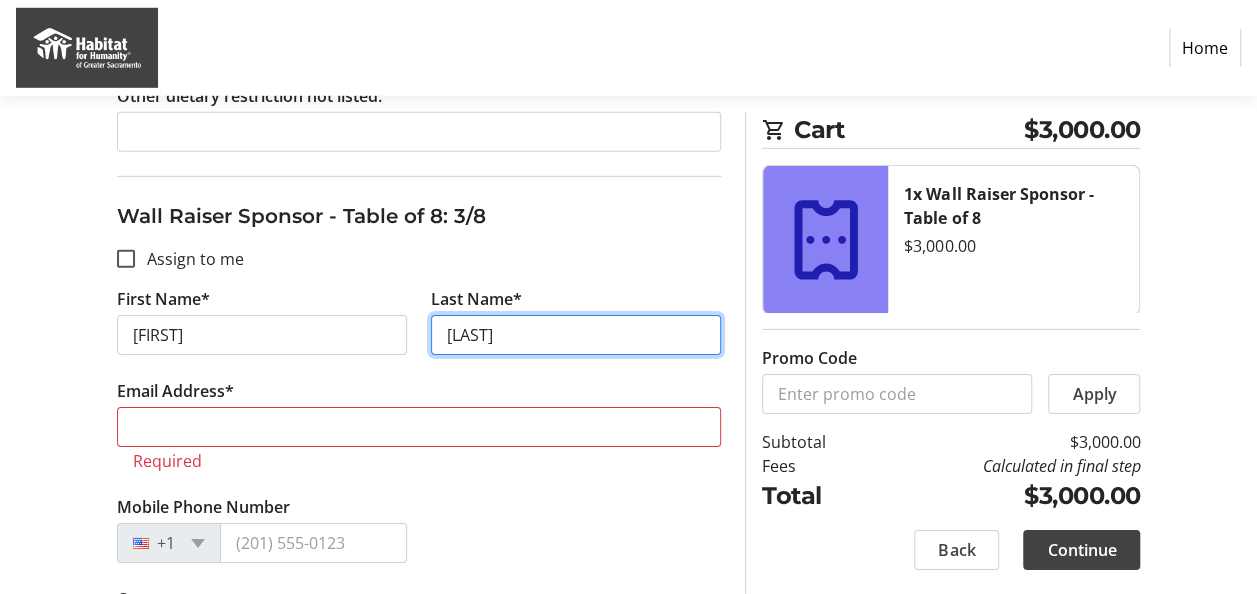 type on "[LAST]" 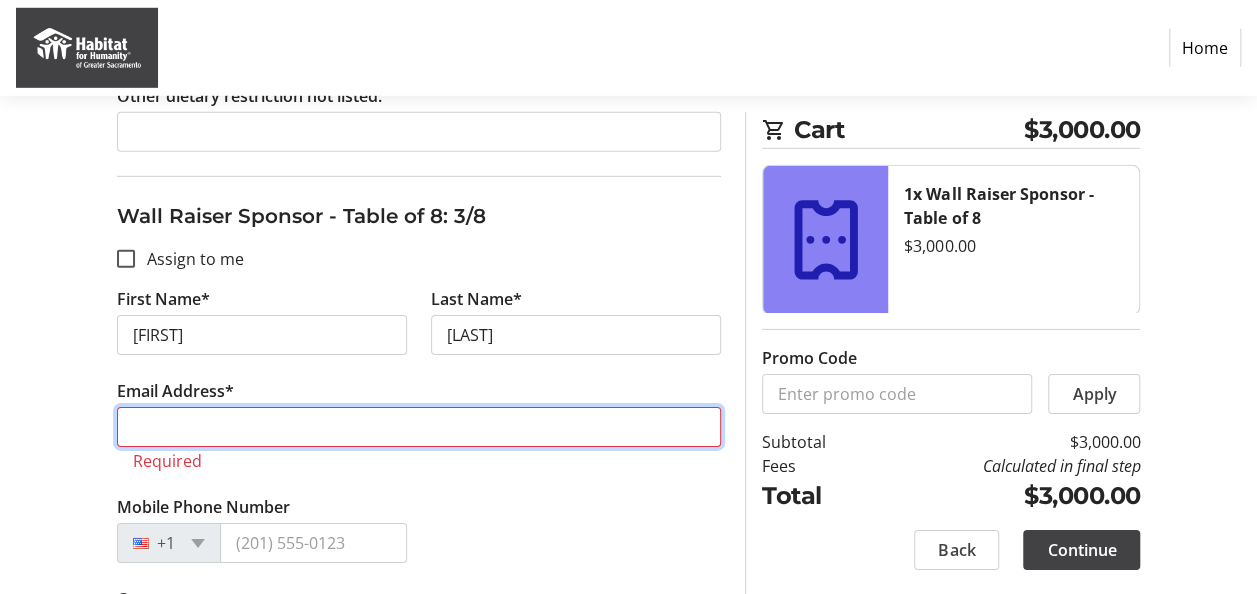 click on "Email Address*" at bounding box center [419, 427] 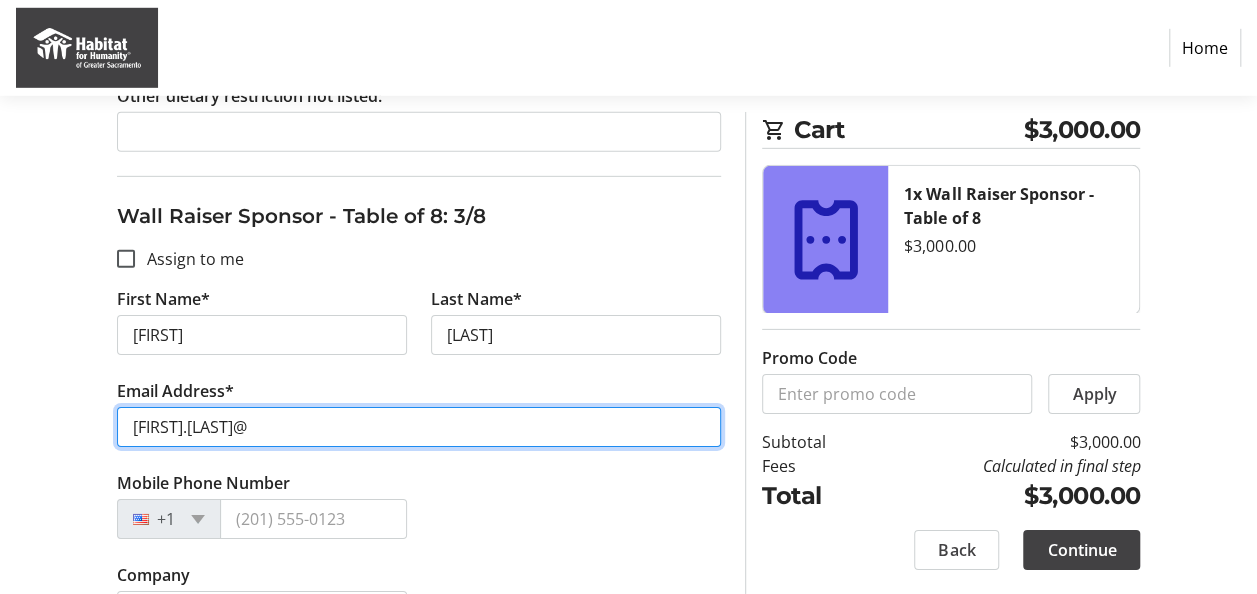 type on "[FIRST].[LAST]@" 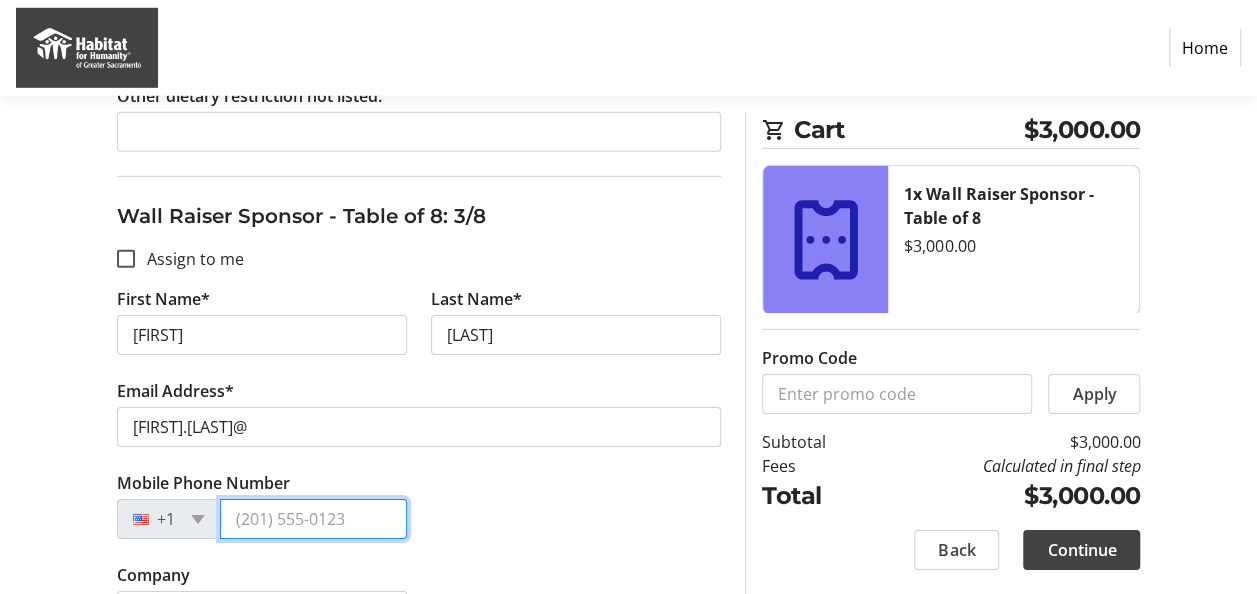 click on "Mobile Phone Number" at bounding box center (313, 519) 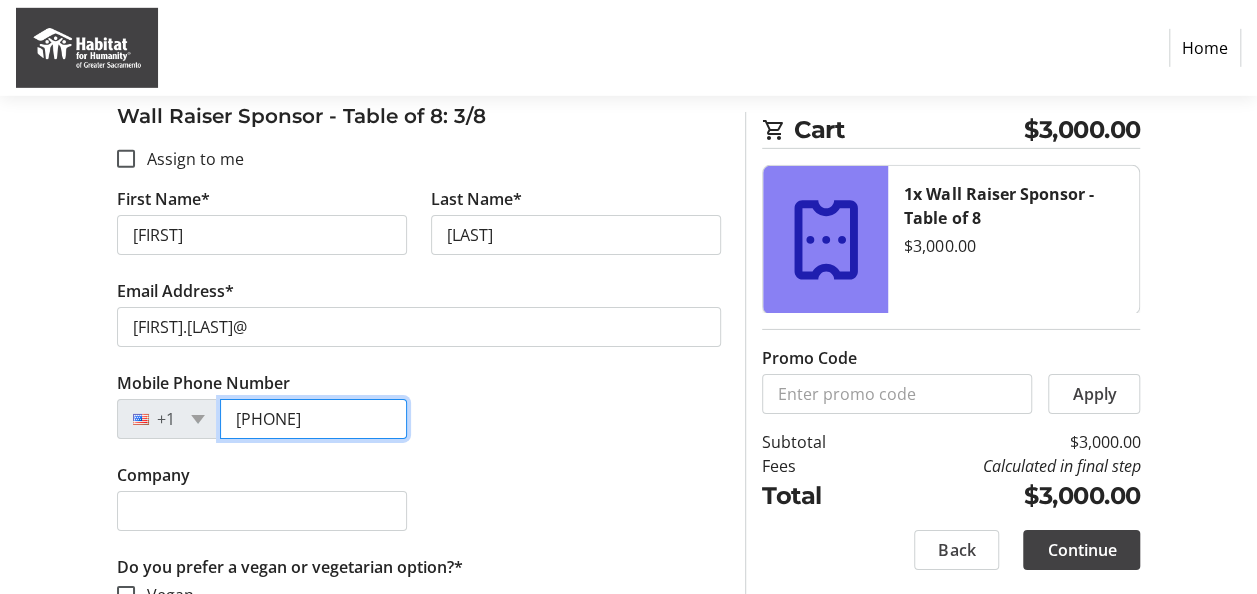 scroll, scrollTop: 3200, scrollLeft: 0, axis: vertical 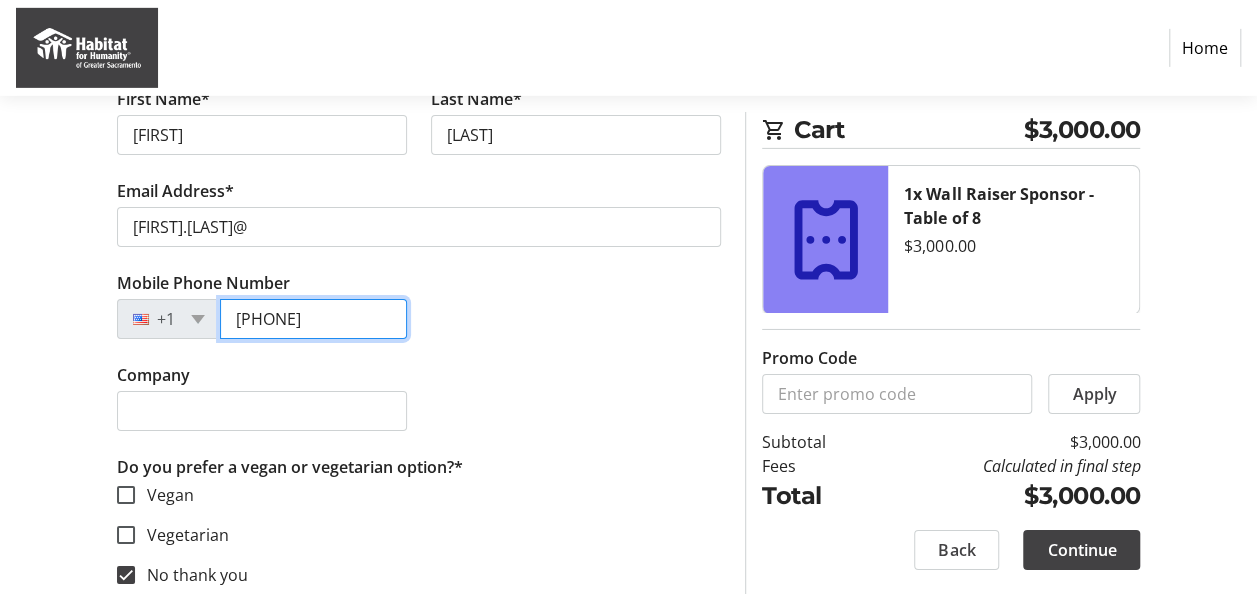 type on "[PHONE]" 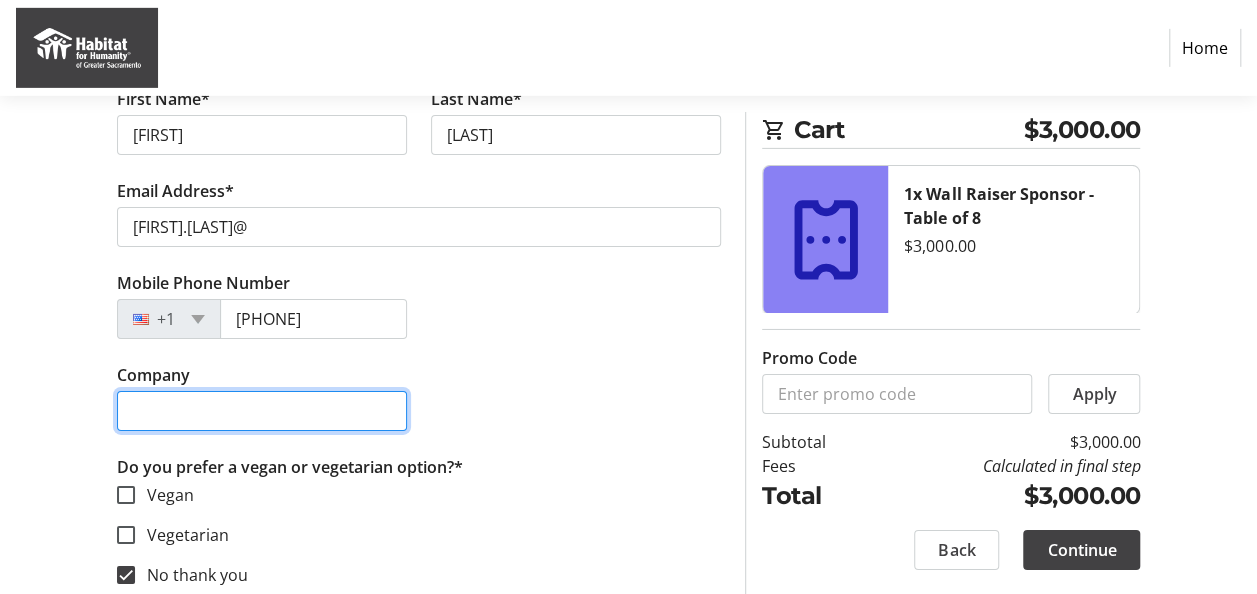 click on "Company" at bounding box center [262, 411] 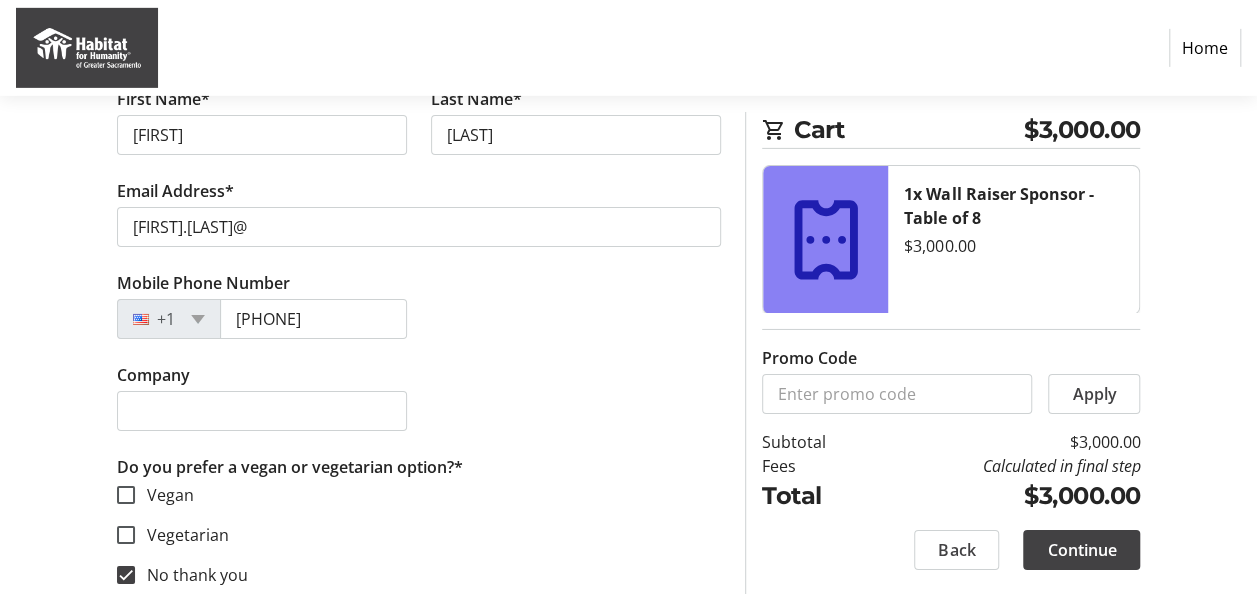 click on "Company" 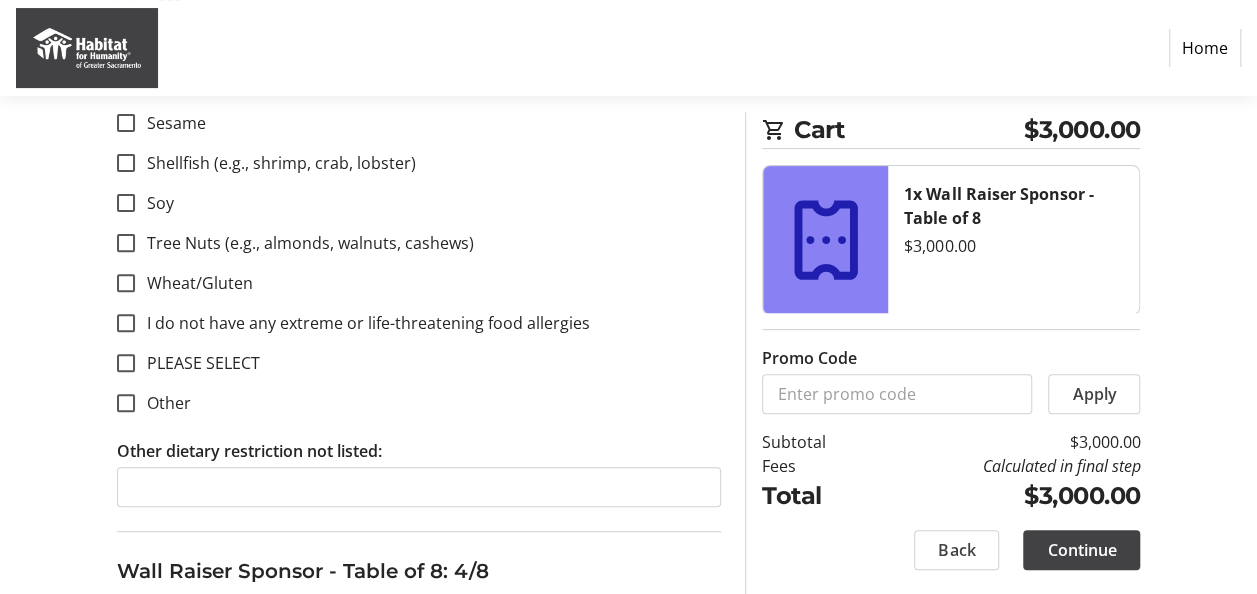 scroll, scrollTop: 4300, scrollLeft: 0, axis: vertical 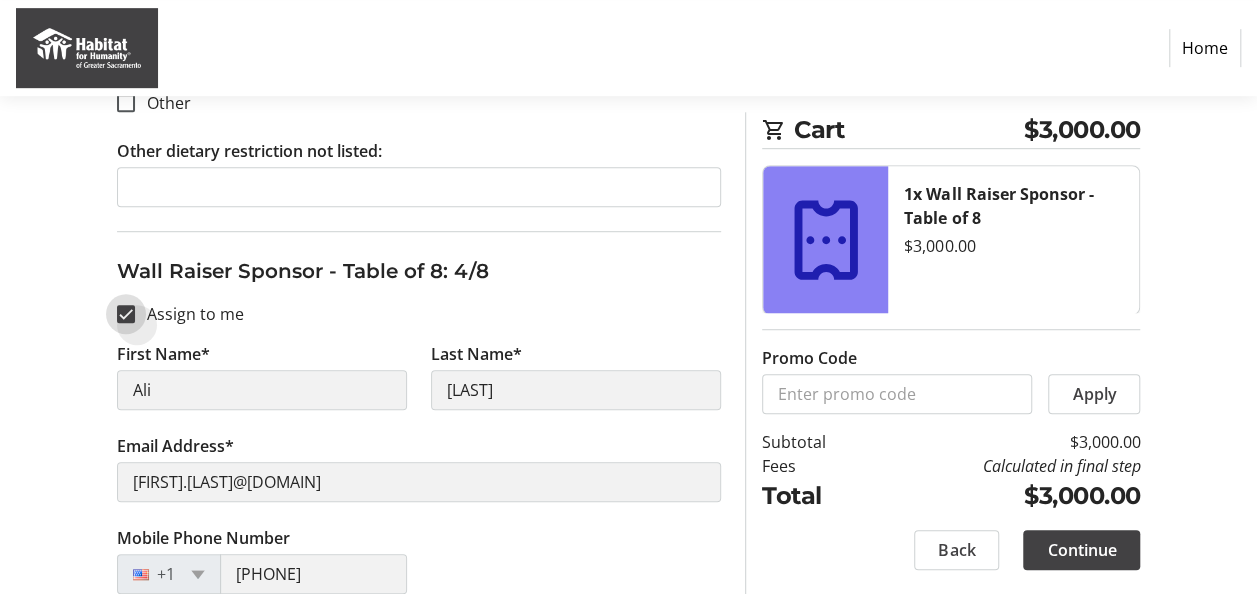 click on "Assign to me" at bounding box center [126, 314] 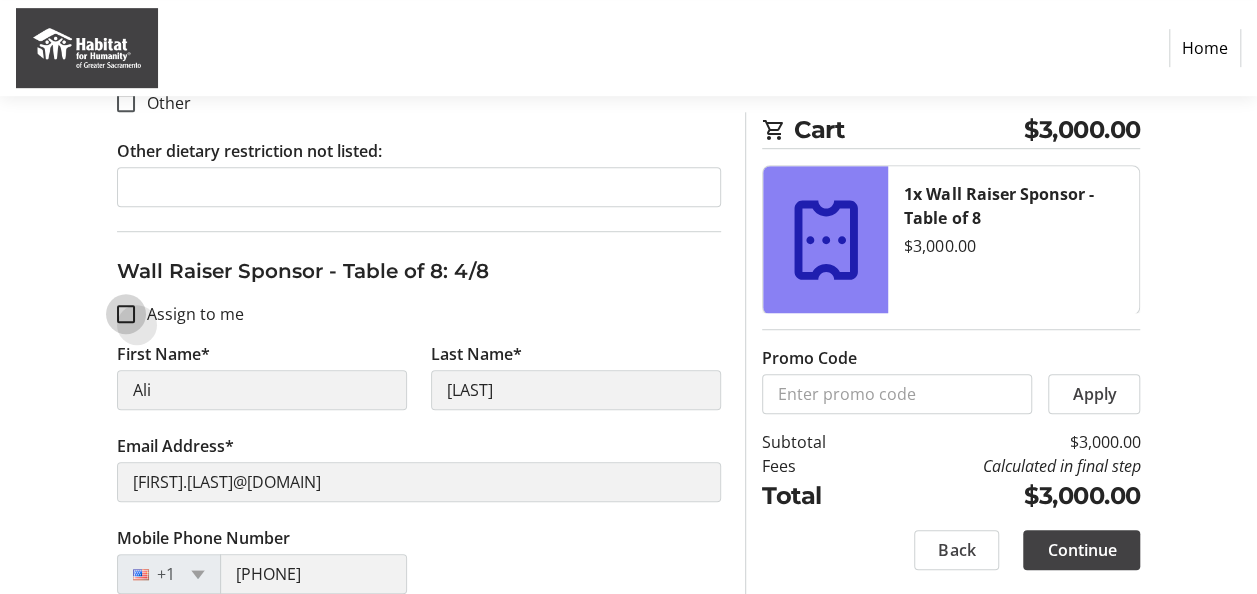 checkbox on "false" 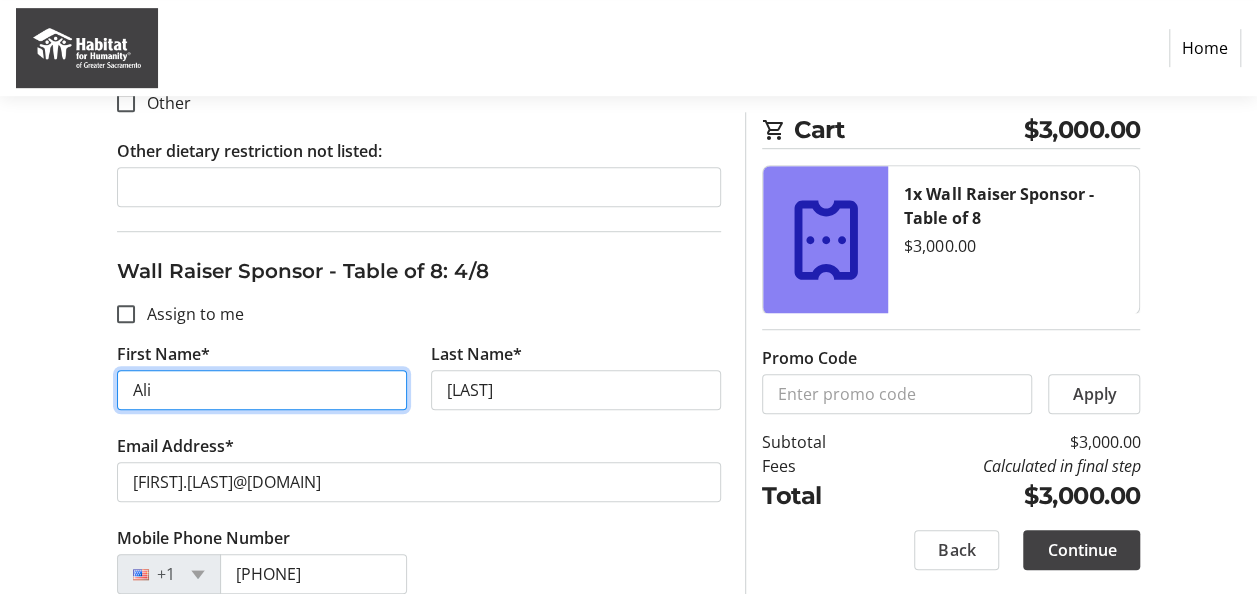 type 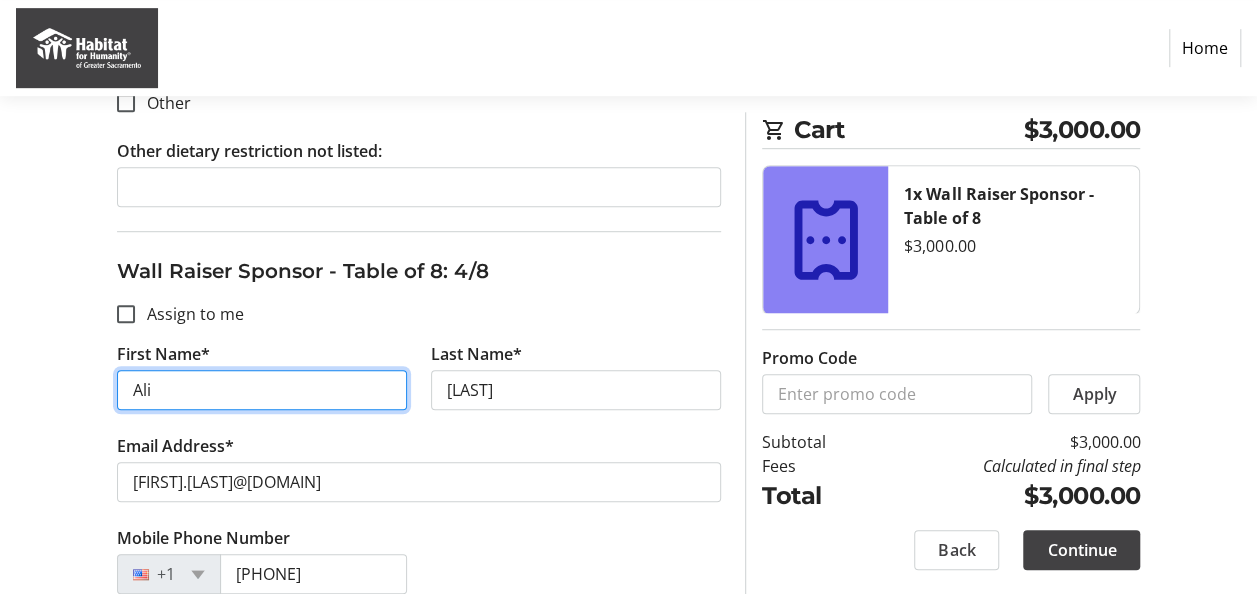 type 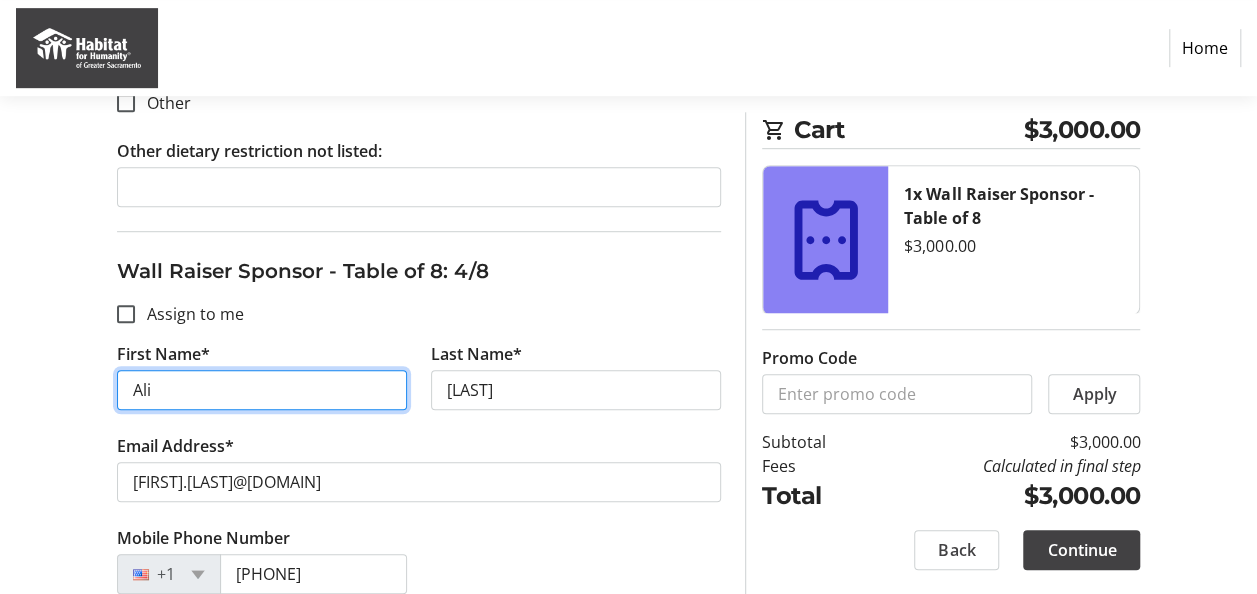 type 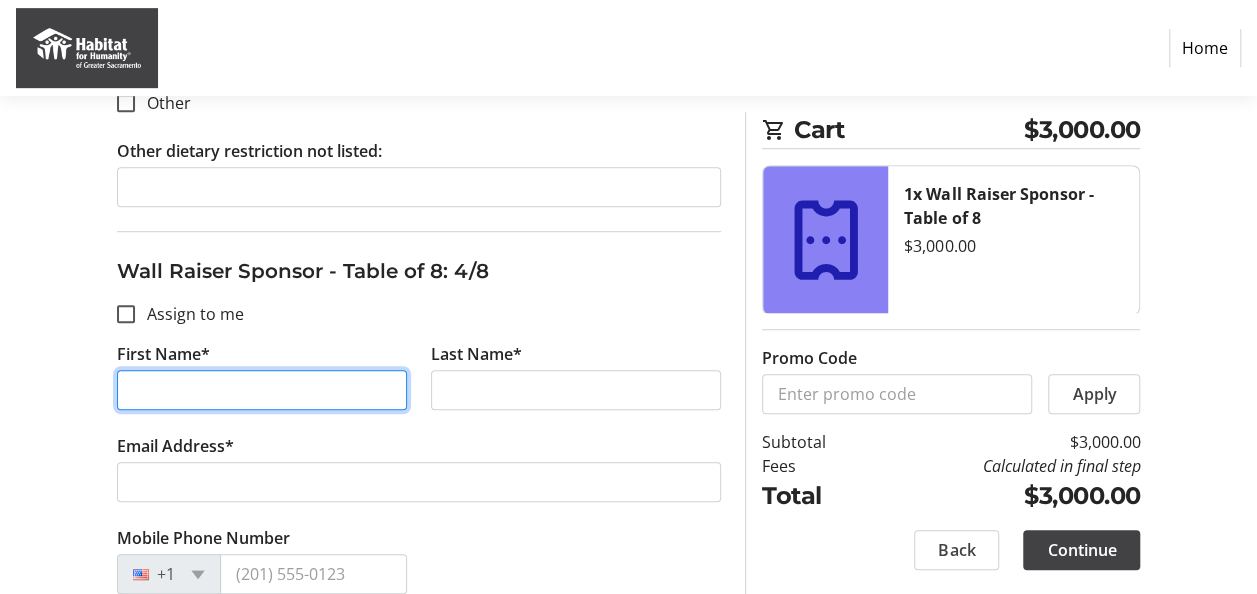 drag, startPoint x: 300, startPoint y: 388, endPoint x: 46, endPoint y: 382, distance: 254.07086 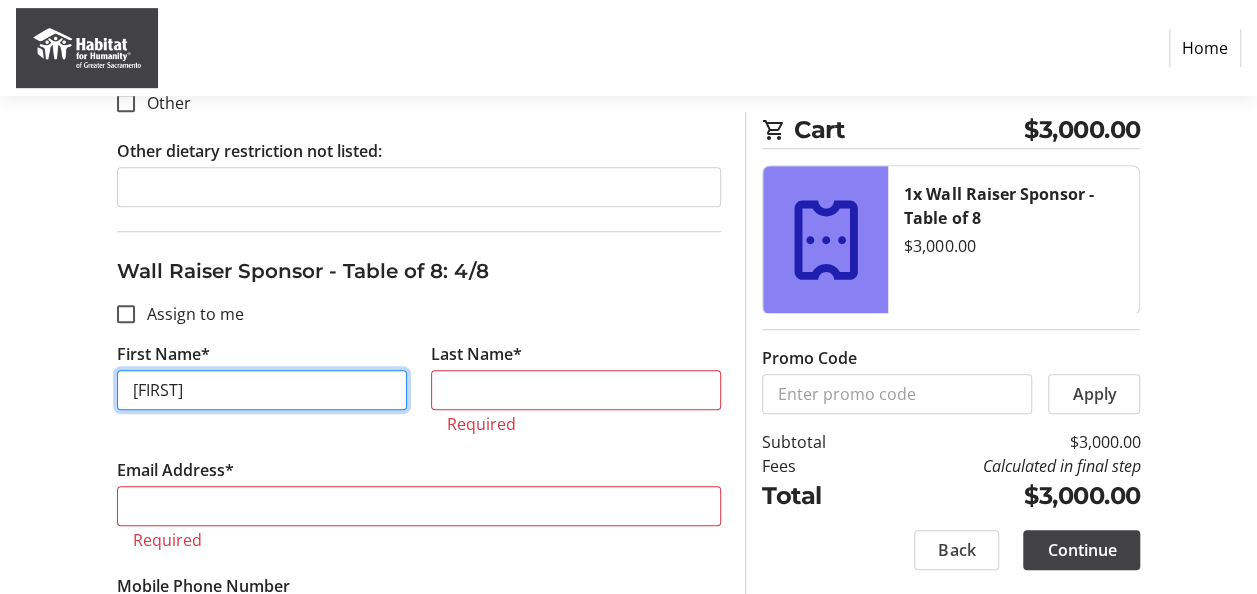 type on "[FIRST]" 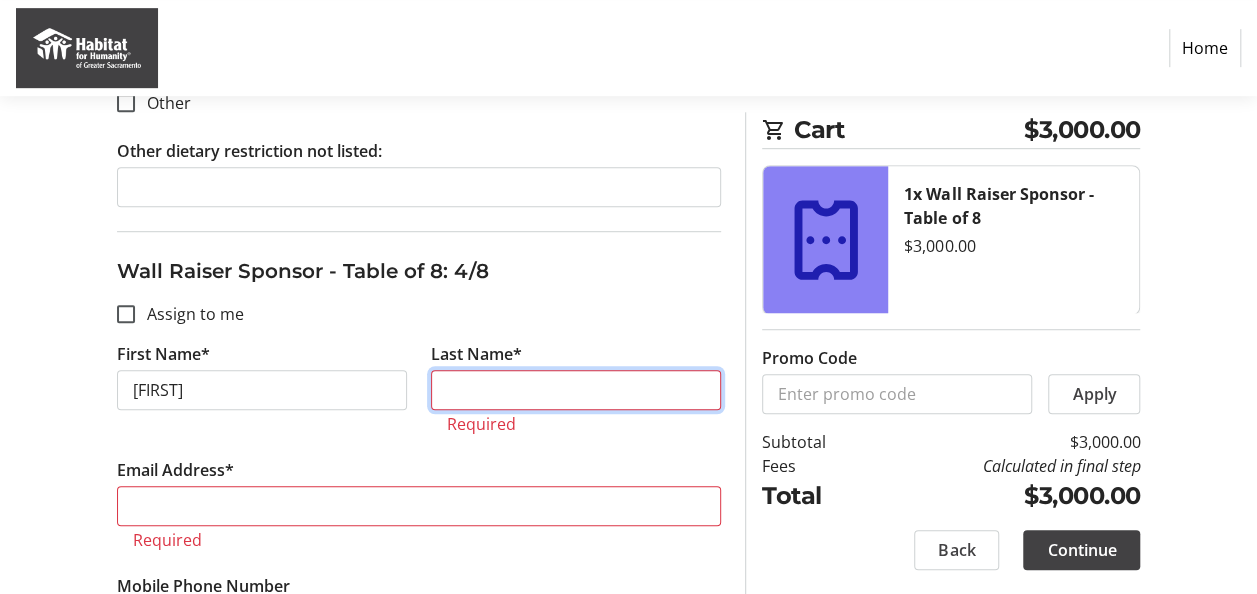 type on "[NOT_PII]" 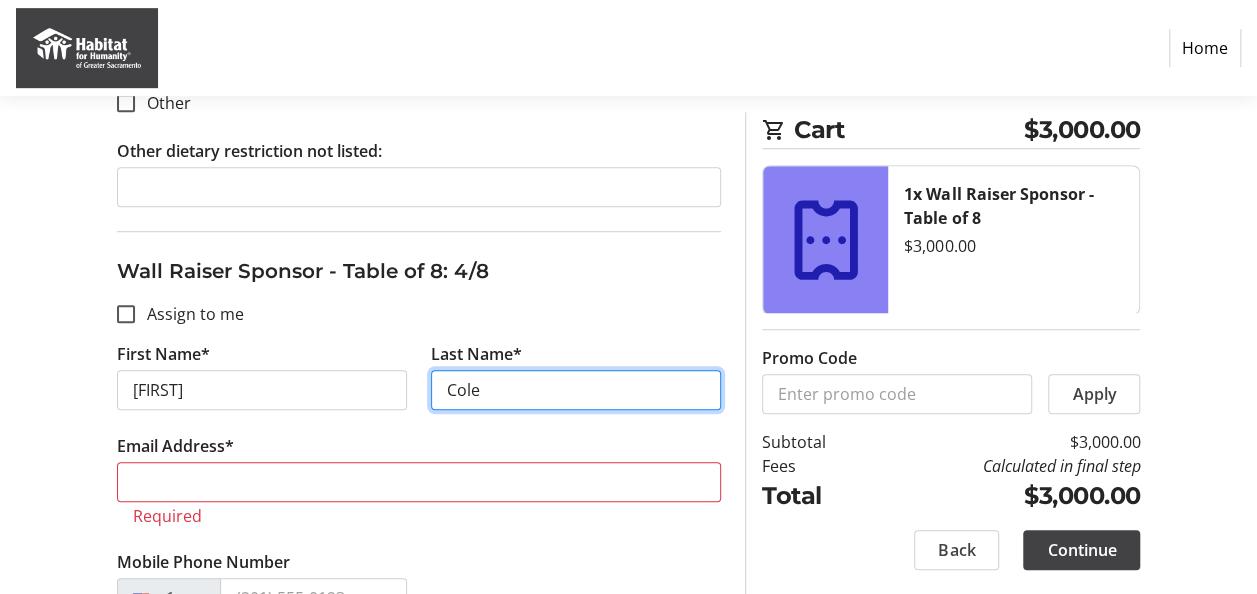 type on "Cole" 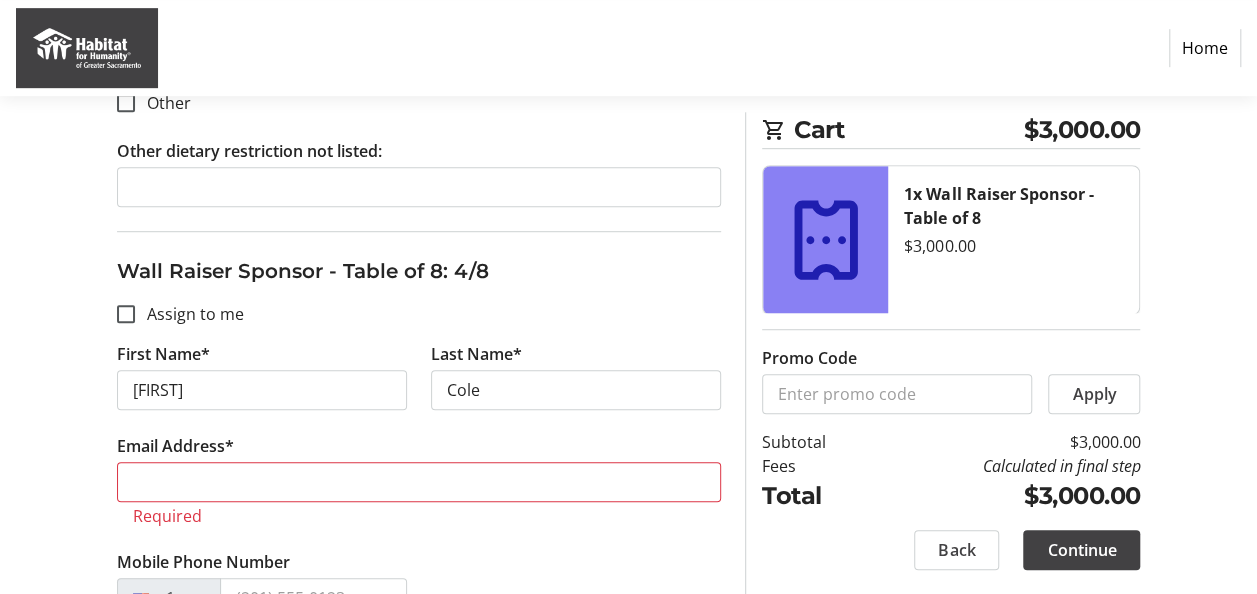 click on "Email Address*  Required" 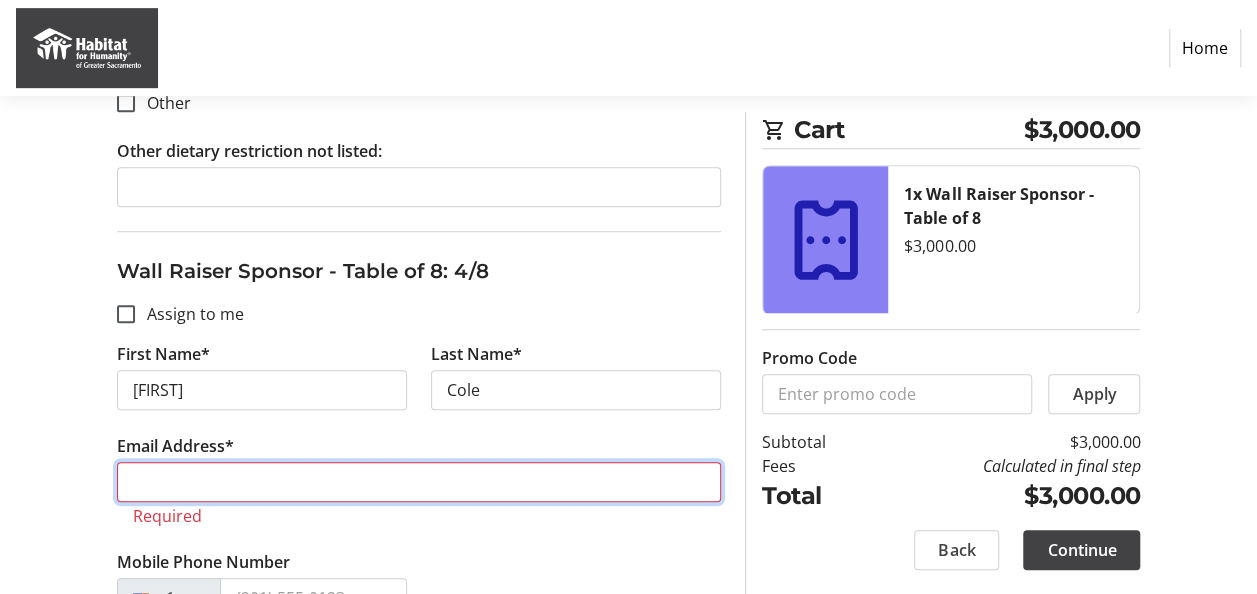 click on "Email Address*" at bounding box center [419, 482] 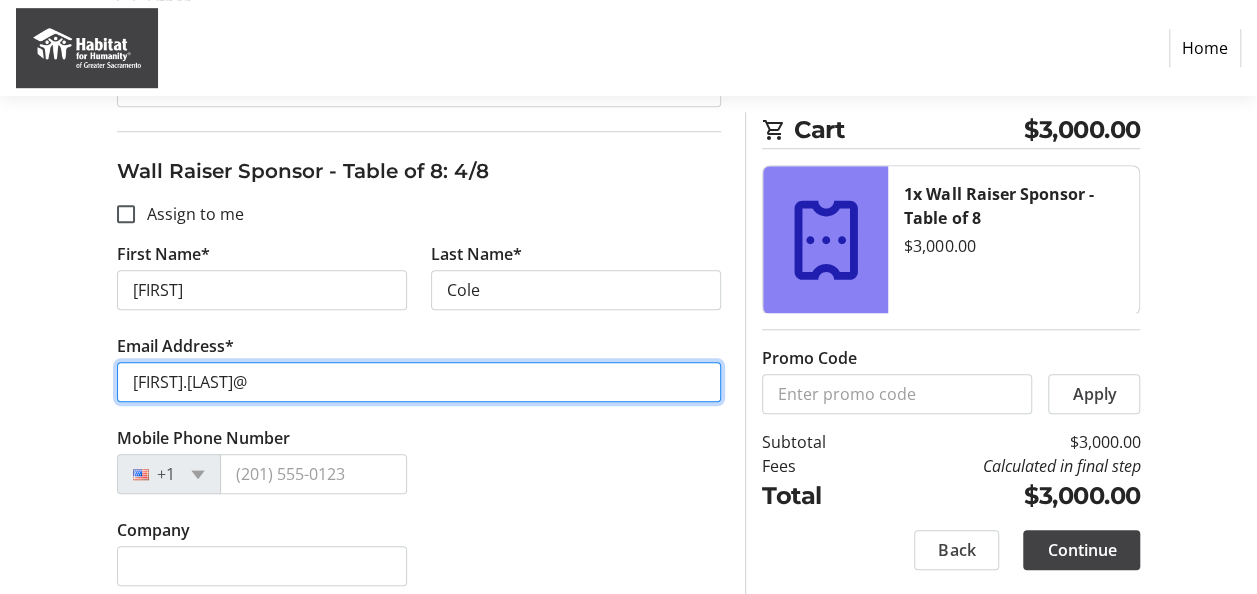 scroll, scrollTop: 4500, scrollLeft: 0, axis: vertical 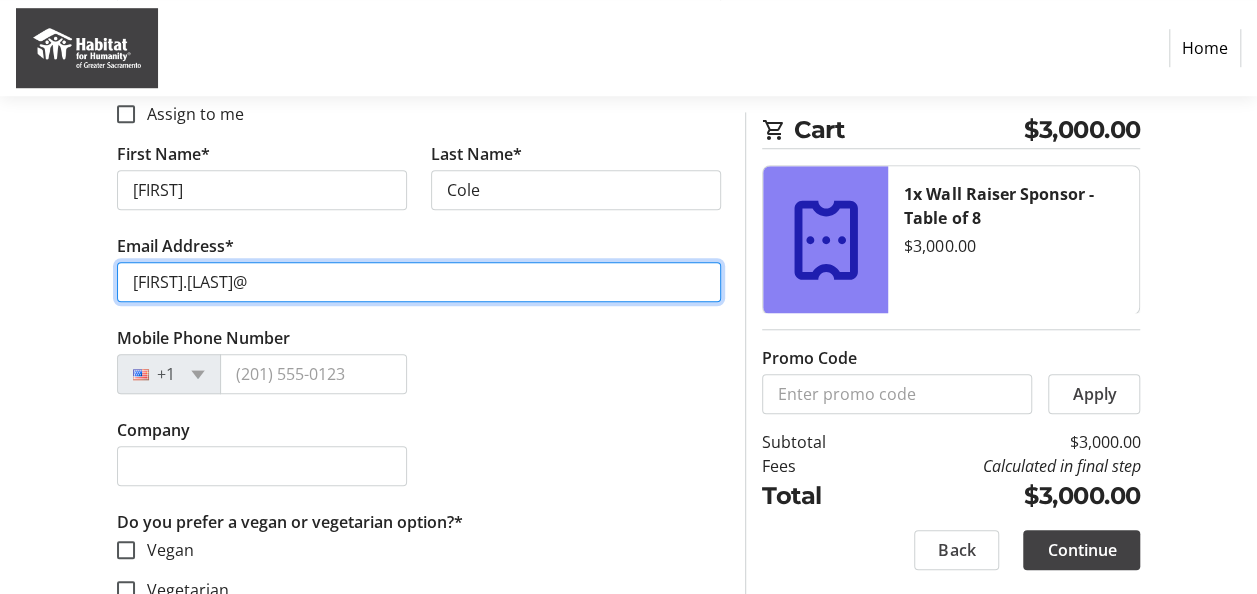 type on "[FIRST].[LAST]@" 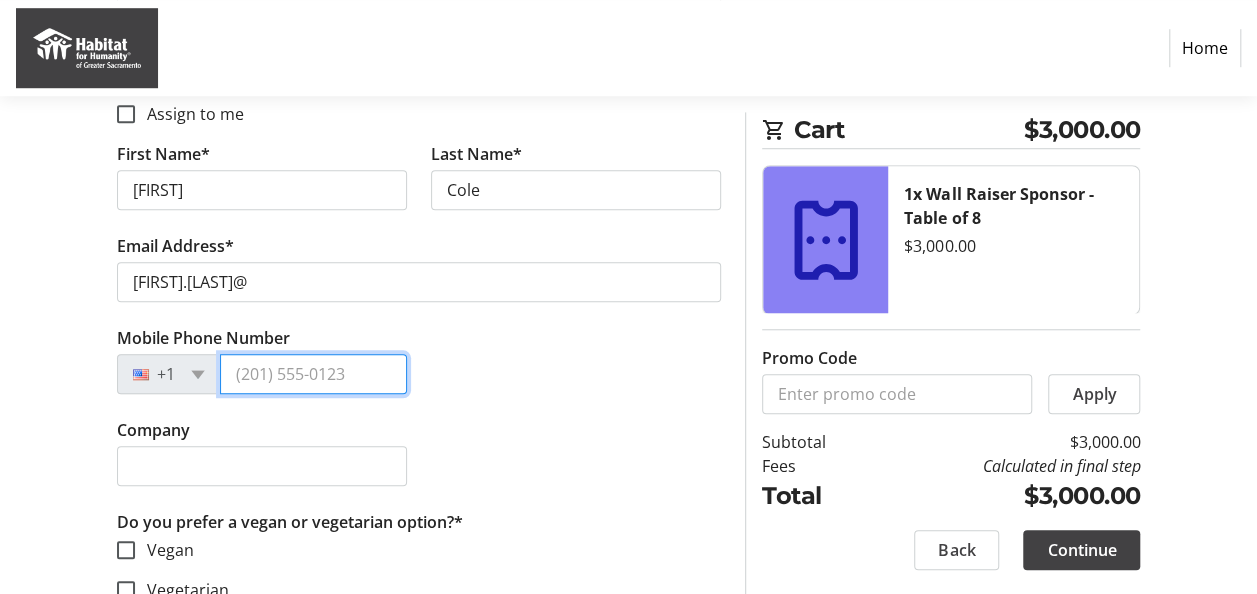 click on "Mobile Phone Number" at bounding box center (313, 374) 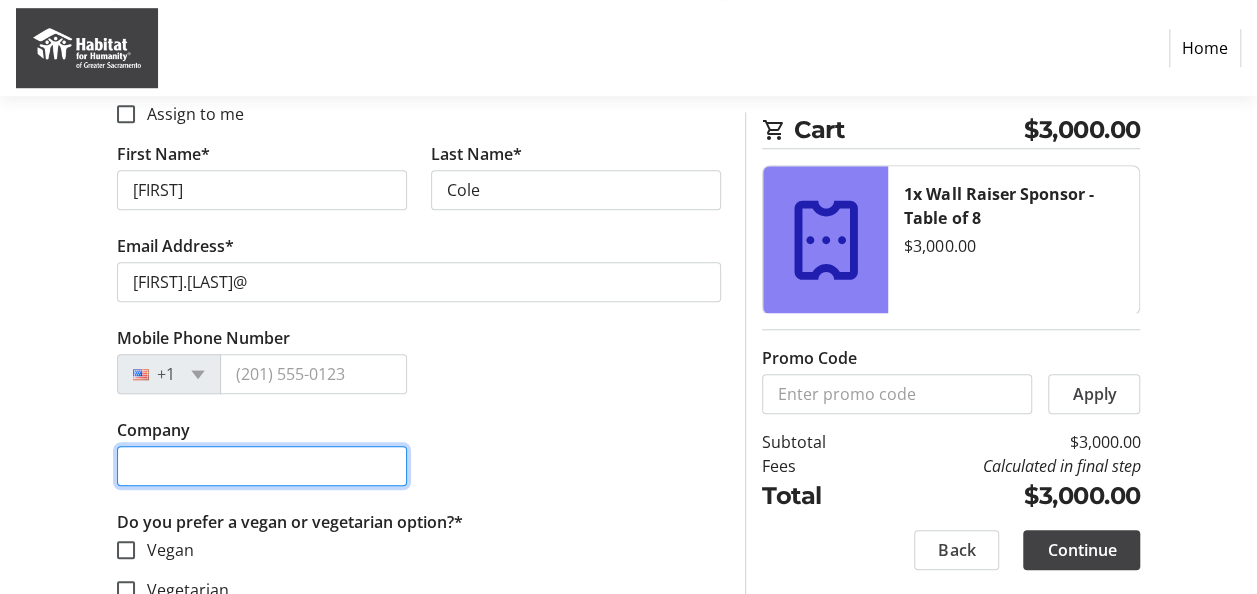 click on "Company" at bounding box center [262, 466] 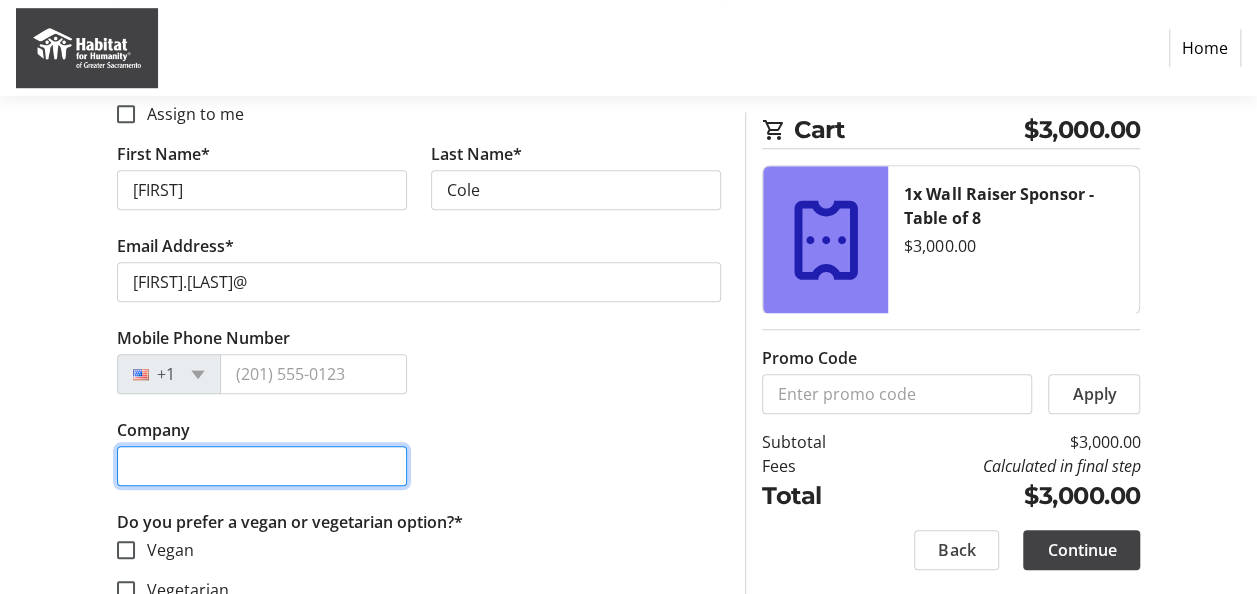type on "[COMPANY] [OF] [CITY]" 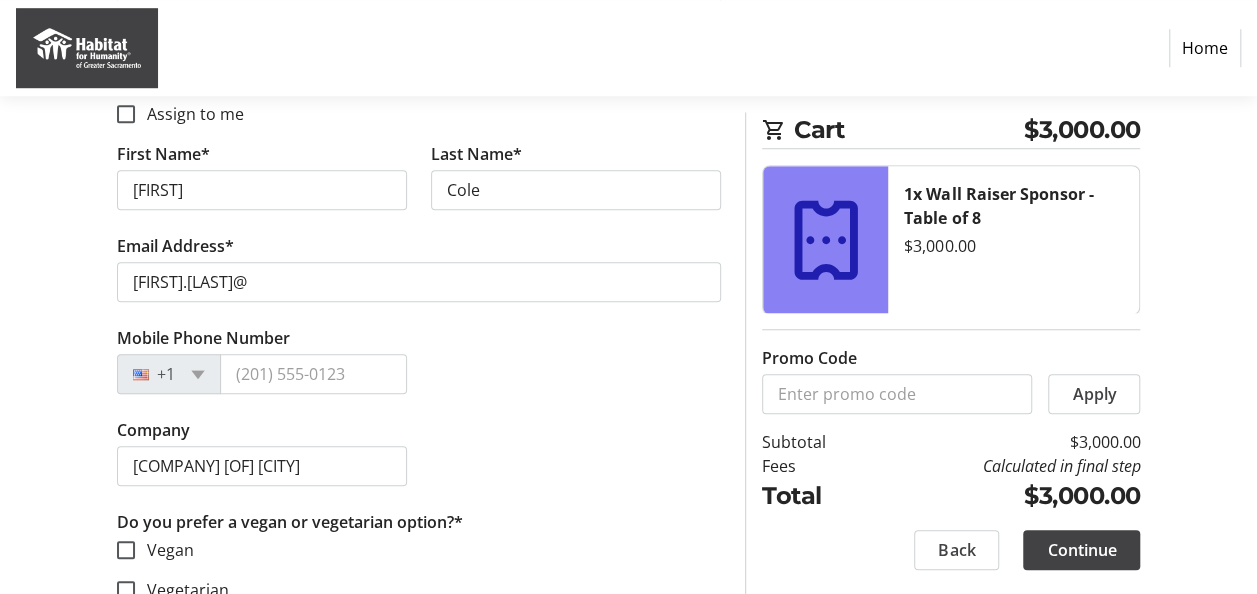 type on "[COMPANY] [OF] [CITY]" 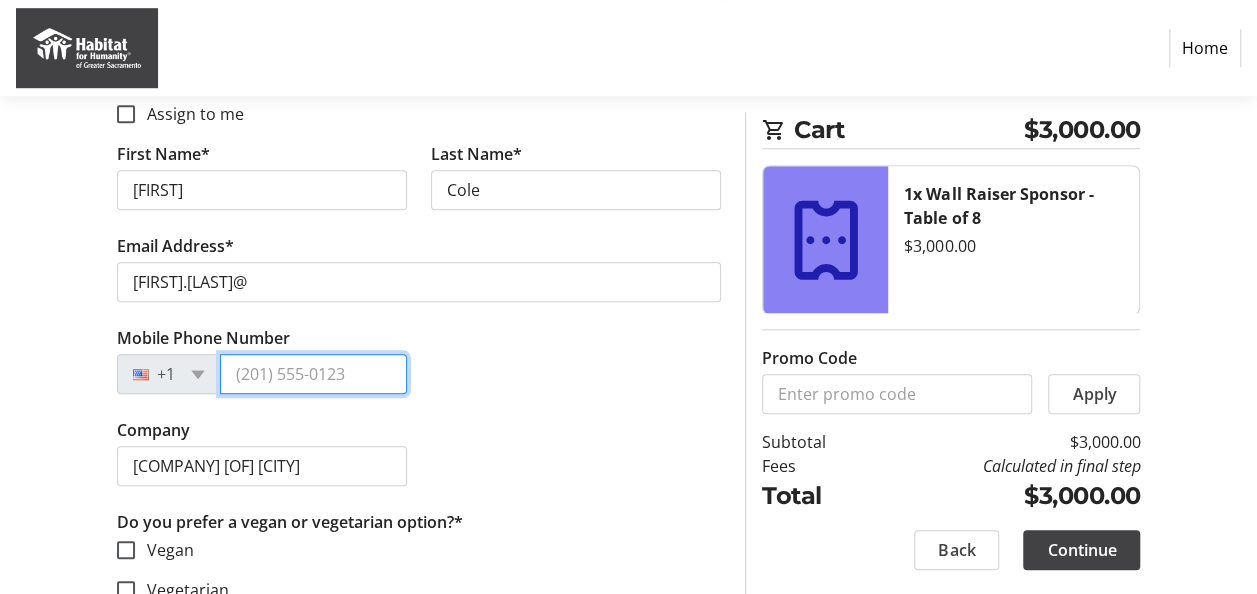 type on "[PHONE]" 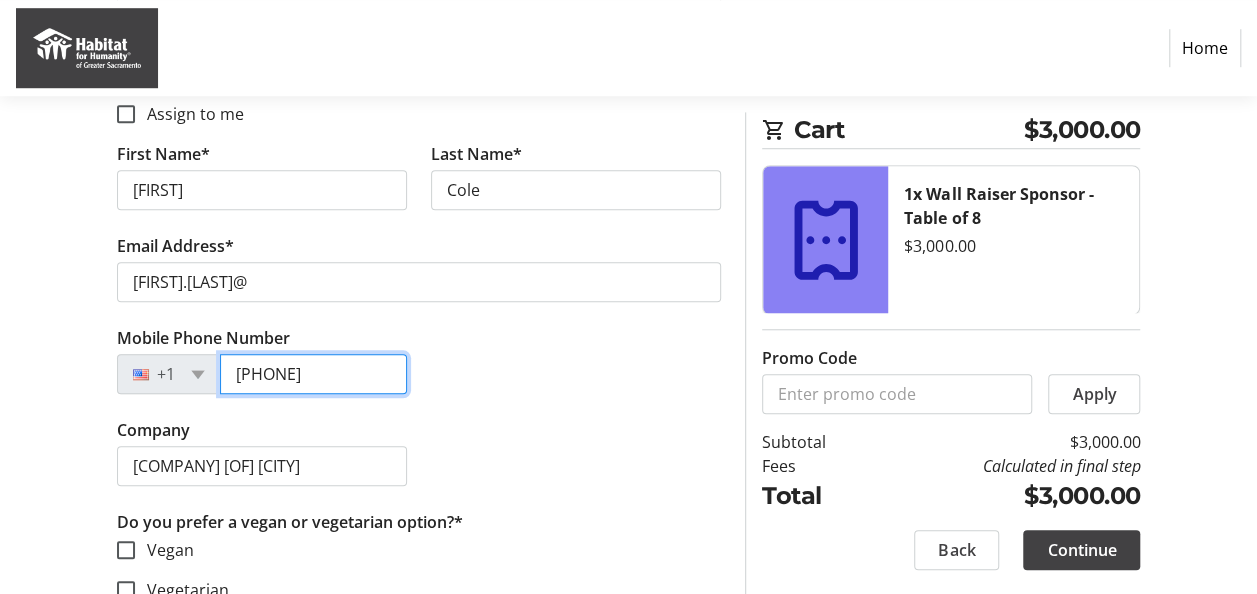 click on "[PHONE]" at bounding box center (313, 374) 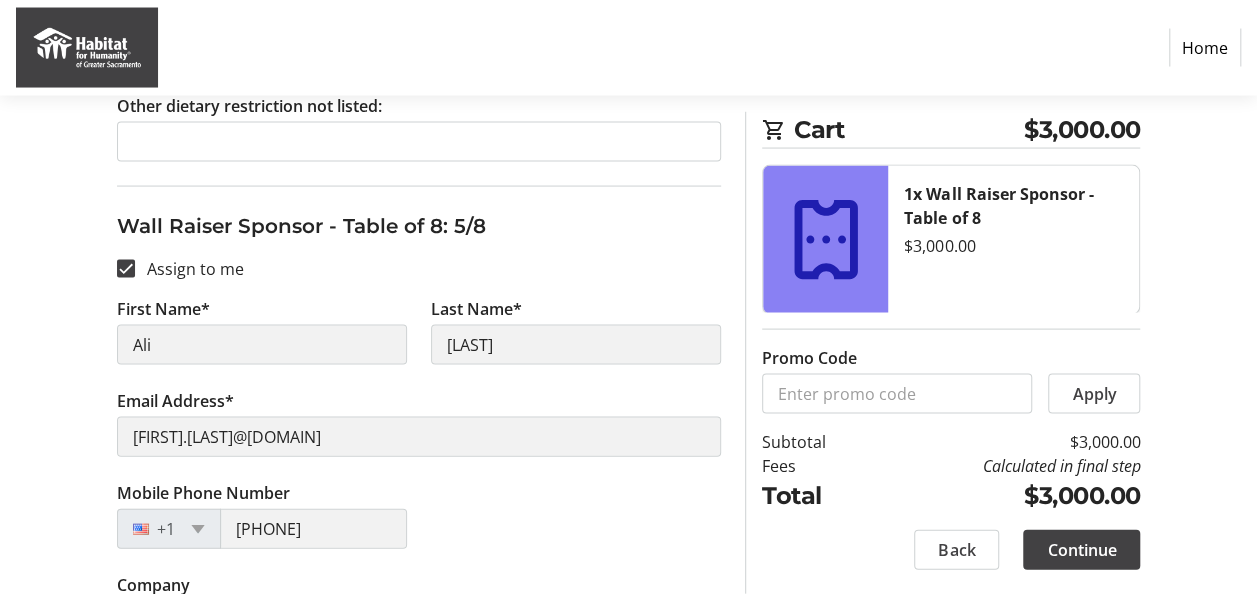 scroll, scrollTop: 5800, scrollLeft: 0, axis: vertical 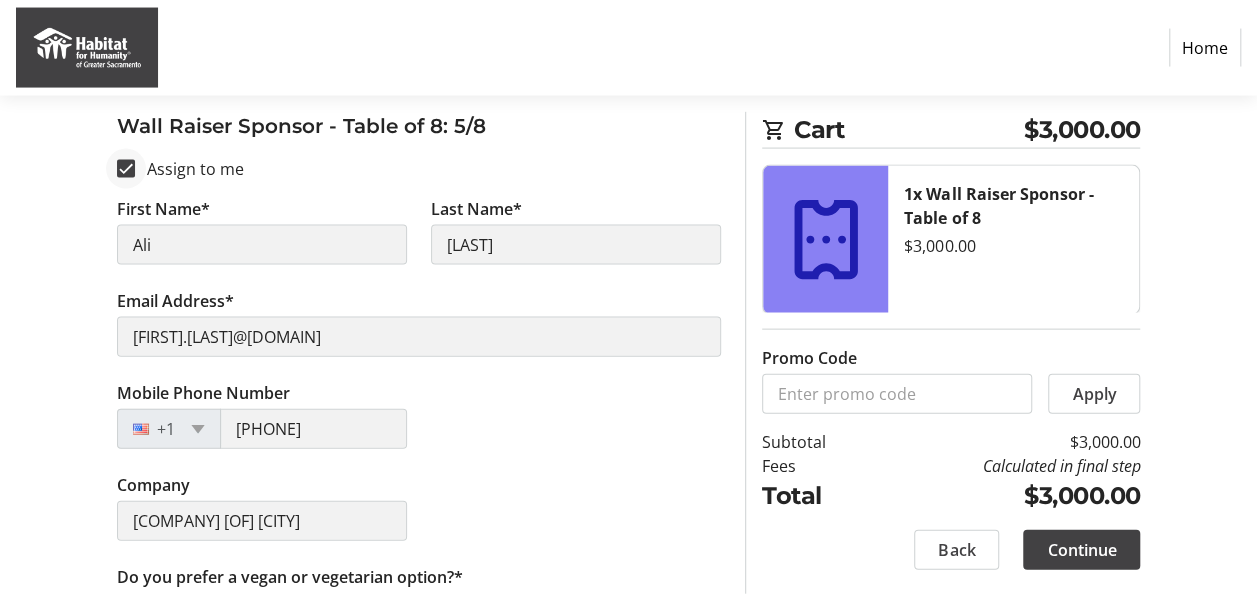 type on "[PHONE]" 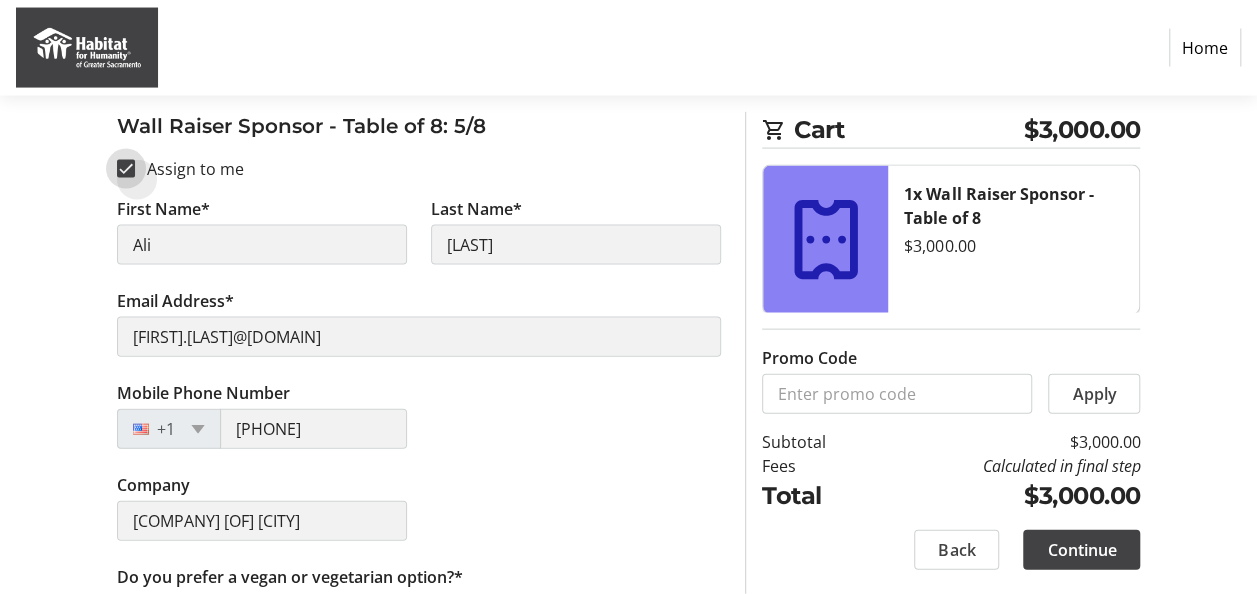 click on "Assign to me" at bounding box center (126, 169) 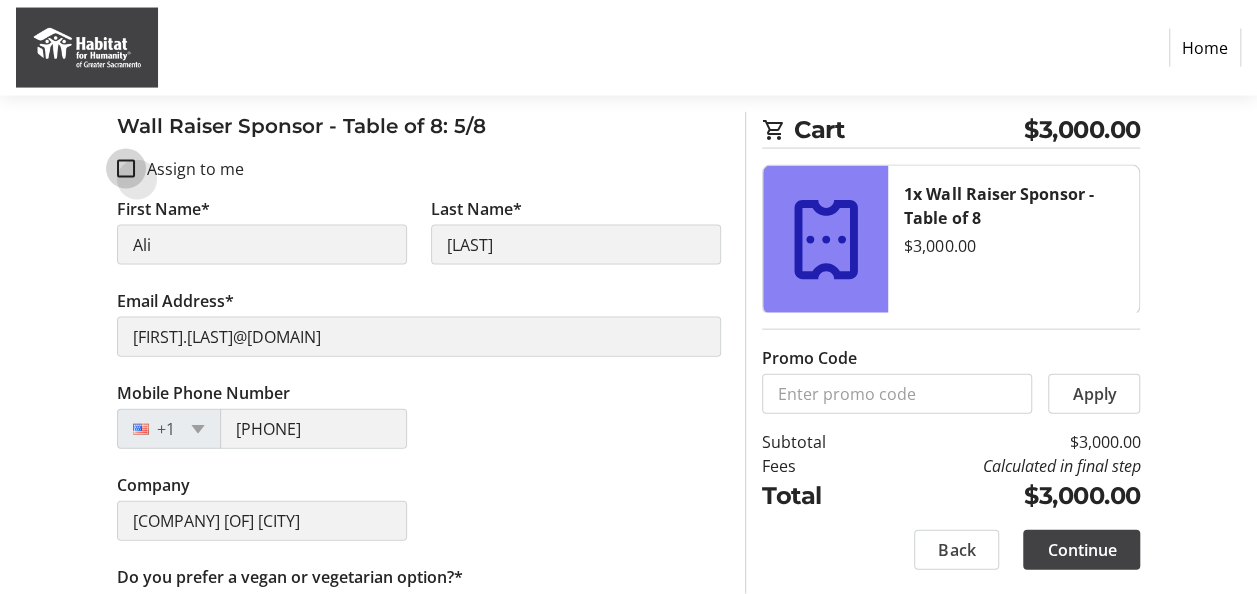 checkbox on "false" 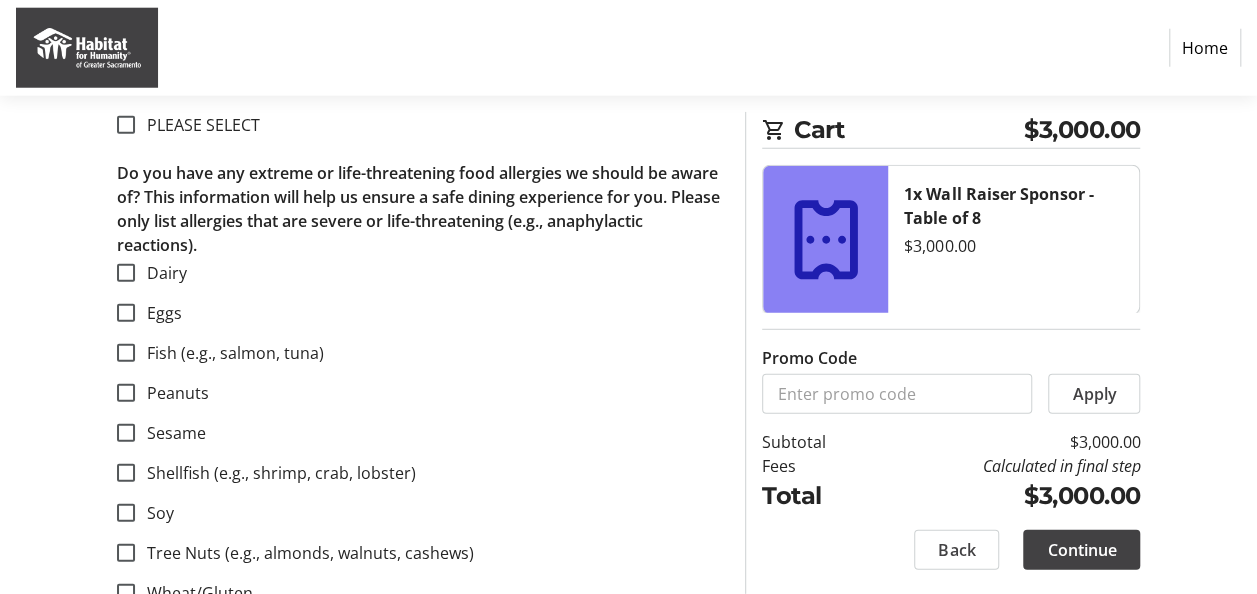 type 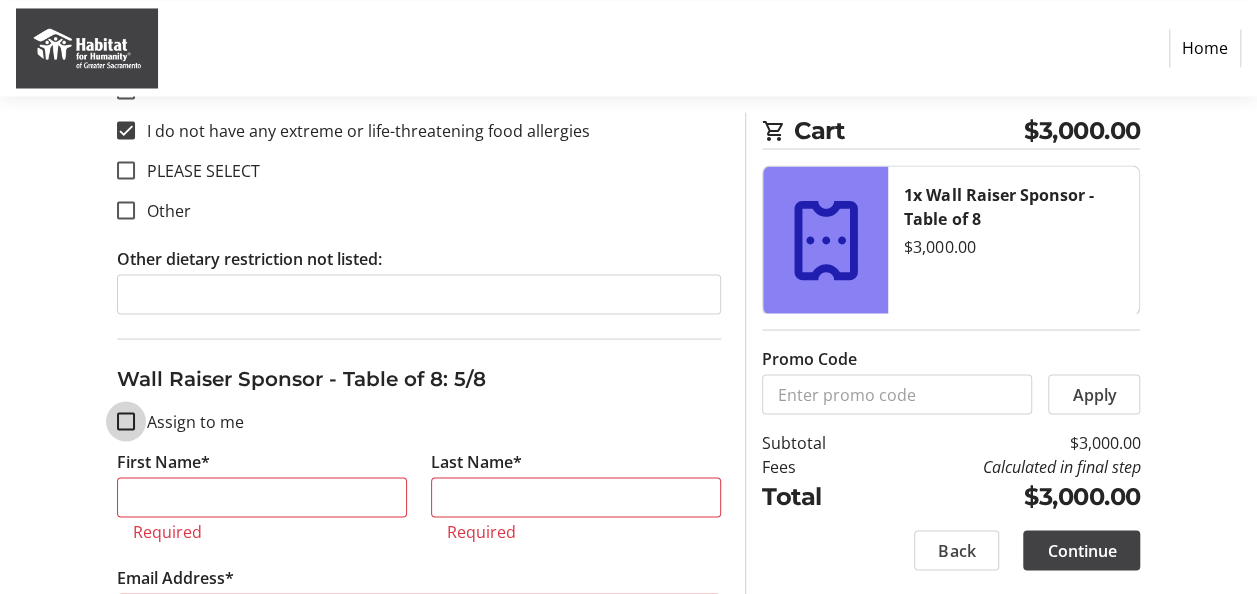scroll, scrollTop: 5648, scrollLeft: 0, axis: vertical 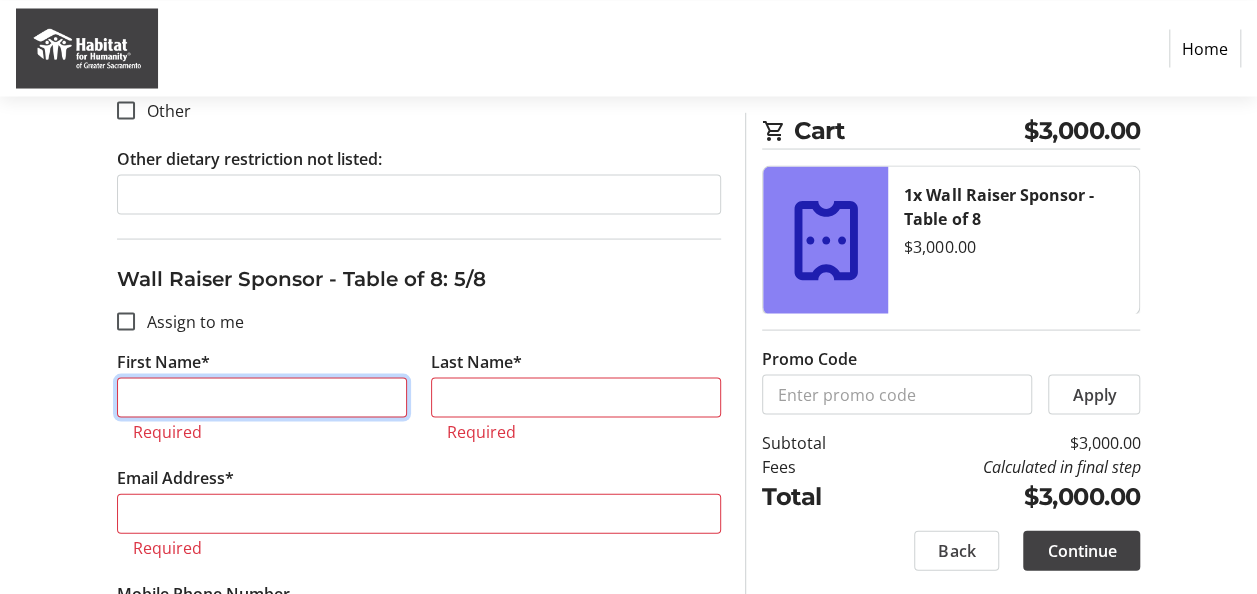 click on "First Name*" at bounding box center [262, 397] 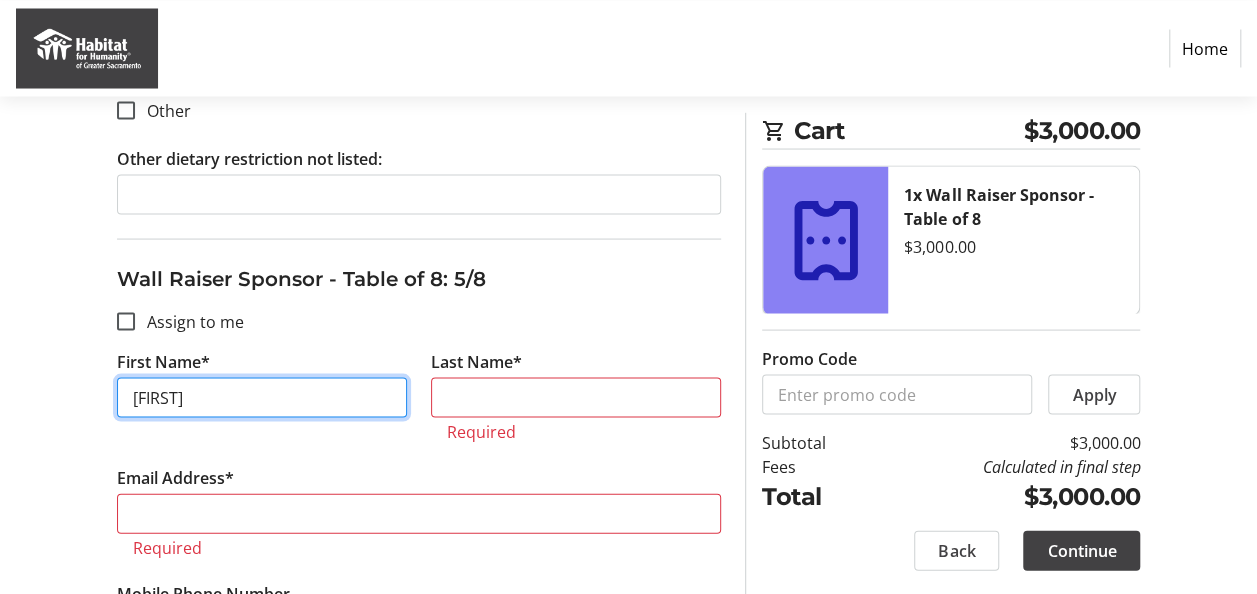 type on "[FIRST]" 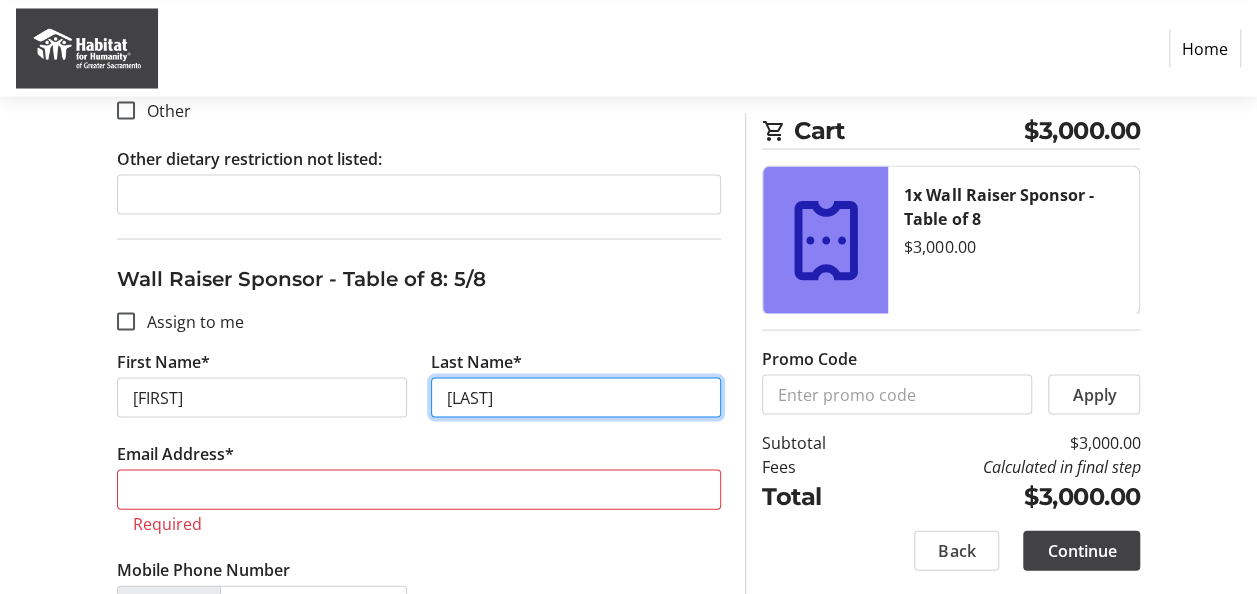 type on "[LAST]" 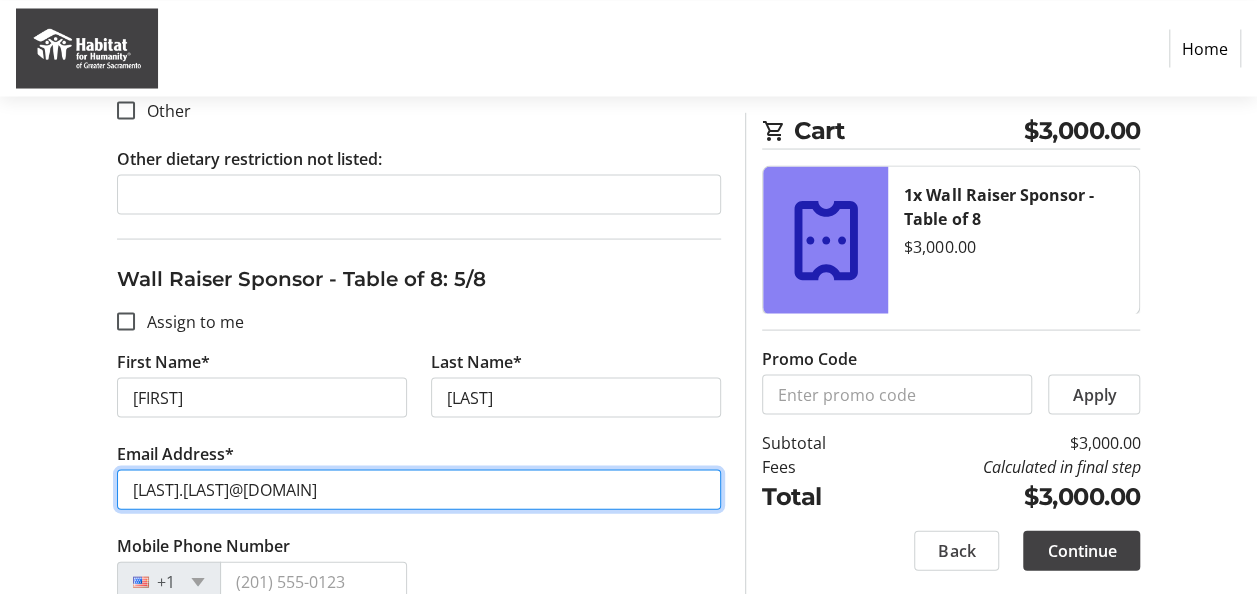 scroll, scrollTop: 5748, scrollLeft: 0, axis: vertical 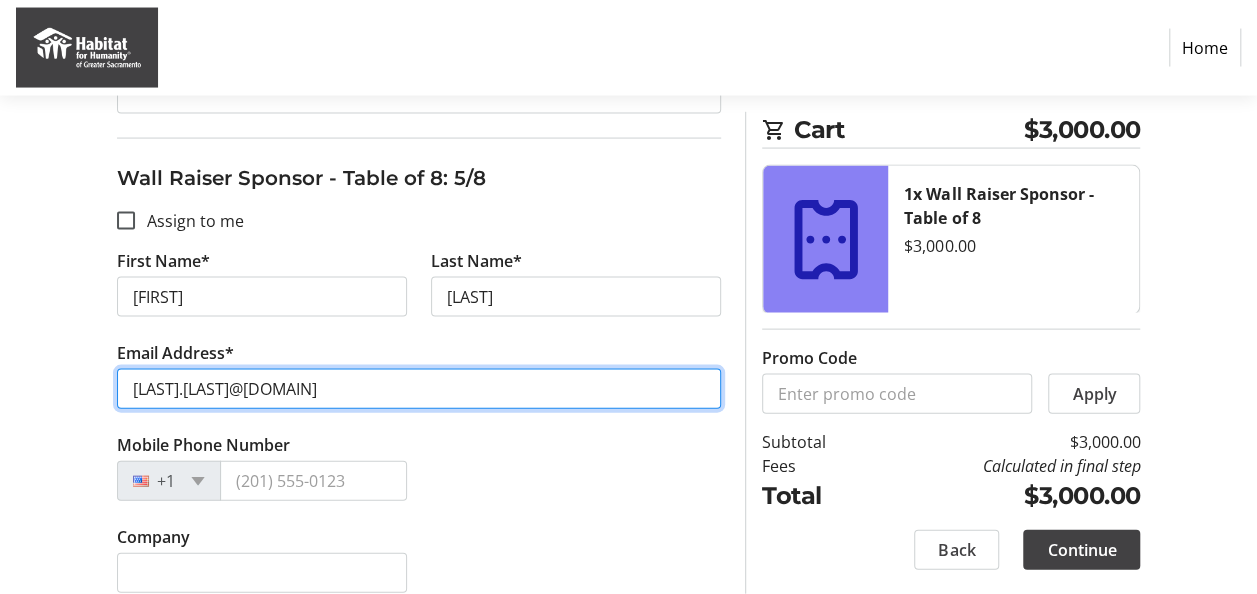 type on "[LAST].[LAST]@[DOMAIN]" 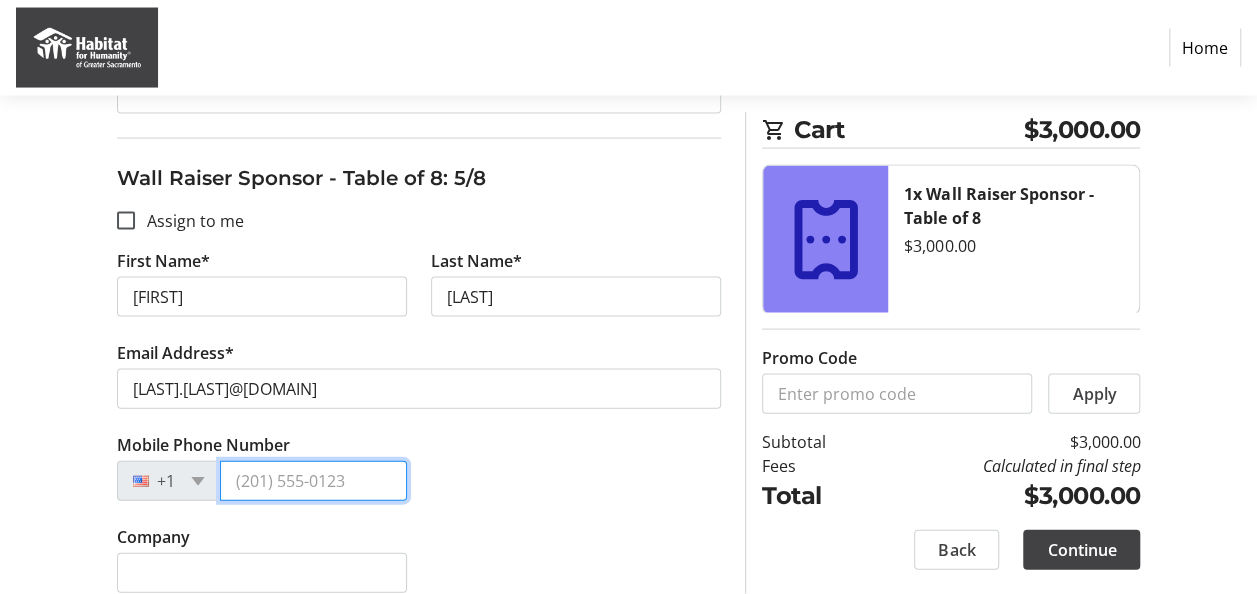 click on "Mobile Phone Number" at bounding box center (313, 481) 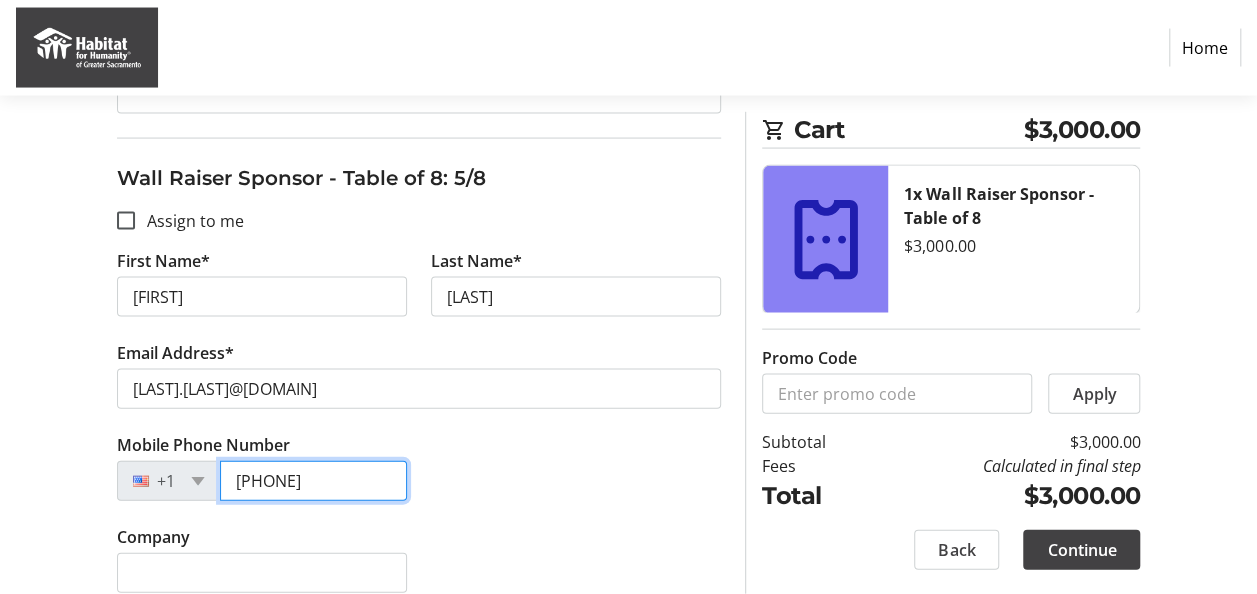 type on "[PHONE]" 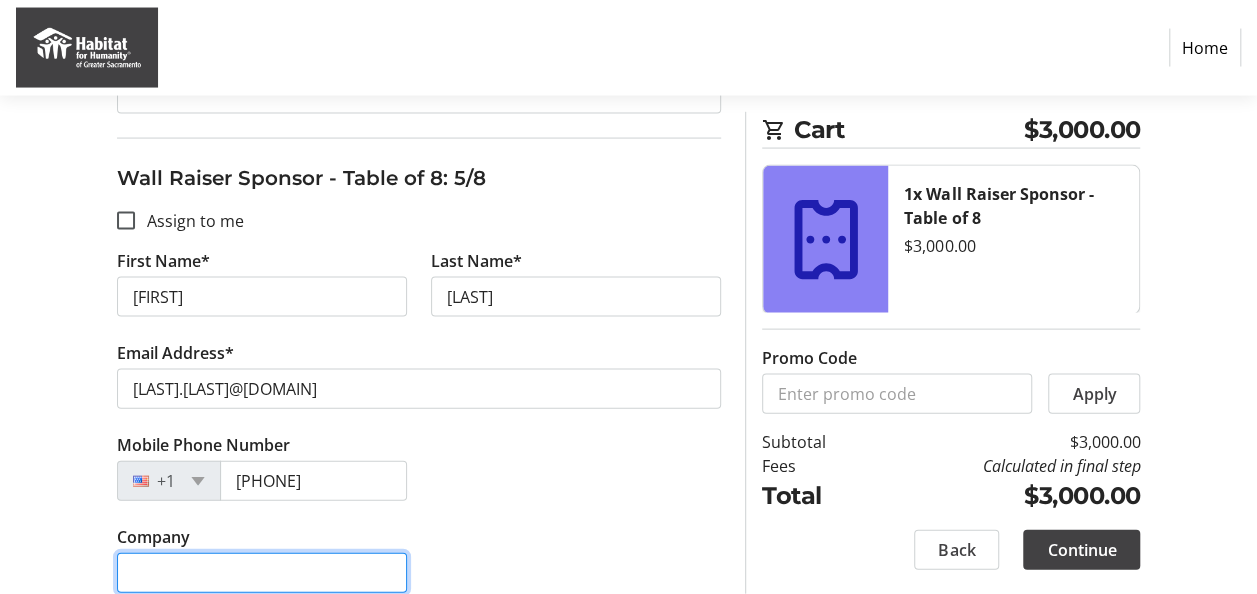 click on "Company" at bounding box center (262, 573) 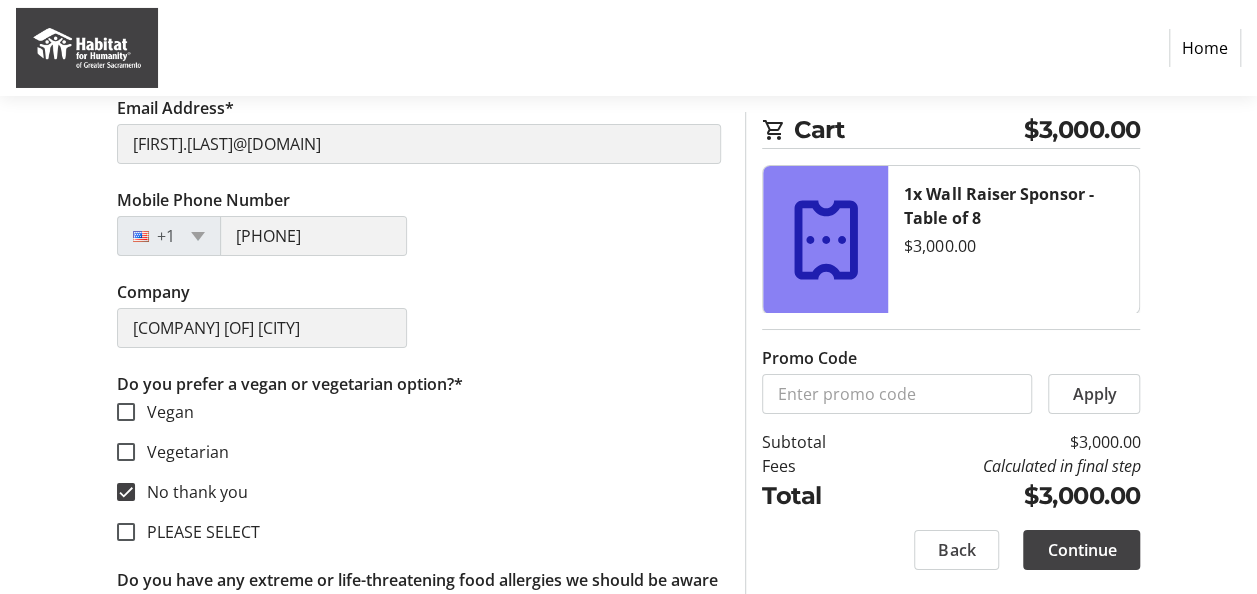 scroll, scrollTop: 7148, scrollLeft: 0, axis: vertical 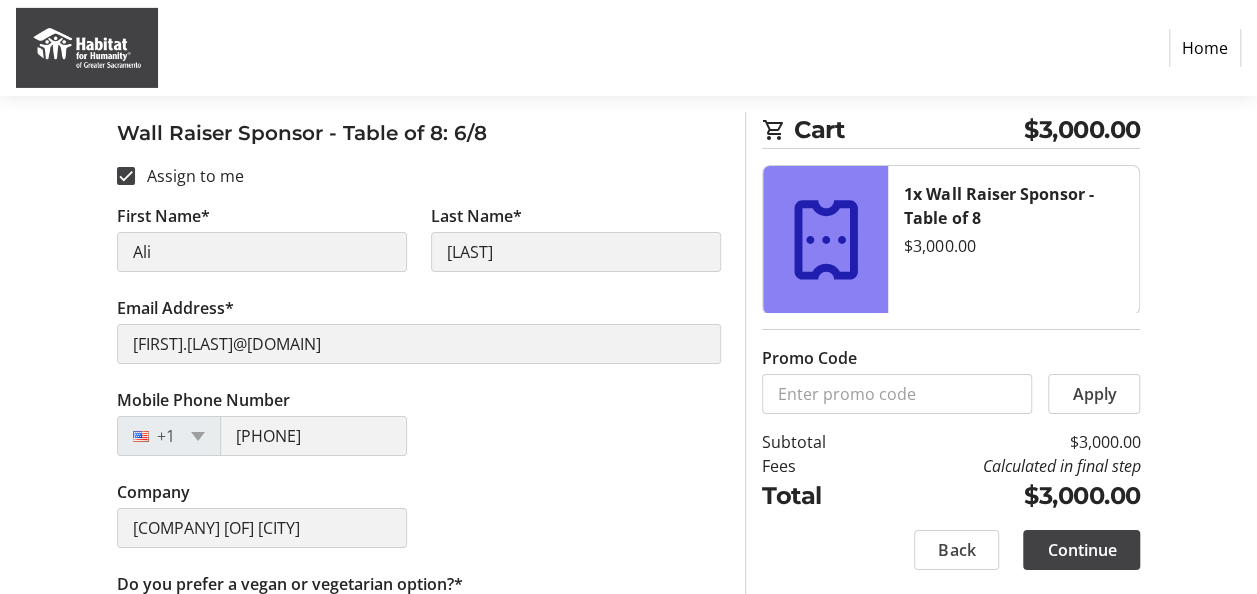 click on "First Name* [FIRST] Last Name* [LAST] Email Address* [EMAIL] Mobile Phone Number [PHONE] Company Greenwaste of Sacramento Do you prefer a vegan or vegetarian option?*  Vegan   Vegetarian   No thank you   PLEASE SELECT   Dairy   Eggs   Fish (e.g., salmon, tuna)   Peanuts   Sesame   Shellfish (e.g., shrimp, crab, lobster)   Soy   Tree Nuts (e.g., almonds, walnuts, cashews)   Wheat/Gluten   I do not have any extreme or life-threatening food allergies   Other" at bounding box center [628, -1495] 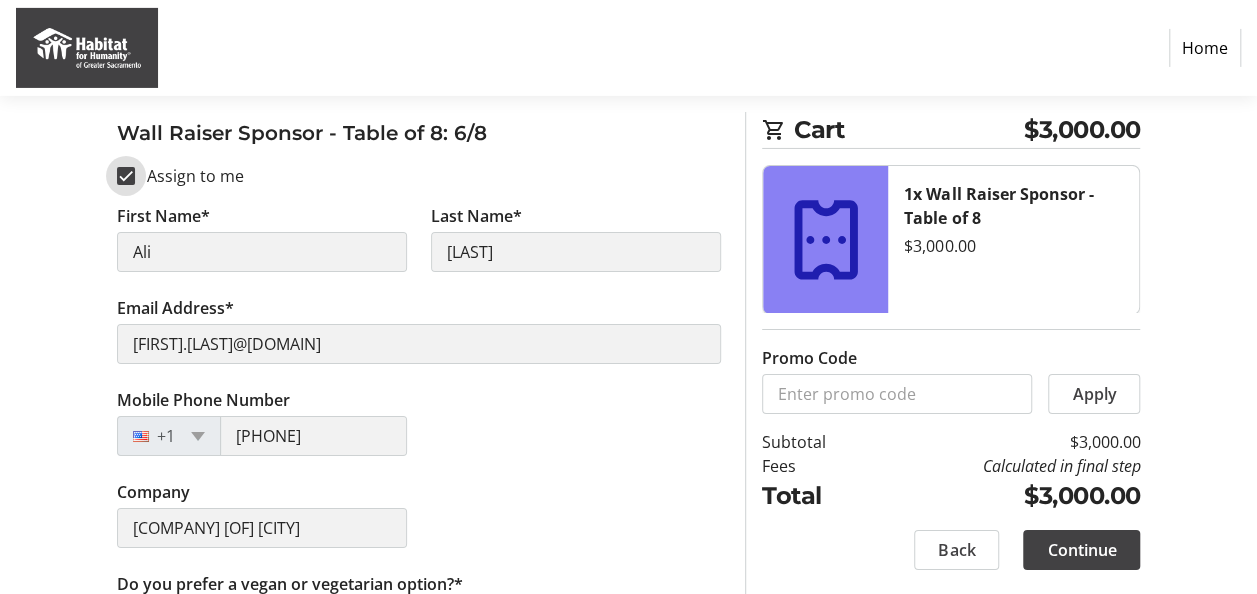 click on "Assign to me" at bounding box center (126, 176) 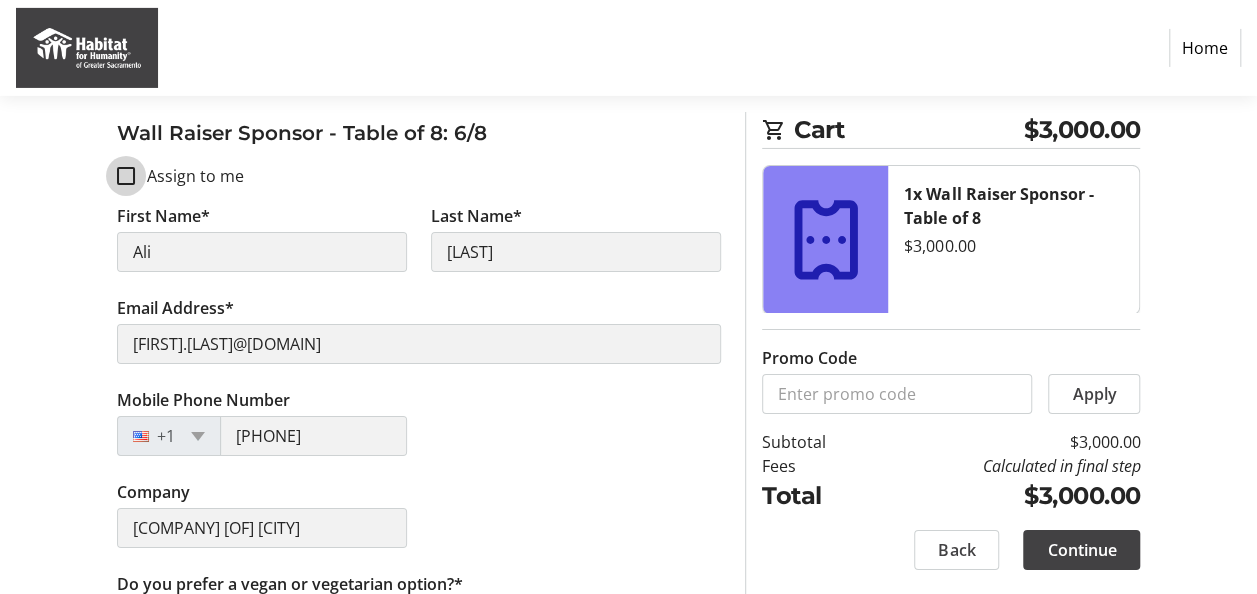 checkbox on "false" 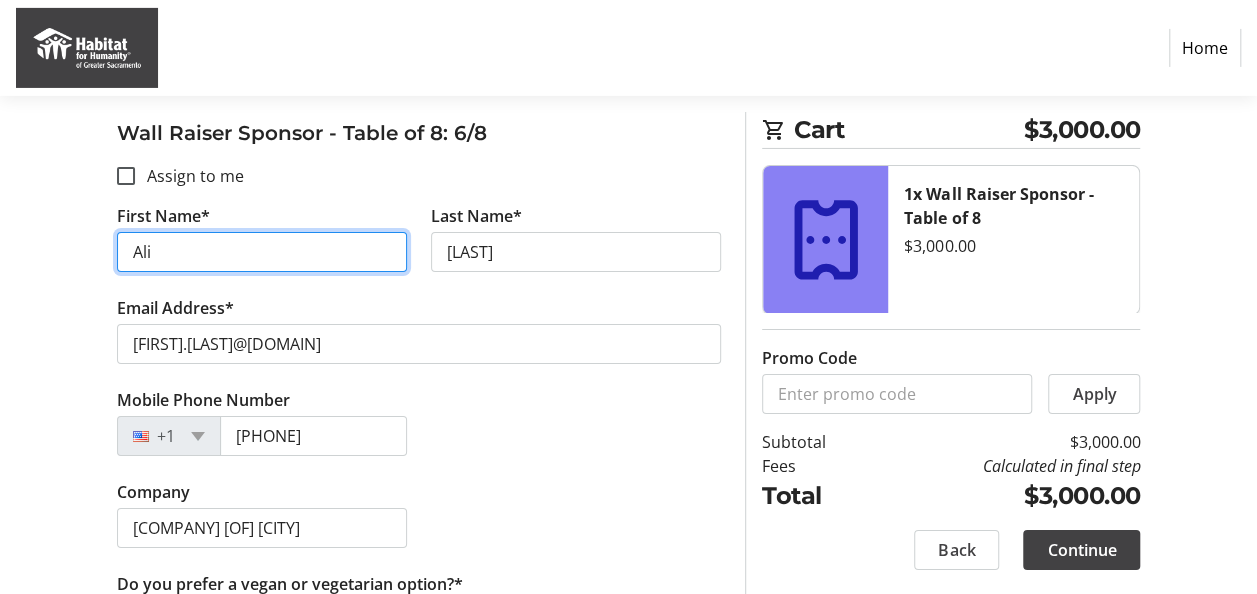 type 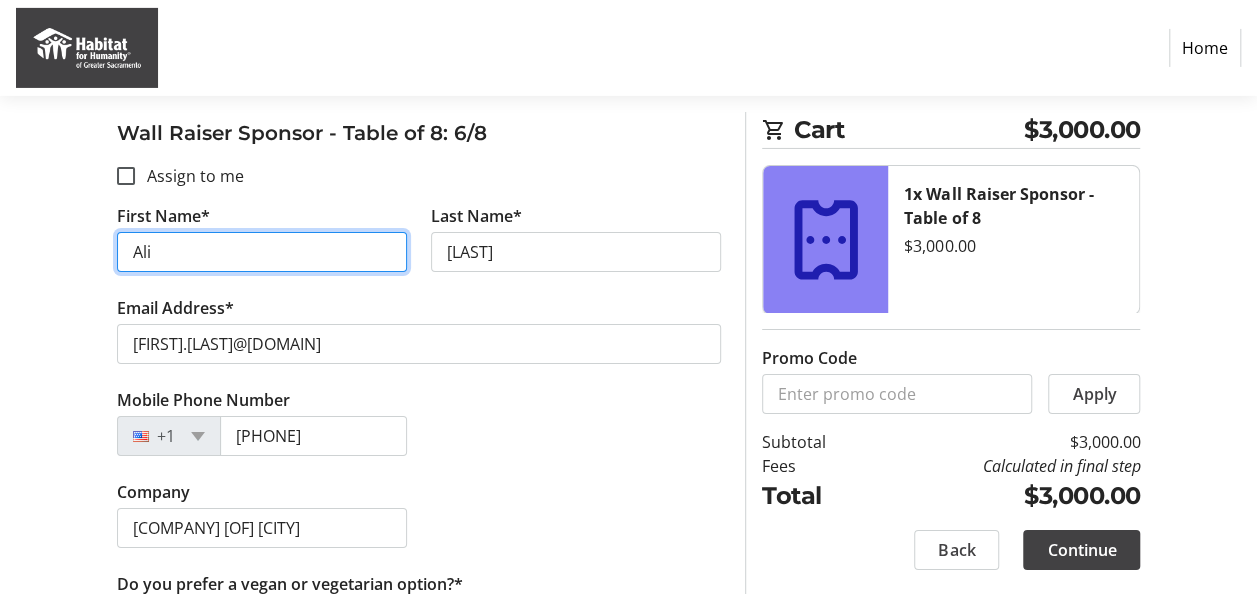 type 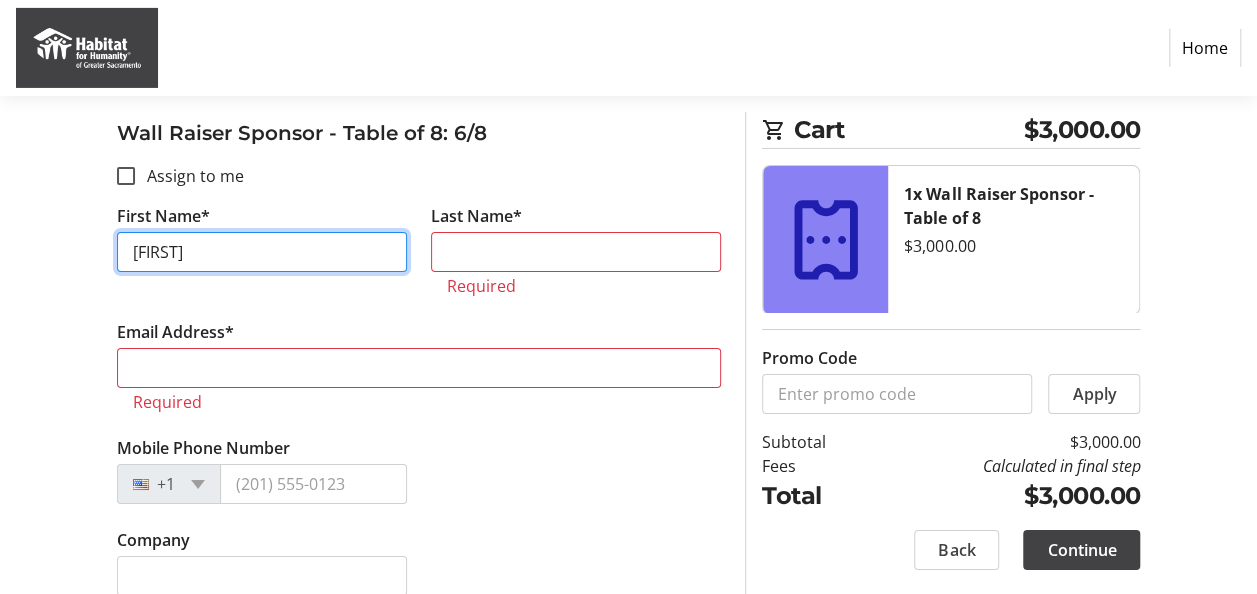 type on "[FIRST]" 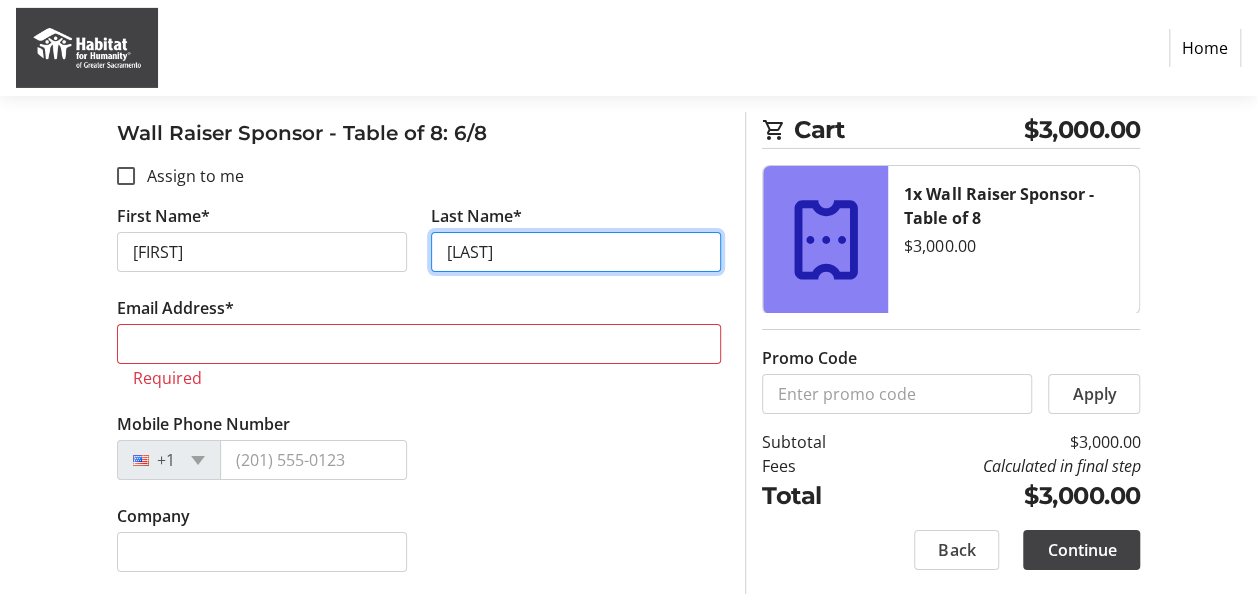 type on "[LAST]" 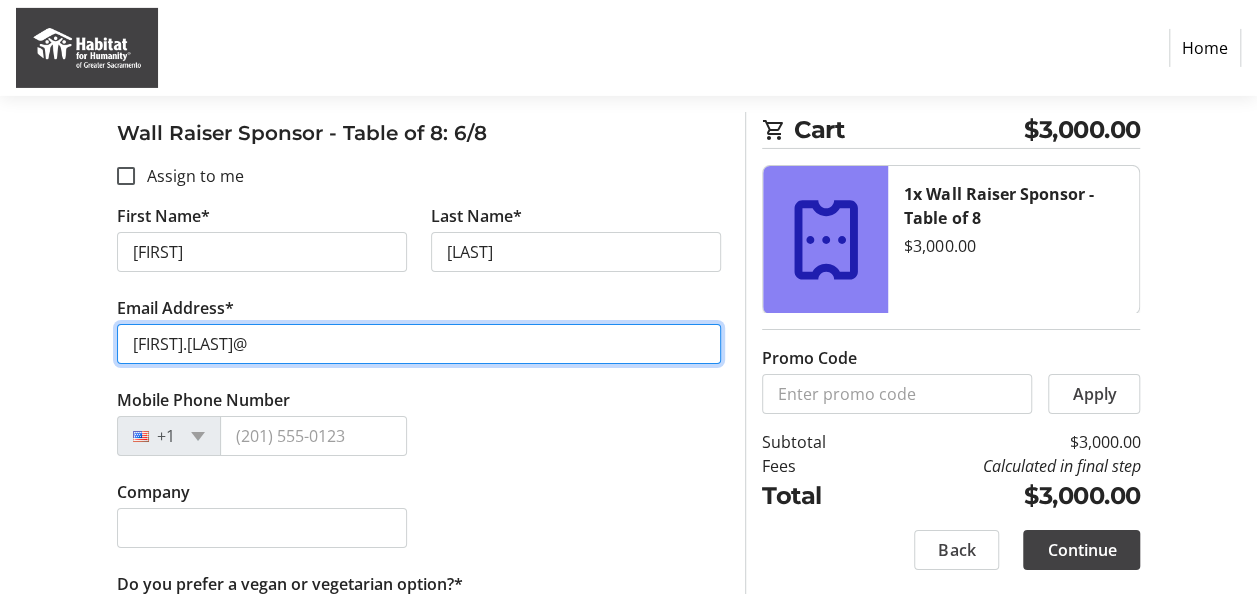 type on "[FIRST].[LAST]@" 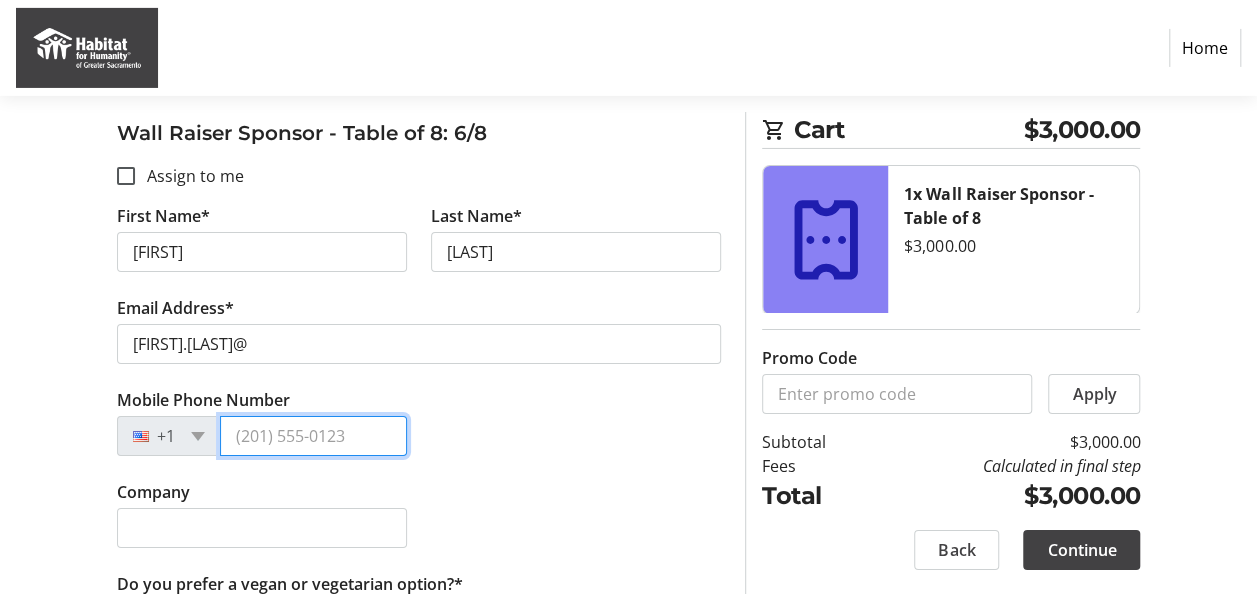 click on "Mobile Phone Number" at bounding box center [313, 436] 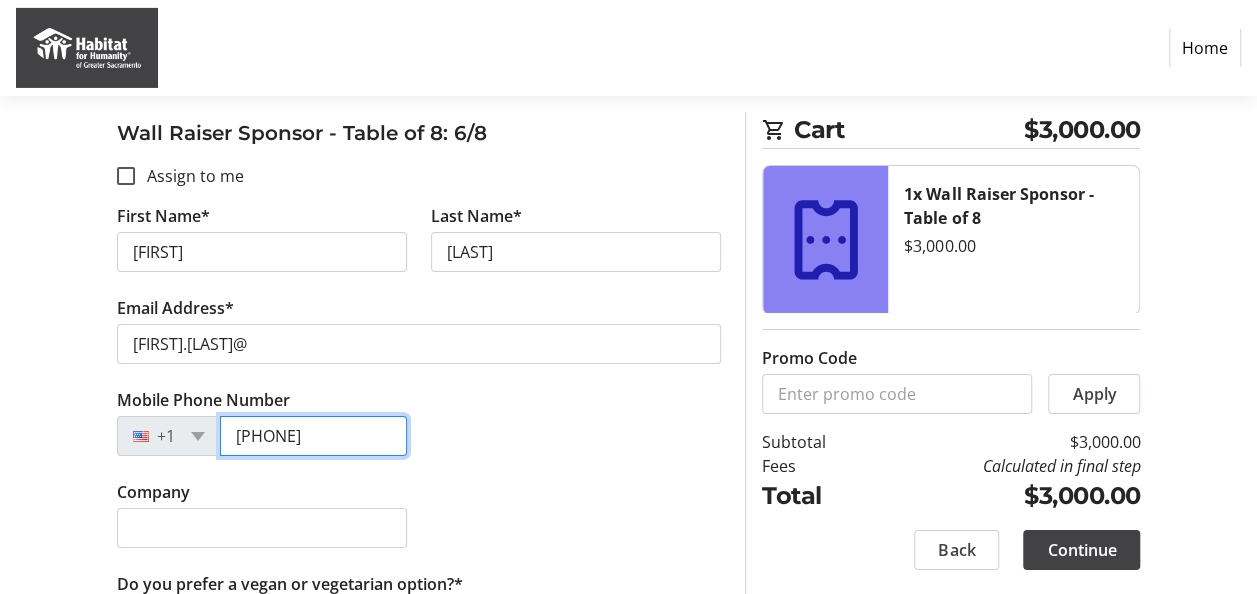 type on "[PHONE]" 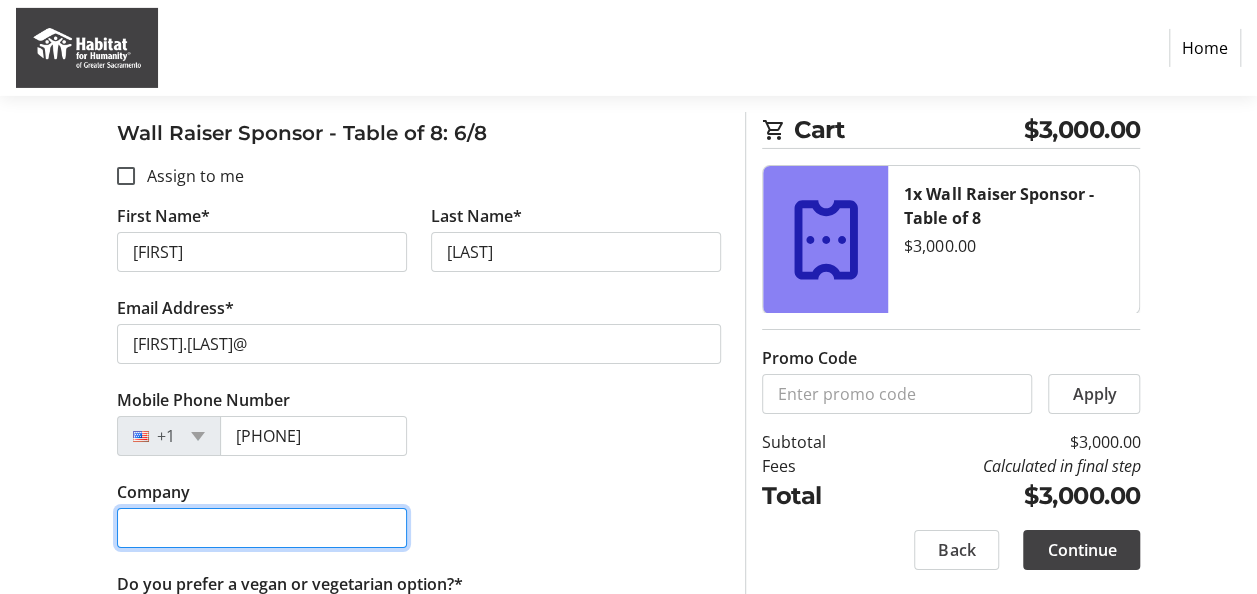 click on "Company" at bounding box center (262, 528) 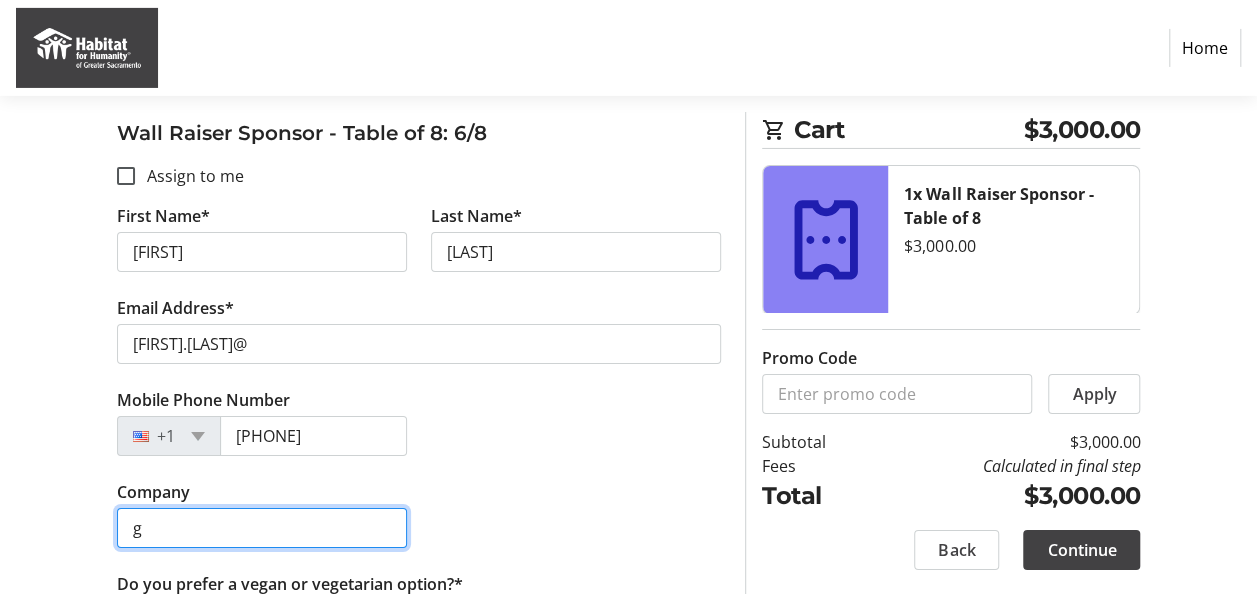 type on "[COMPANY] [OF] [CITY]" 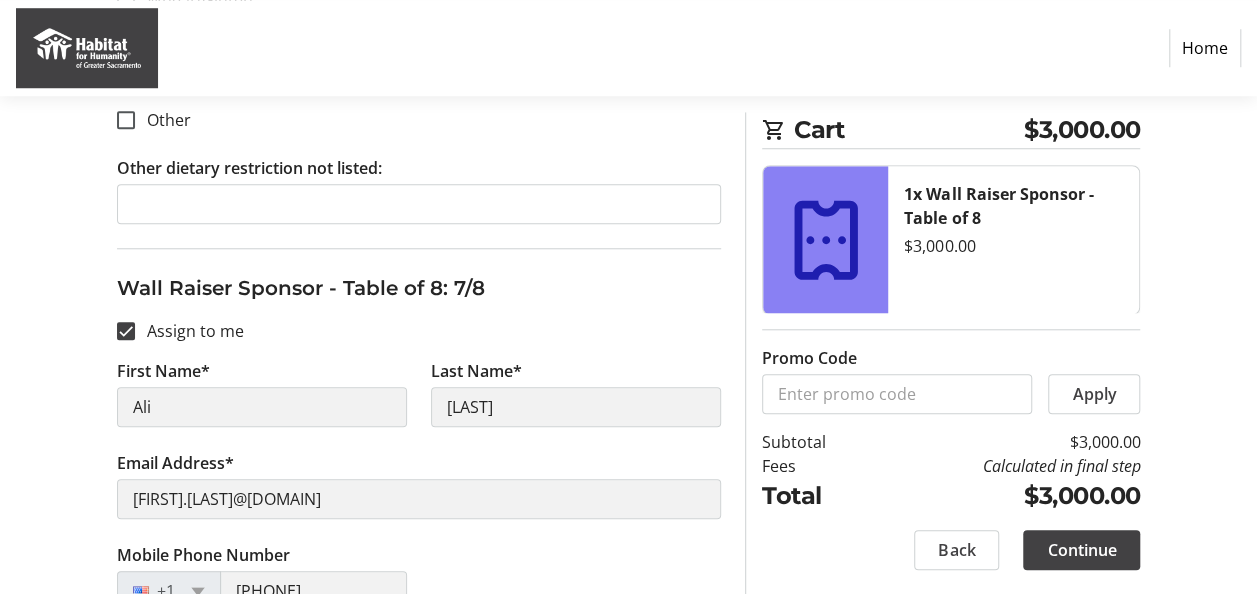 scroll, scrollTop: 8448, scrollLeft: 0, axis: vertical 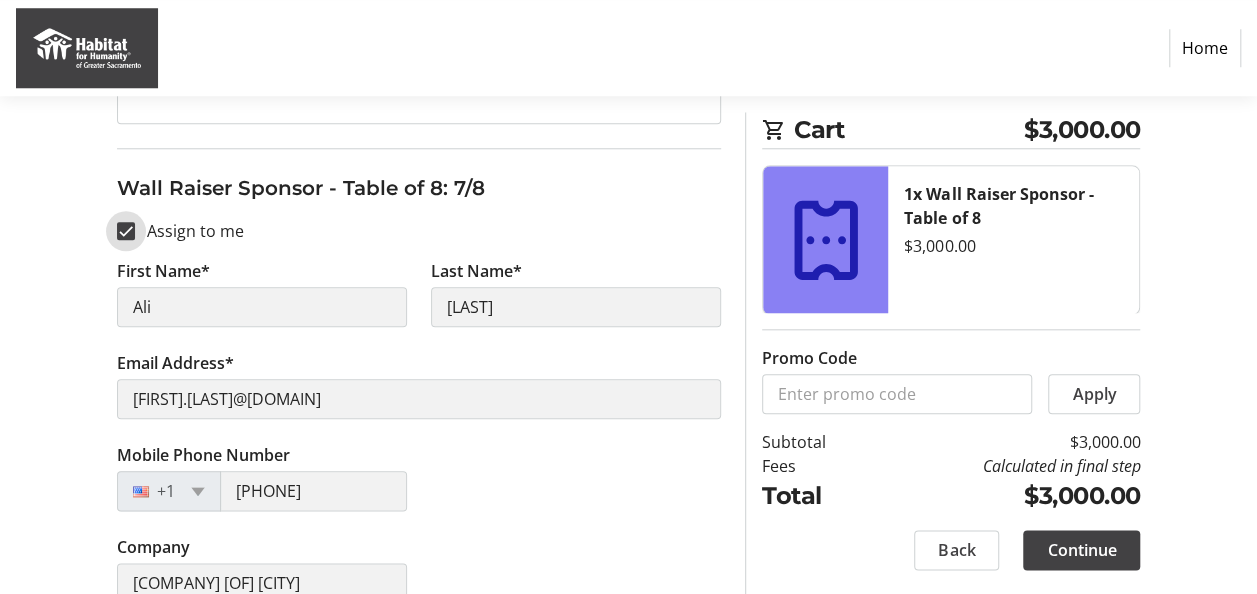 click on "Assign to me" at bounding box center [126, 231] 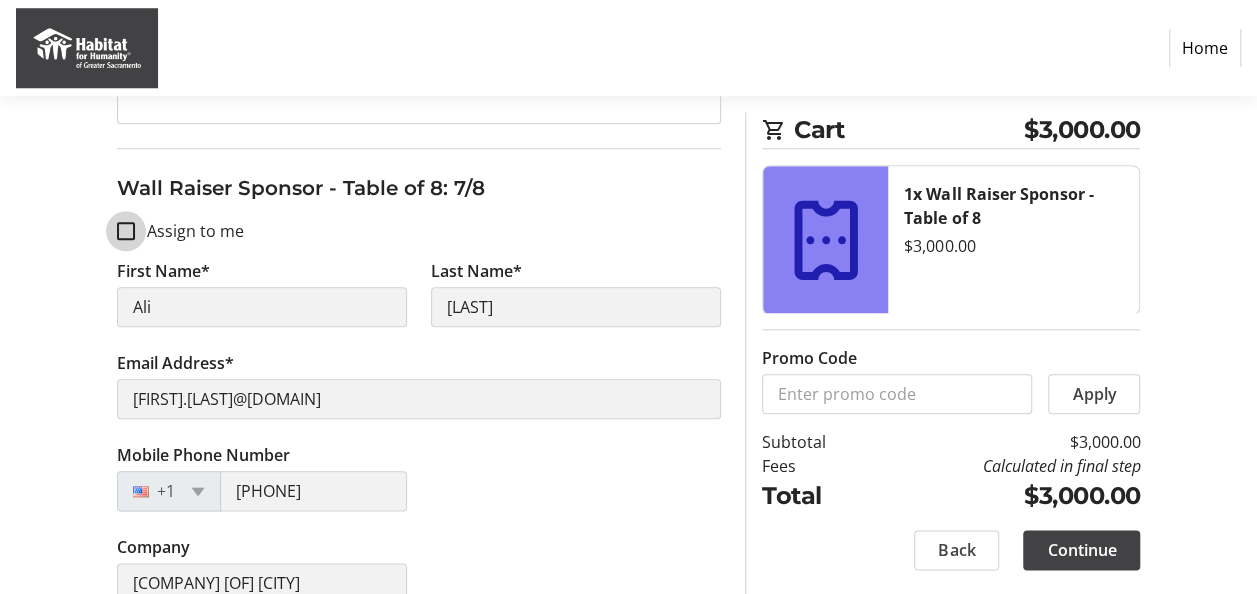 checkbox on "false" 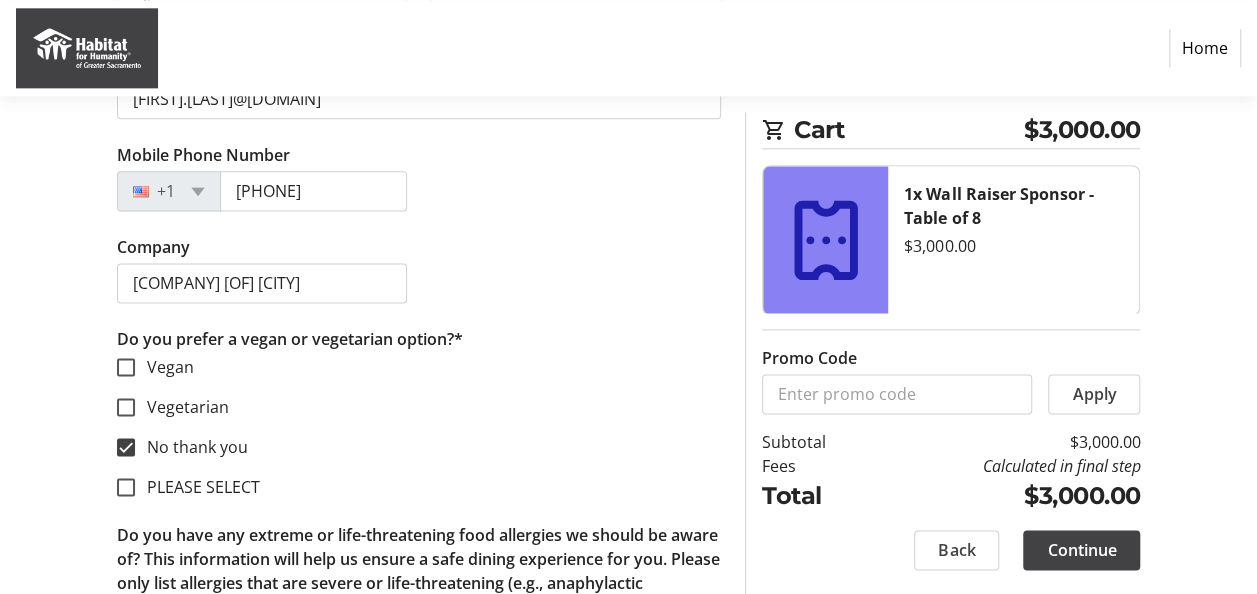 type 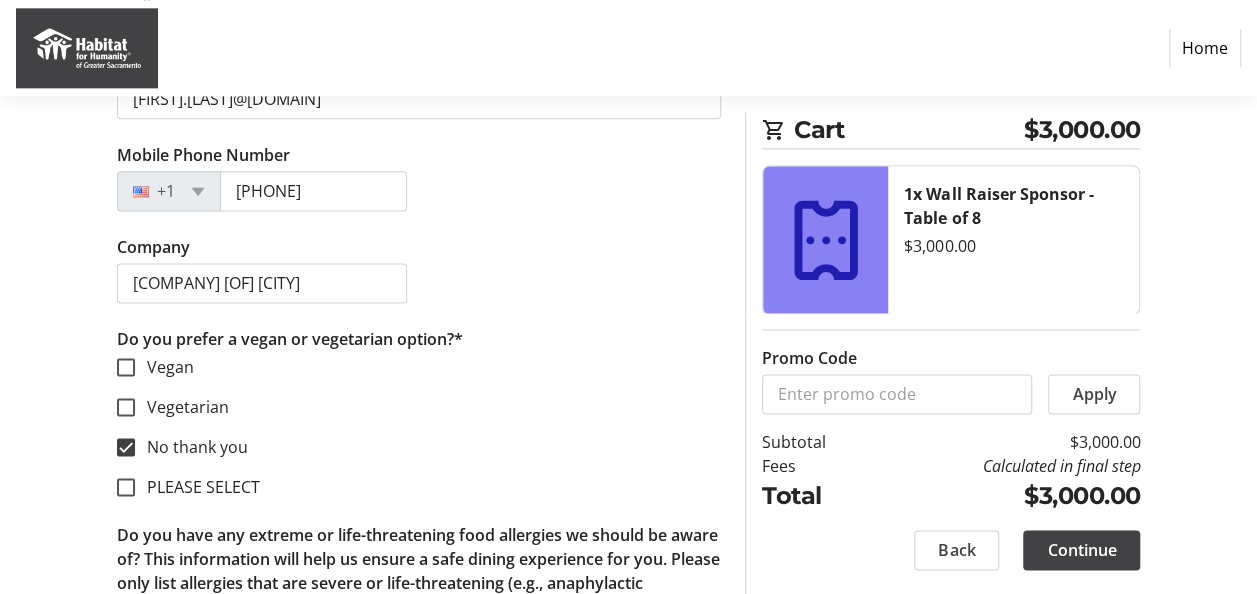 type 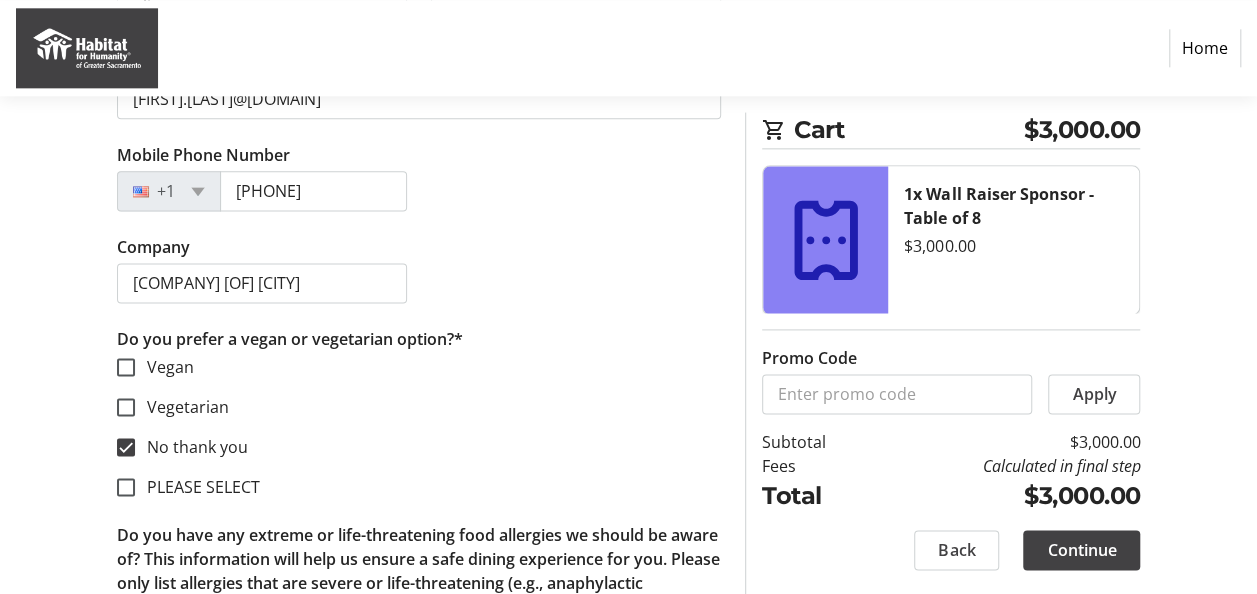 type 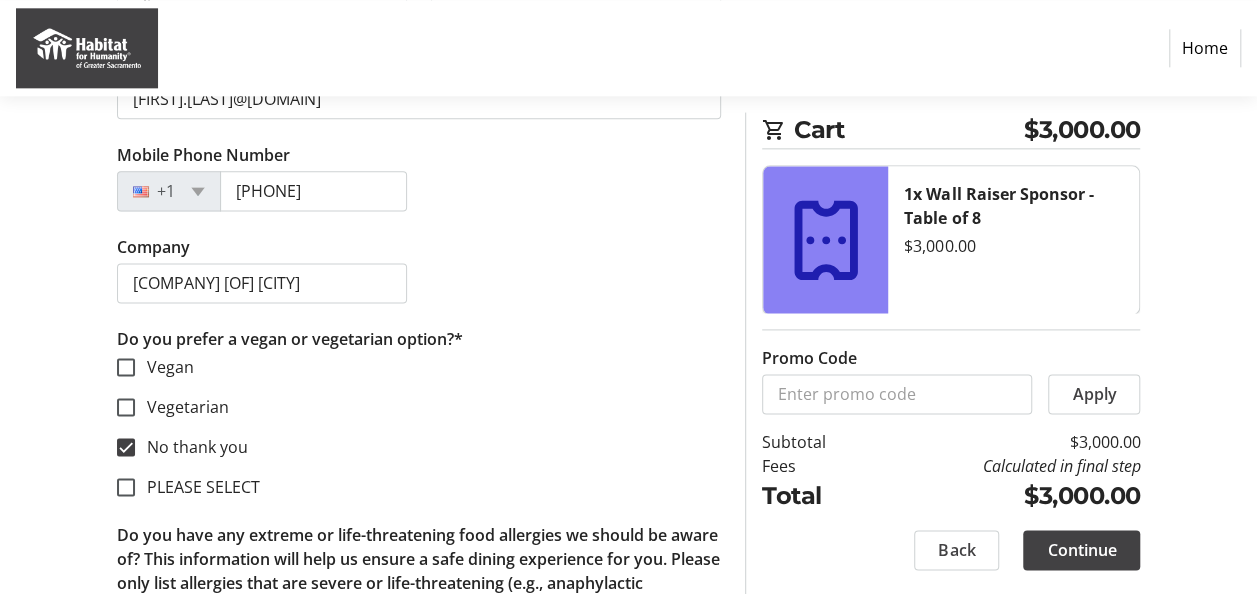 type 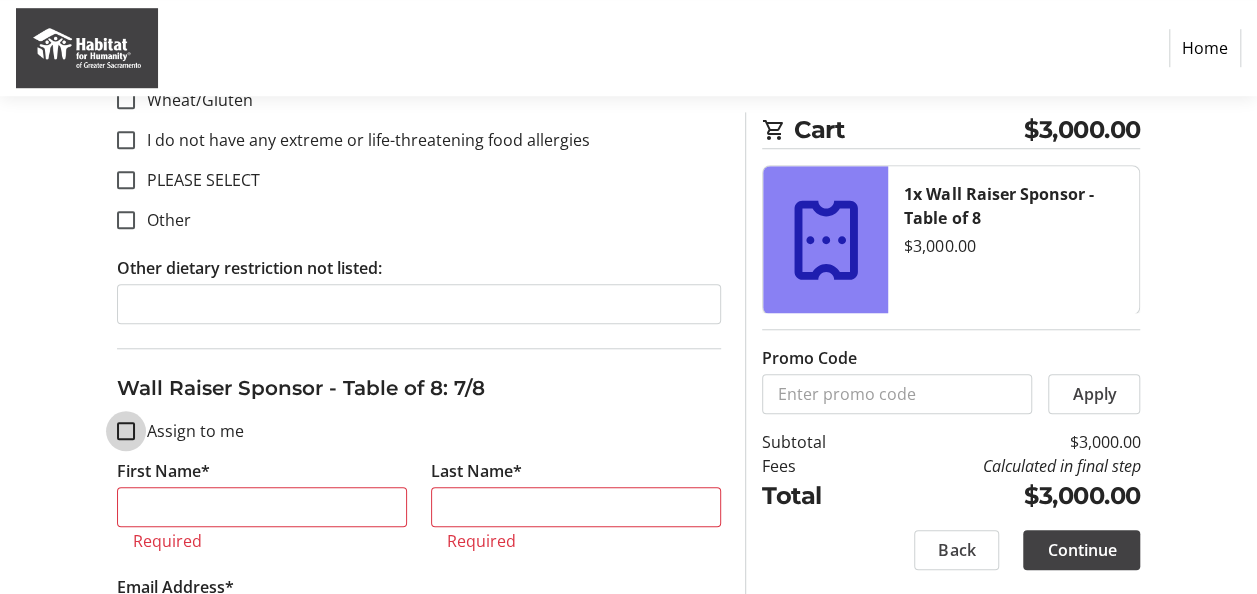 scroll, scrollTop: 8348, scrollLeft: 0, axis: vertical 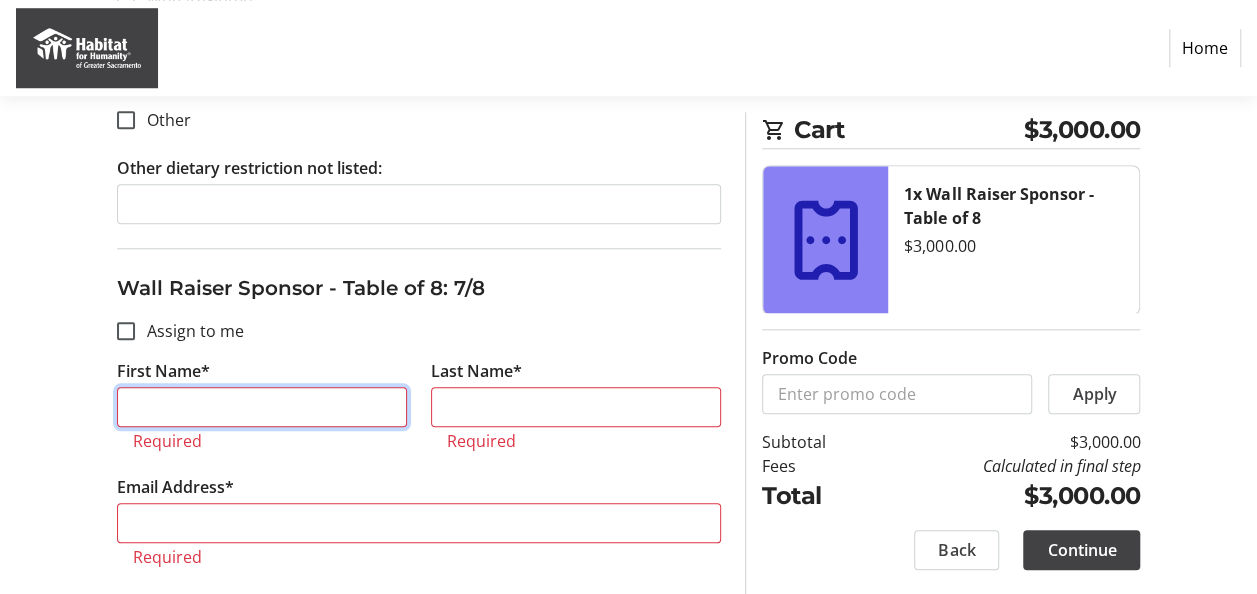 click on "First Name*" at bounding box center [262, 407] 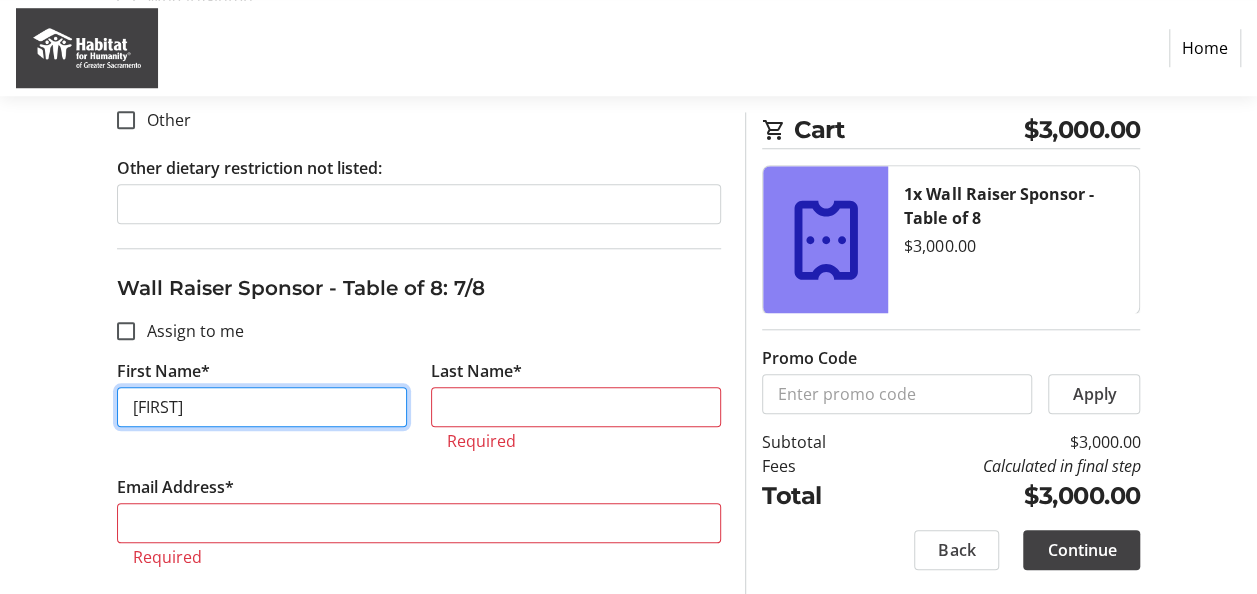 type on "[FIRST]" 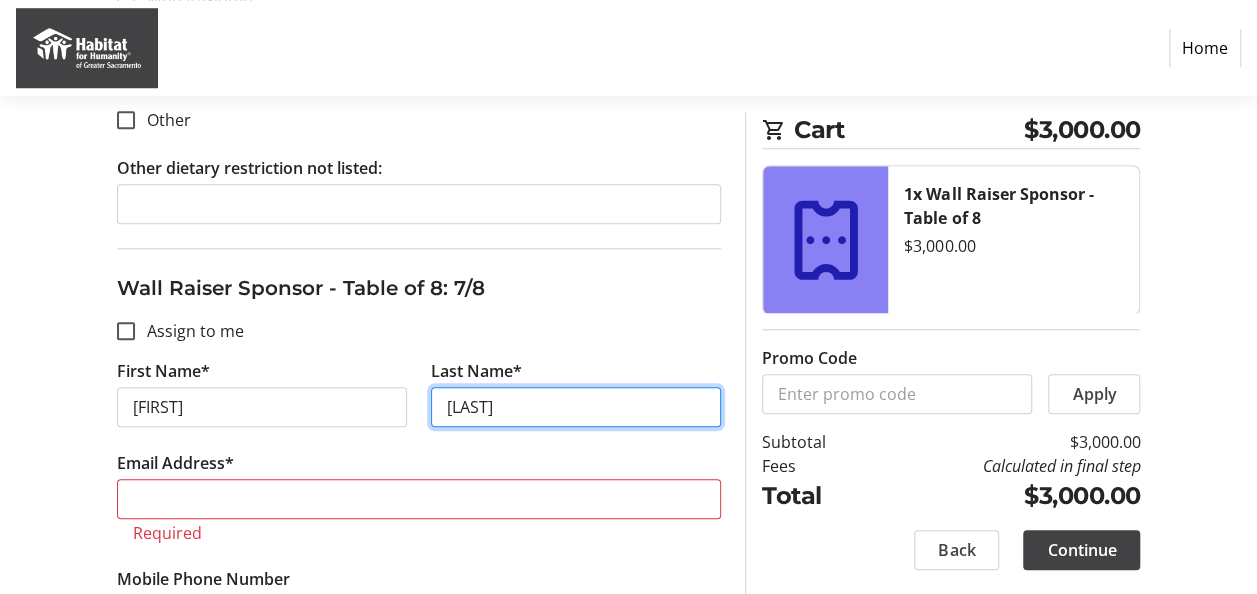 type on "[LAST]" 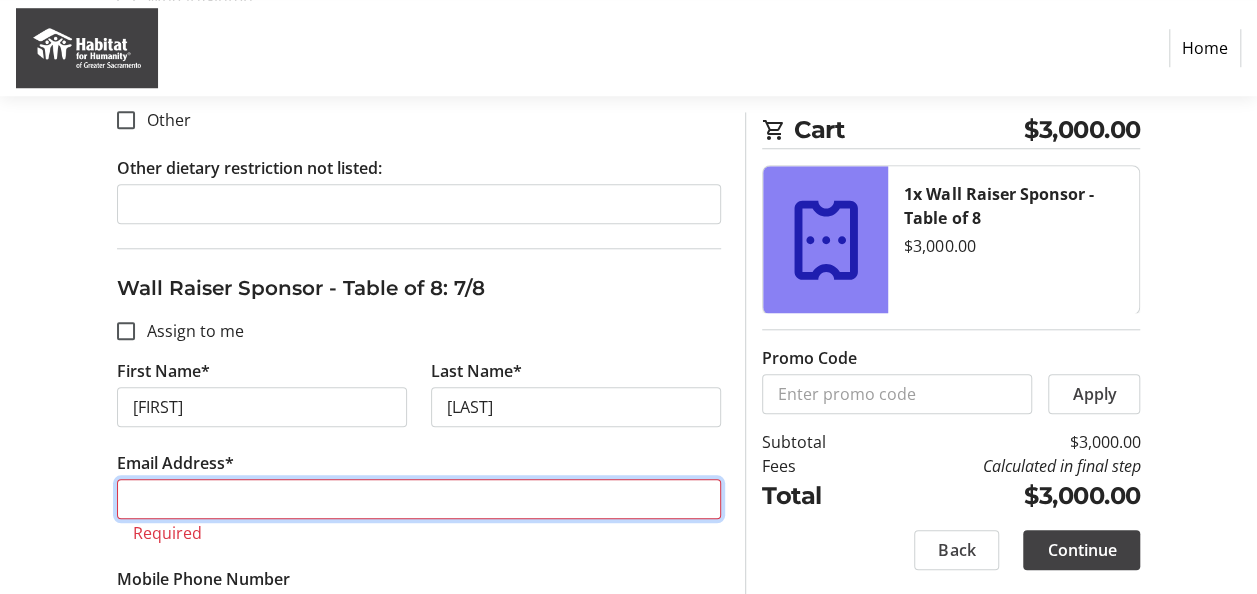 click on "Email Address*" at bounding box center (419, 499) 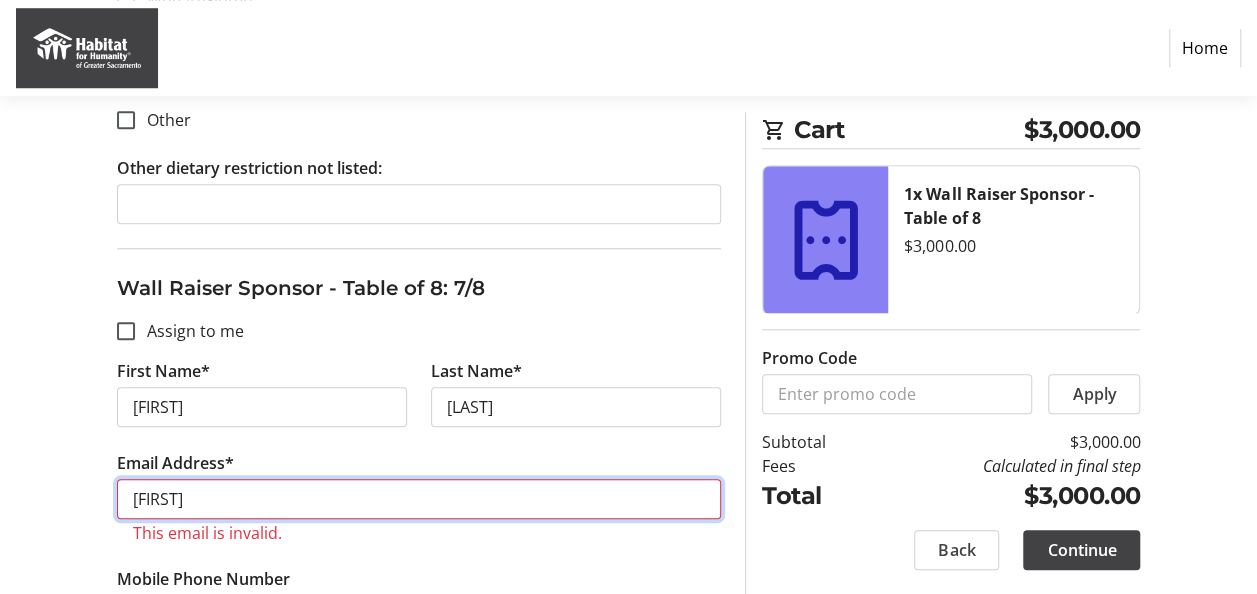 type on "a" 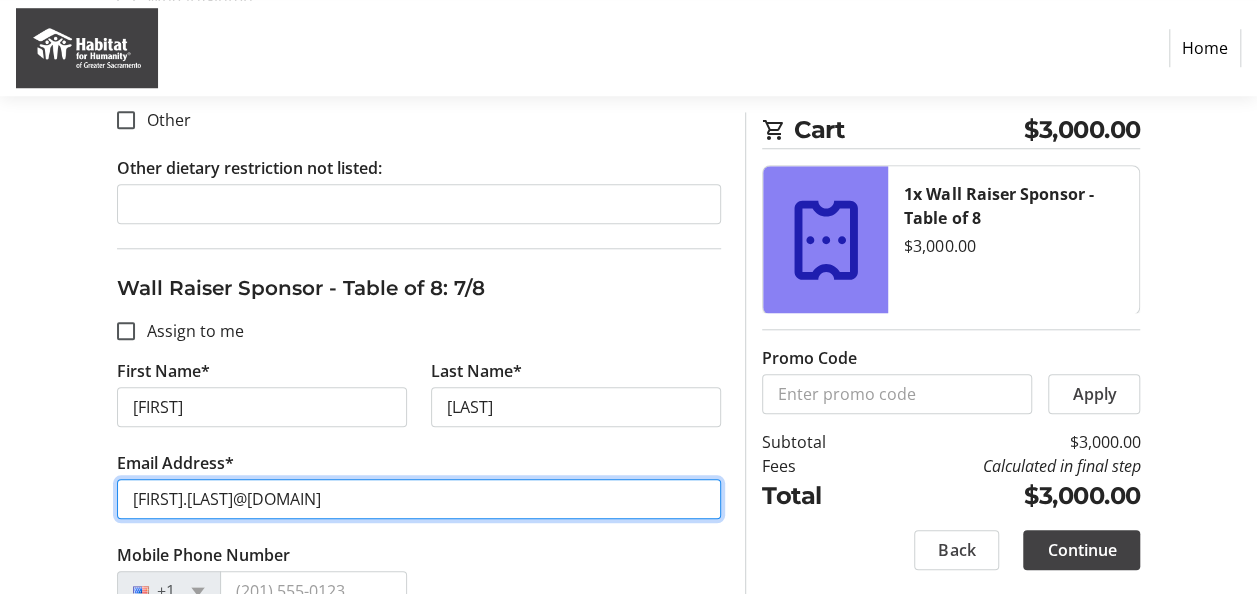 scroll, scrollTop: 8548, scrollLeft: 0, axis: vertical 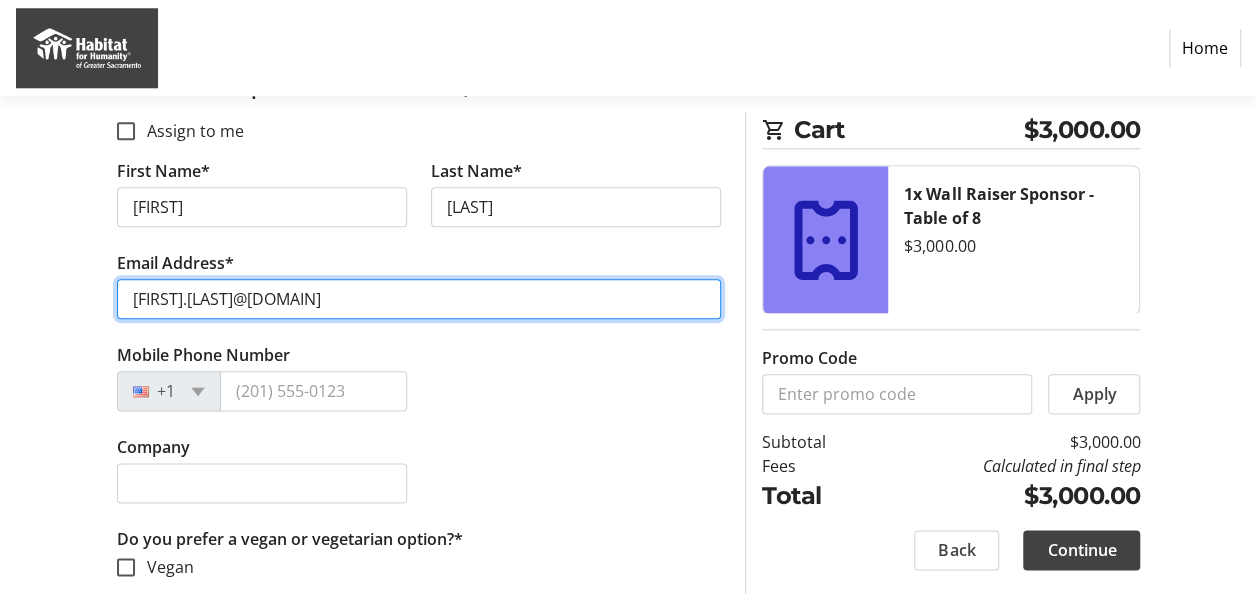 type on "[FIRST].[LAST]@[DOMAIN]" 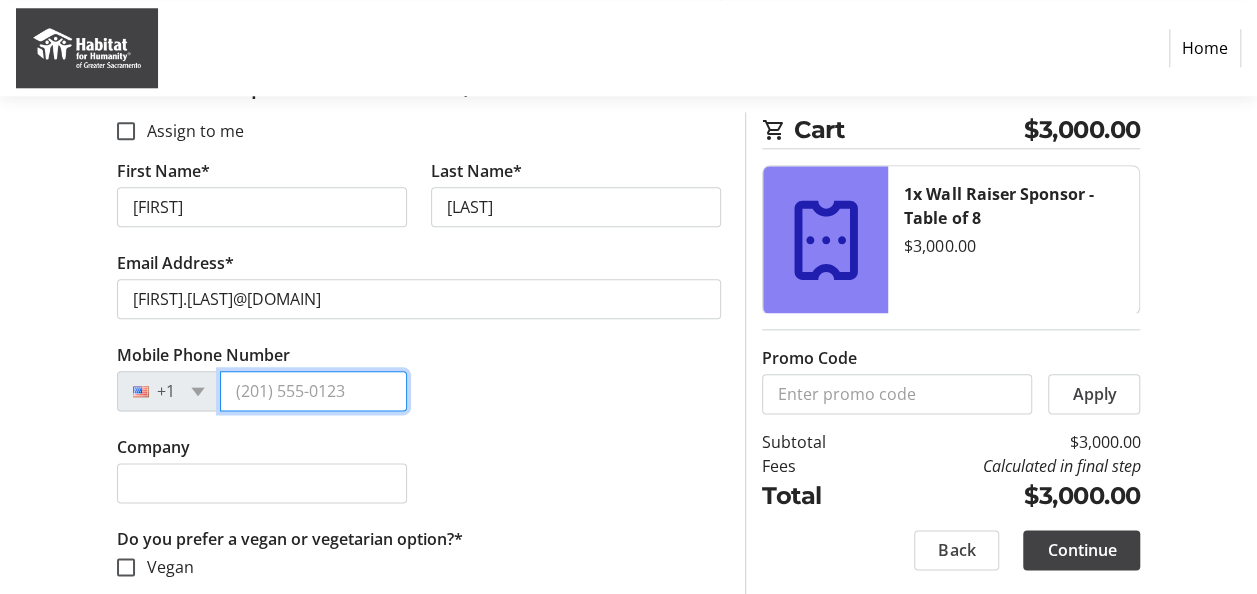 click on "Mobile Phone Number" at bounding box center [313, 391] 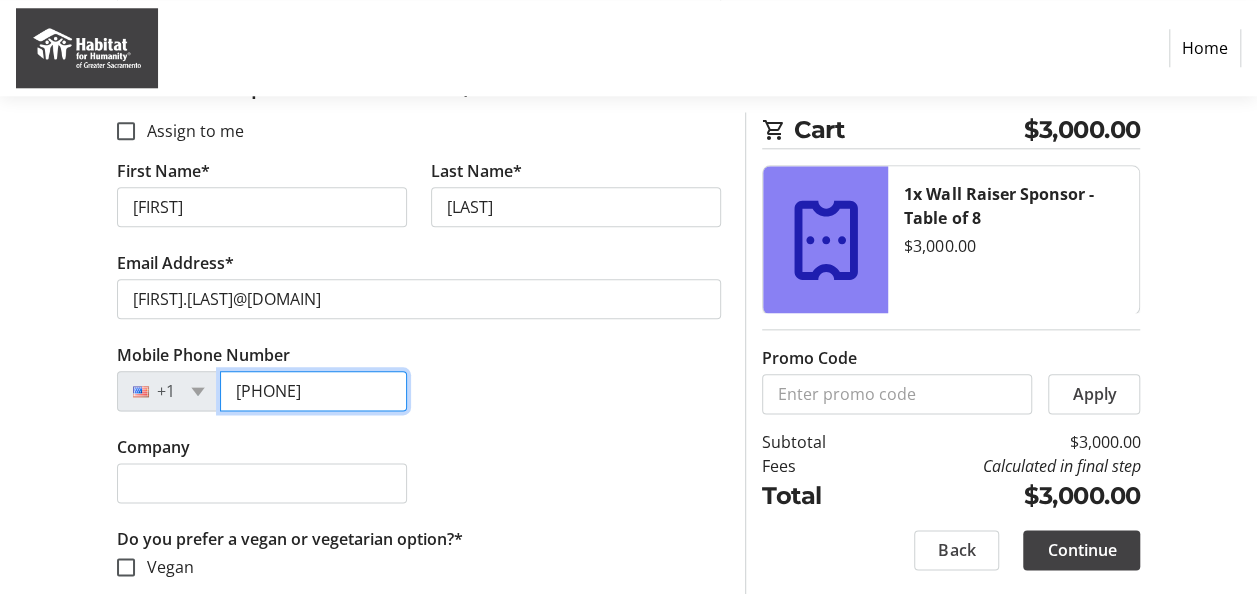 type on "[PHONE]" 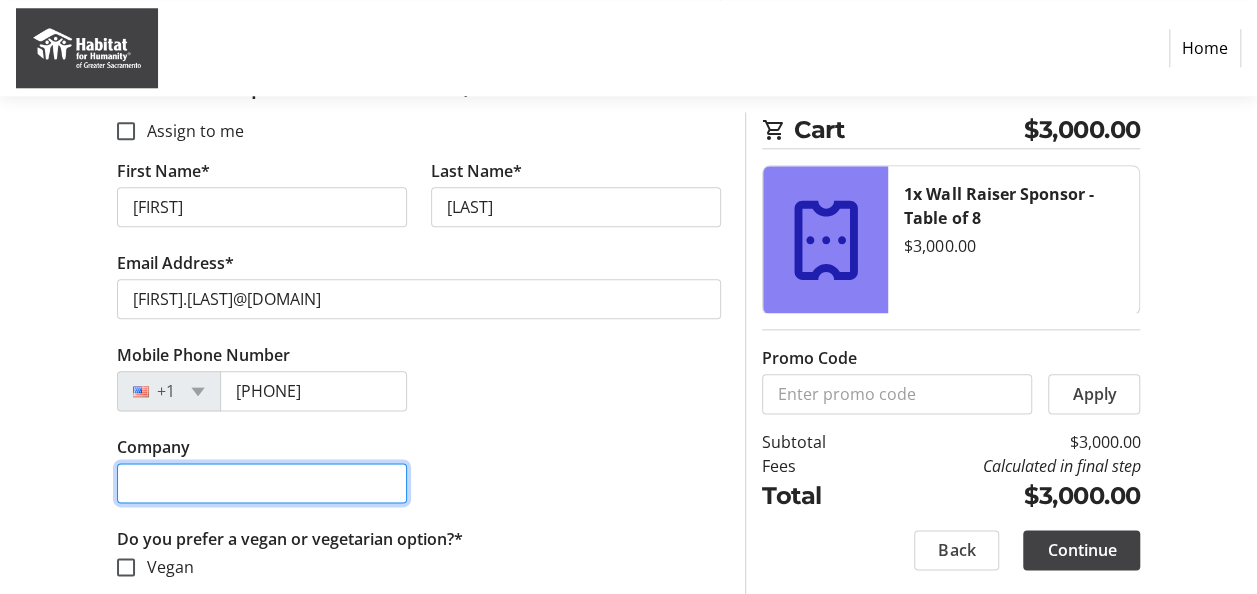 click on "Company" at bounding box center (262, 483) 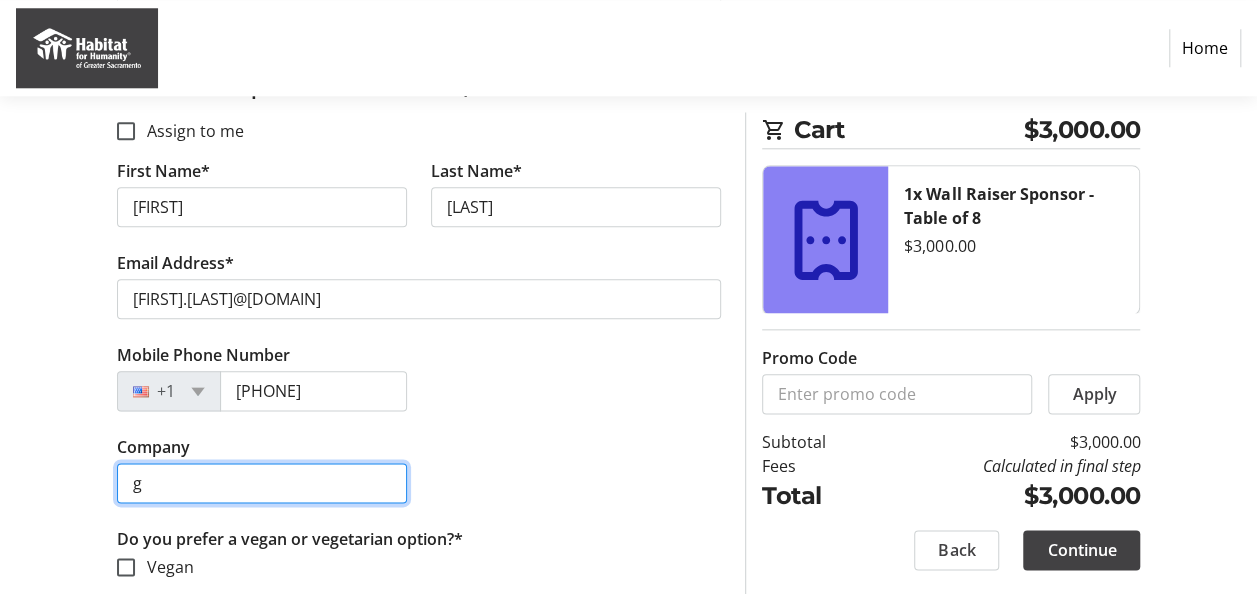 type on "[COMPANY] [OF] [CITY]" 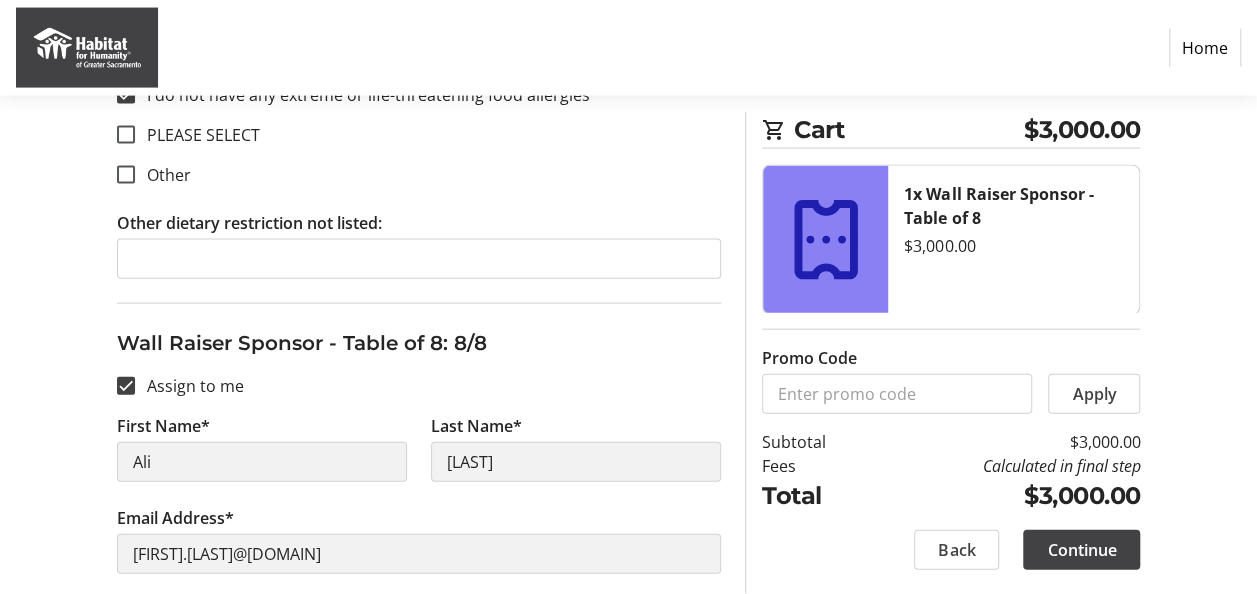 scroll, scrollTop: 9748, scrollLeft: 0, axis: vertical 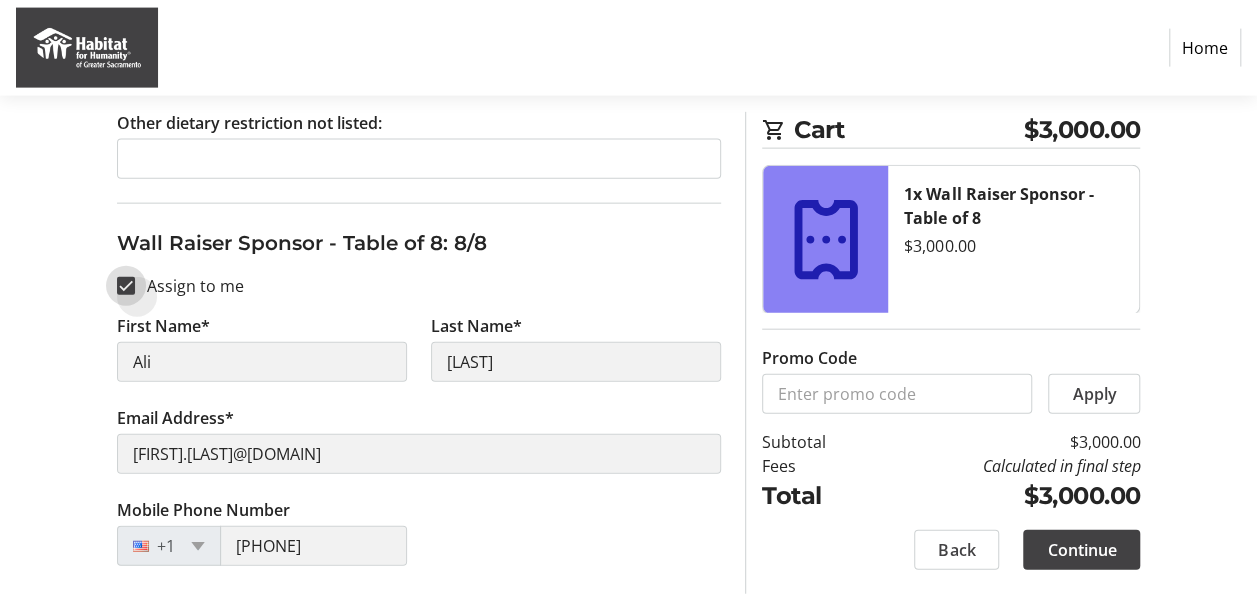 click on "Assign to me" at bounding box center (126, 286) 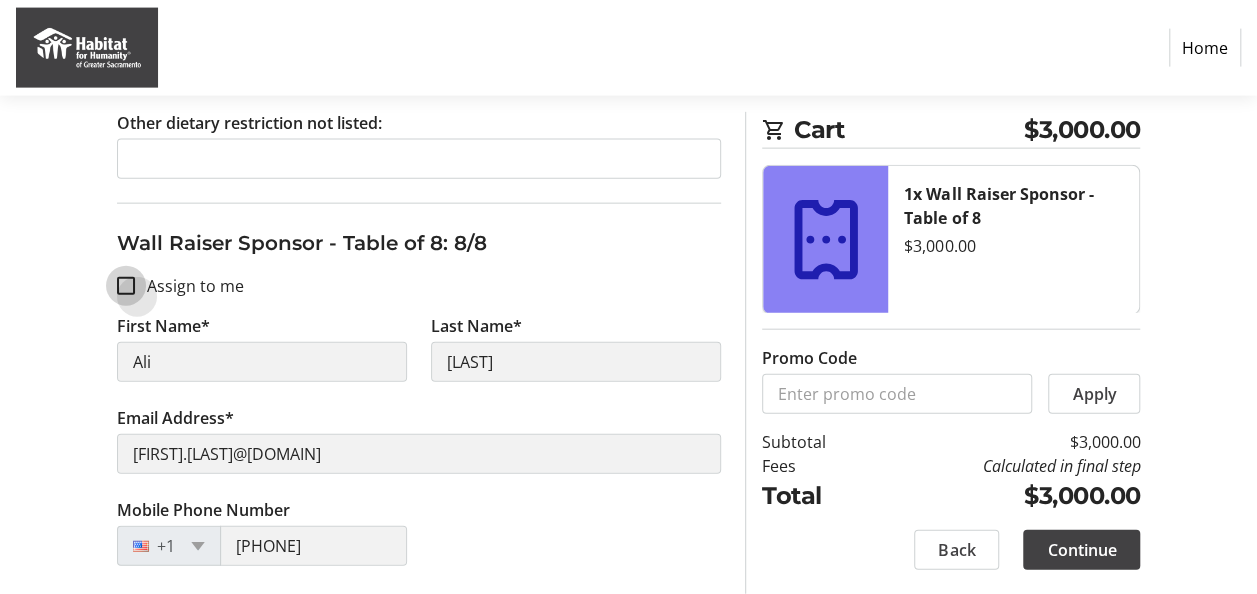 checkbox on "false" 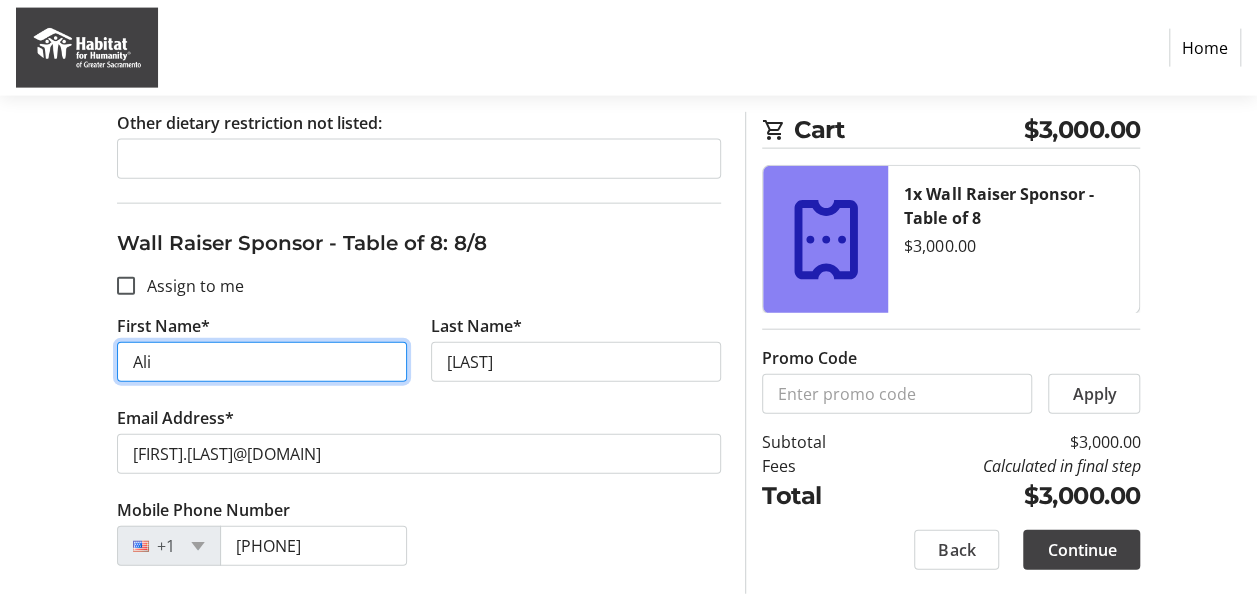 drag, startPoint x: 227, startPoint y: 340, endPoint x: -4, endPoint y: 332, distance: 231.13849 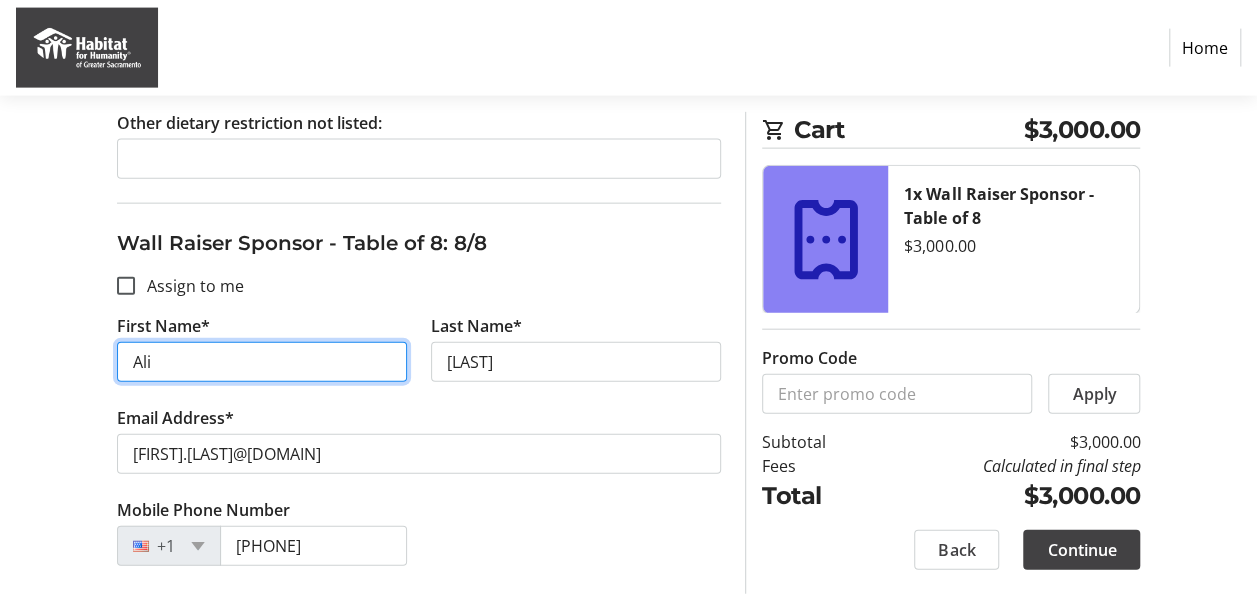 type 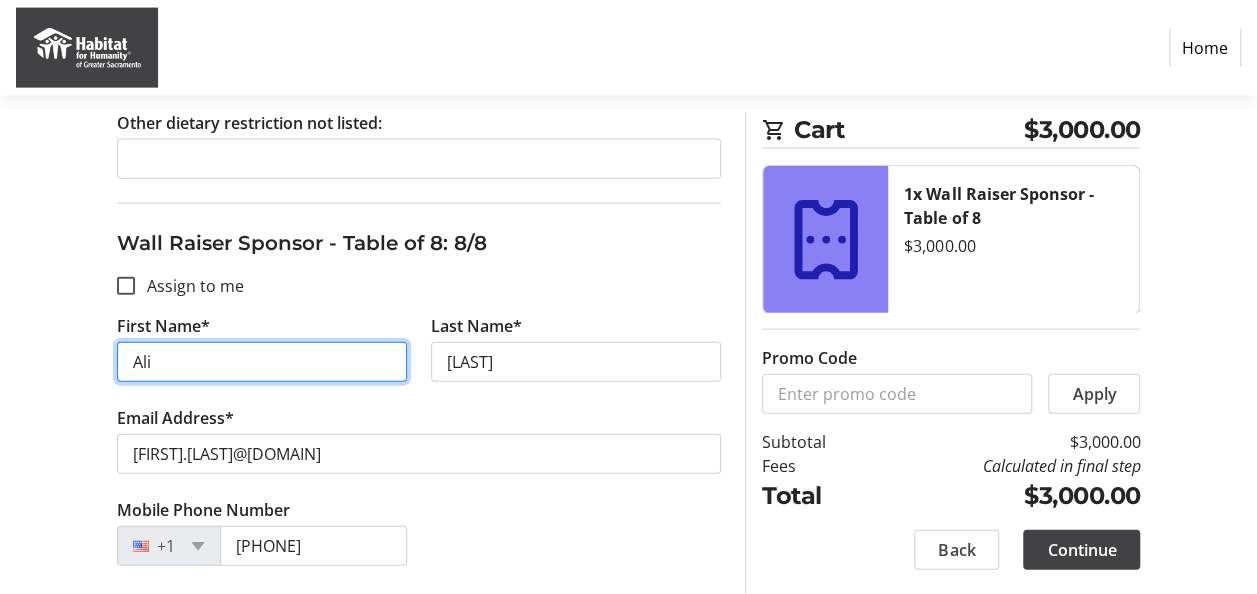 type 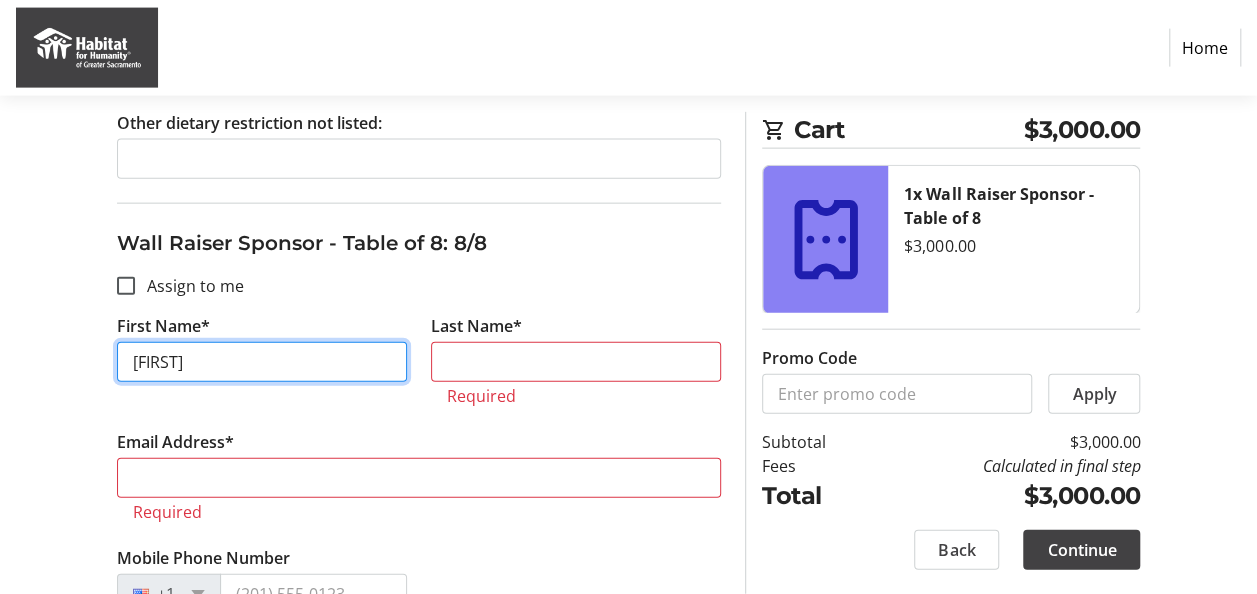 type on "[FIRST]" 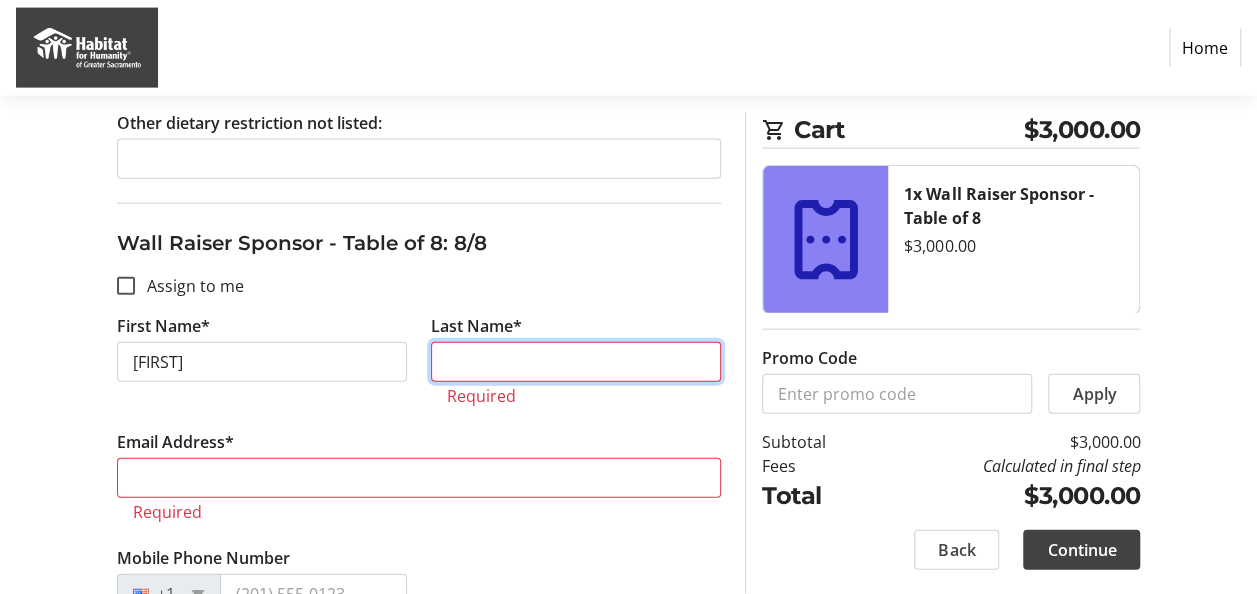 type on "p" 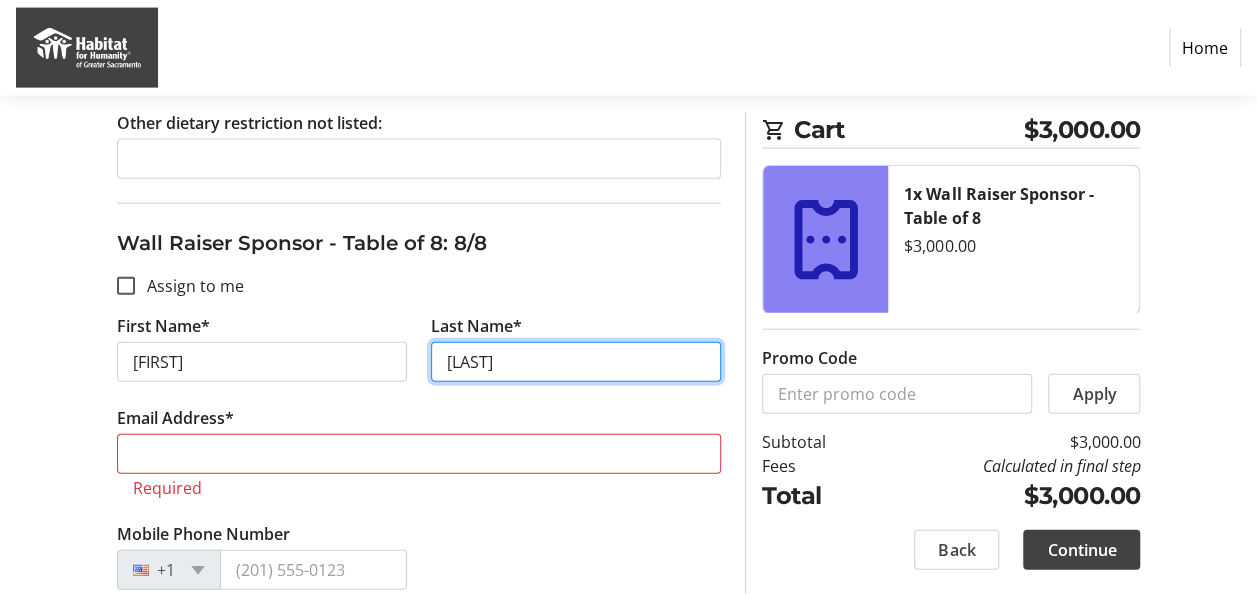 type on "[LAST]" 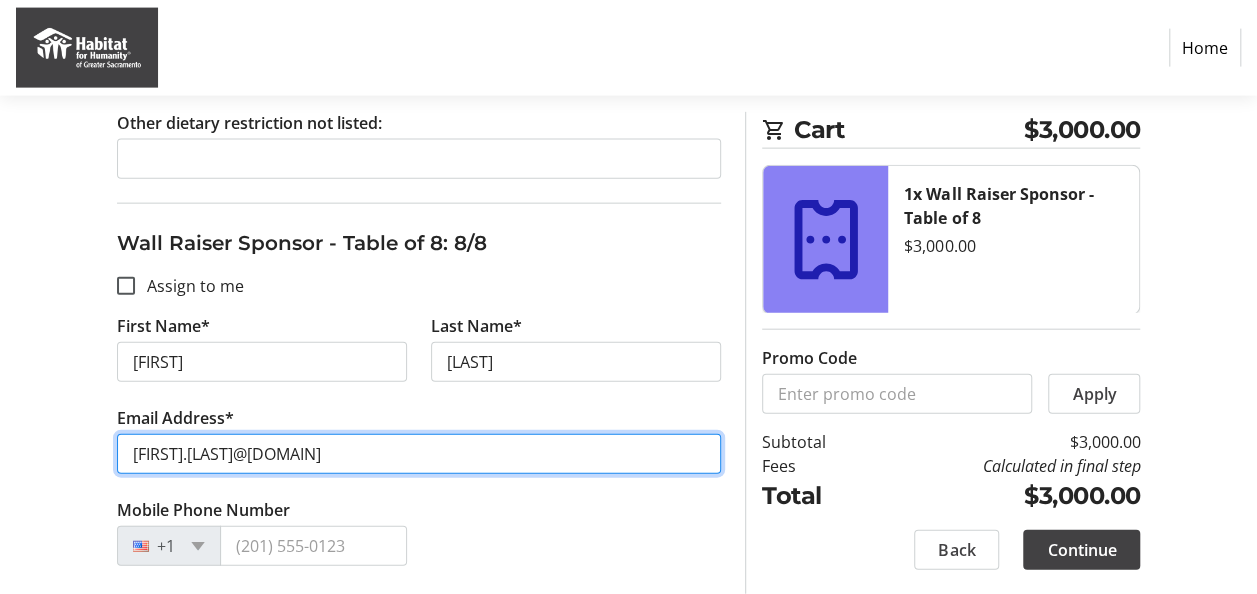 scroll, scrollTop: 9848, scrollLeft: 0, axis: vertical 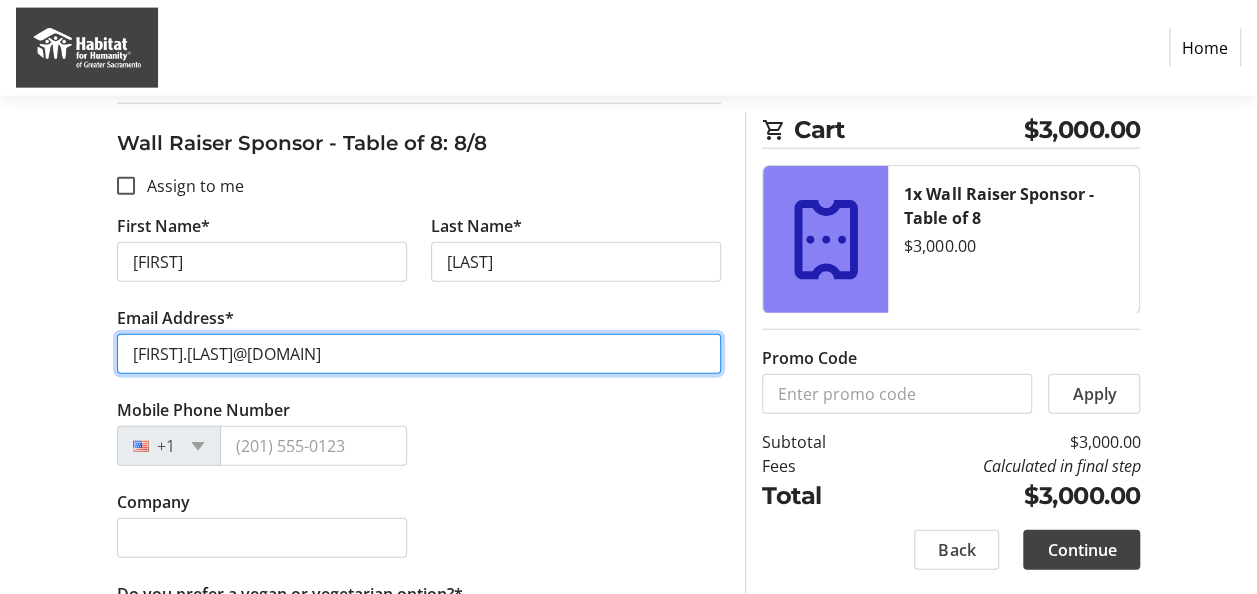 type on "[FIRST].[LAST]@[DOMAIN]" 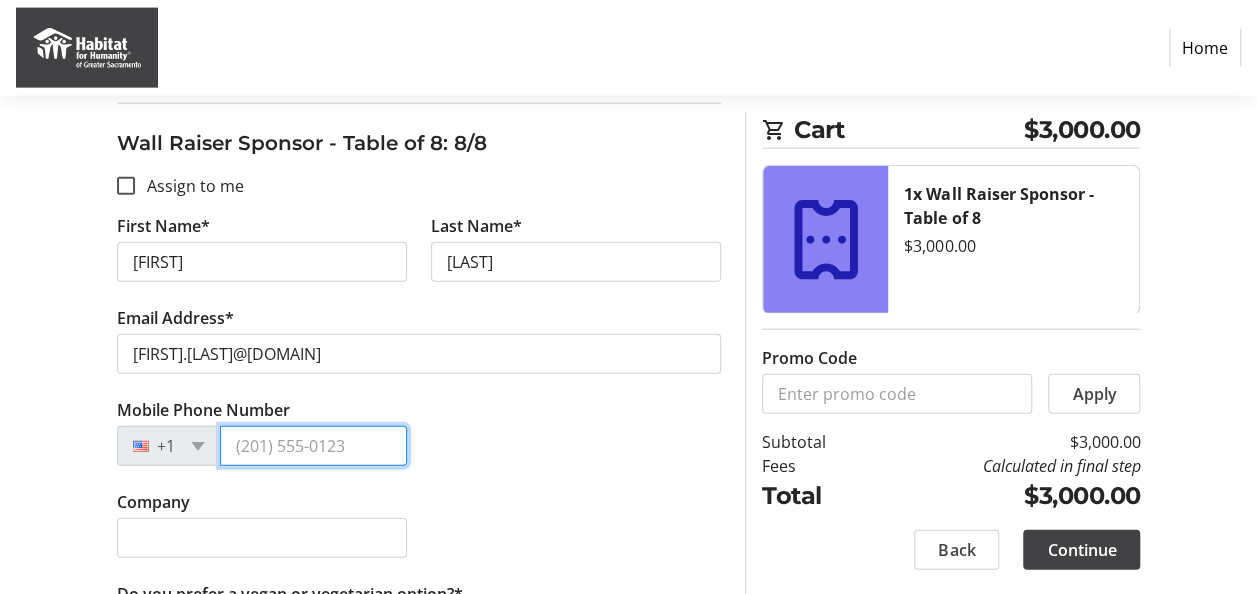 click on "Mobile Phone Number" at bounding box center (313, 446) 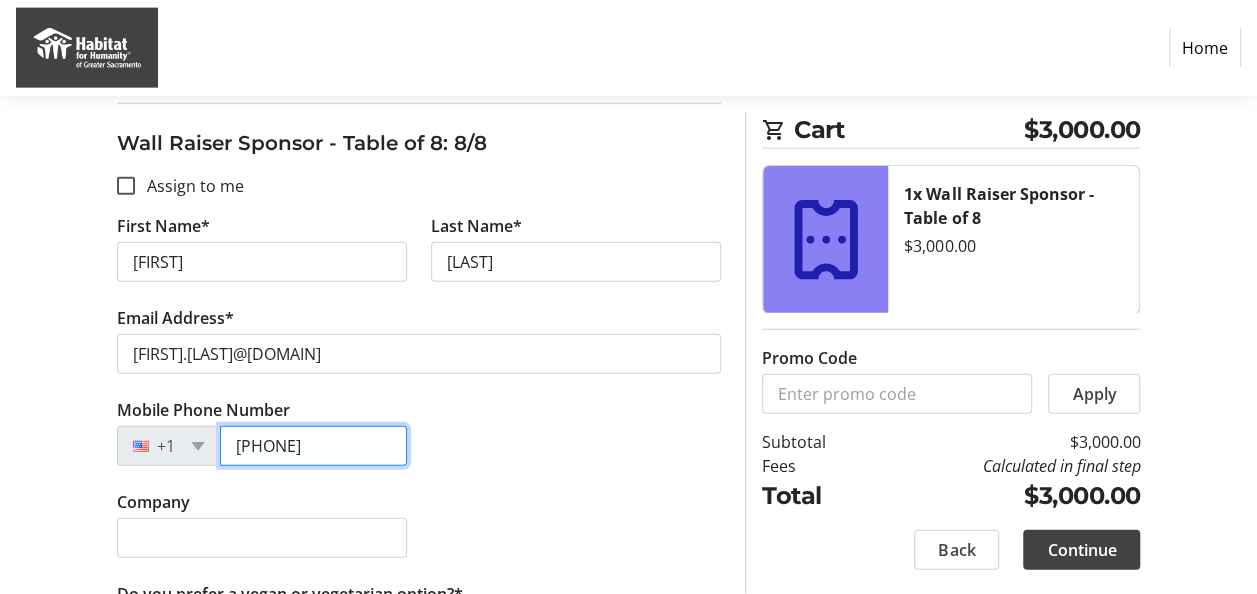type on "[PHONE]" 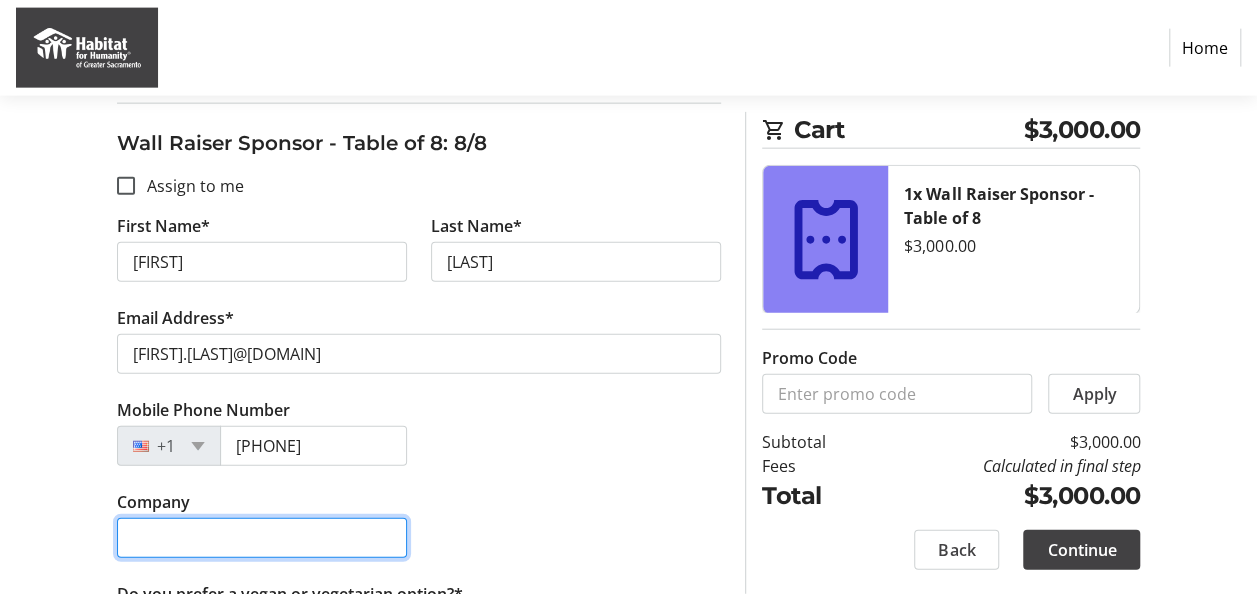 click on "Company" at bounding box center [262, 538] 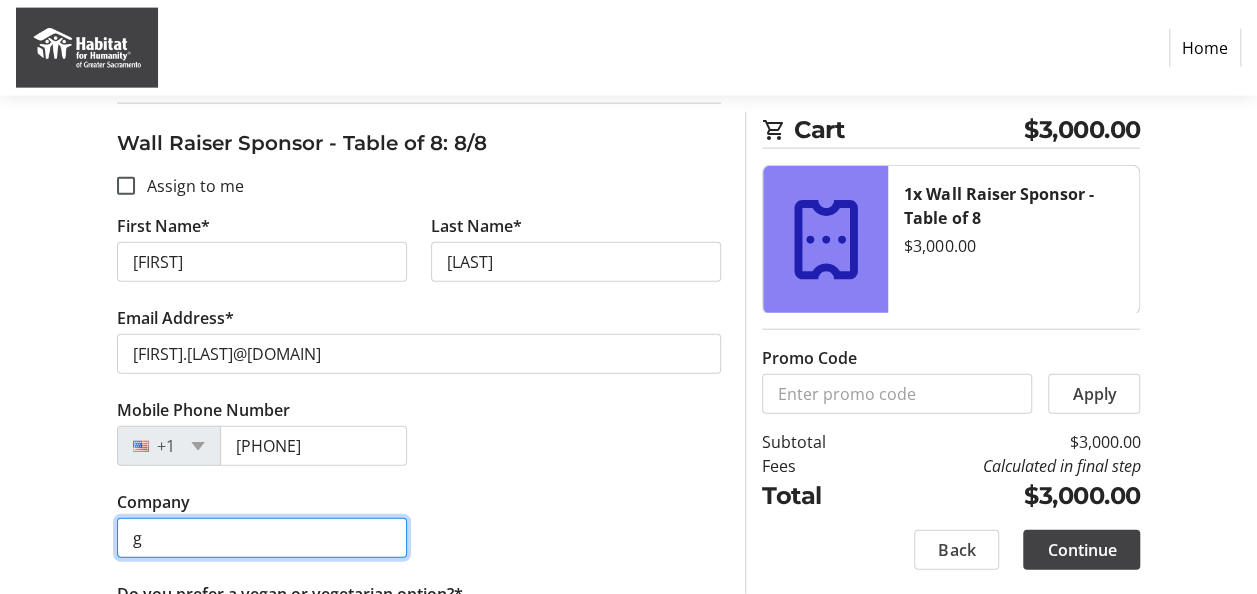 type on "[COMPANY] [OF] [CITY]" 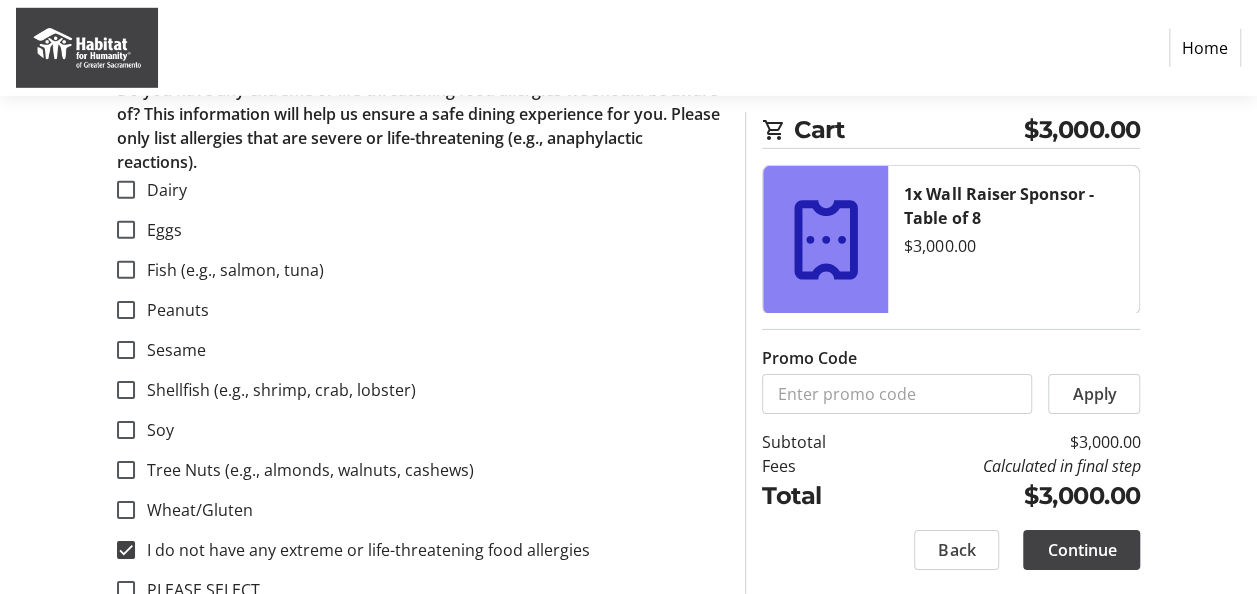 scroll, scrollTop: 10688, scrollLeft: 0, axis: vertical 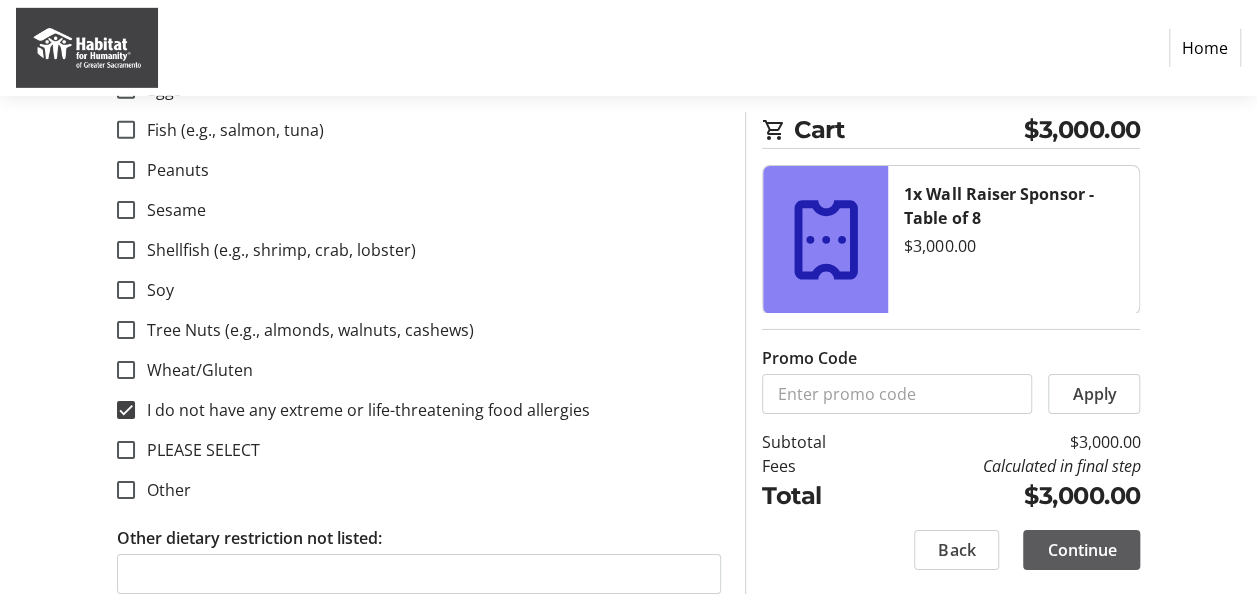 click on "Continue" 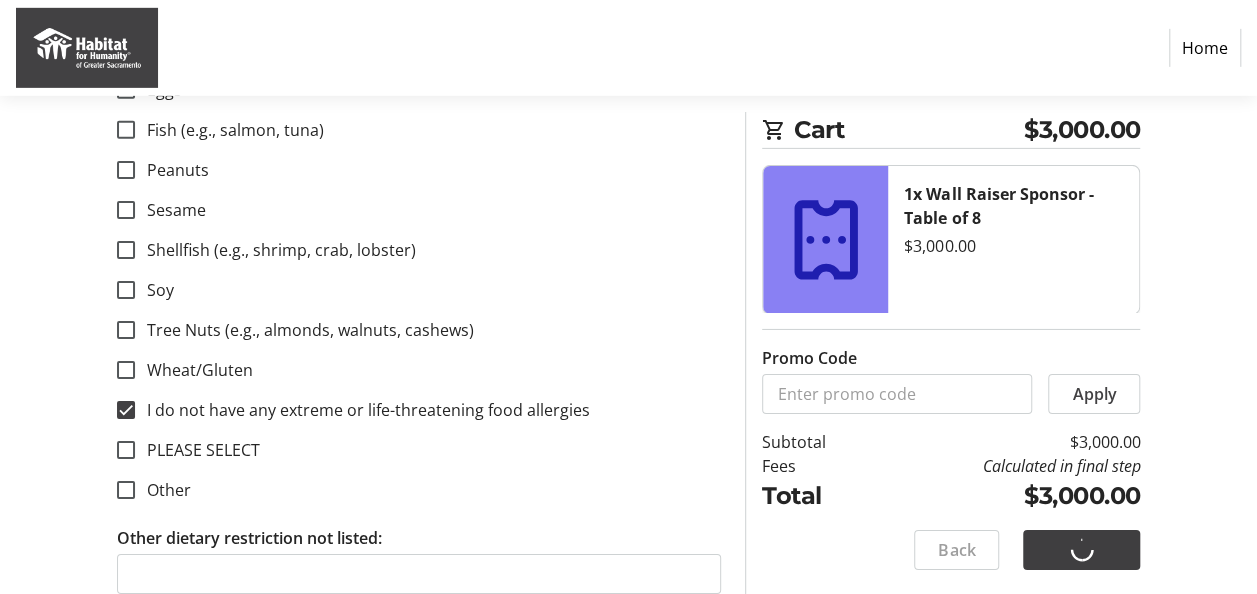 scroll, scrollTop: 150, scrollLeft: 0, axis: vertical 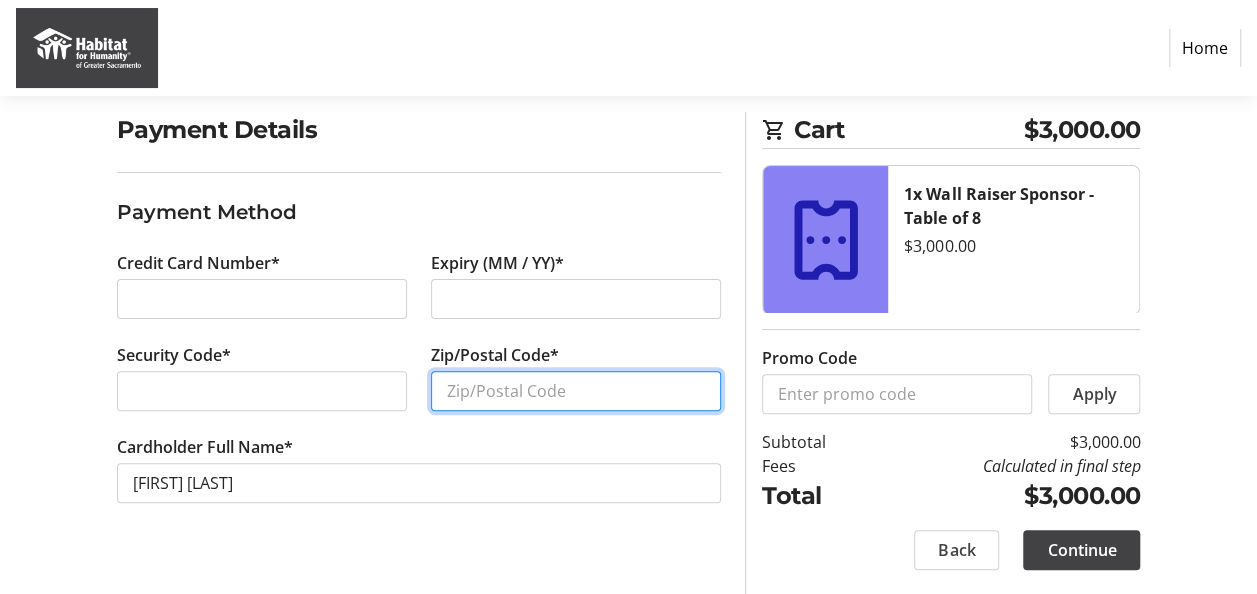 click on "Zip/Postal Code*" at bounding box center (576, 391) 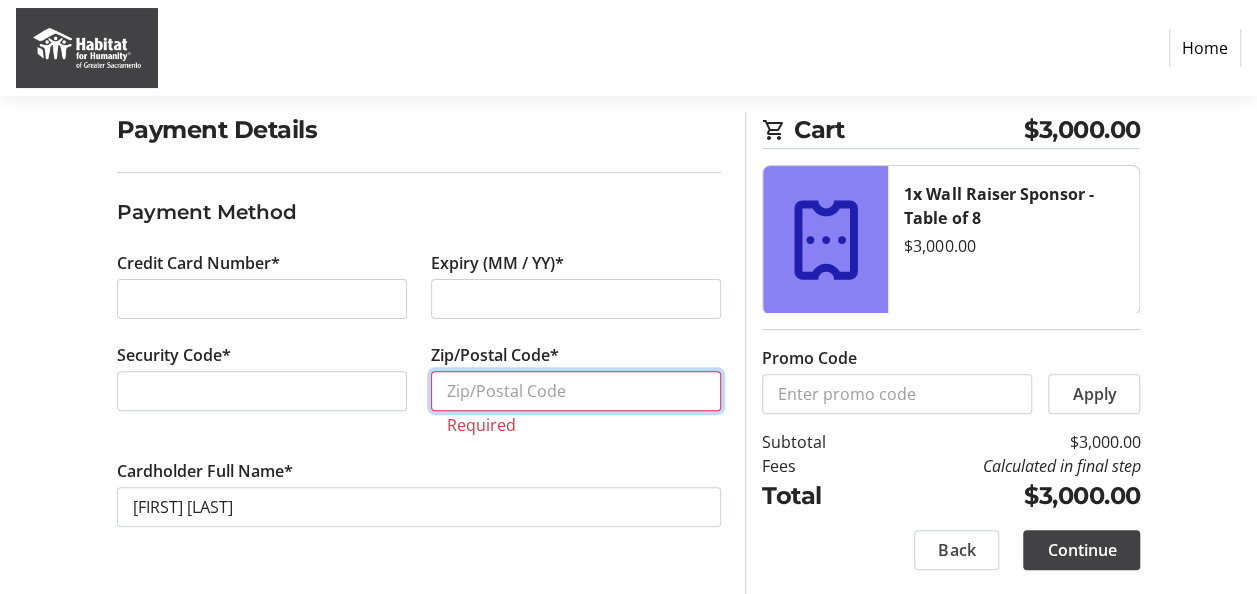 click on "Zip/Postal Code*" at bounding box center (576, 391) 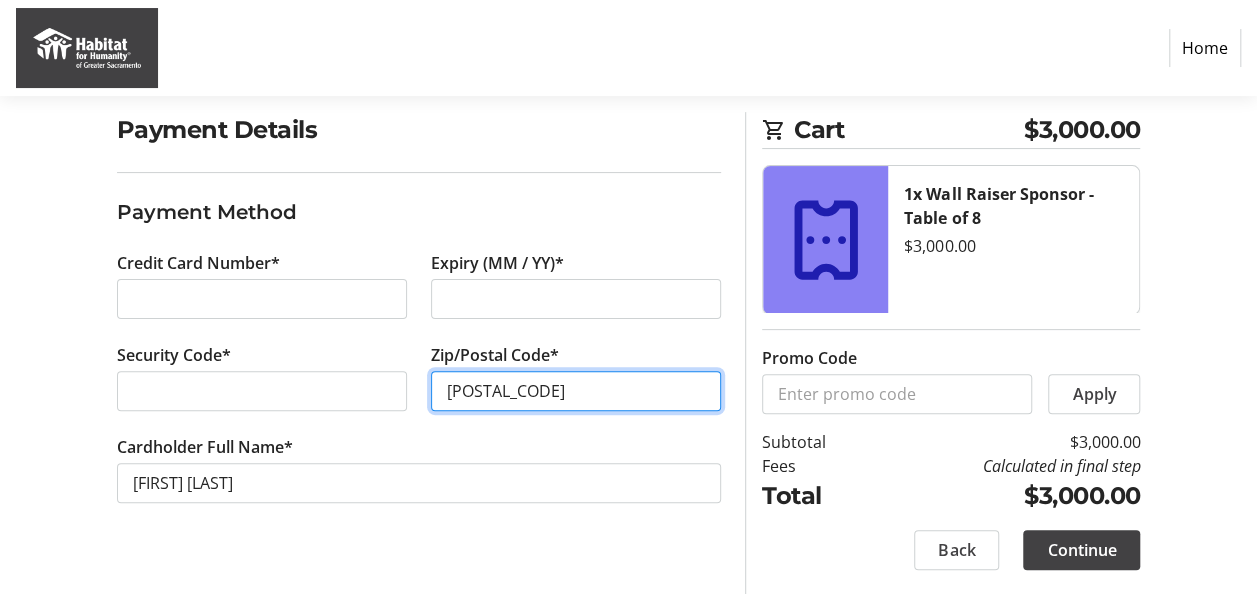click on "[POSTAL_CODE]" at bounding box center (576, 391) 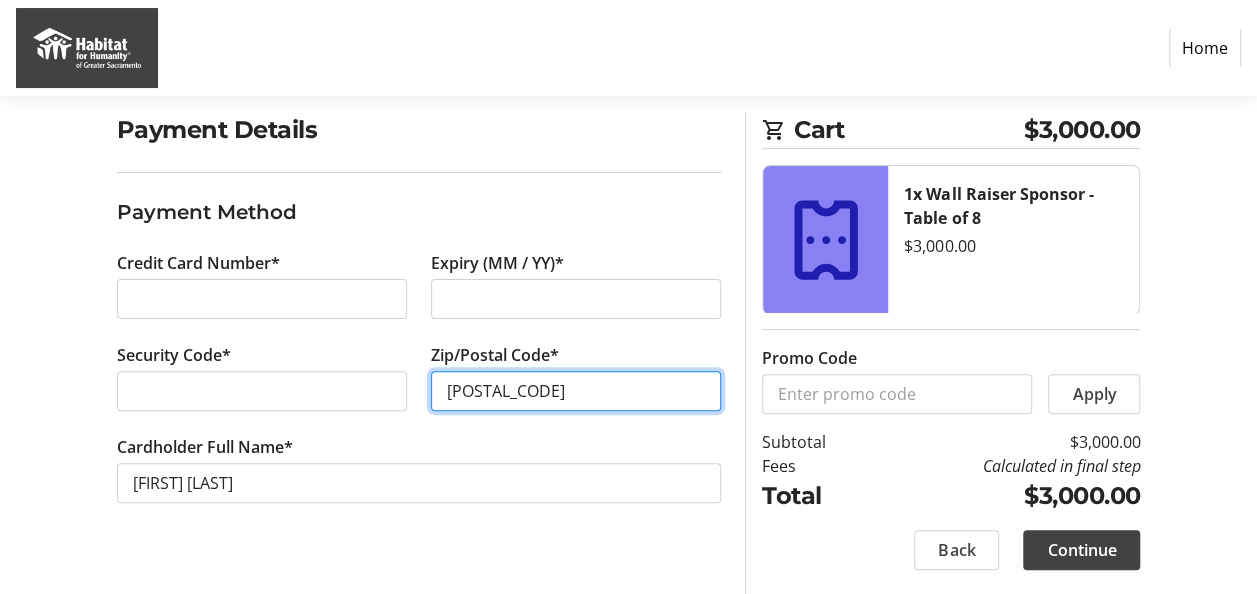 type on "[POSTAL_CODE]" 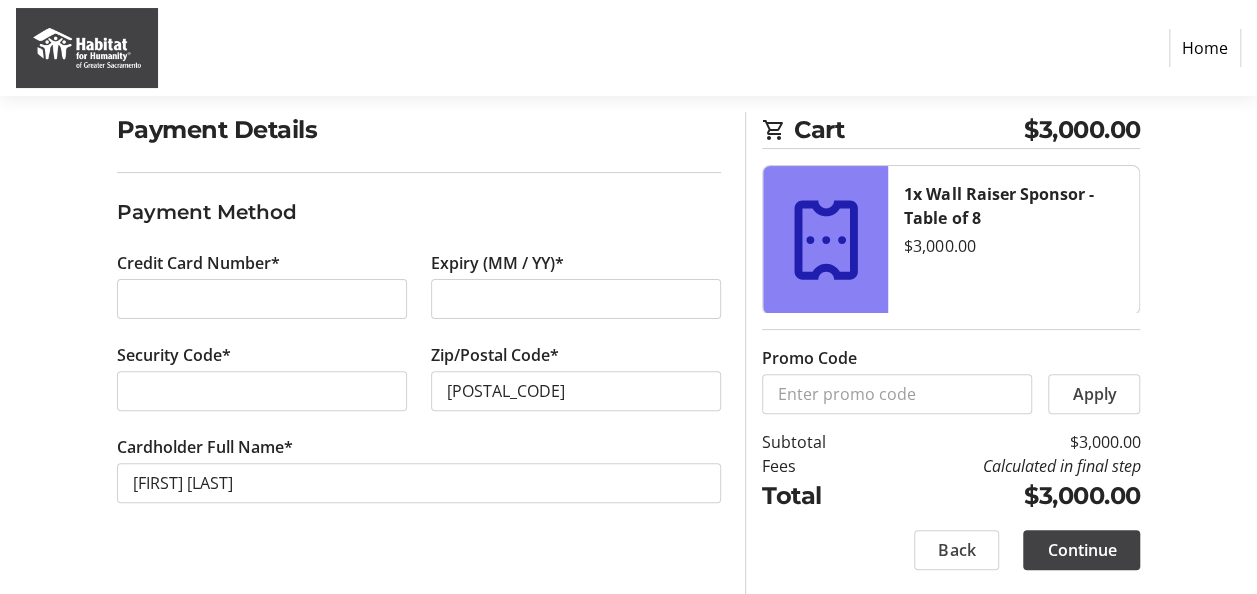 click on "Cardholder Full Name* [FIRST] [LAST]" 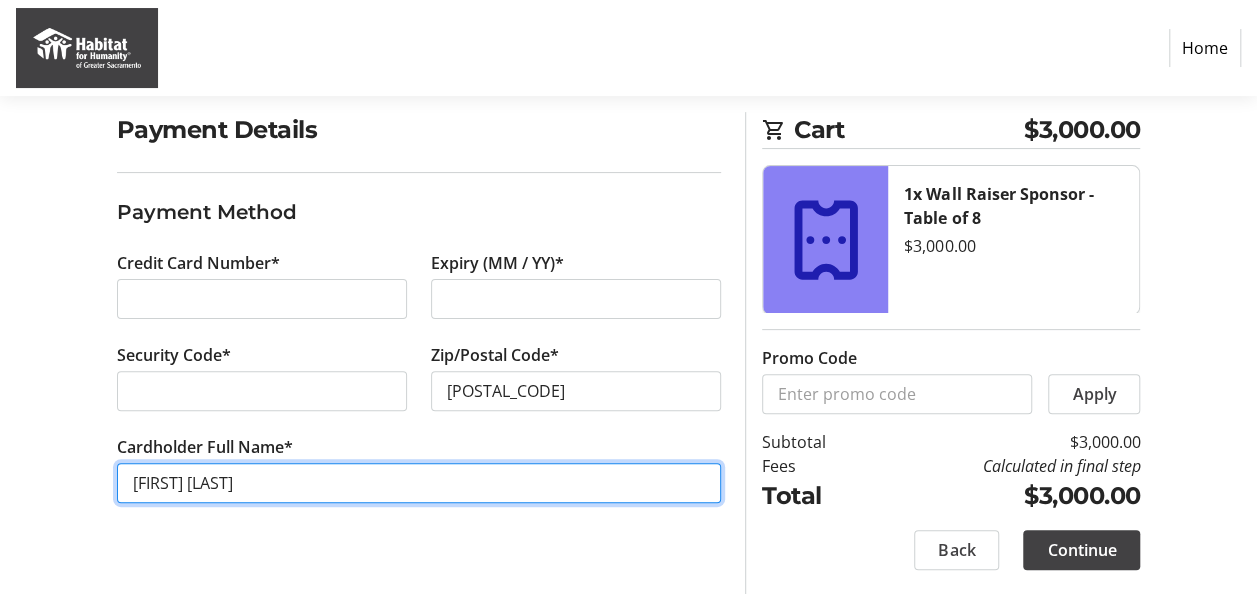 click on "[FIRST] [LAST]" at bounding box center (419, 483) 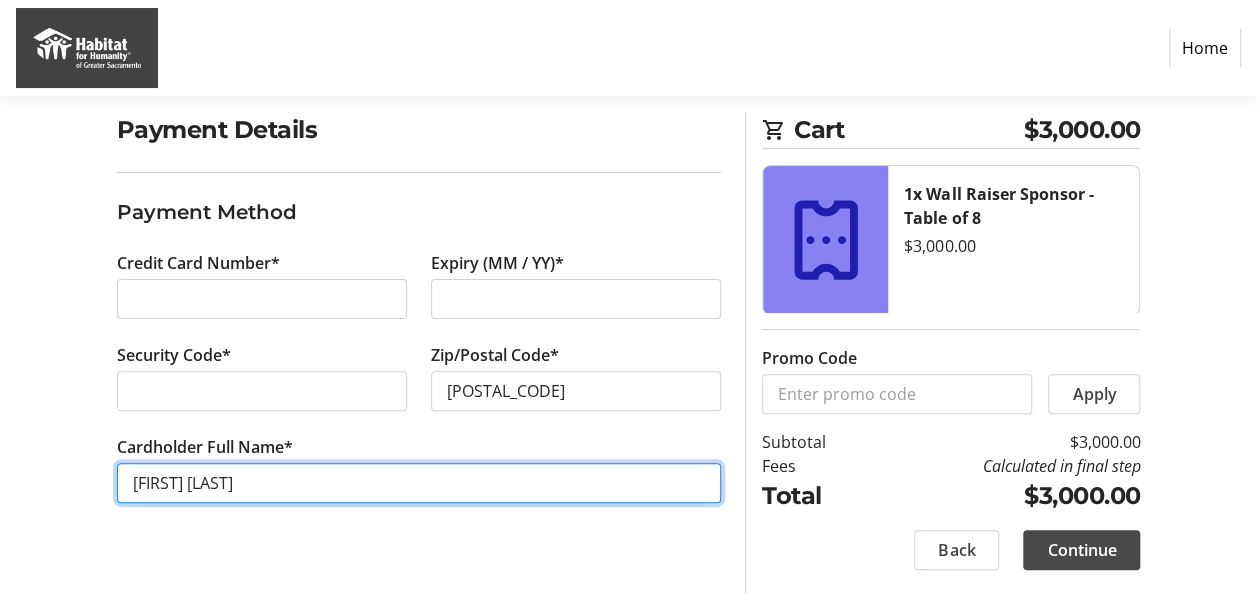 type on "[FIRST] [LAST]" 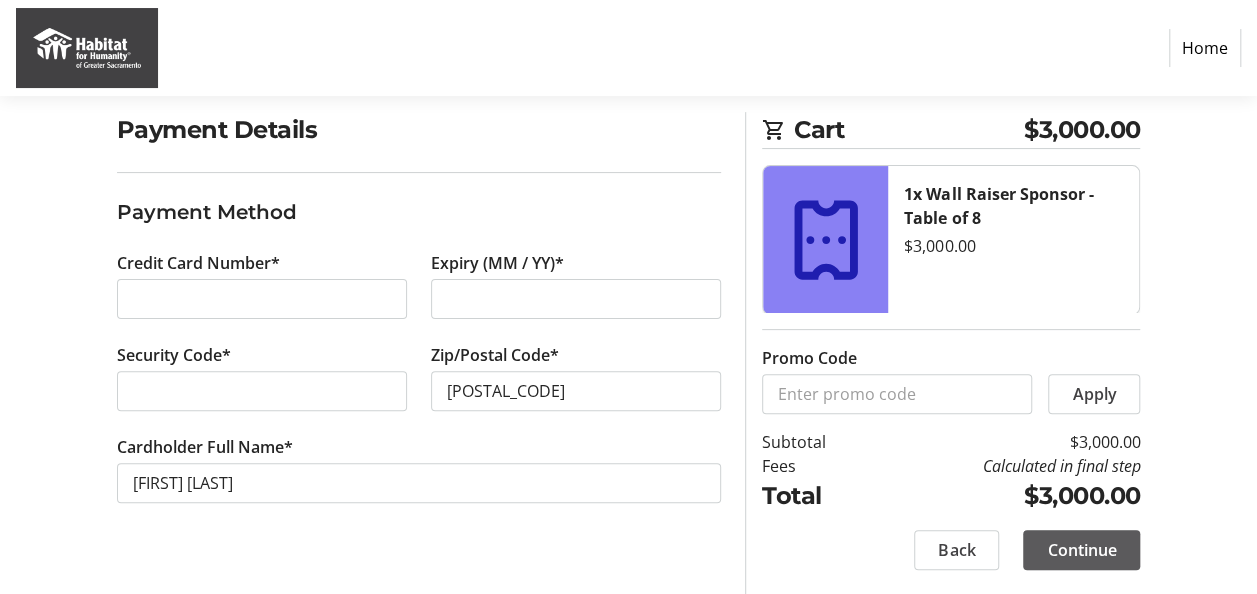click on "Continue" 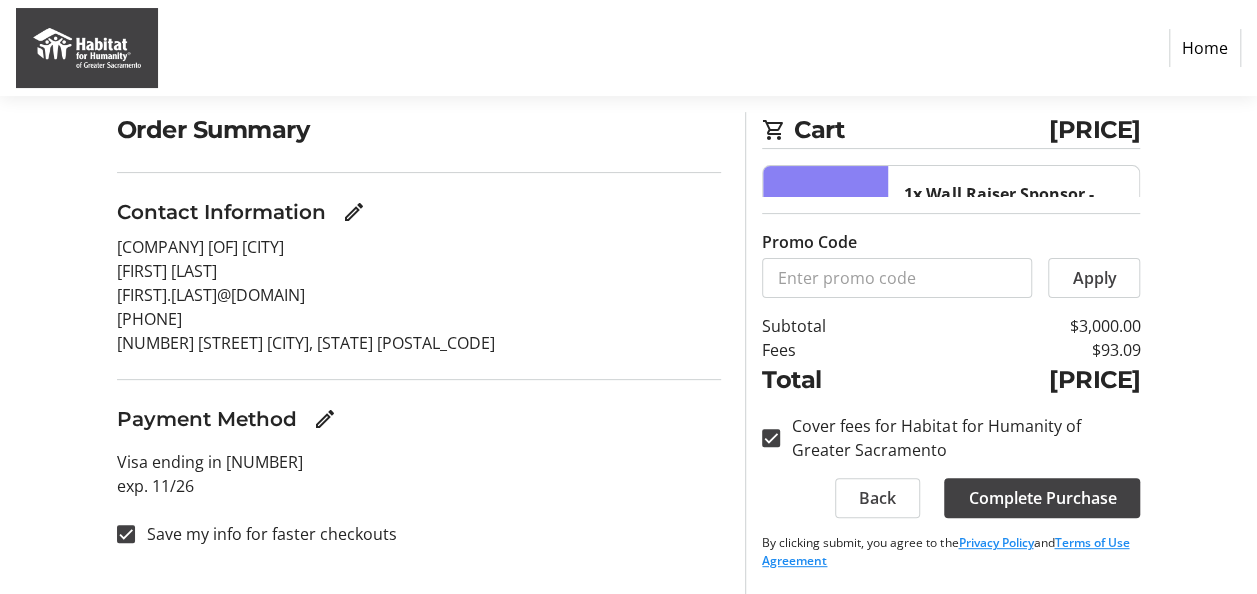 scroll, scrollTop: 0, scrollLeft: 0, axis: both 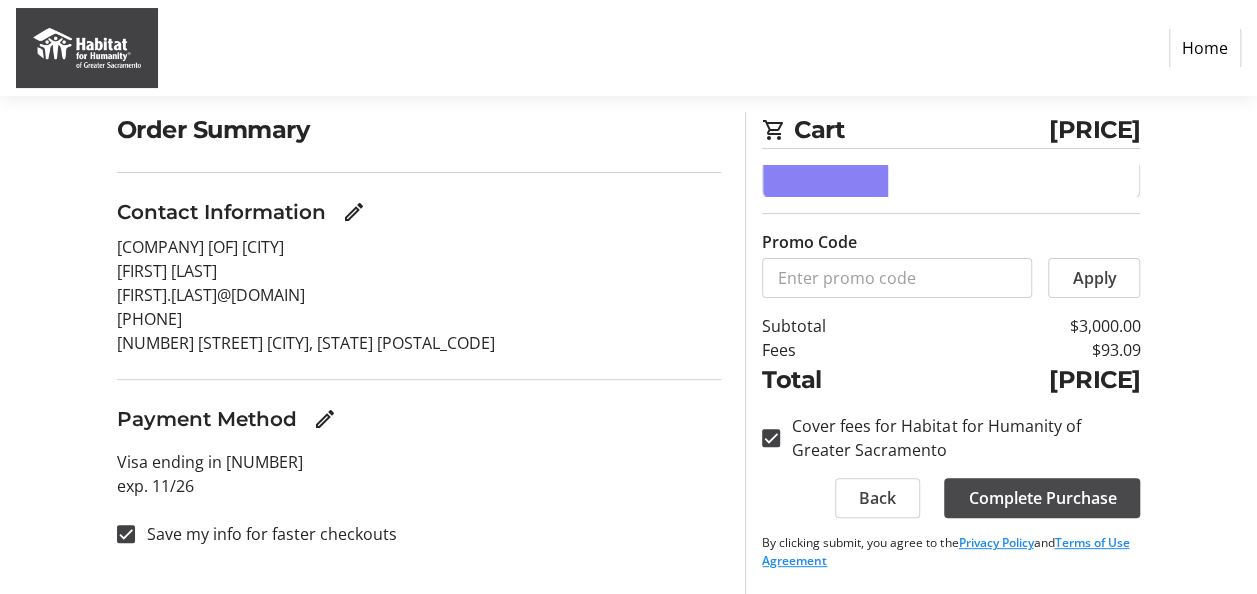 click on "Complete Purchase" 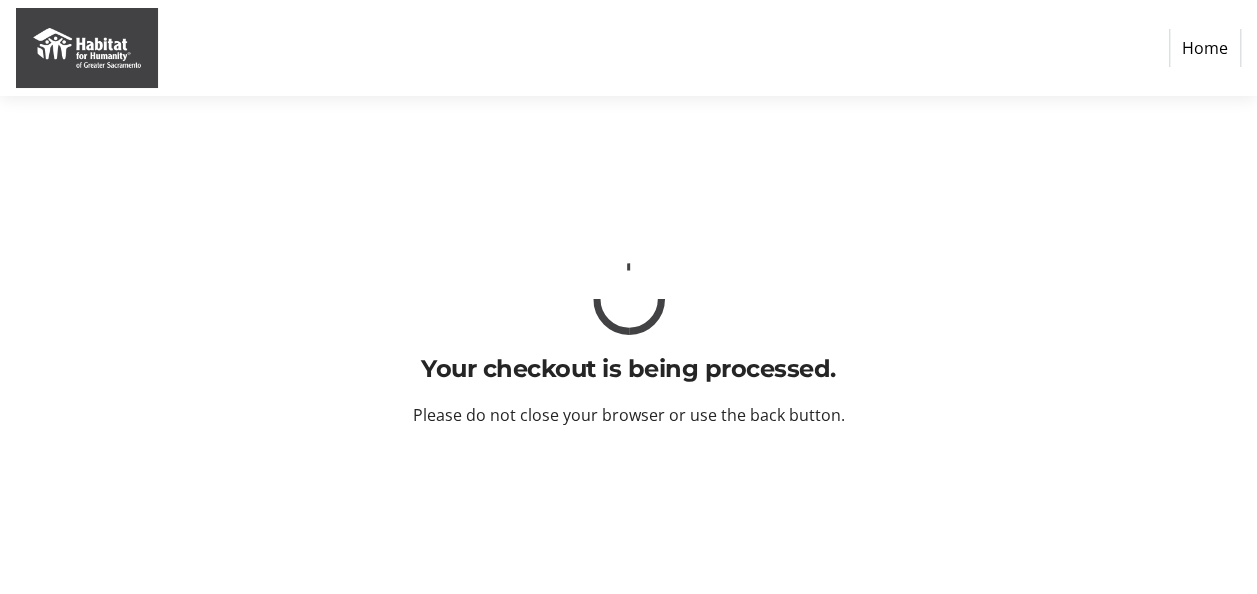 scroll, scrollTop: 0, scrollLeft: 0, axis: both 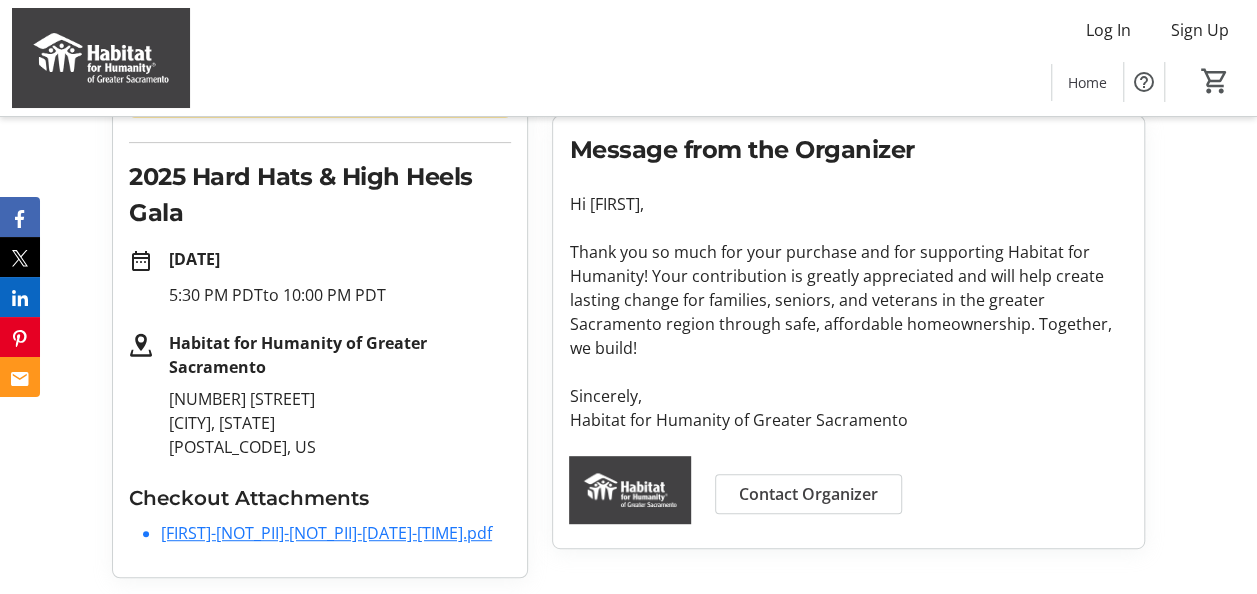 click on "[FIRST]-[NOT_PII]-[NOT_PII]-[DATE]-[TIME].pdf" 